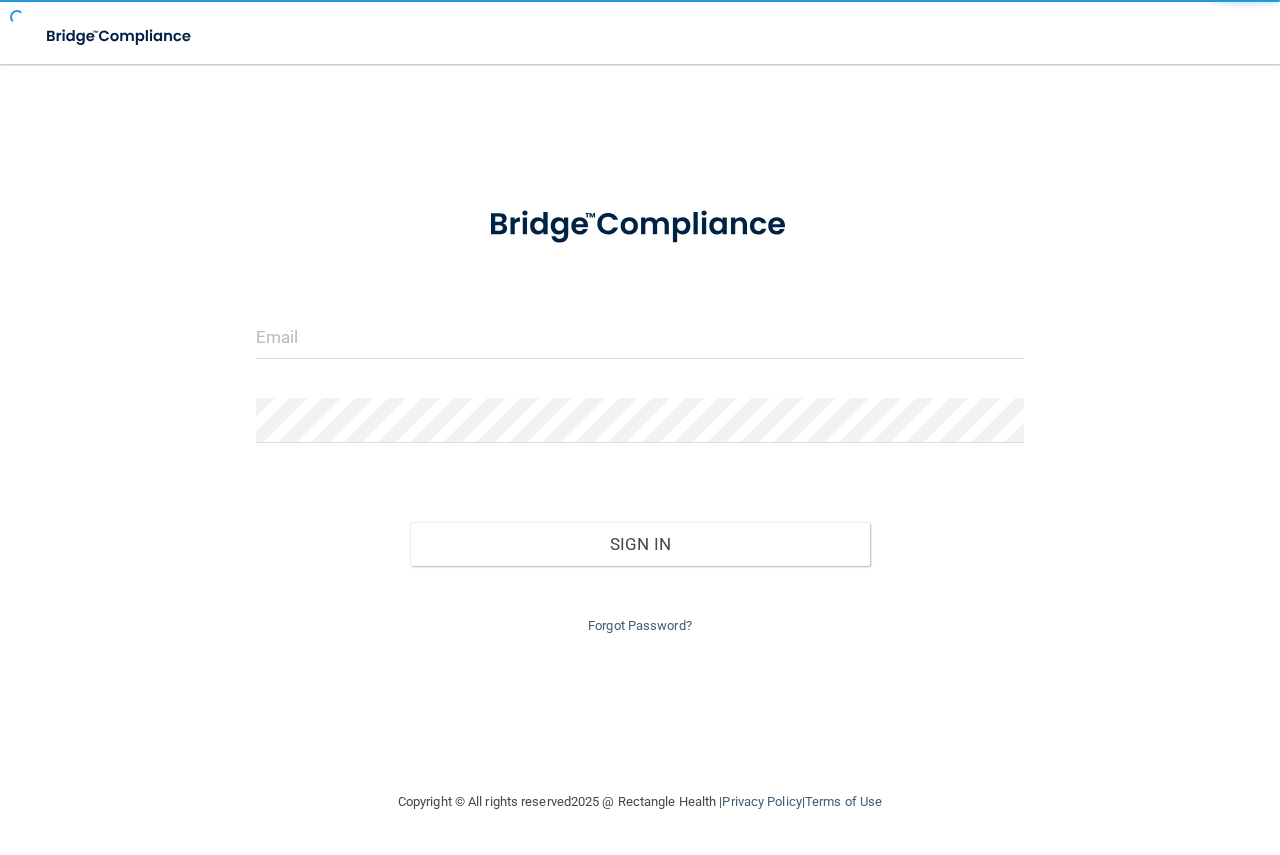 scroll, scrollTop: 0, scrollLeft: 0, axis: both 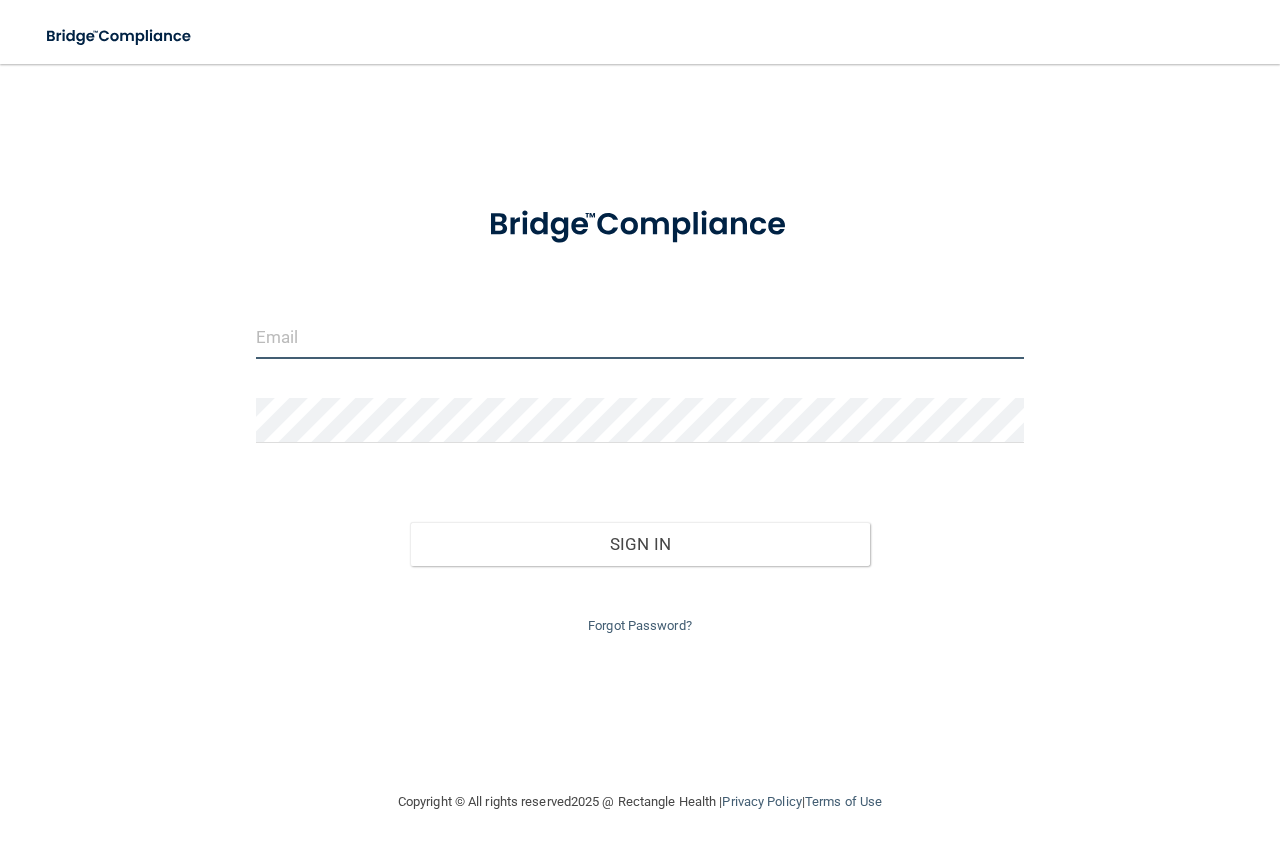 type on "[PERSON_NAME][EMAIL_ADDRESS][DOMAIN_NAME]" 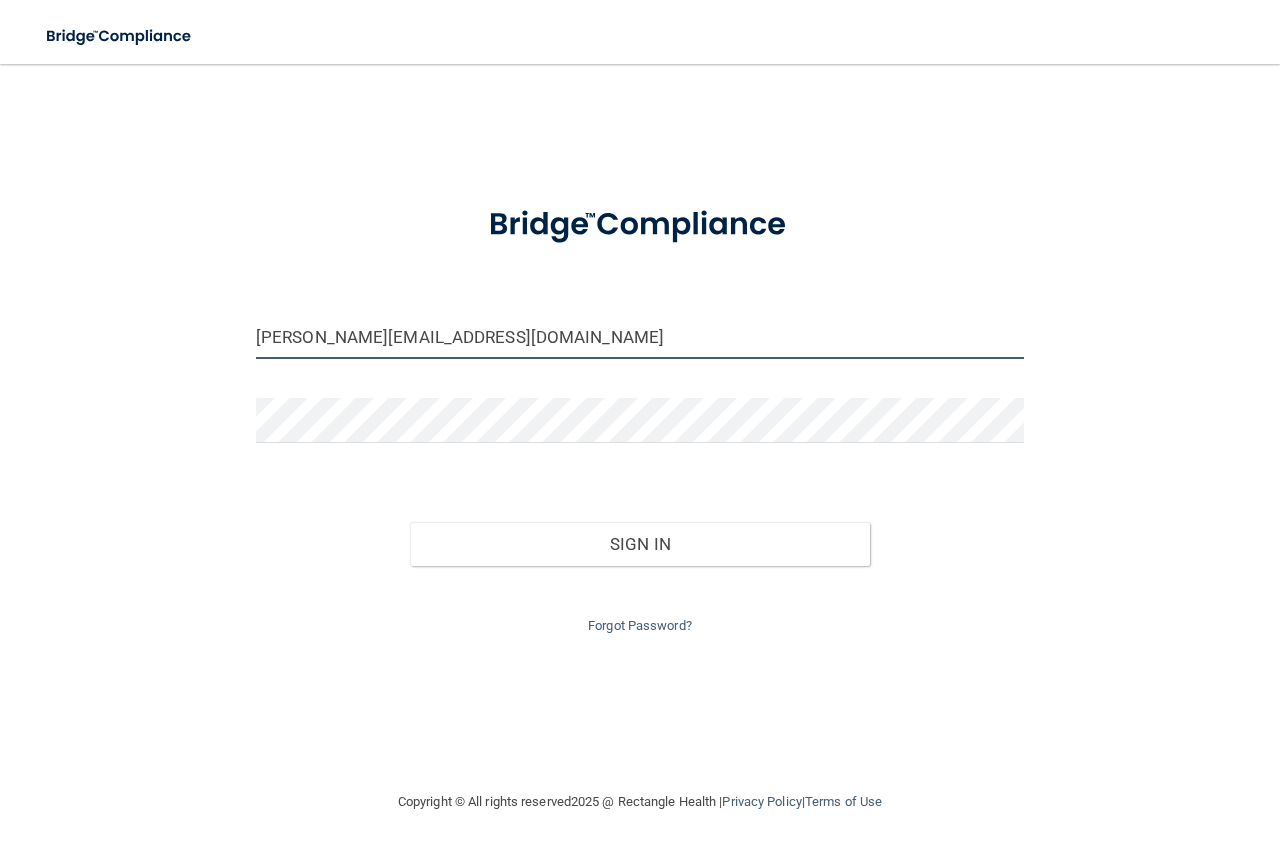 drag, startPoint x: 430, startPoint y: 345, endPoint x: 205, endPoint y: 337, distance: 225.14218 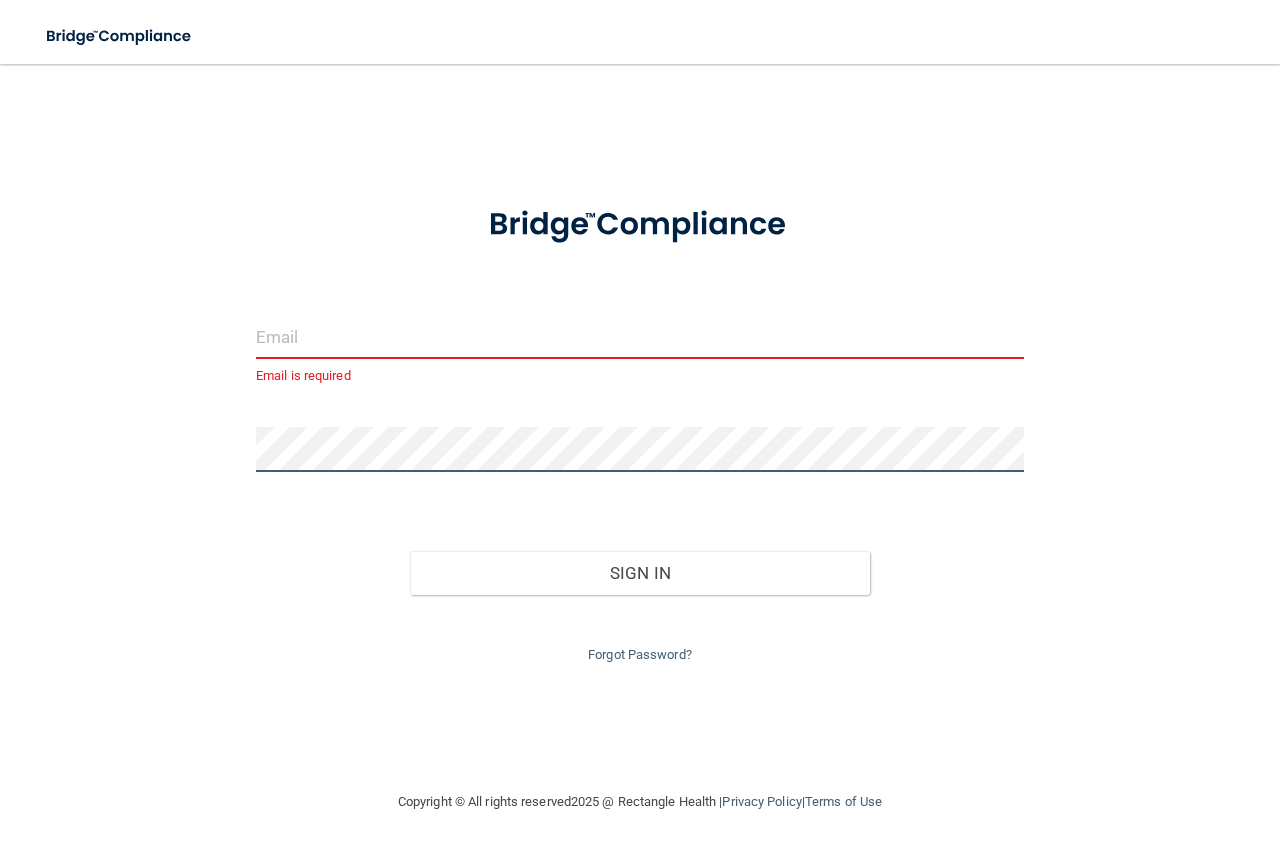 click on "Email is required                                   Invalid email/password.     You don't have permission to access that page.       Sign In            Forgot Password?" at bounding box center [640, 427] 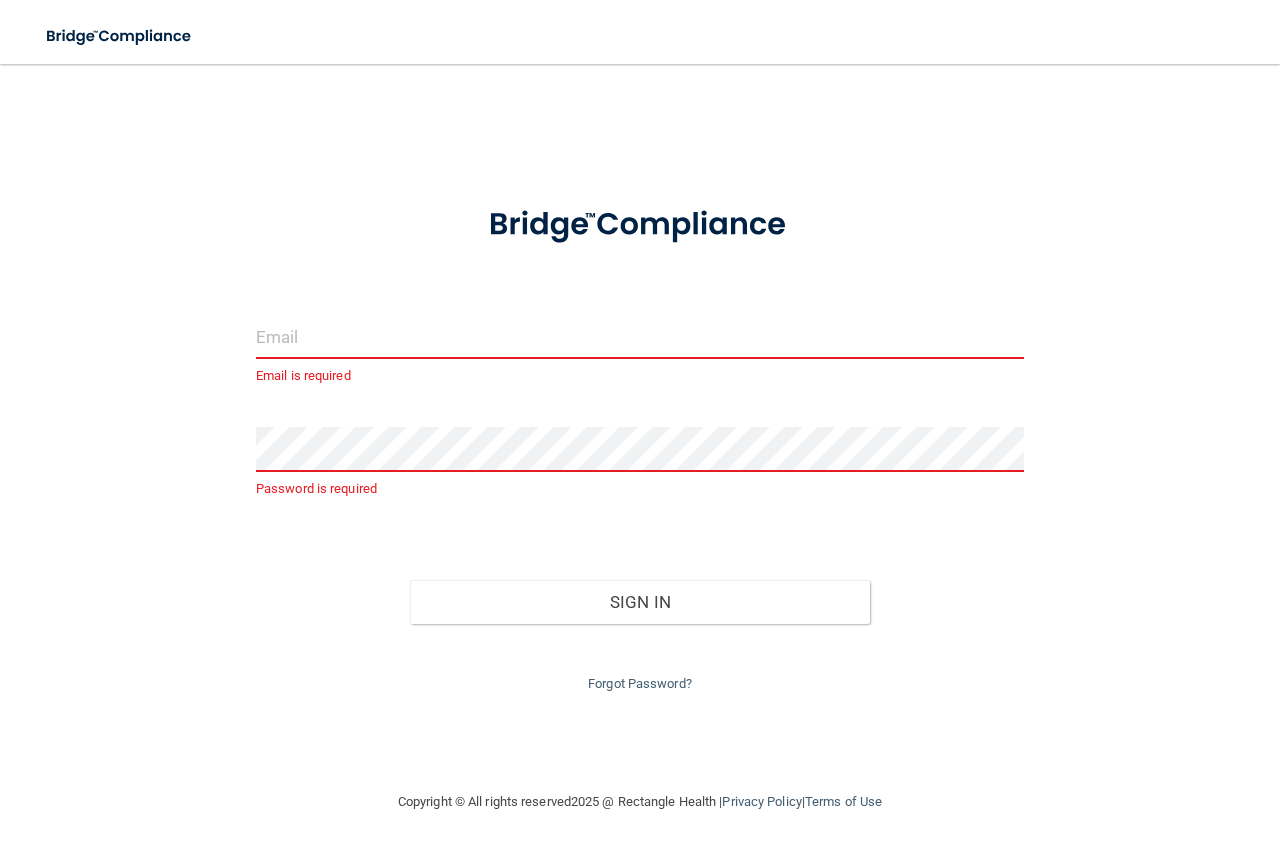 click at bounding box center (640, 336) 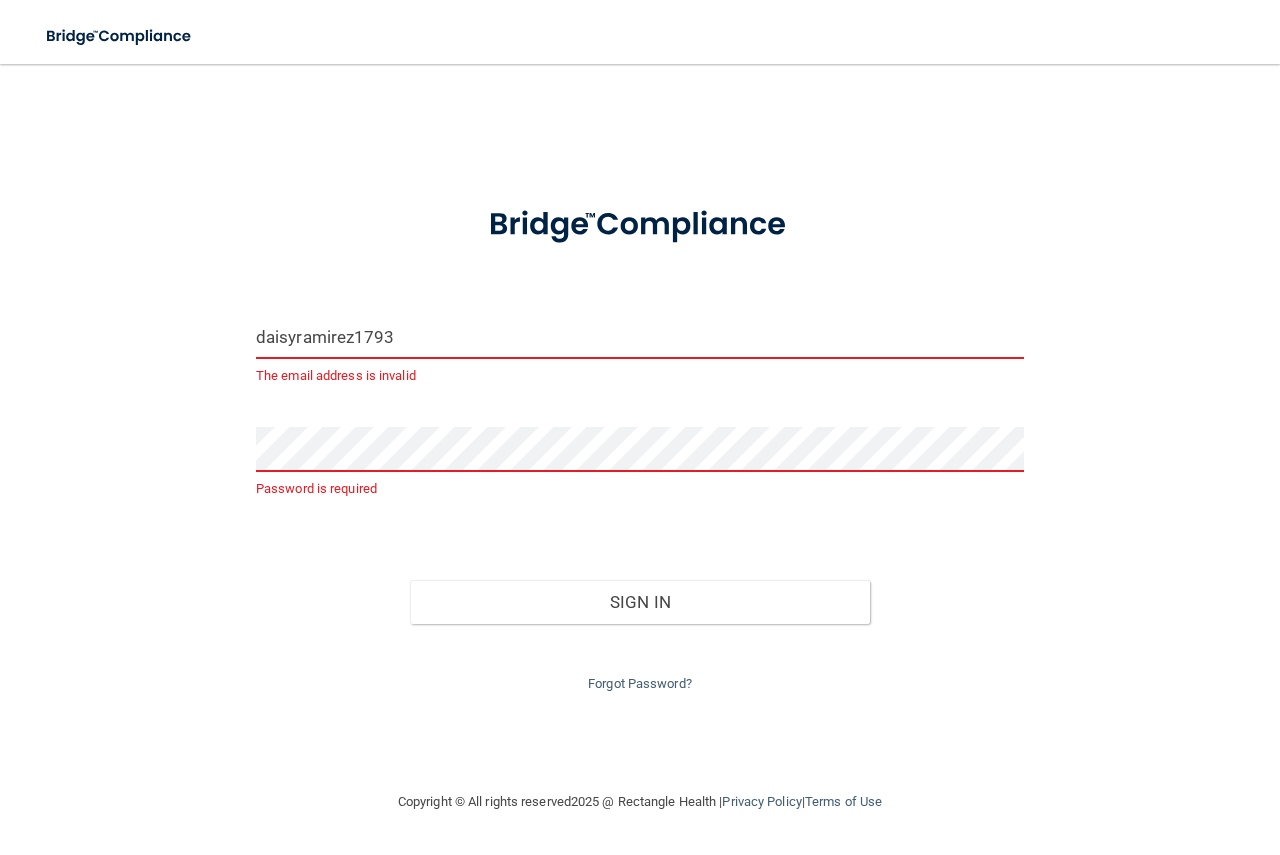 click on "Sign In" at bounding box center (640, 602) 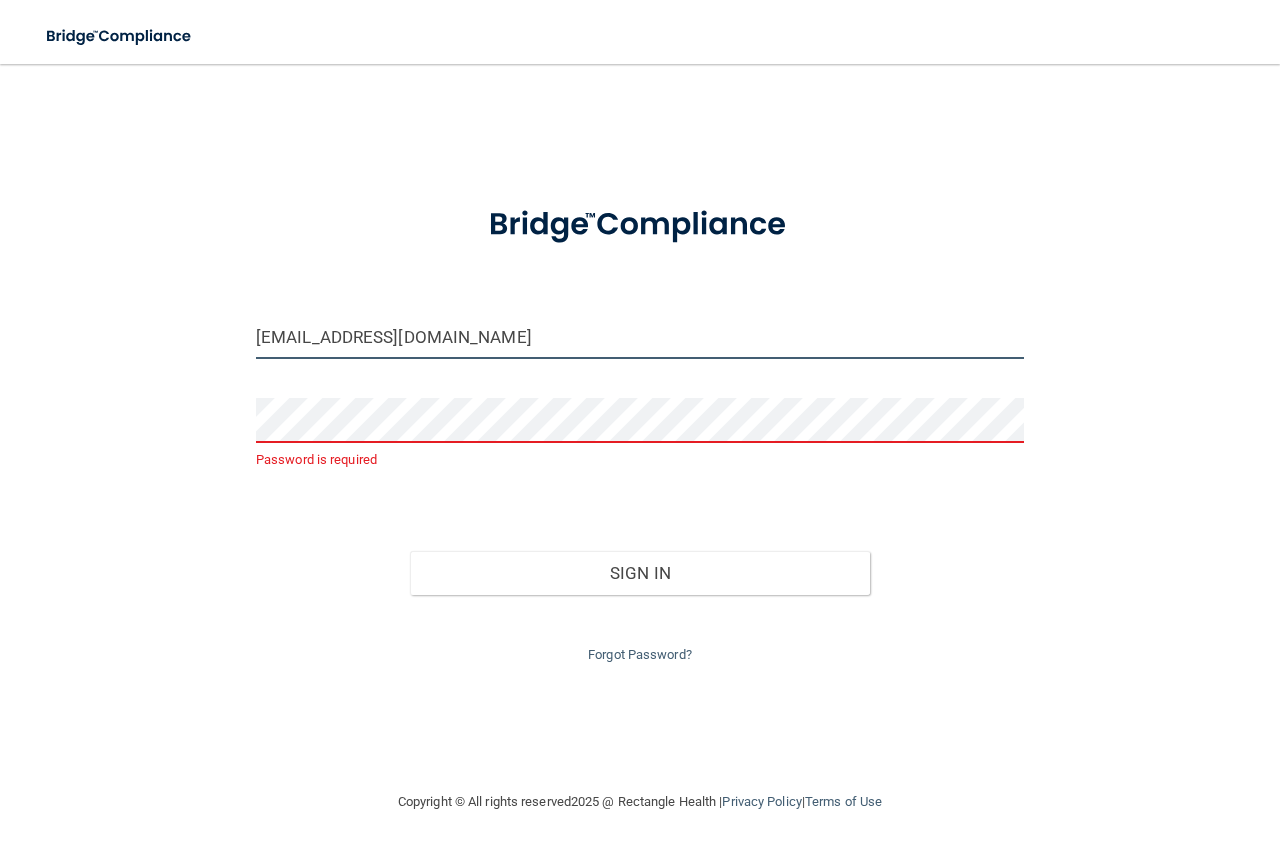 type on "[EMAIL_ADDRESS][DOMAIN_NAME]" 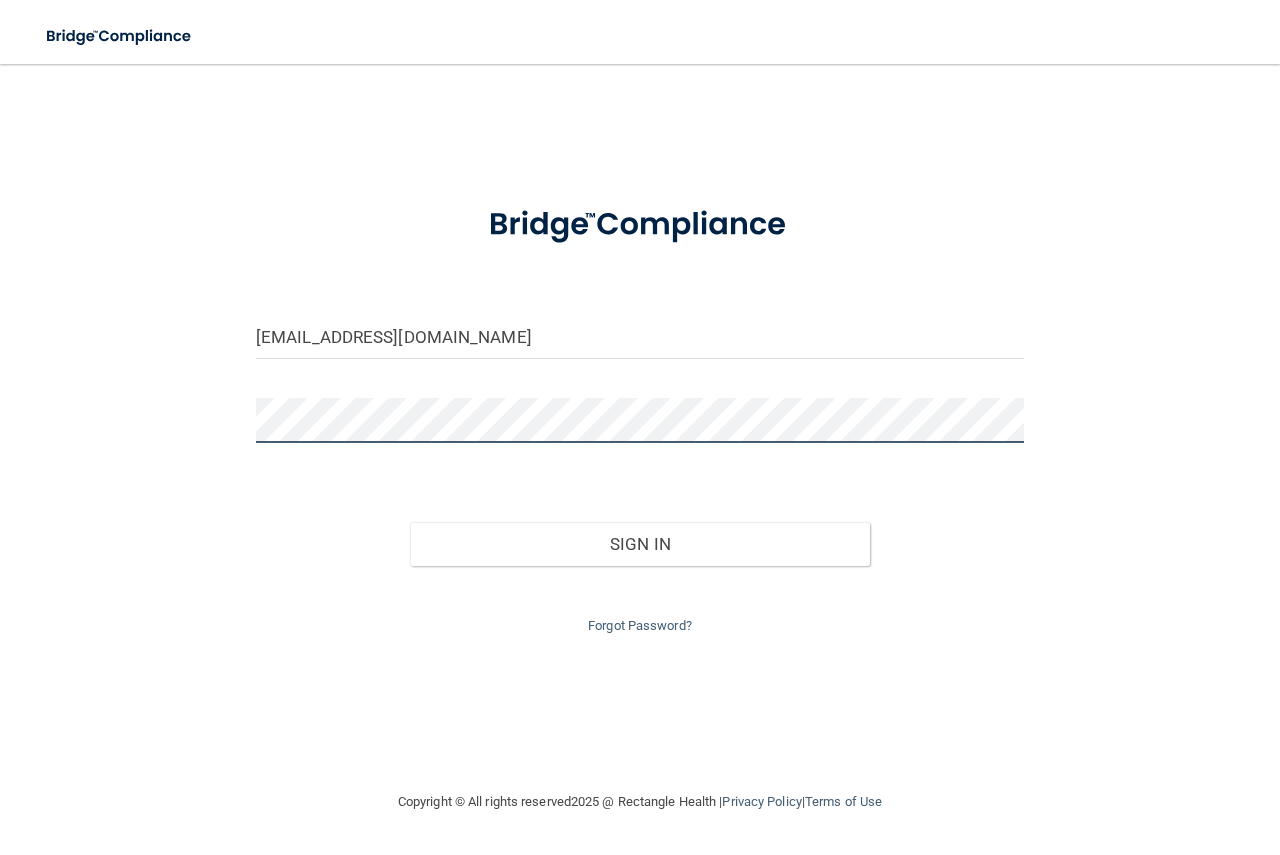 click on "Sign In" at bounding box center [640, 544] 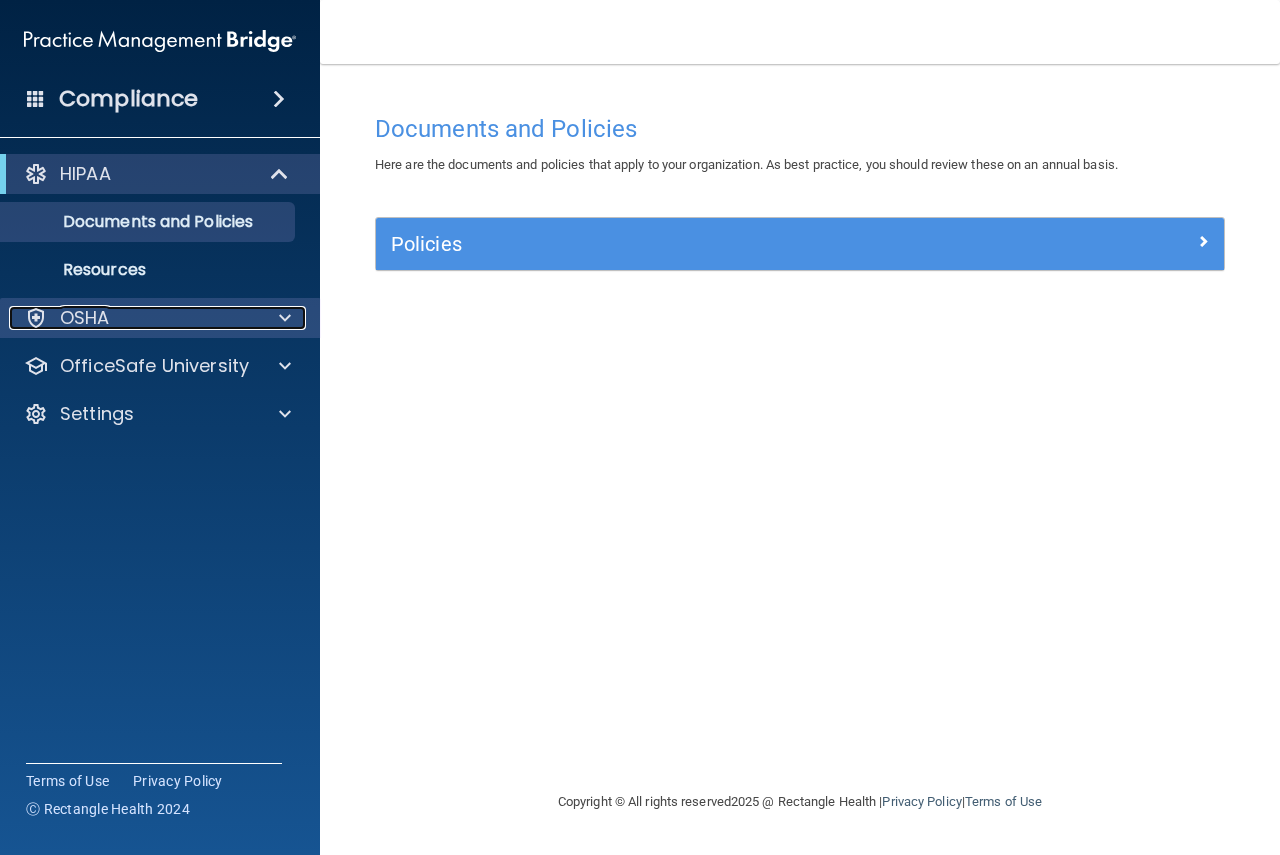 click on "OSHA" at bounding box center [85, 318] 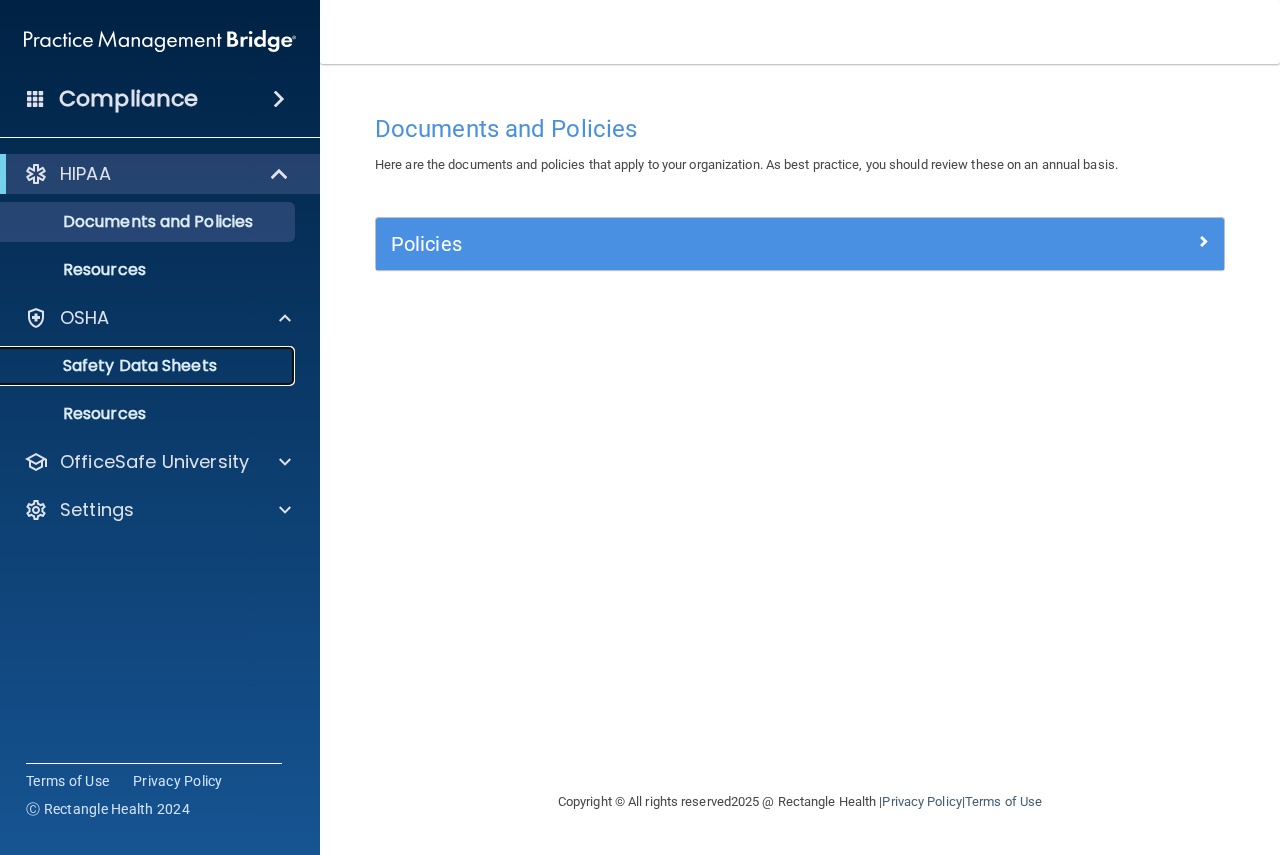 click on "Safety Data Sheets" at bounding box center (149, 366) 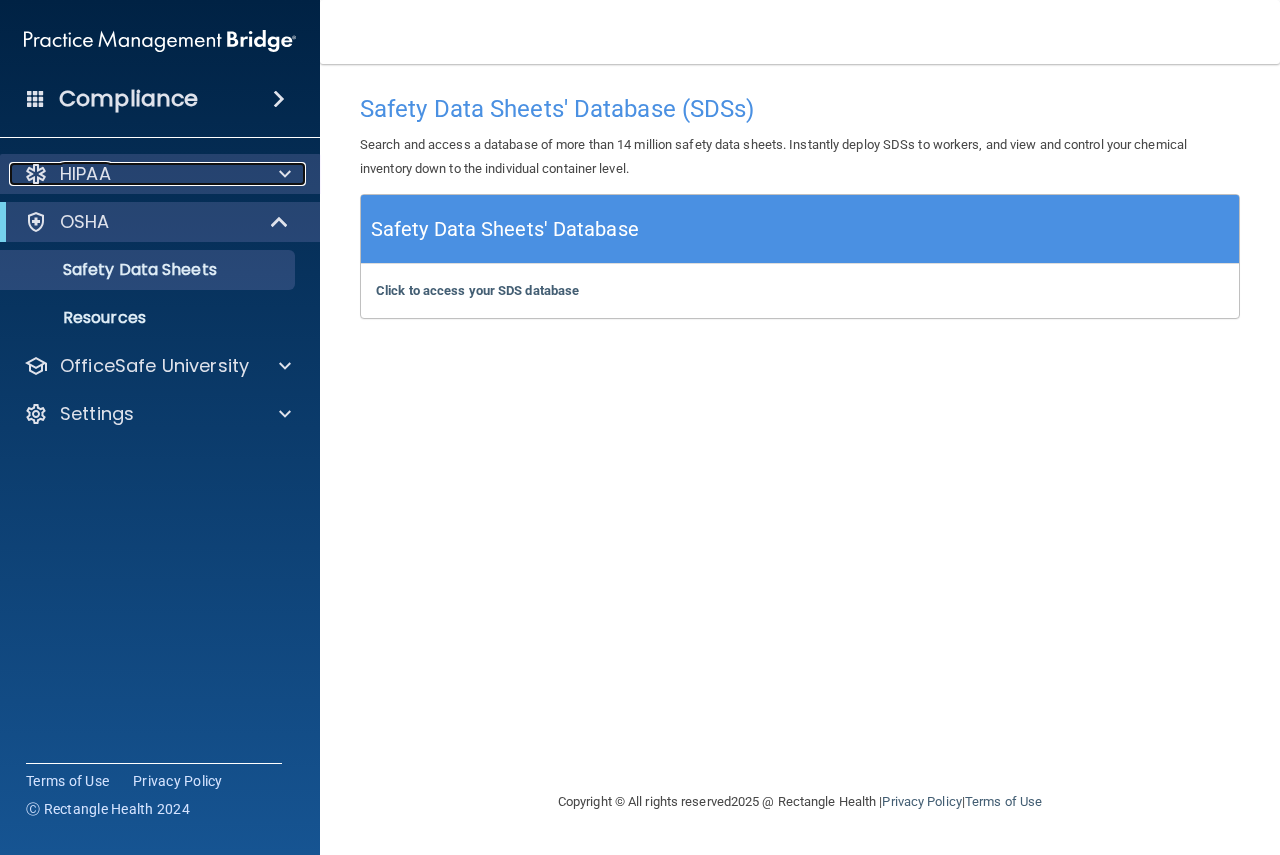 click at bounding box center (285, 174) 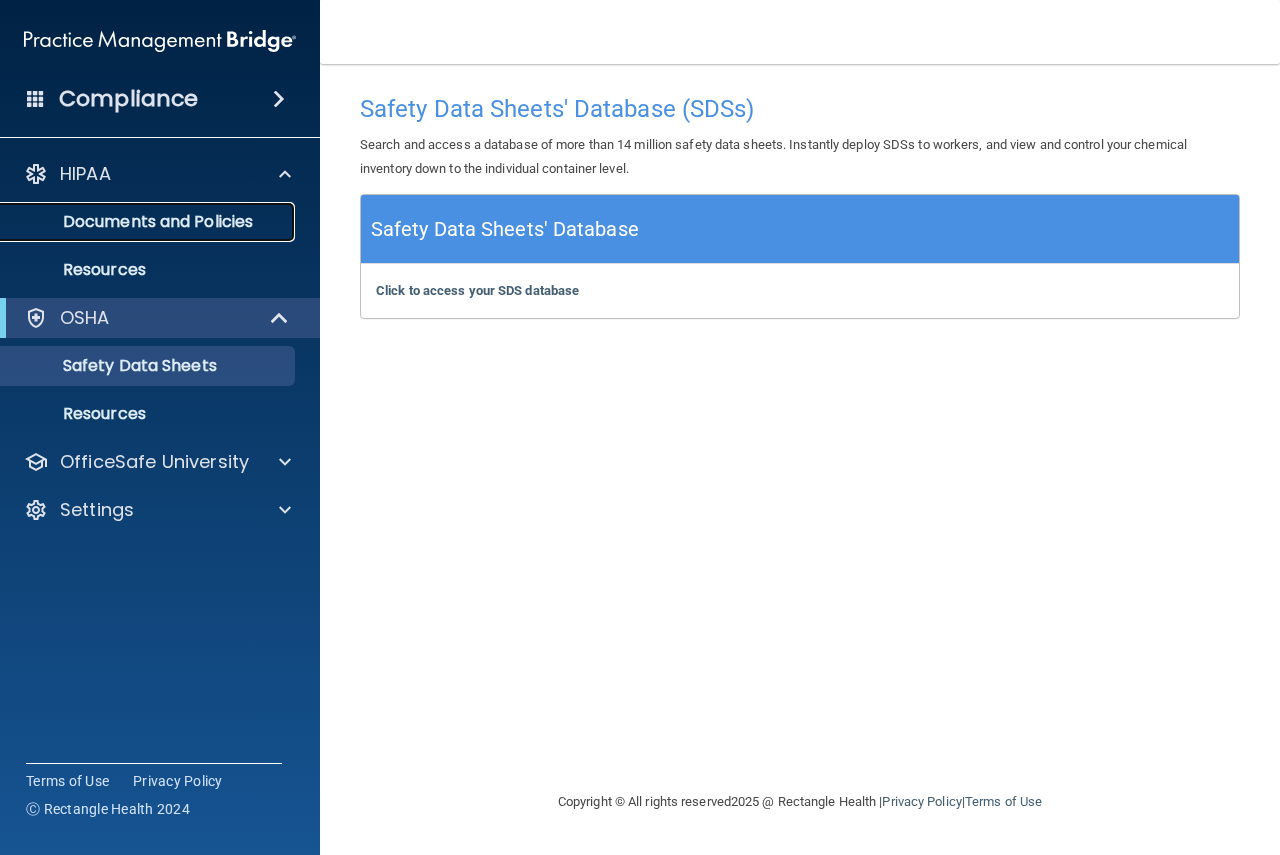 click on "Documents and Policies" at bounding box center [149, 222] 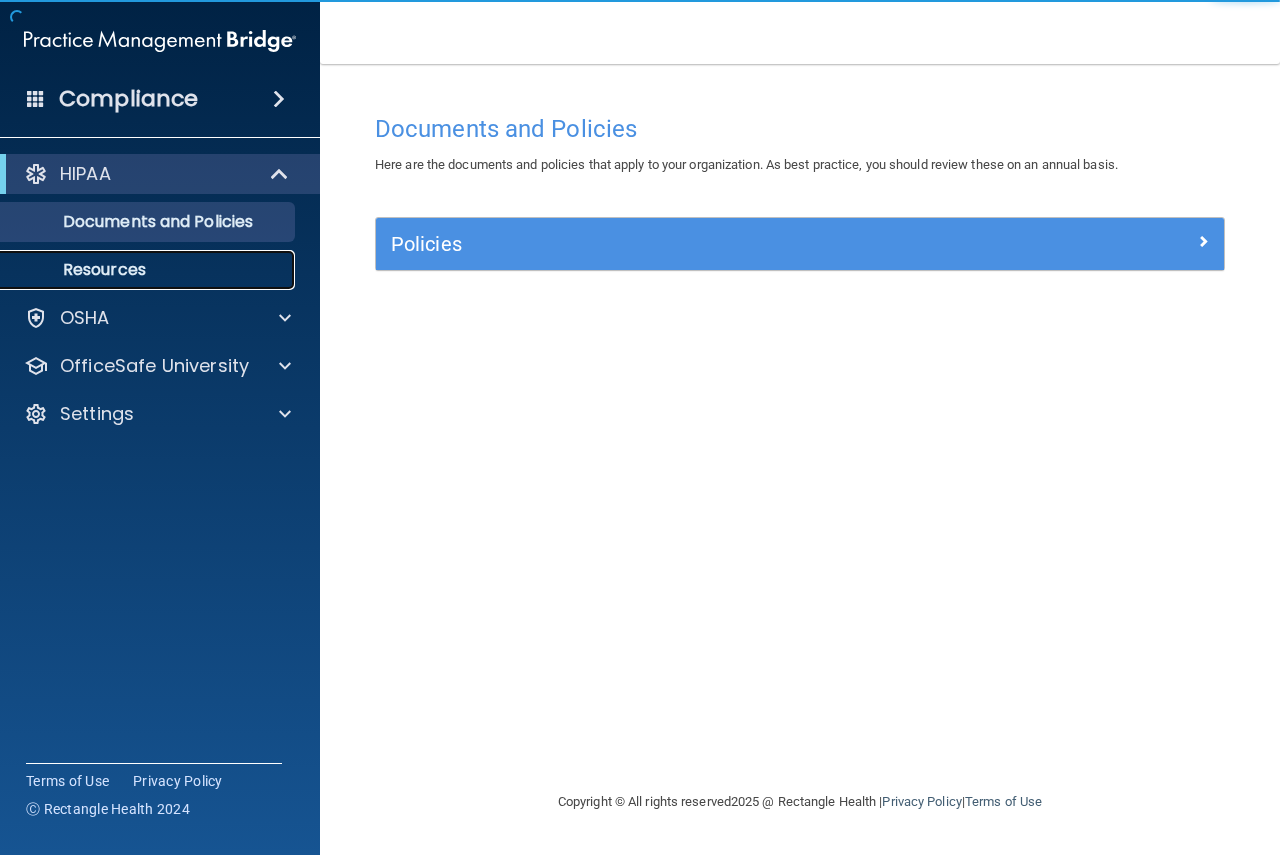 click on "Resources" at bounding box center [149, 270] 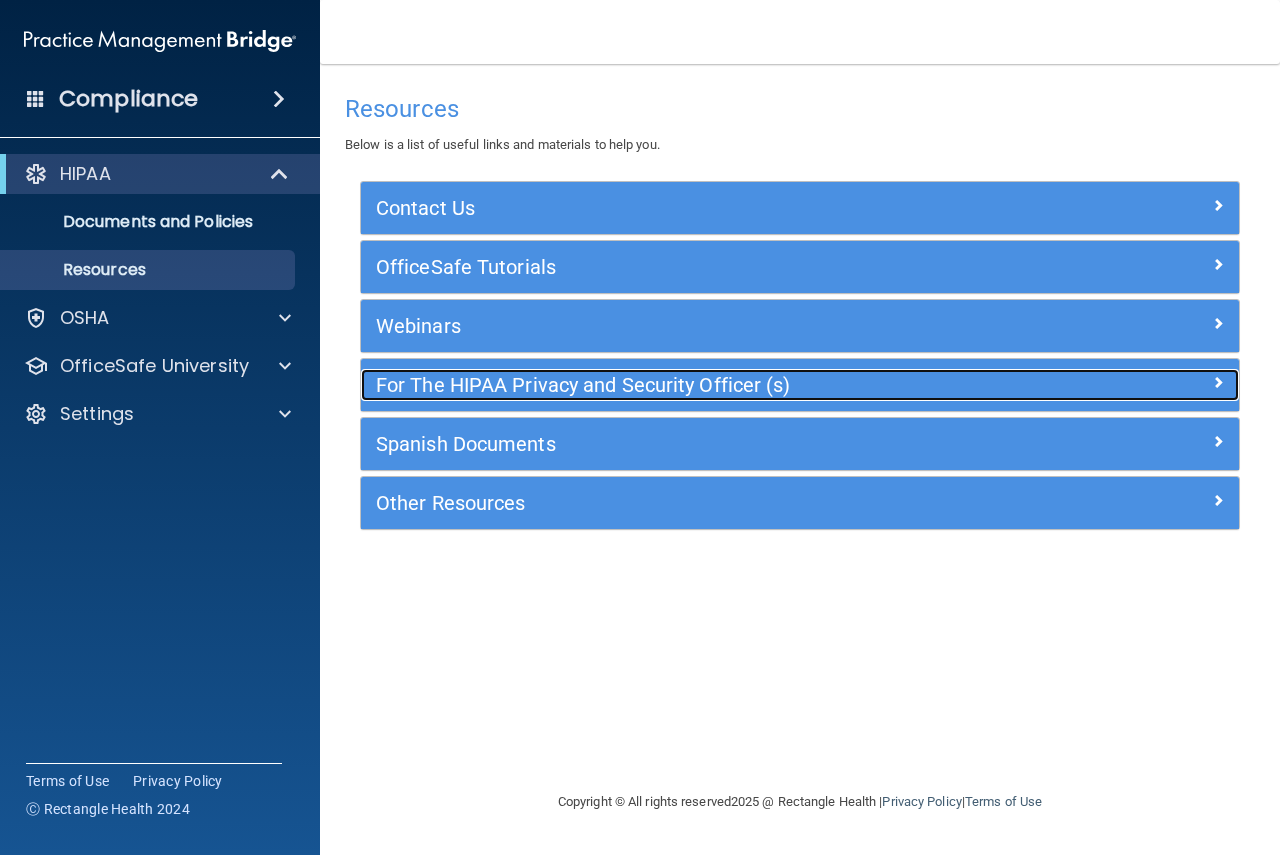 click on "For The HIPAA Privacy and Security Officer (s)" at bounding box center (690, 385) 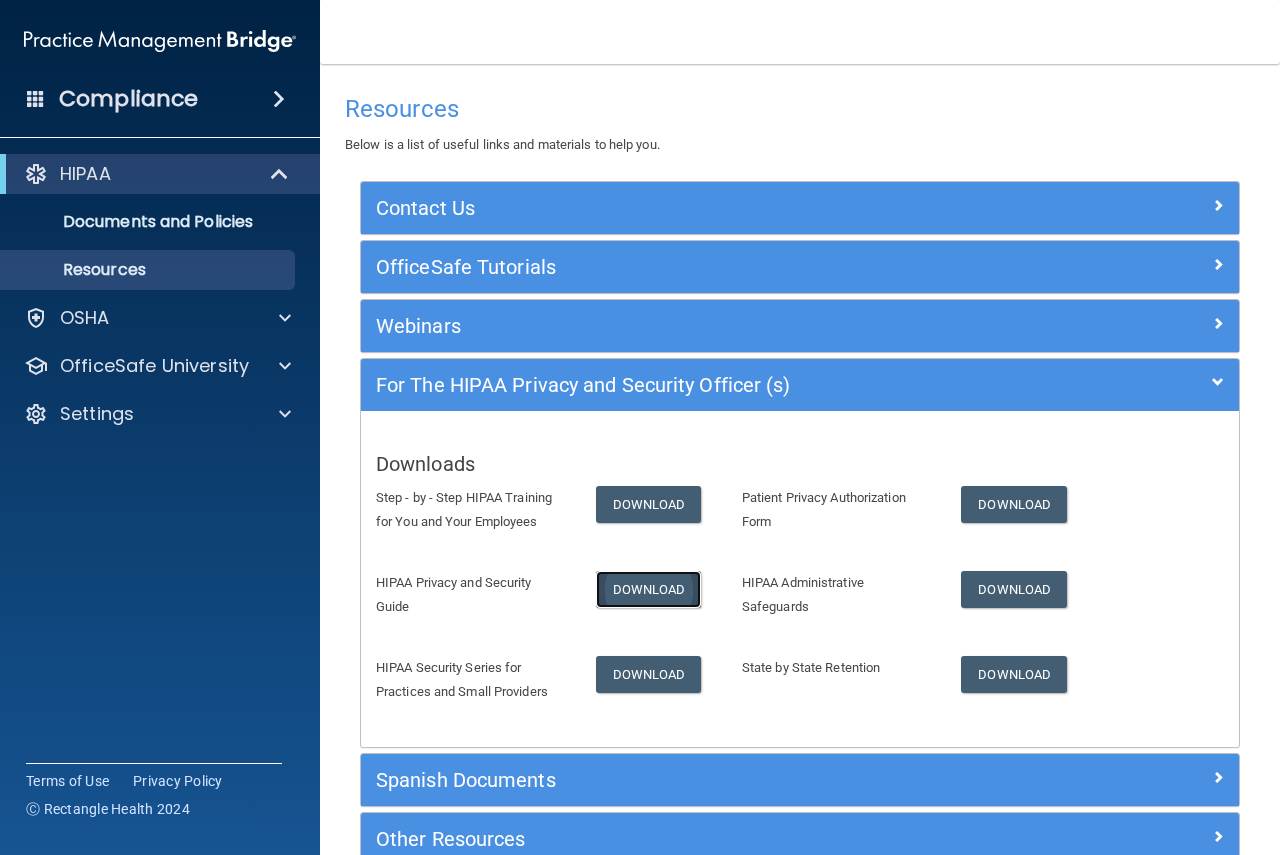 click on "Download" at bounding box center [649, 589] 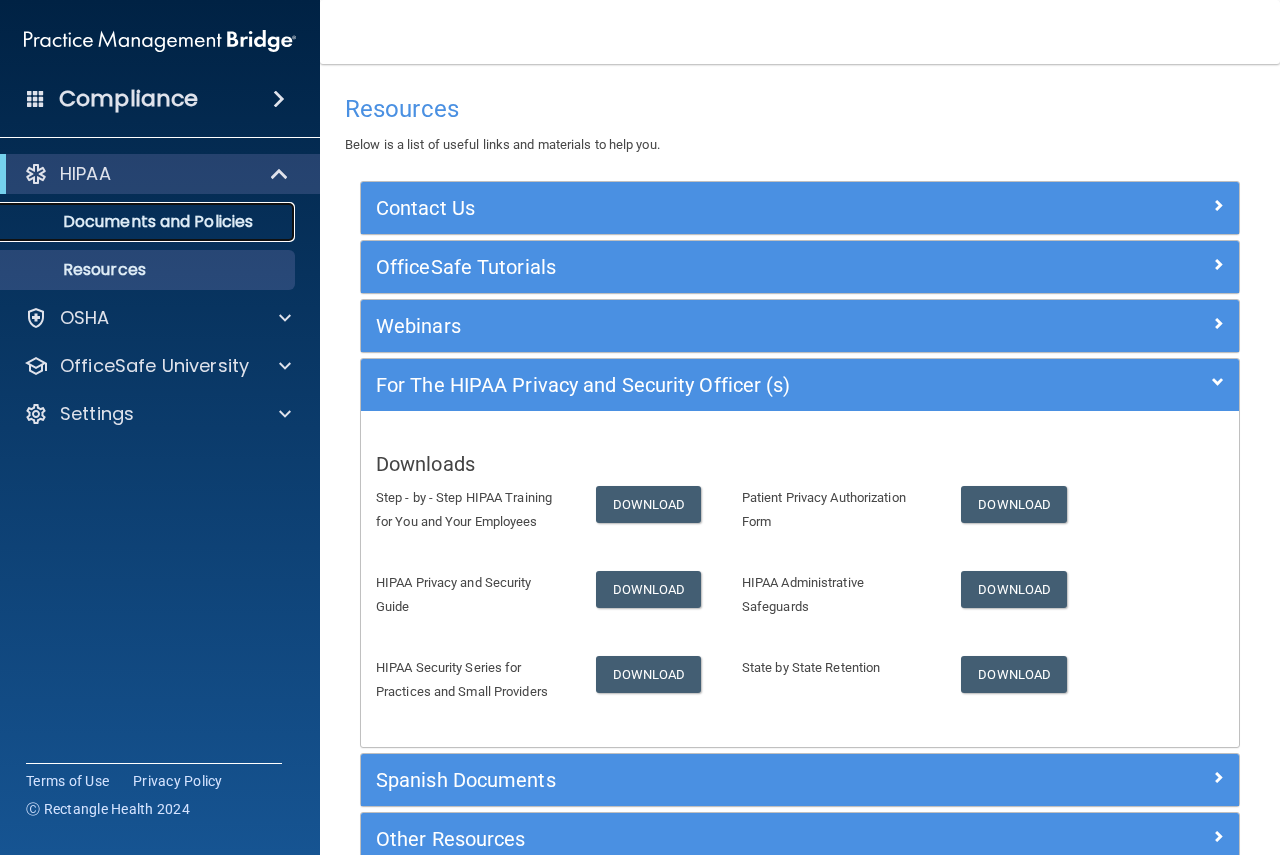 click on "Documents and Policies" at bounding box center [149, 222] 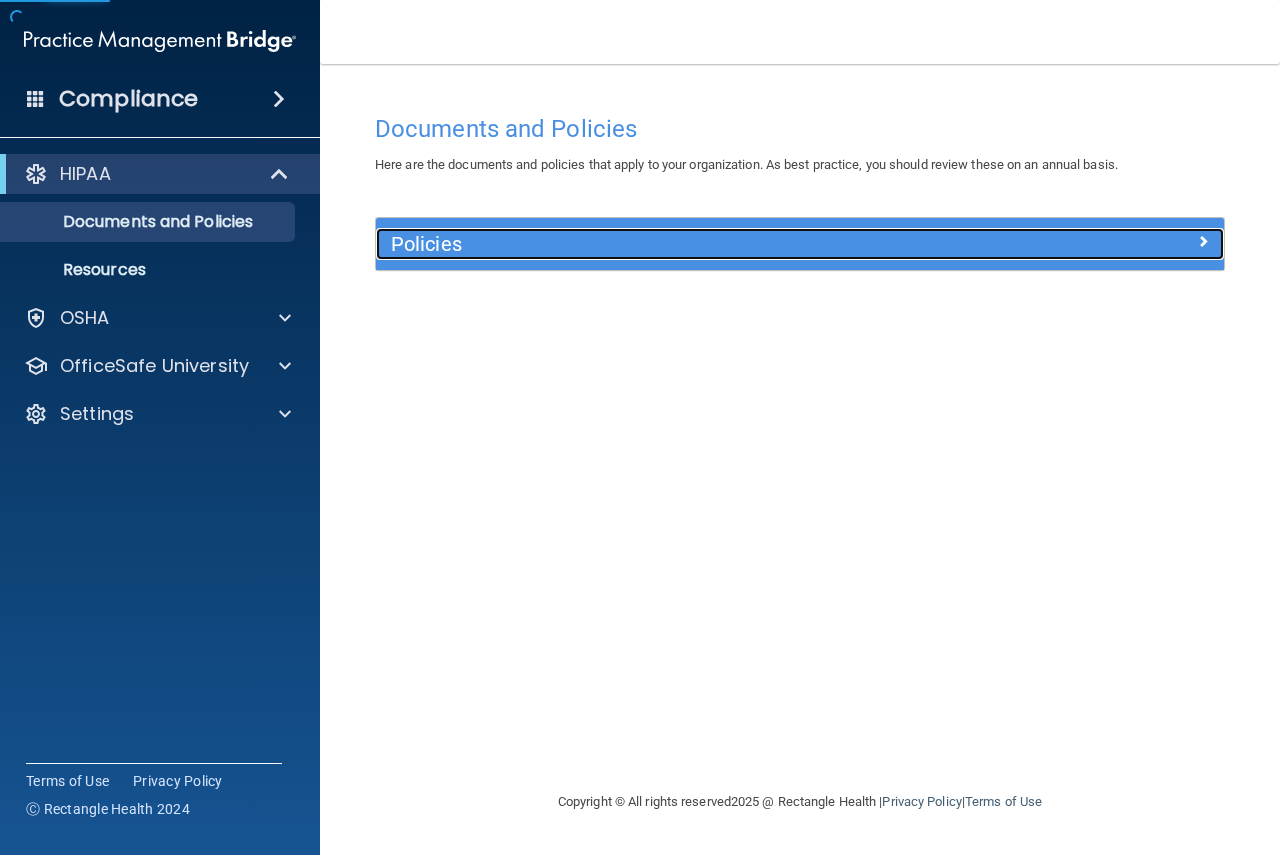 click on "Policies" at bounding box center (694, 244) 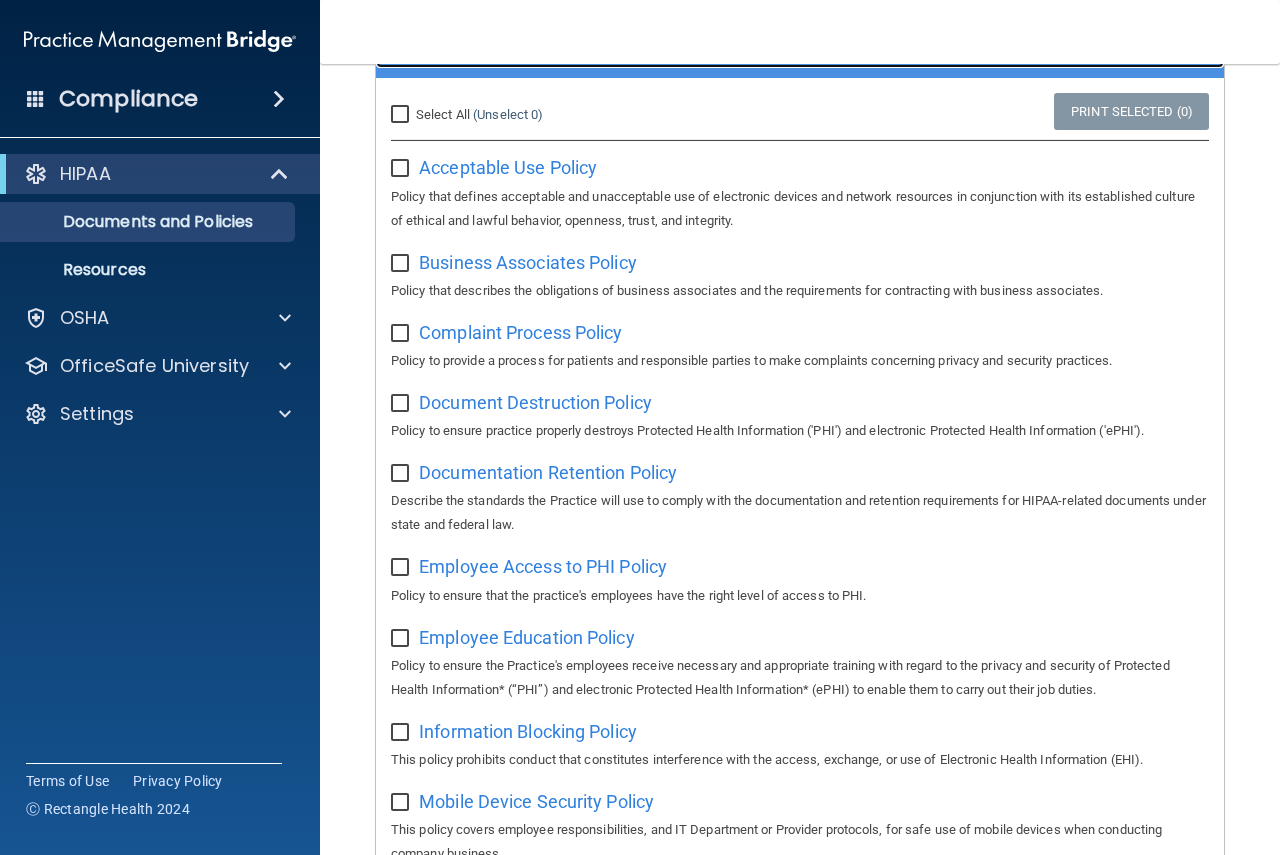 scroll, scrollTop: 200, scrollLeft: 0, axis: vertical 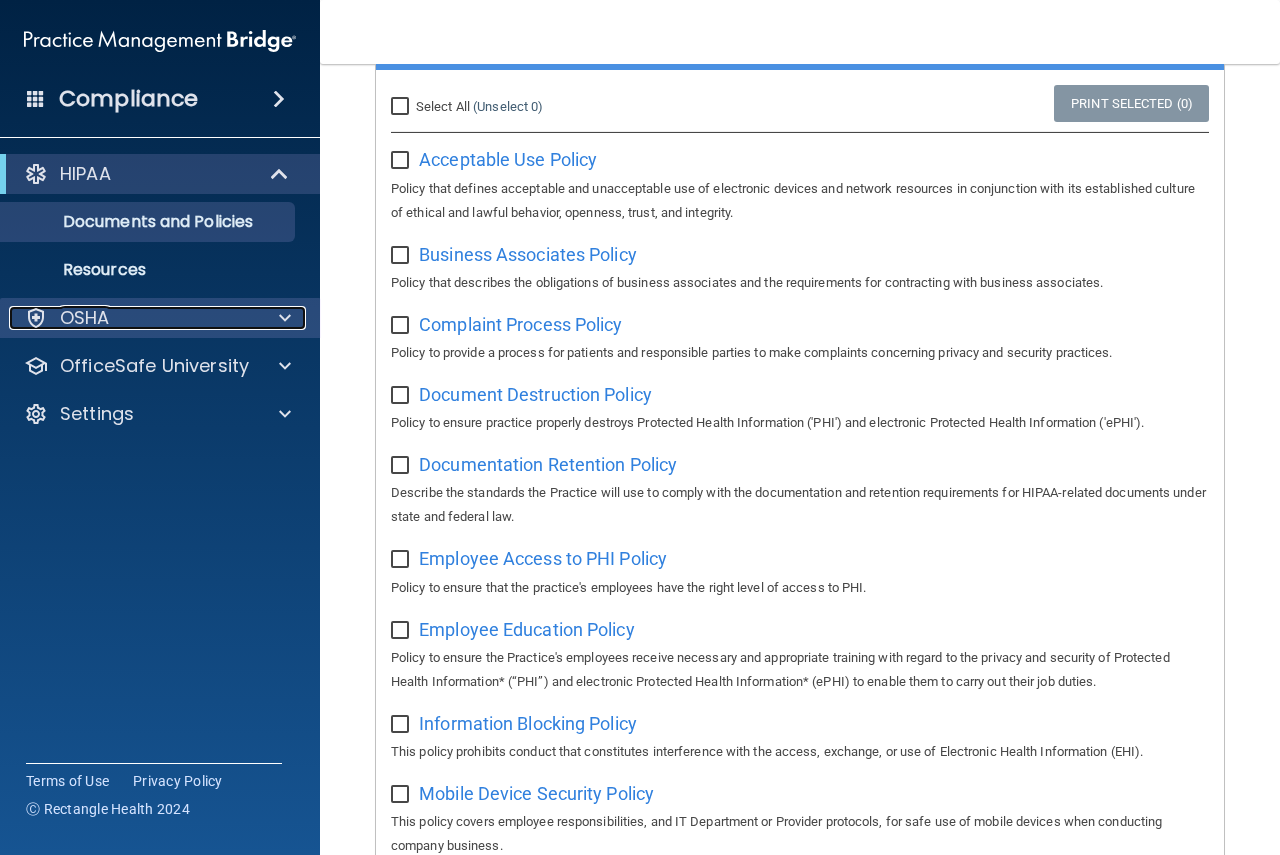 click at bounding box center (282, 318) 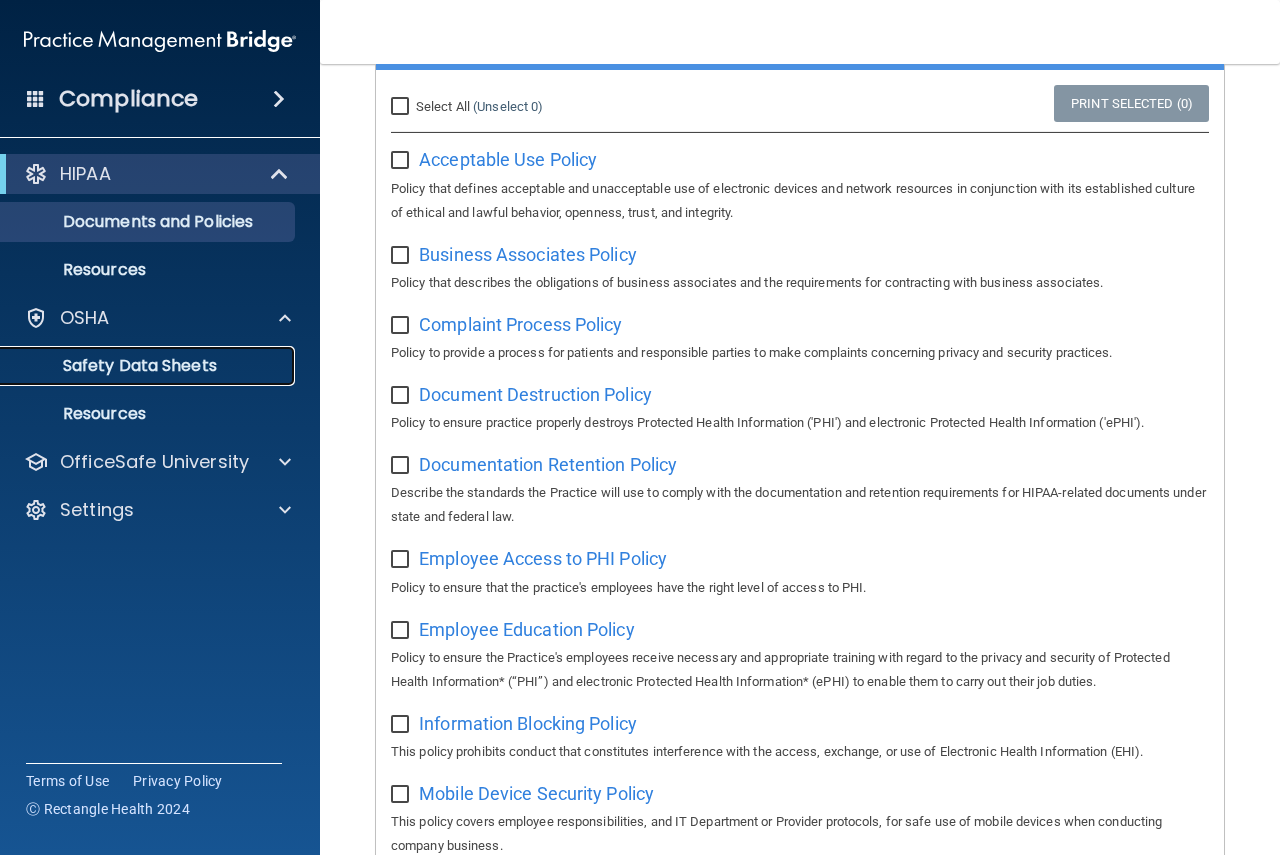 click on "Safety Data Sheets" at bounding box center (149, 366) 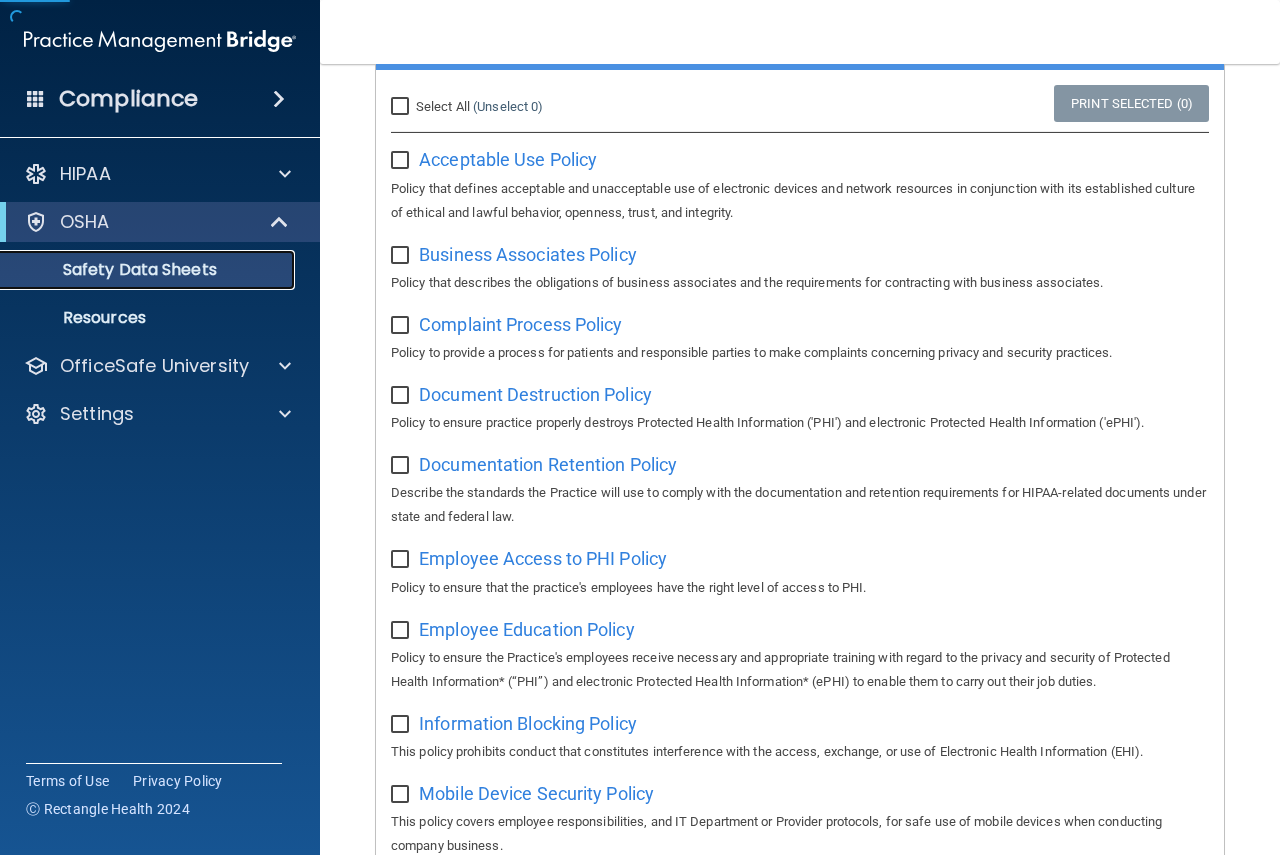 scroll, scrollTop: 0, scrollLeft: 0, axis: both 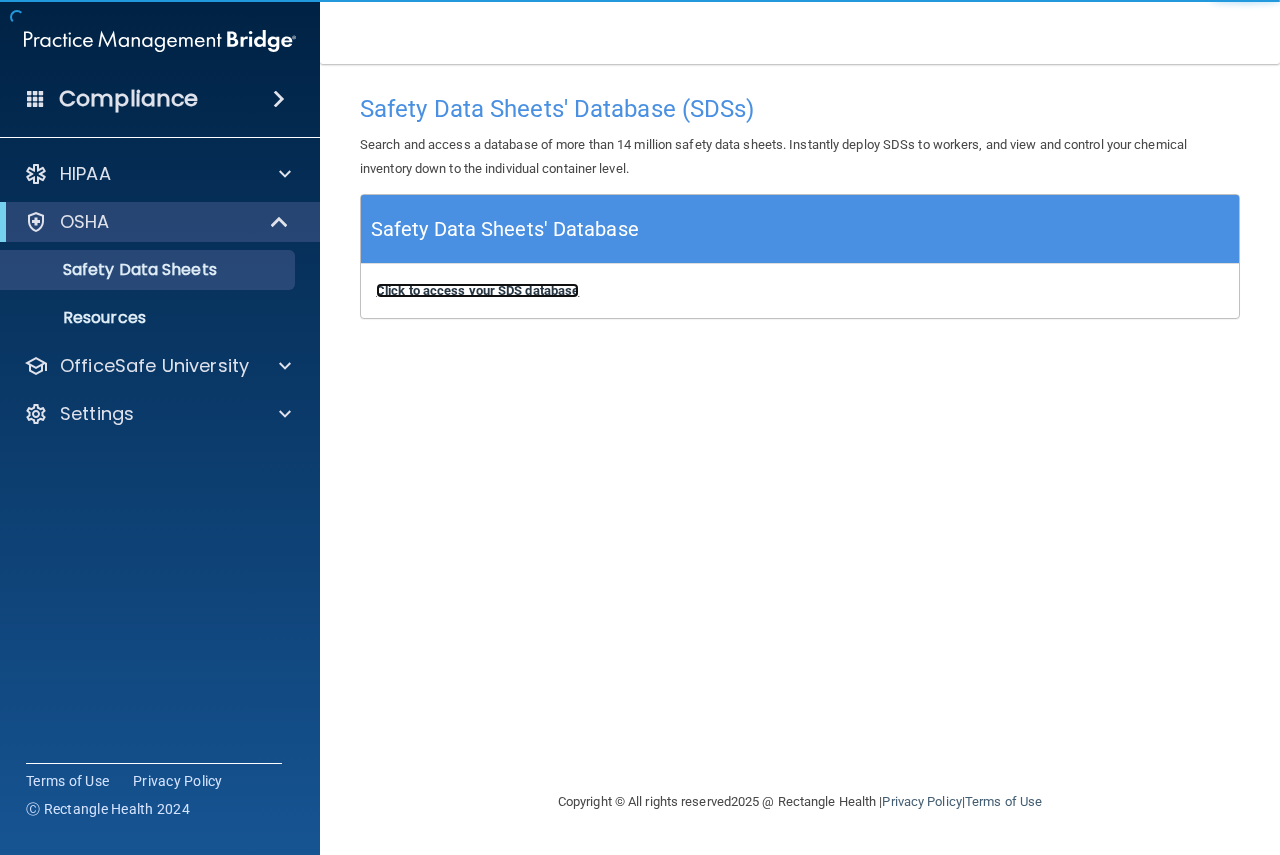 click on "Click to access your SDS database" at bounding box center (477, 290) 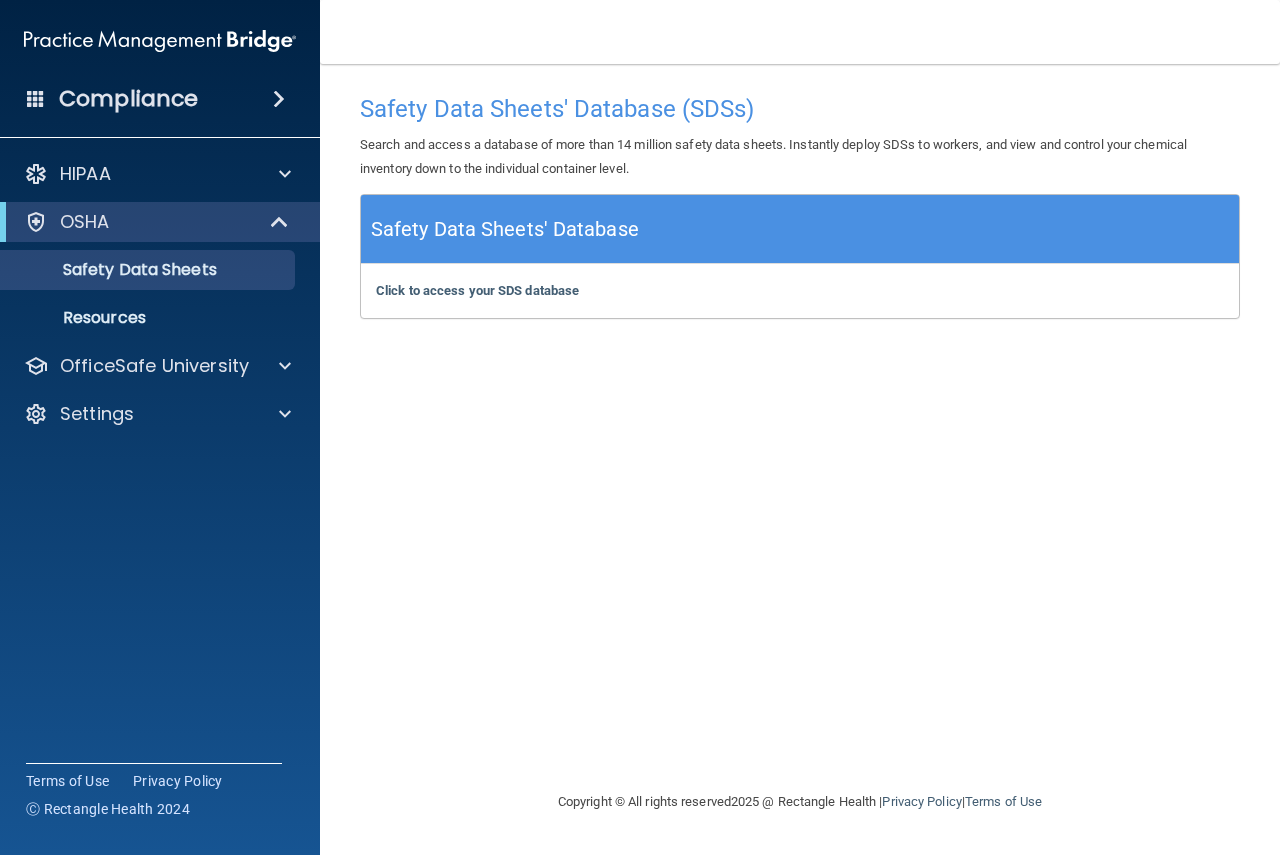 click on "Compliance" at bounding box center (128, 99) 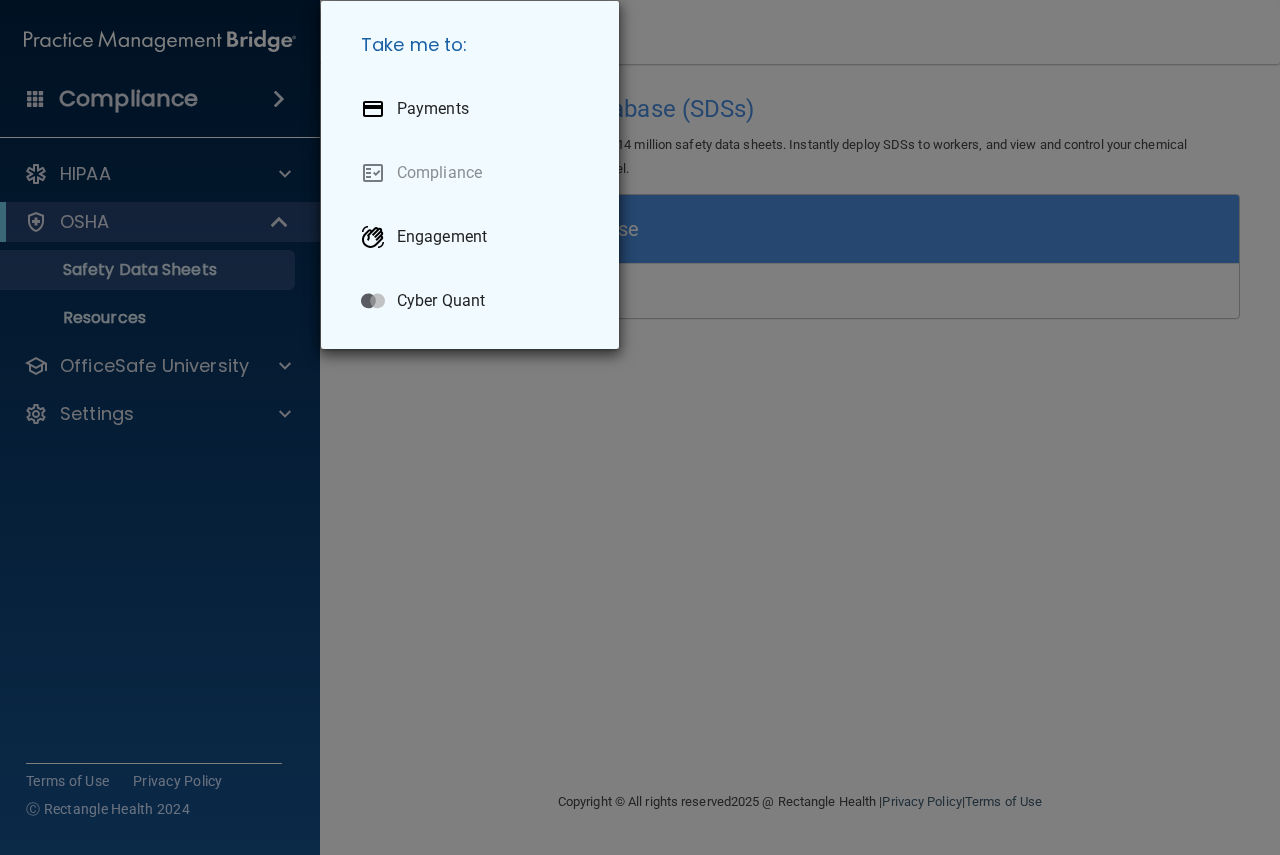 click on "Take me to:             Payments                   Compliance                     Engagement                     Cyber Quant" at bounding box center (640, 427) 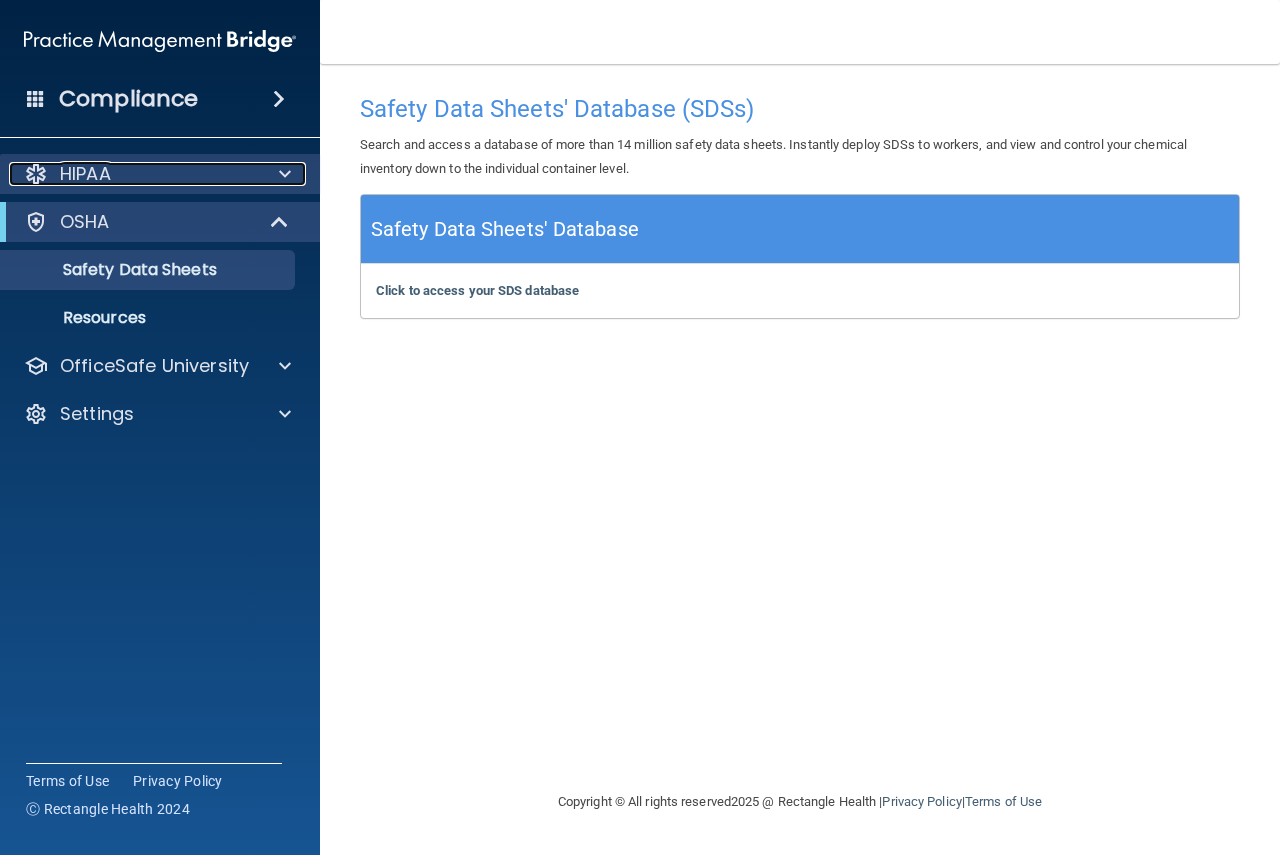 click at bounding box center [285, 174] 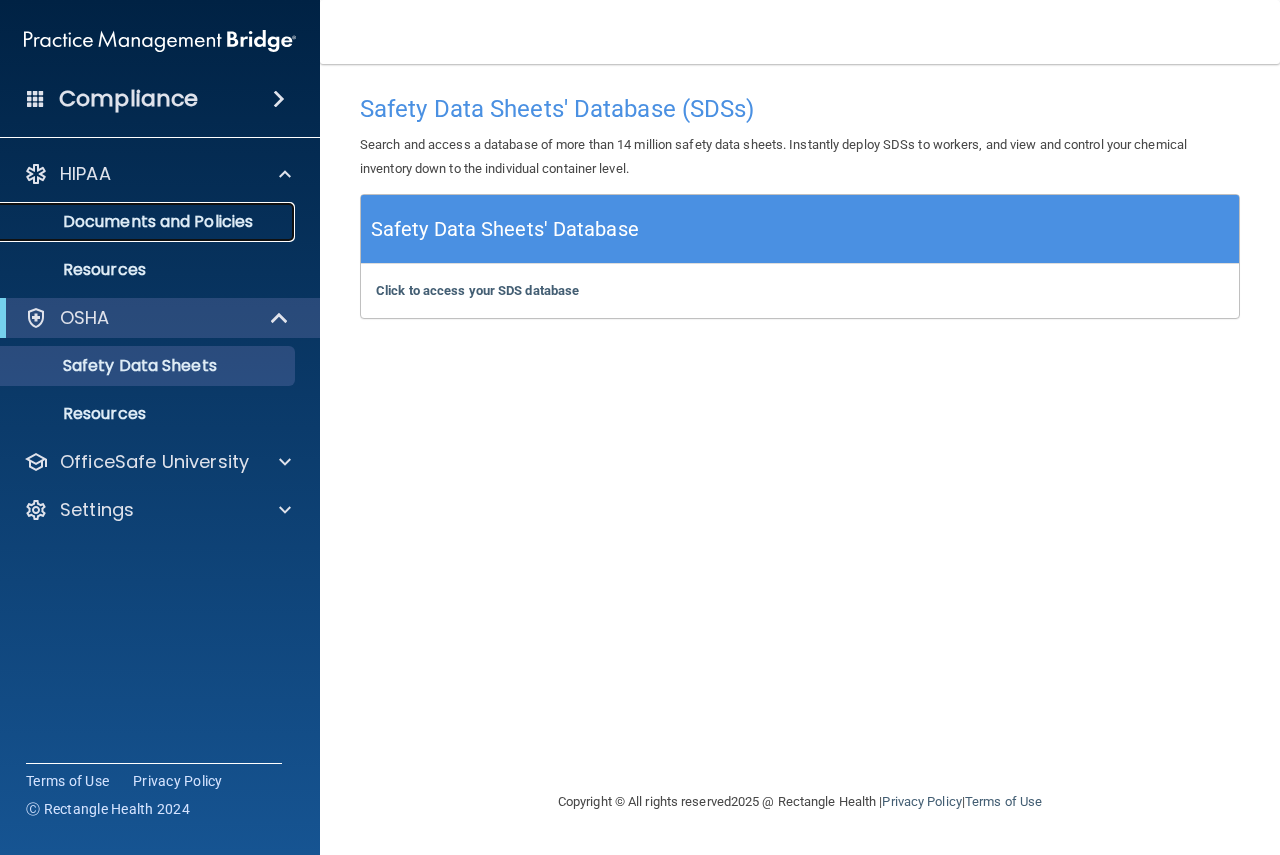 click on "Documents and Policies" at bounding box center [149, 222] 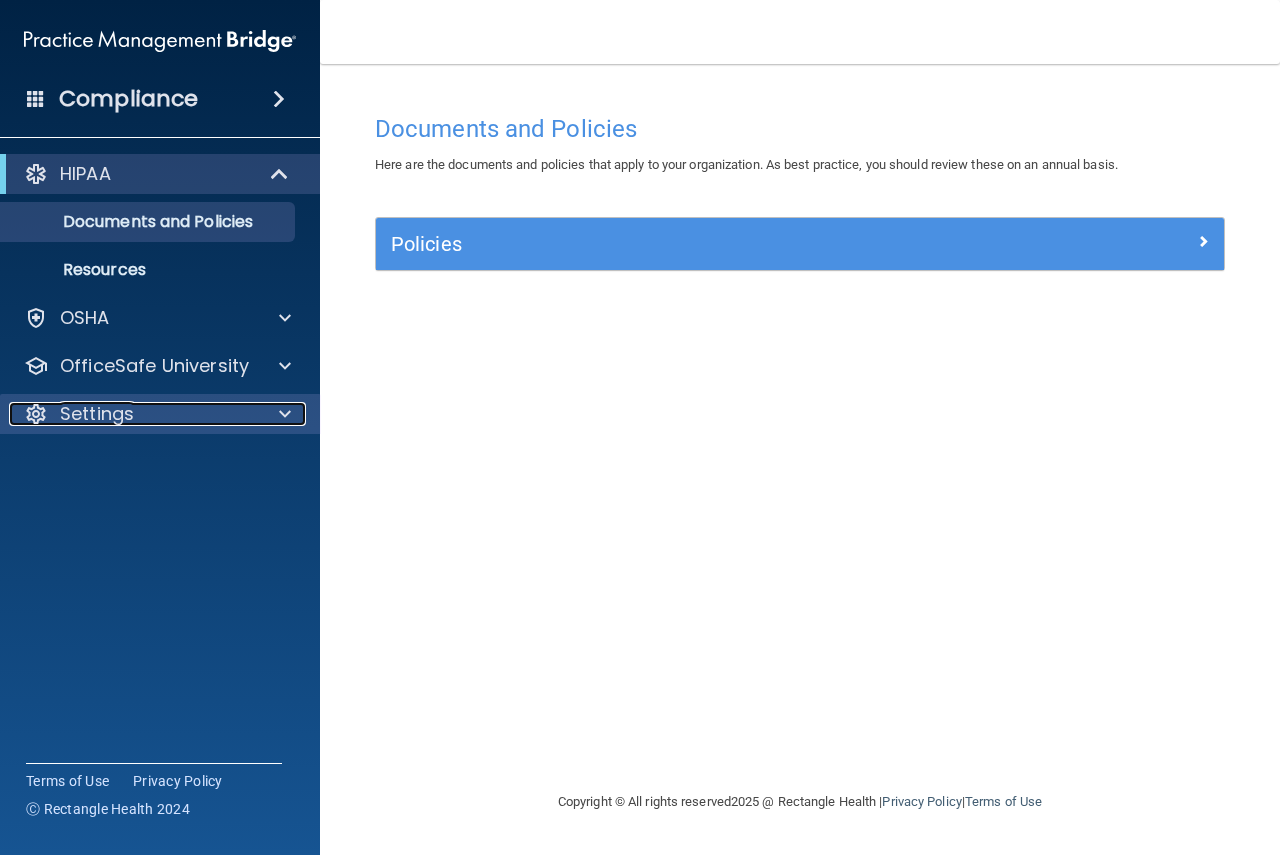 click on "Settings" at bounding box center [97, 414] 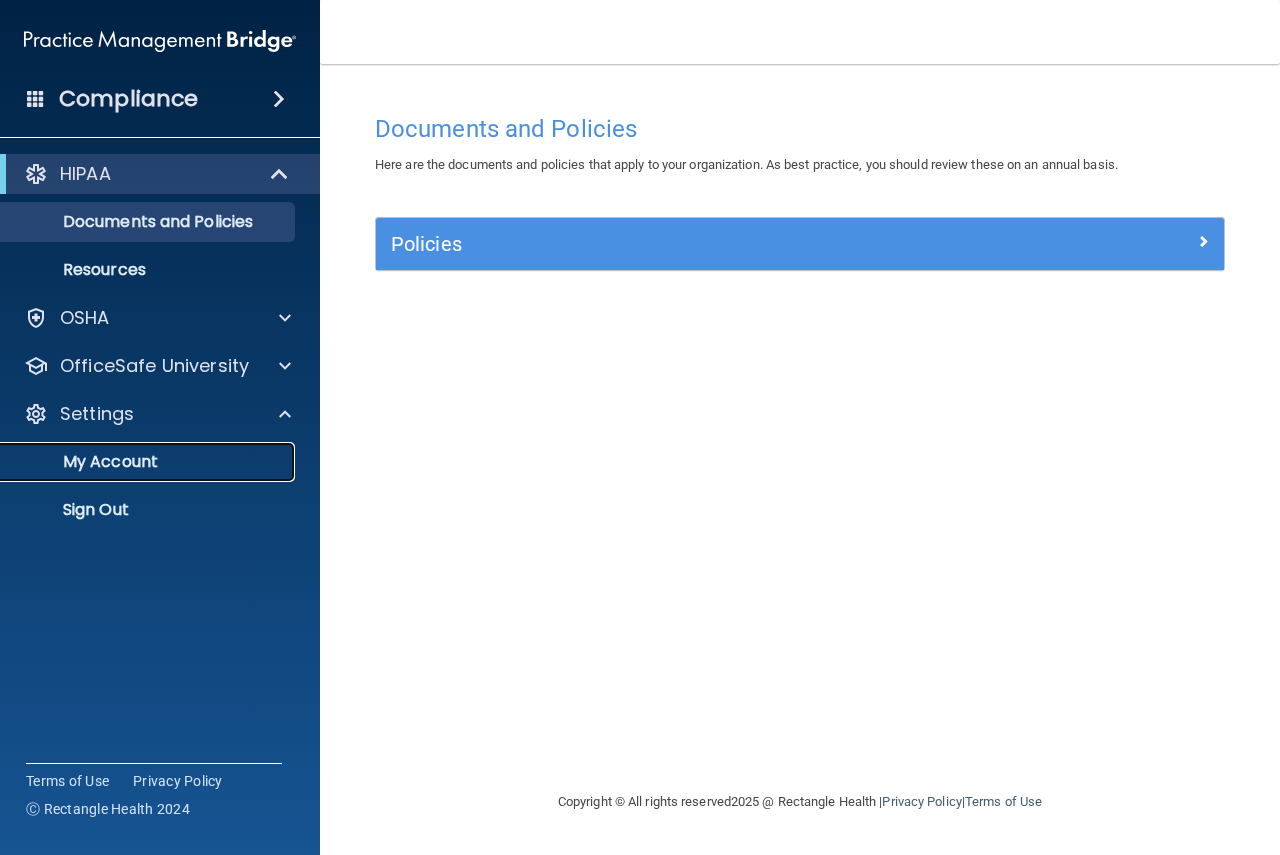 click on "My Account" at bounding box center (149, 462) 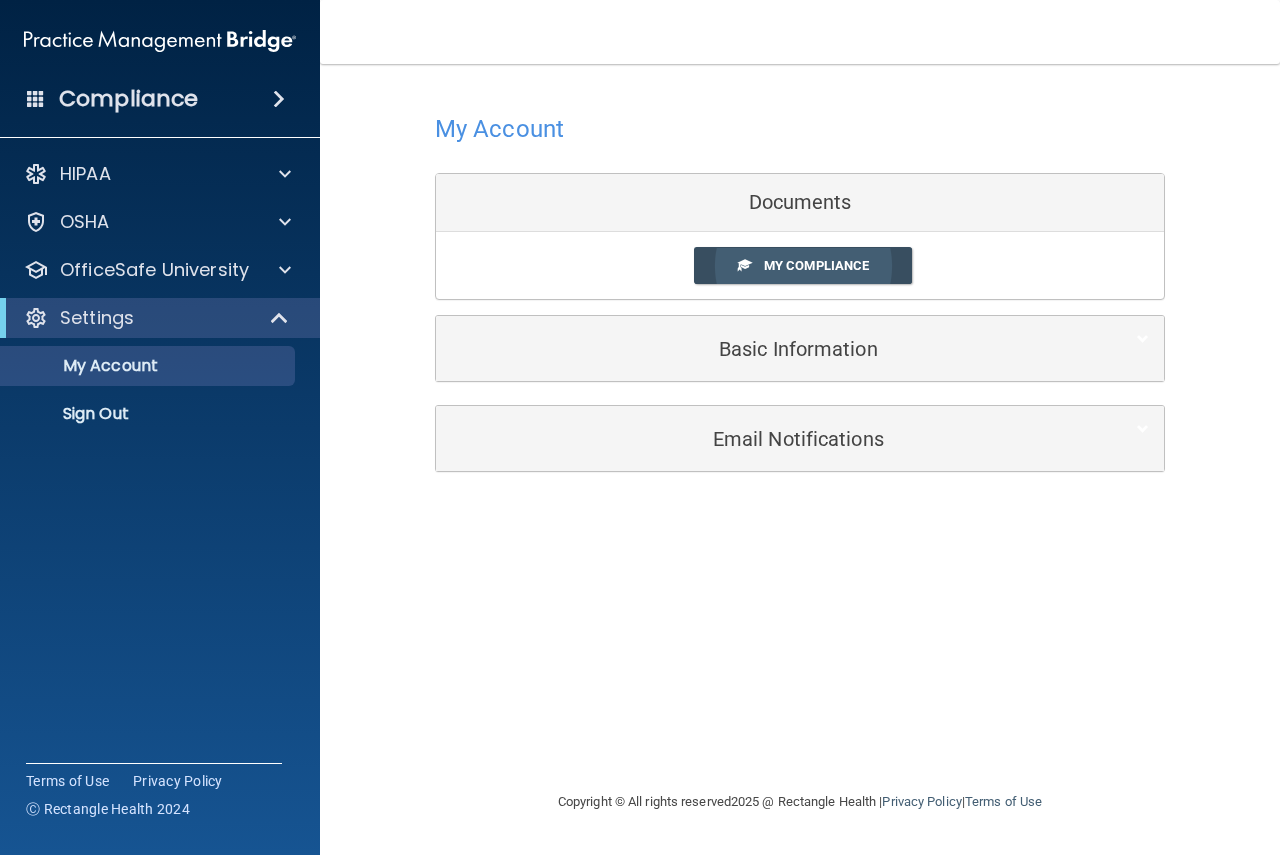 click on "My Compliance" at bounding box center (816, 265) 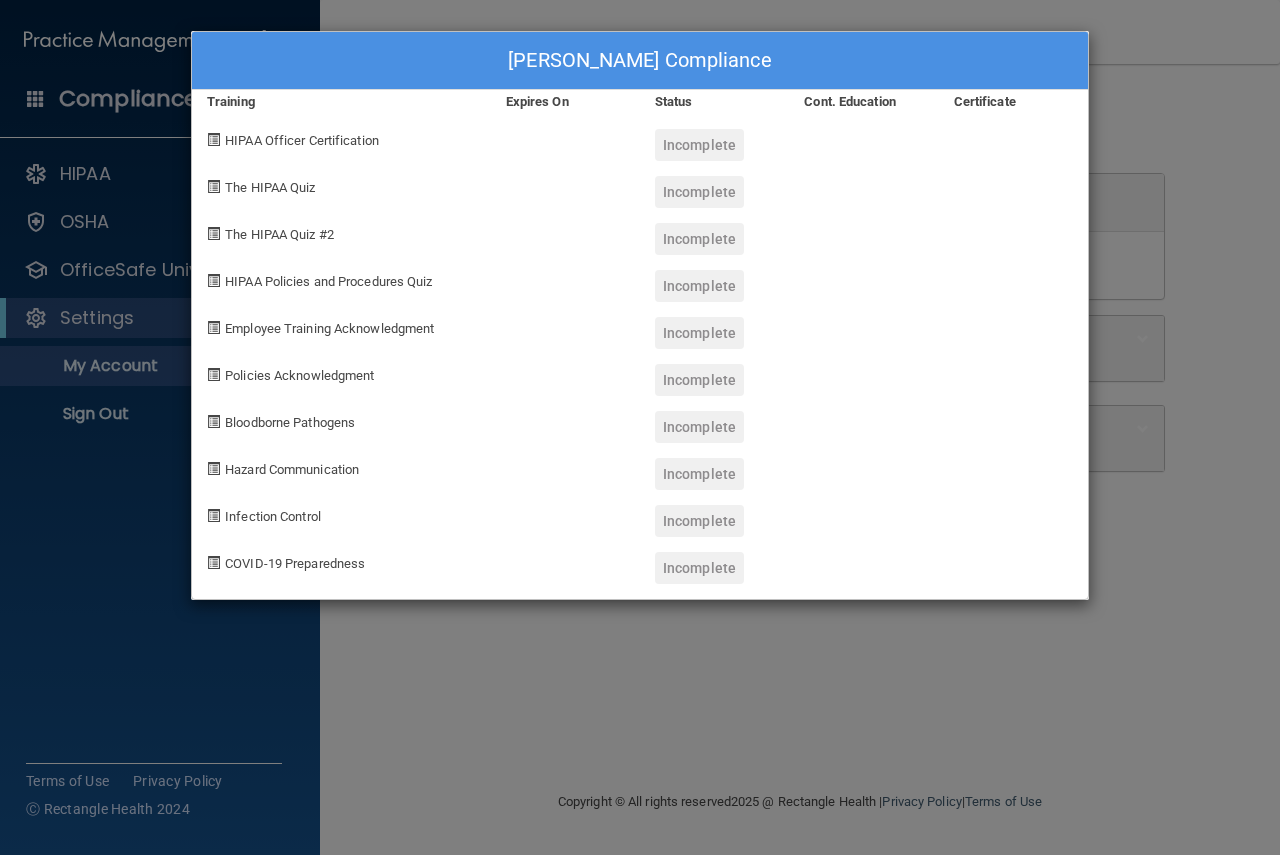 click on "[PERSON_NAME] Compliance      Training   Expires On   Status   Cont. Education   Certificate         HIPAA Officer Certification             Incomplete                      The HIPAA Quiz             Incomplete                      The HIPAA Quiz #2             Incomplete                      HIPAA Policies and Procedures Quiz             Incomplete                      Employee Training Acknowledgment             Incomplete                      Policies Acknowledgment             Incomplete                      Bloodborne Pathogens             Incomplete                      Hazard Communication             Incomplete                      Infection Control             Incomplete                      COVID-19 Preparedness             Incomplete" at bounding box center [640, 427] 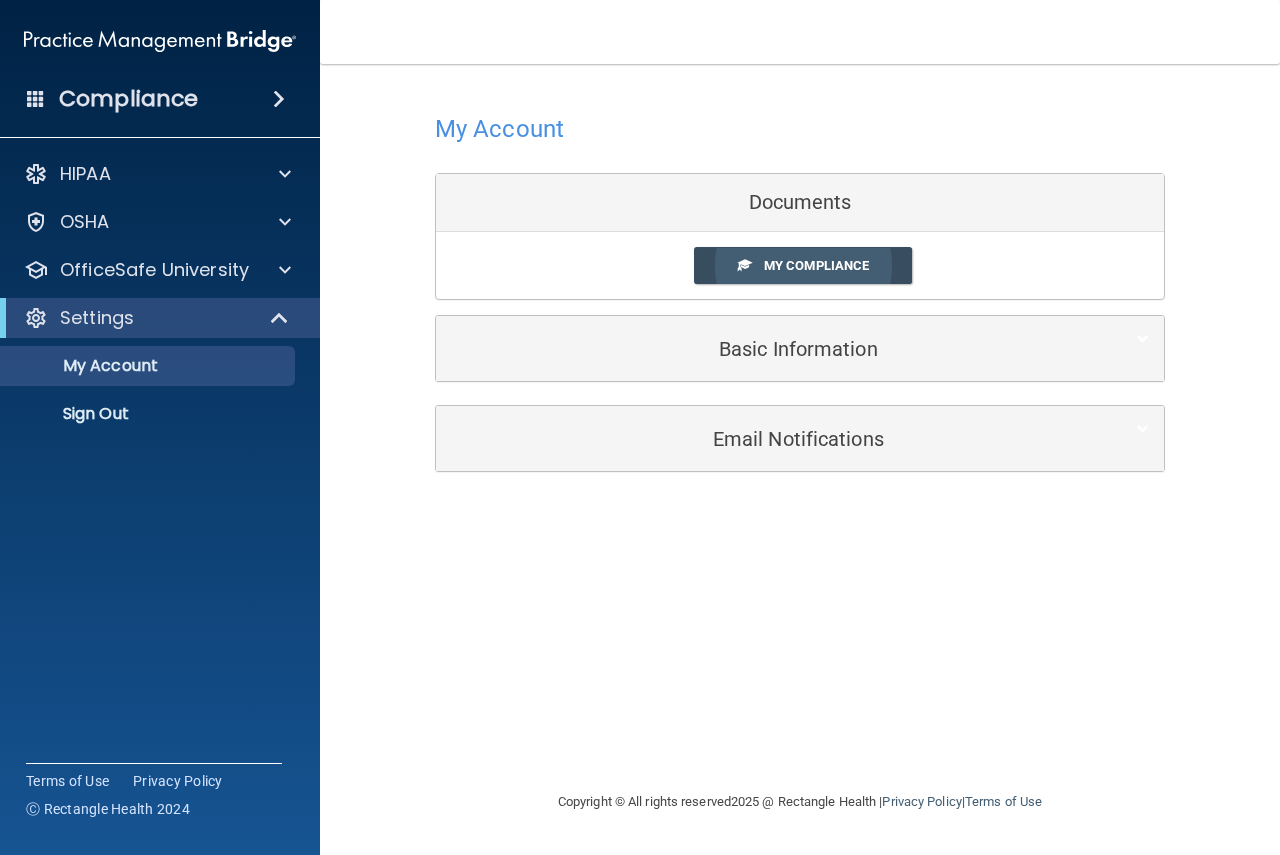 click on "My Compliance" at bounding box center (816, 265) 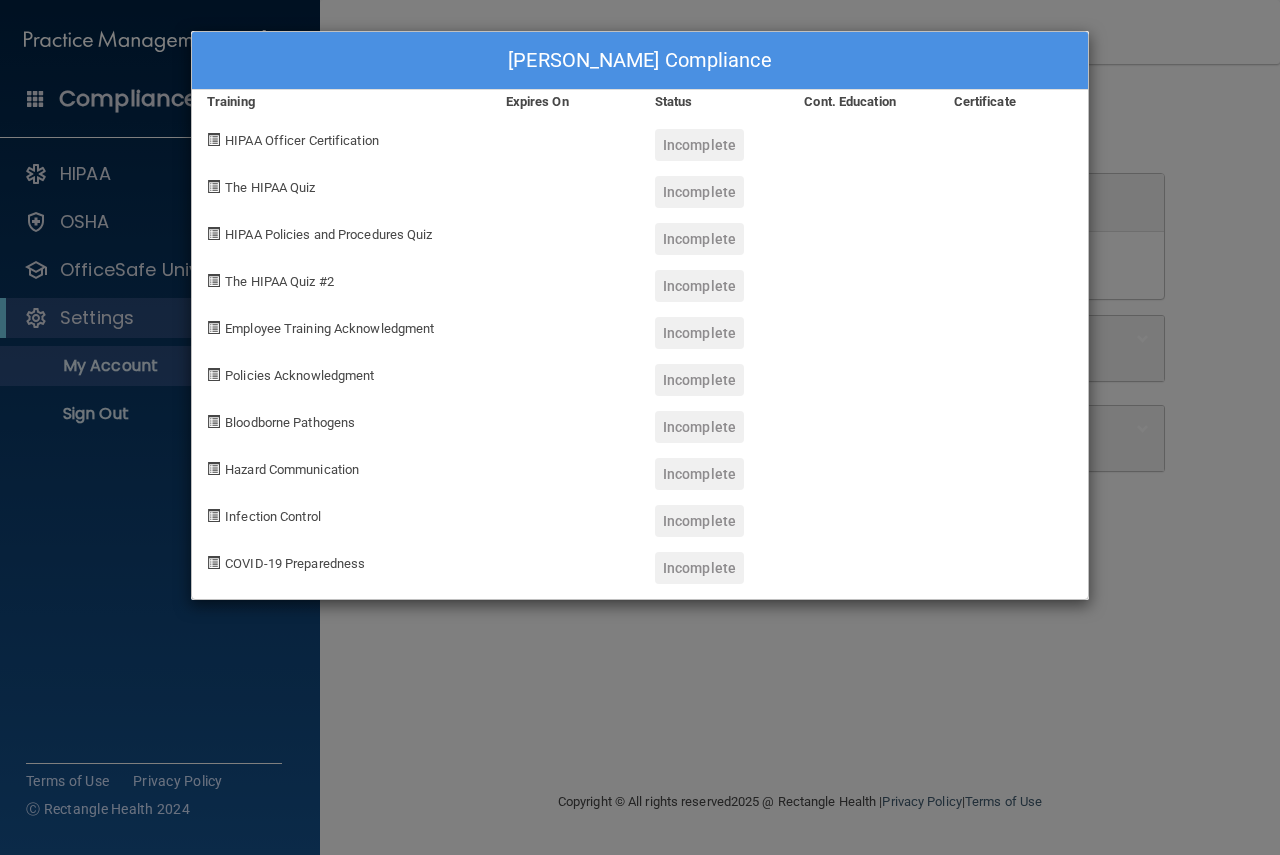 click on "HIPAA Officer Certification" at bounding box center [302, 140] 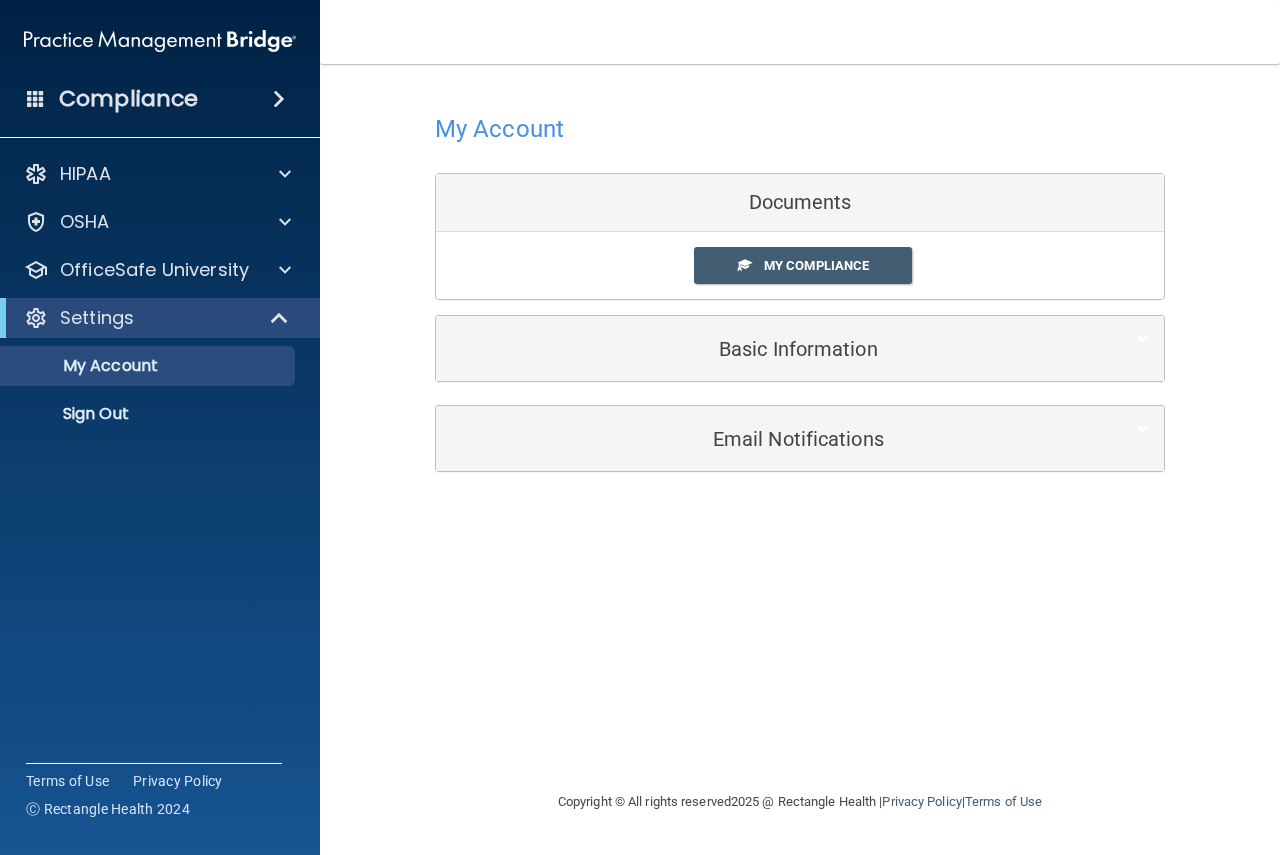 click on "Documents" at bounding box center (800, 203) 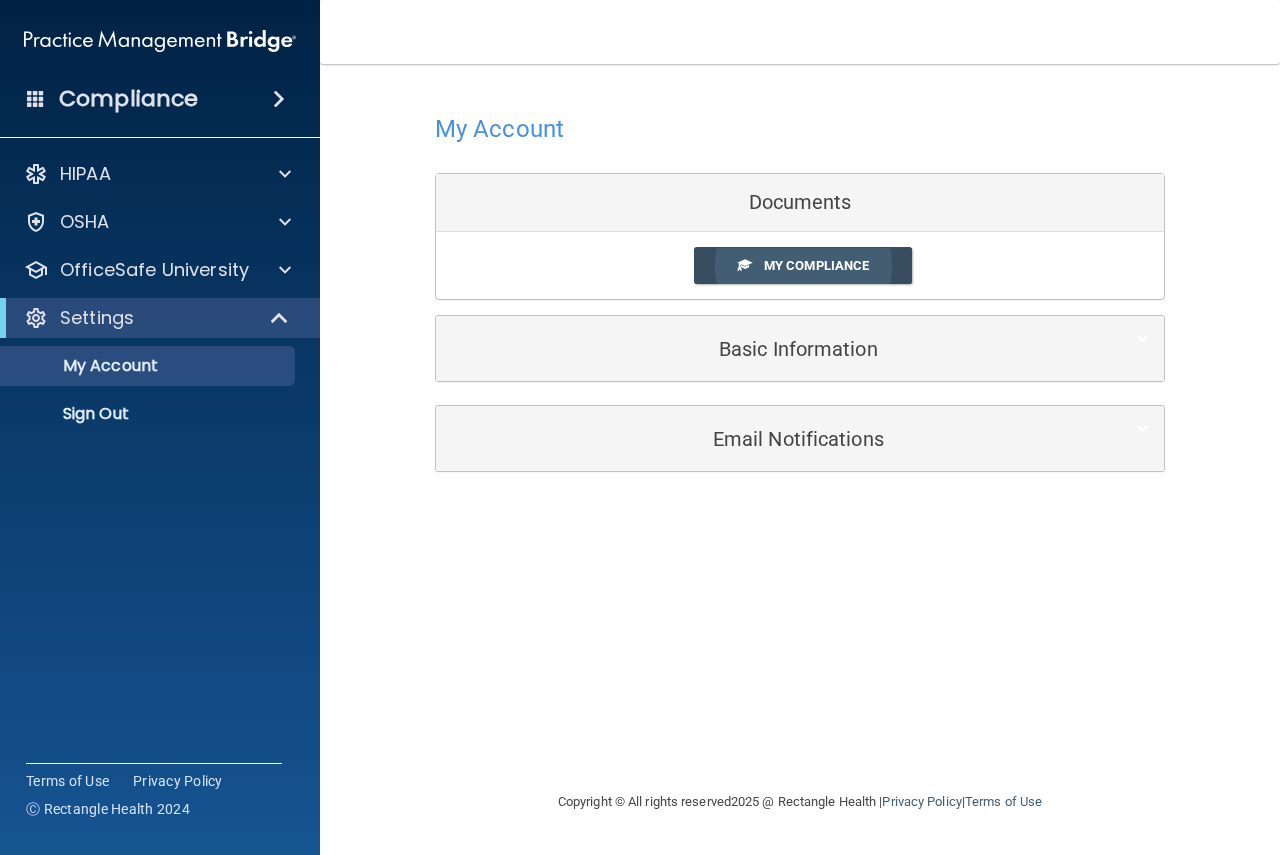 click on "My Compliance" at bounding box center (816, 265) 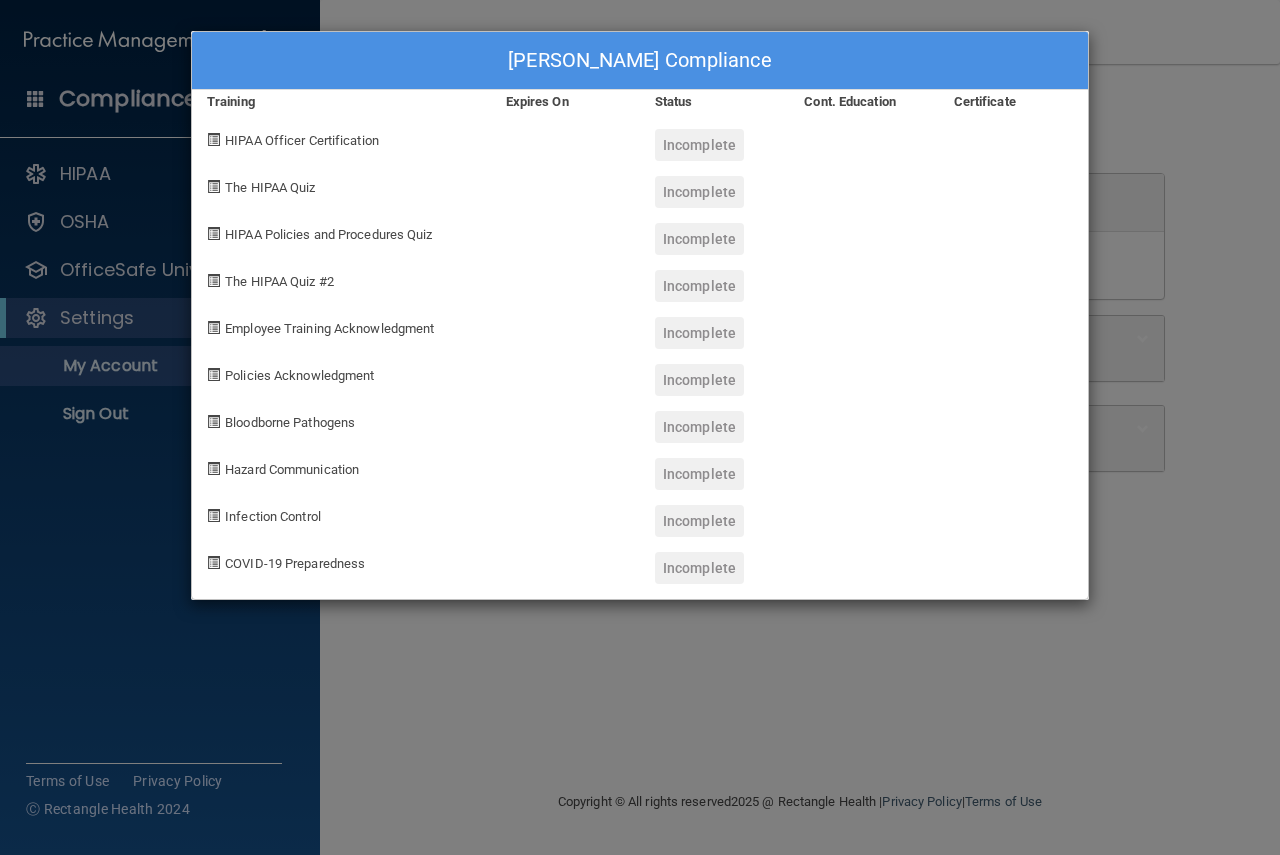 click on "HIPAA Officer Certification" at bounding box center [302, 140] 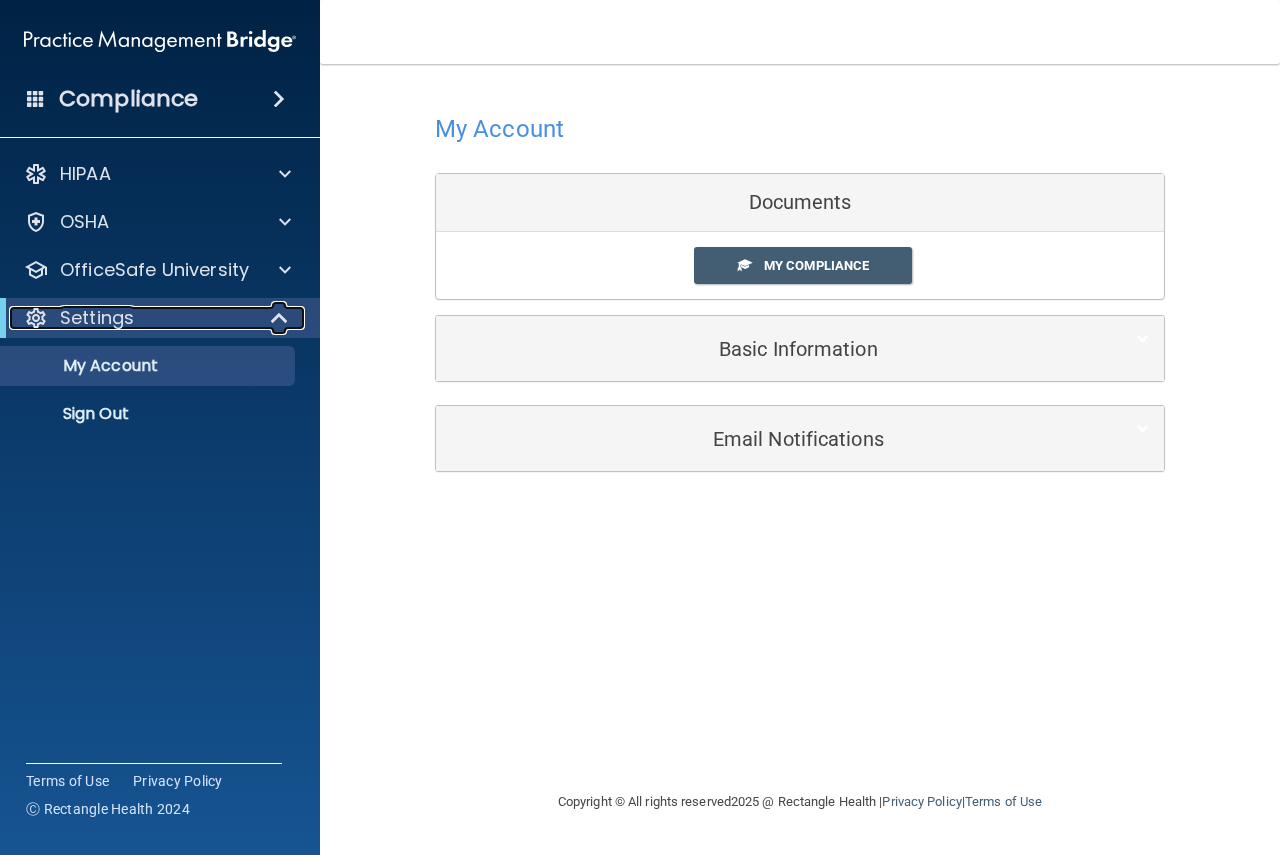click on "Settings" at bounding box center [97, 318] 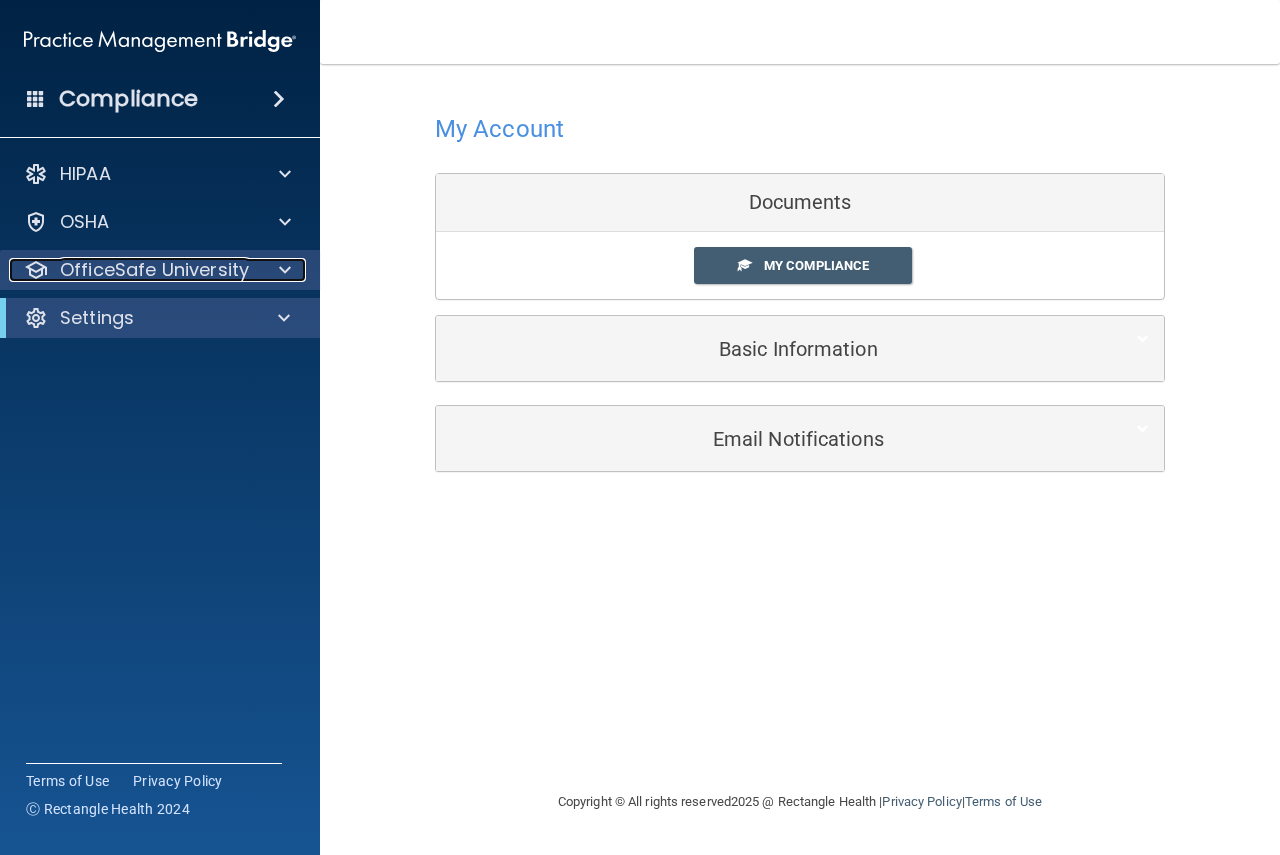 click at bounding box center [282, 270] 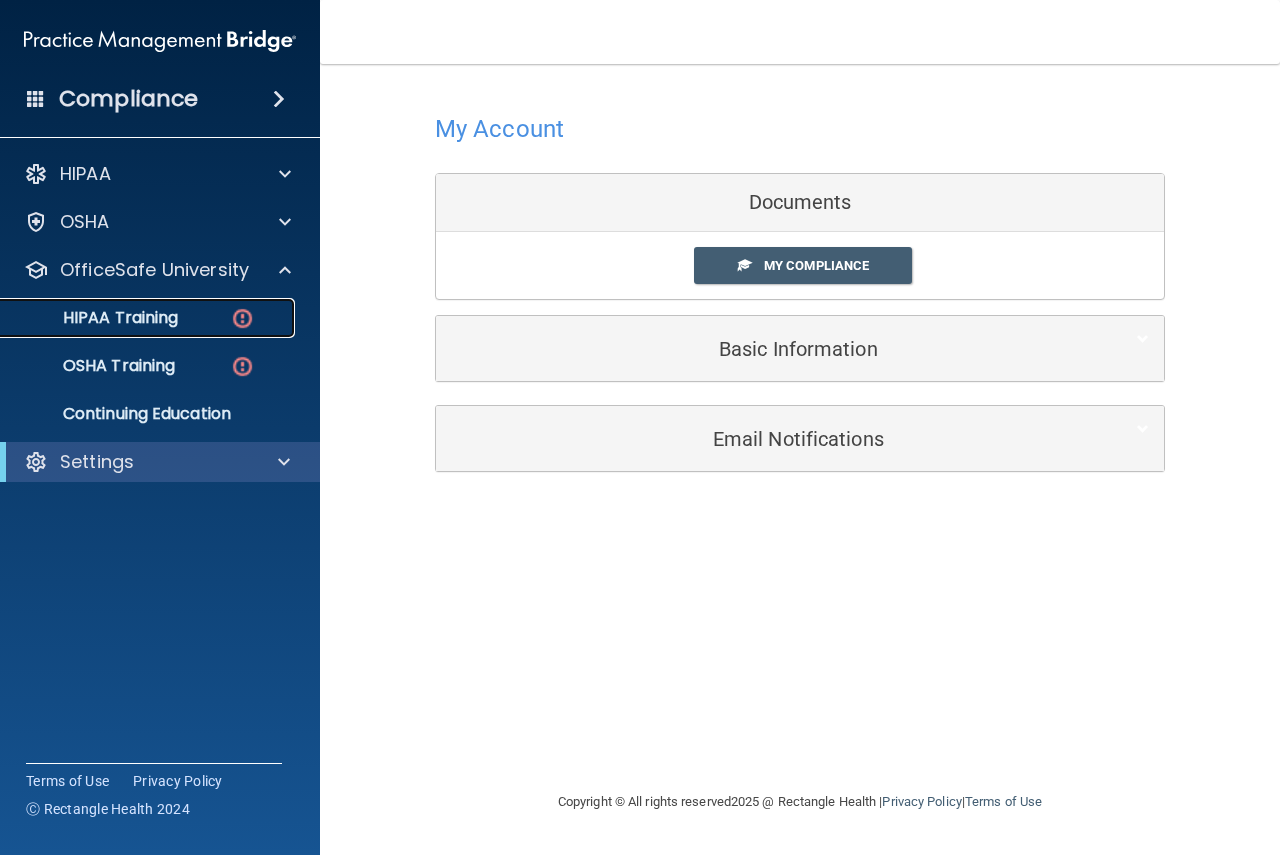 click on "HIPAA Training" at bounding box center [95, 318] 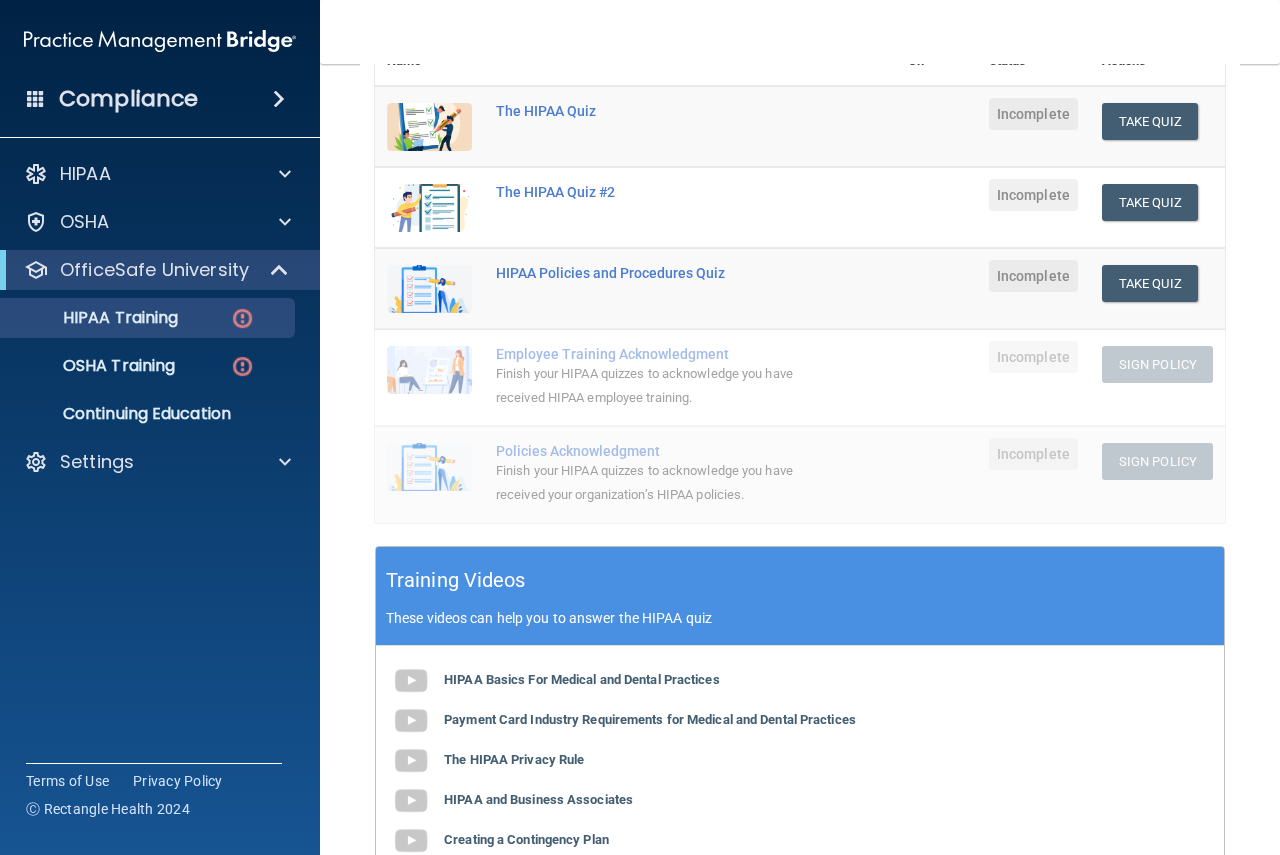 scroll, scrollTop: 300, scrollLeft: 0, axis: vertical 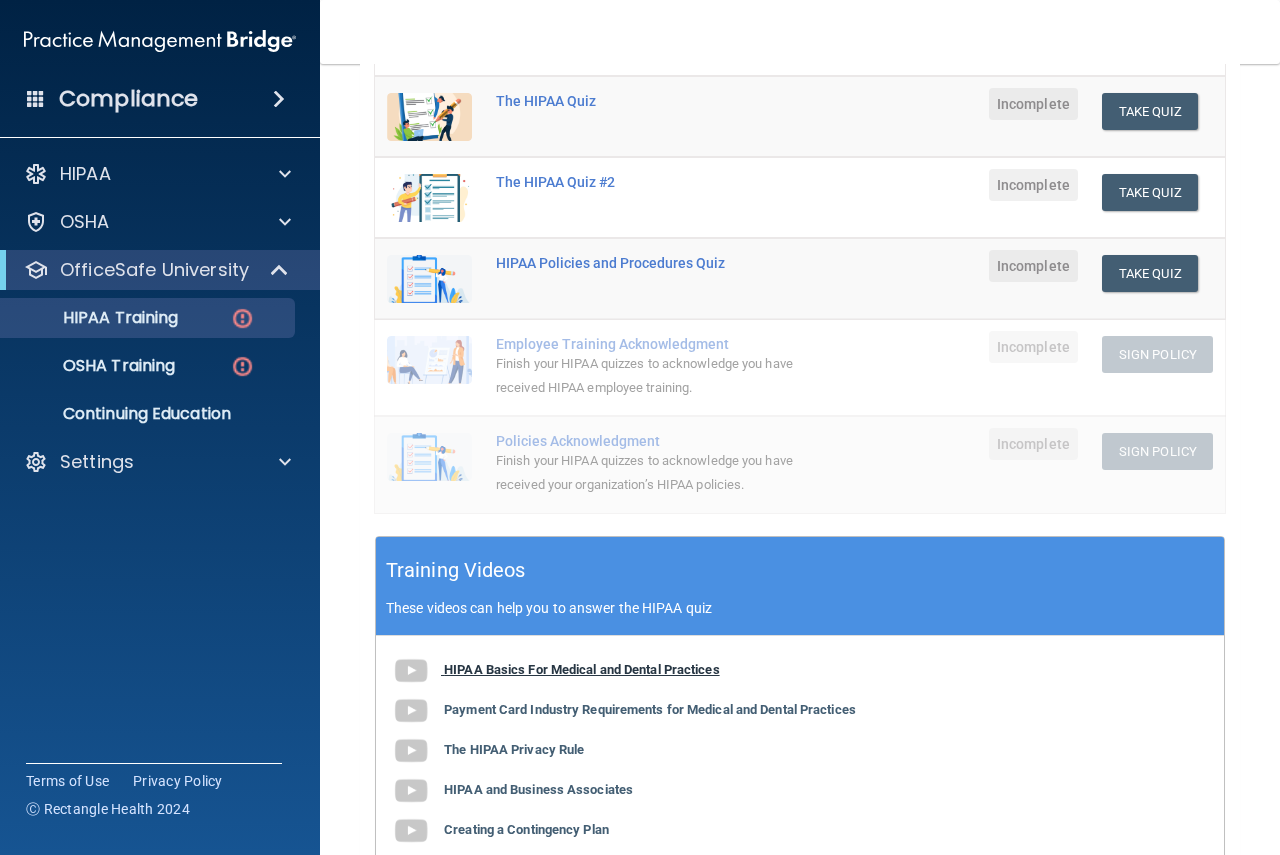 click on "HIPAA Basics For Medical and Dental Practices" at bounding box center (582, 669) 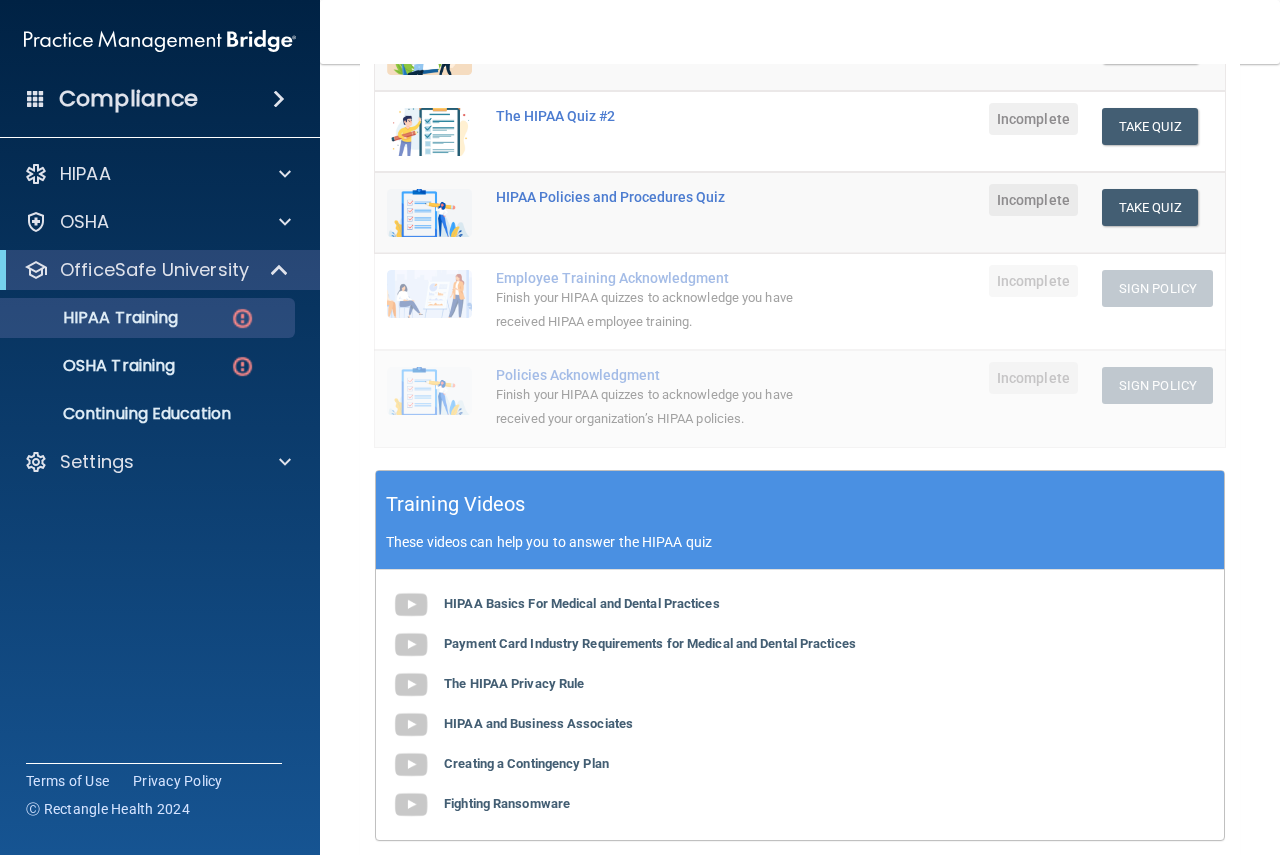 scroll, scrollTop: 500, scrollLeft: 0, axis: vertical 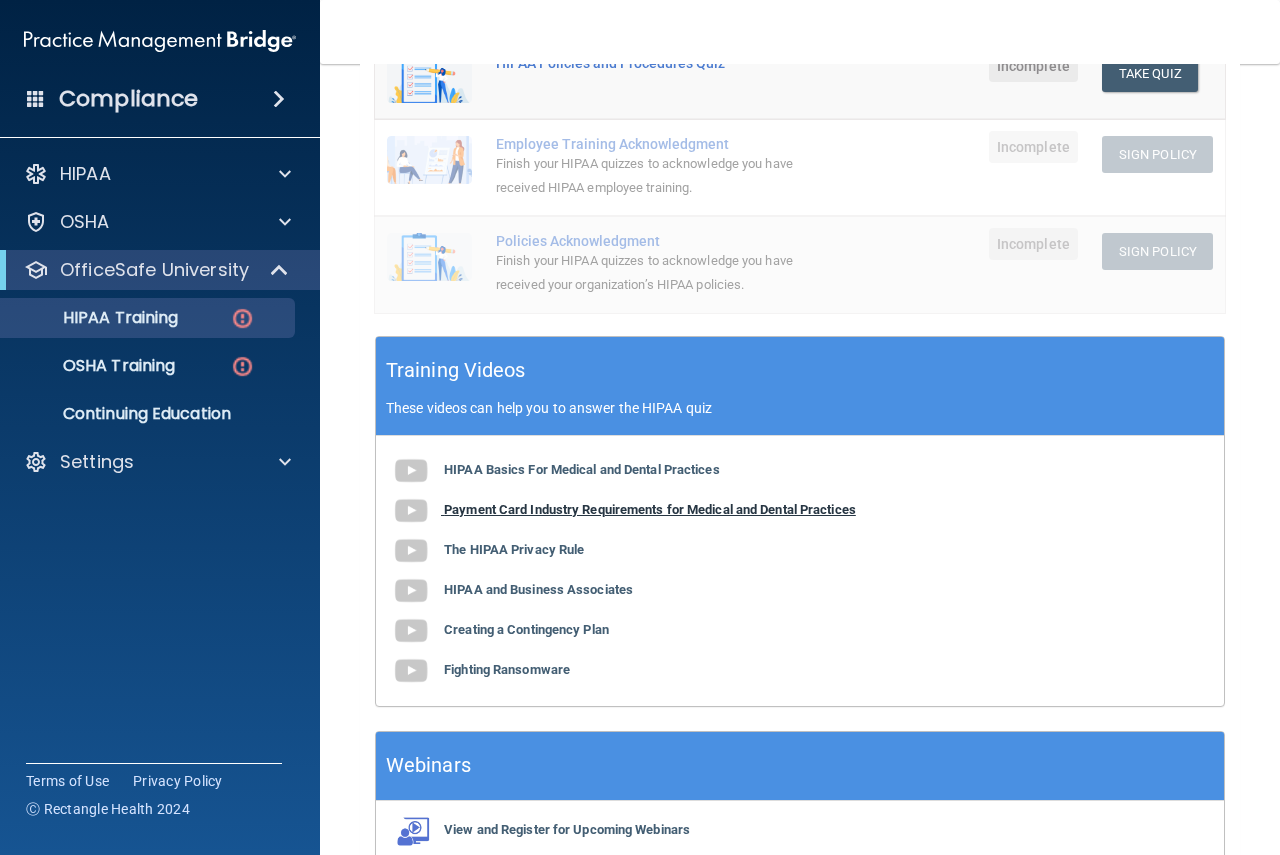 click on "Payment Card Industry Requirements for Medical and Dental Practices" at bounding box center (650, 509) 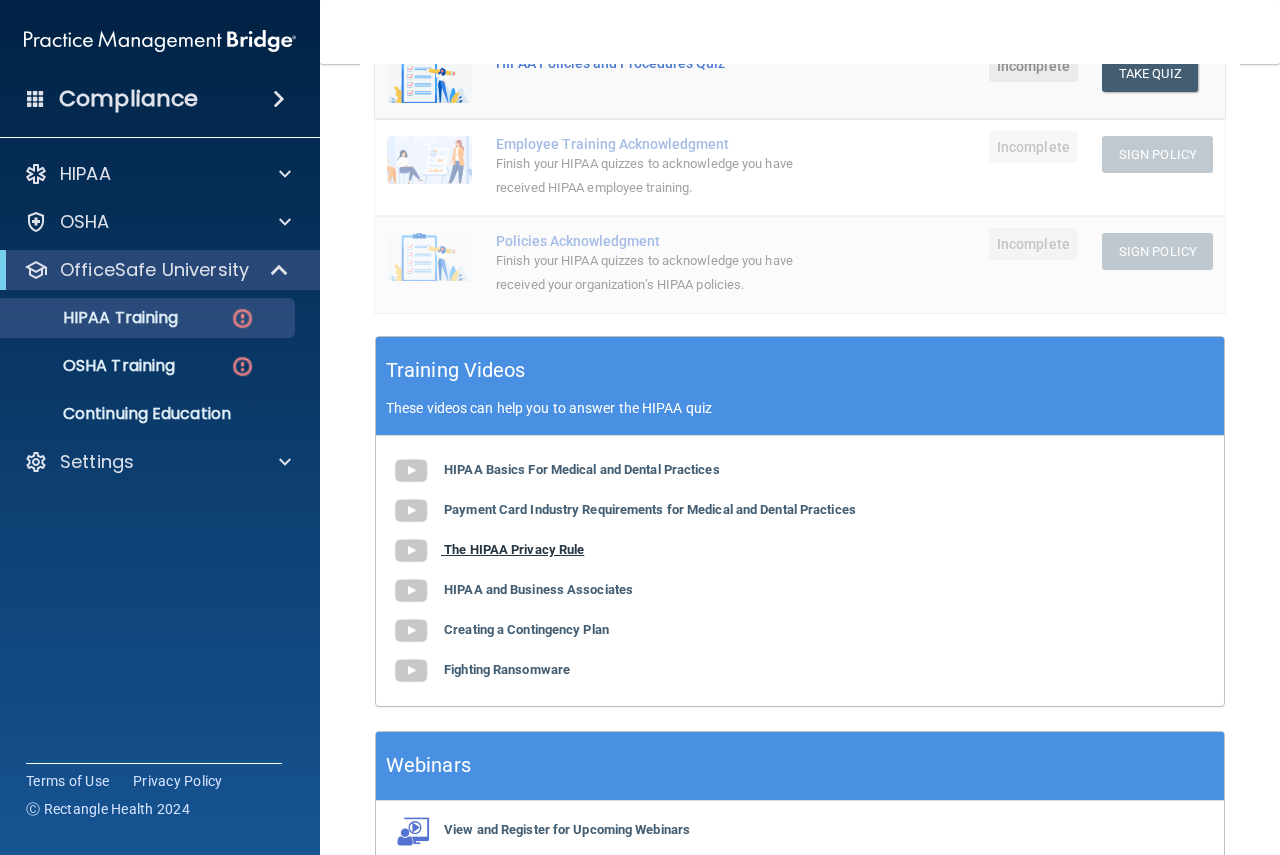 click on "The HIPAA Privacy Rule" at bounding box center (514, 549) 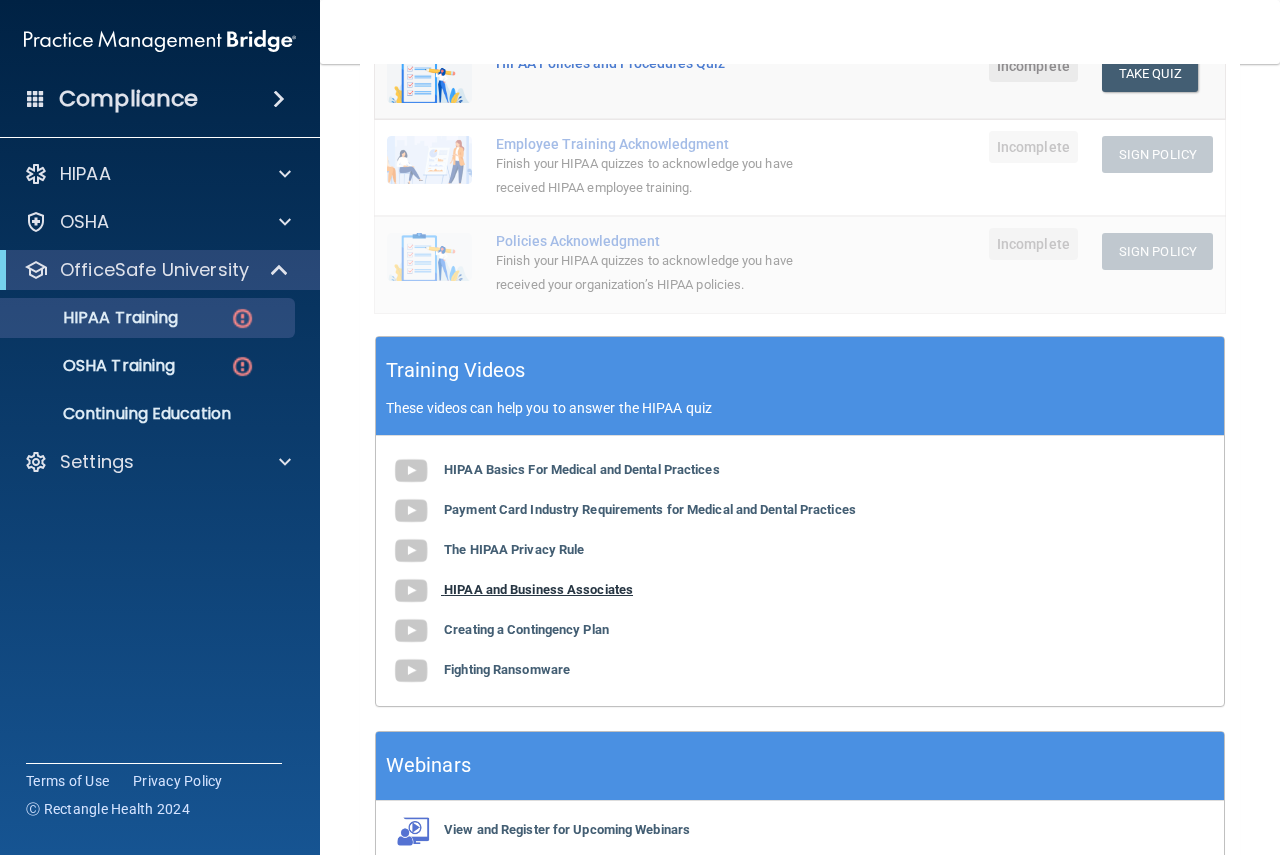 click on "HIPAA and Business Associates" at bounding box center [538, 589] 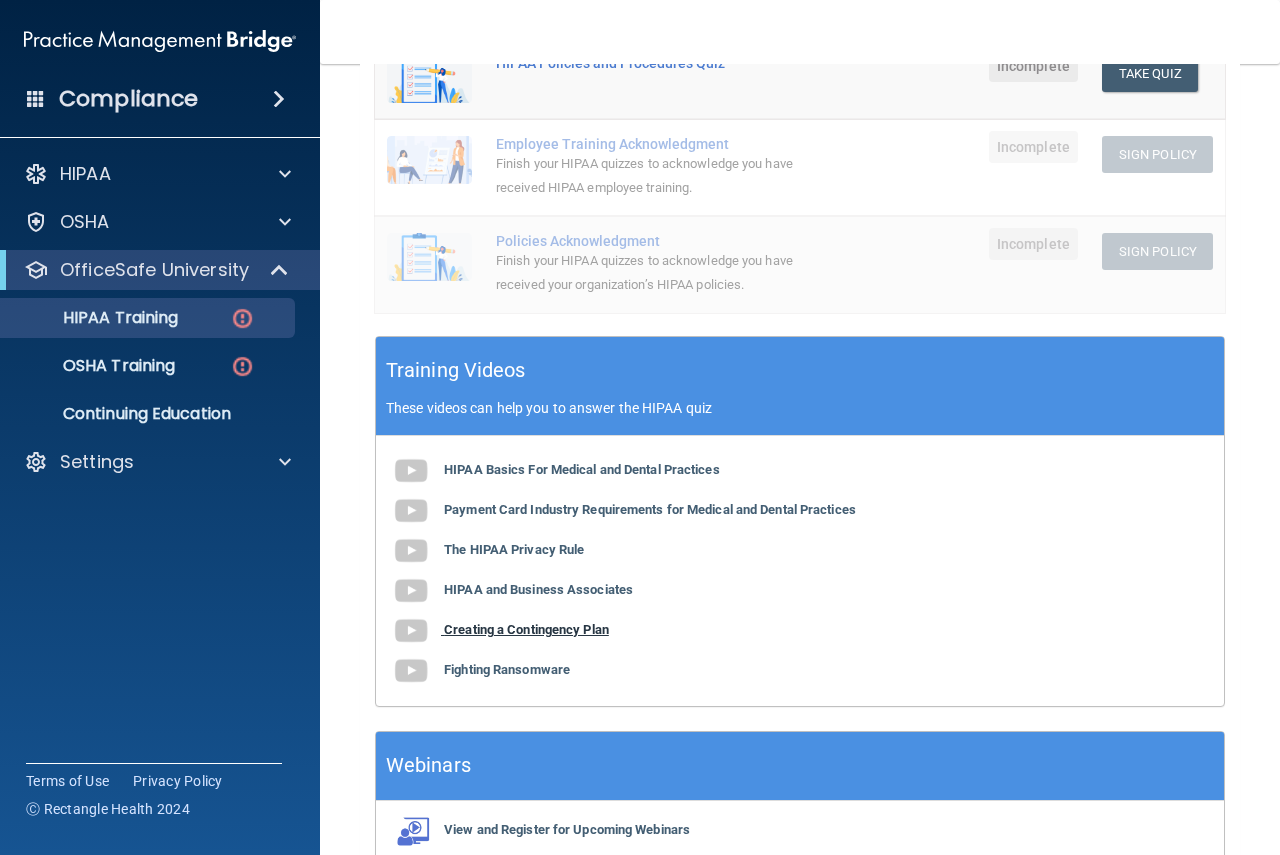 click on "Creating a Contingency Plan" at bounding box center [526, 629] 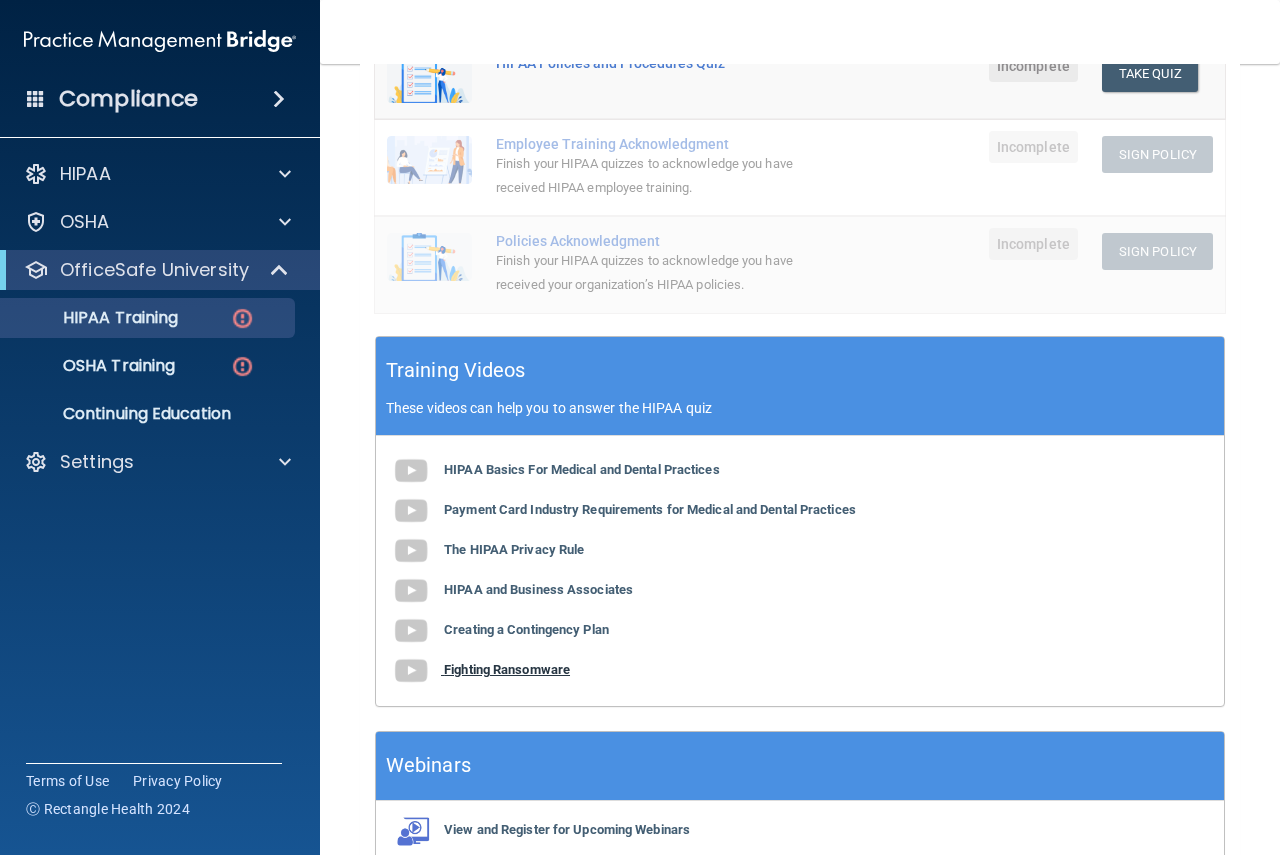 click on "Fighting Ransomware" at bounding box center (507, 669) 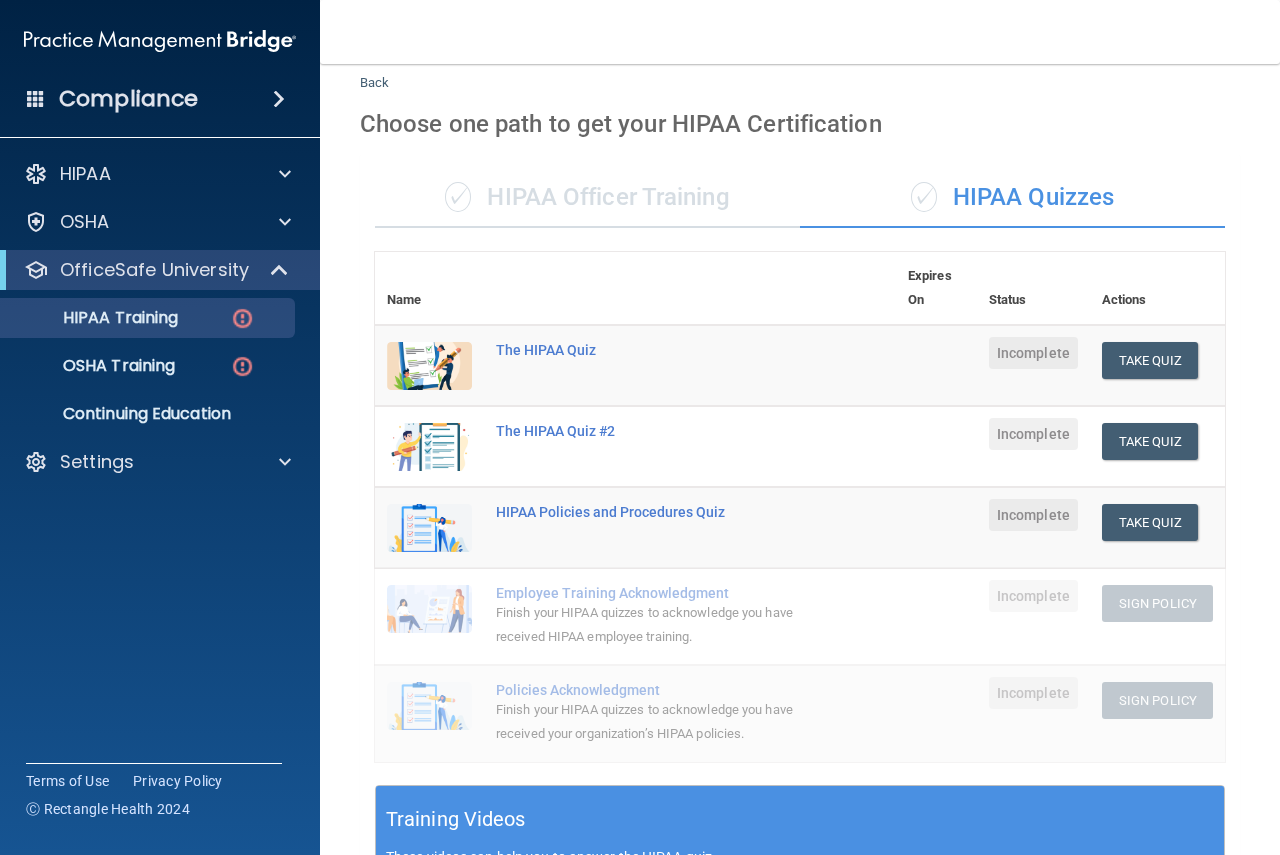 scroll, scrollTop: 4, scrollLeft: 0, axis: vertical 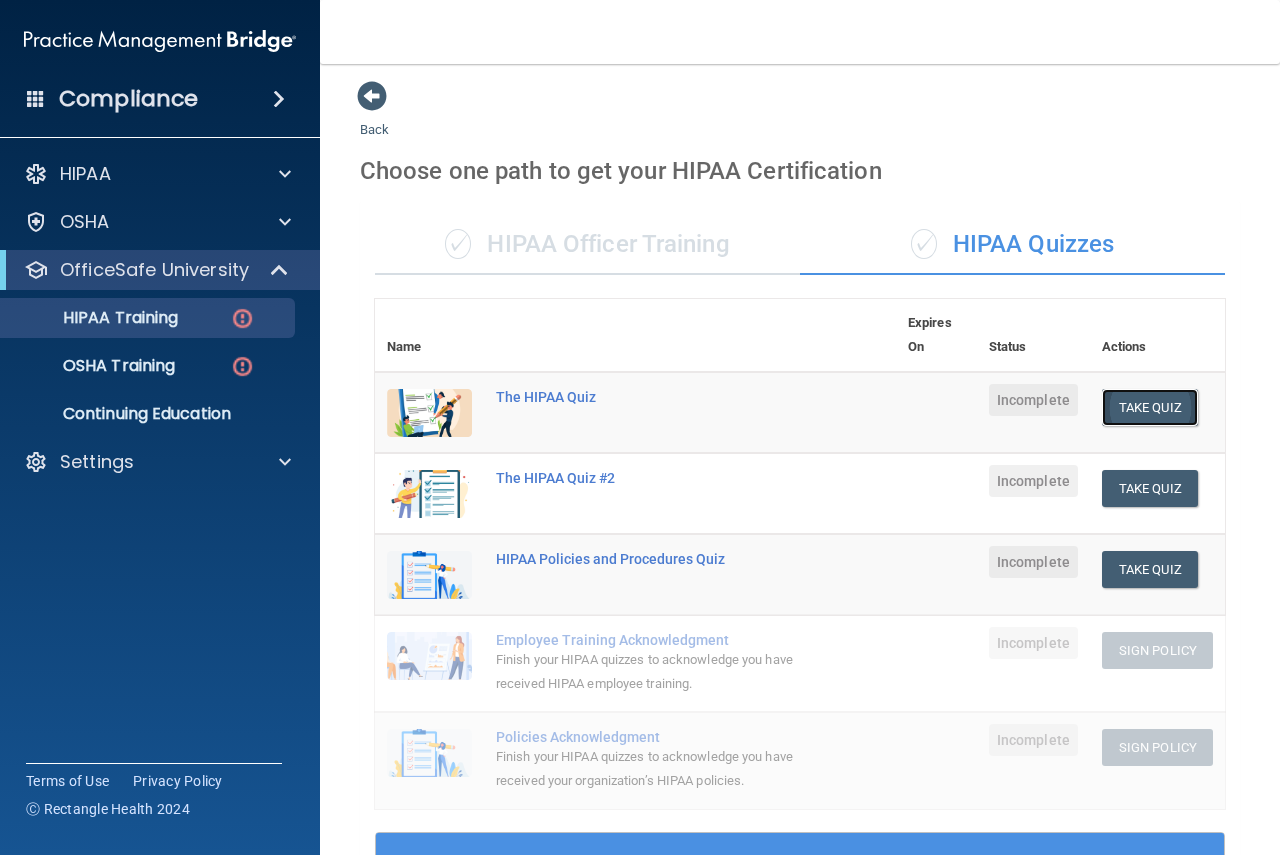 click on "Take Quiz" at bounding box center [1150, 407] 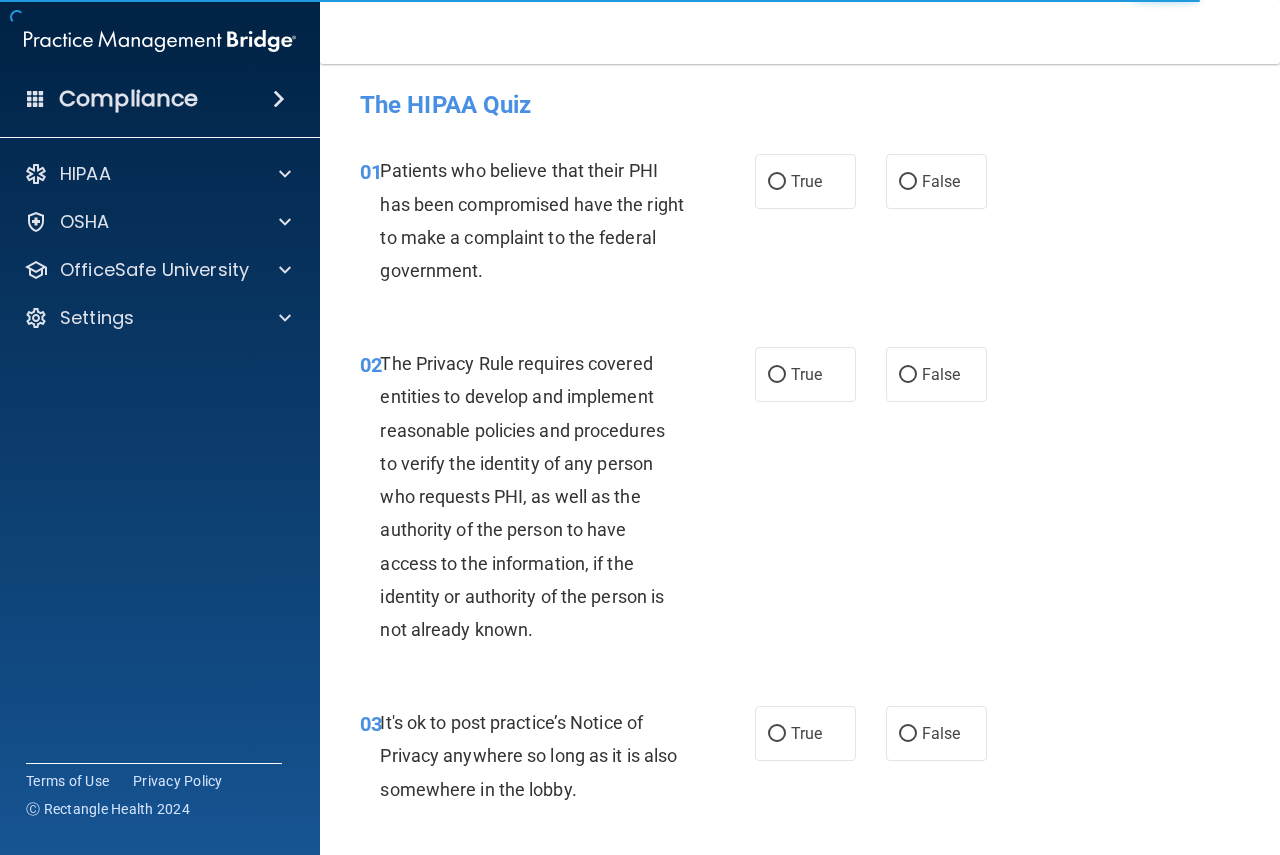 scroll, scrollTop: 0, scrollLeft: 0, axis: both 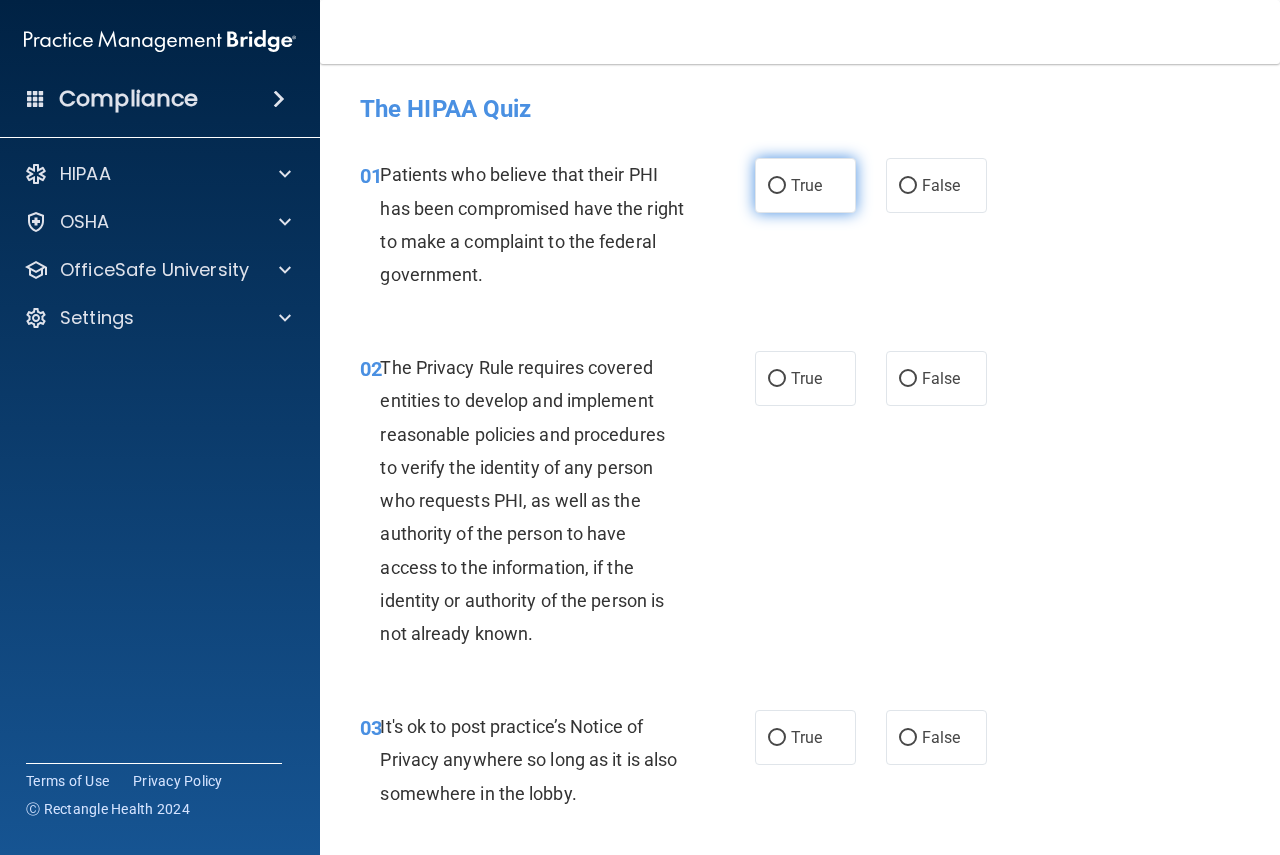 click on "True" at bounding box center (806, 185) 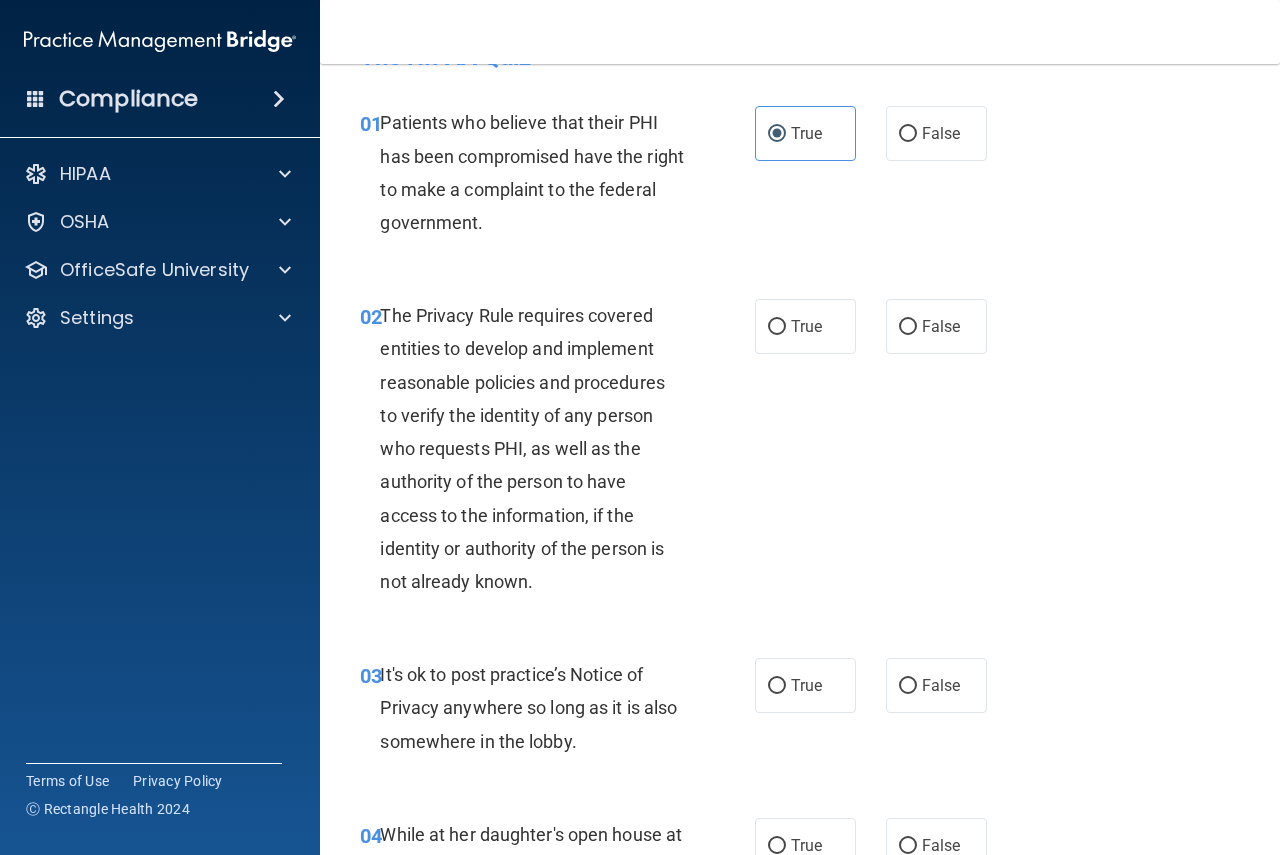 scroll, scrollTop: 100, scrollLeft: 0, axis: vertical 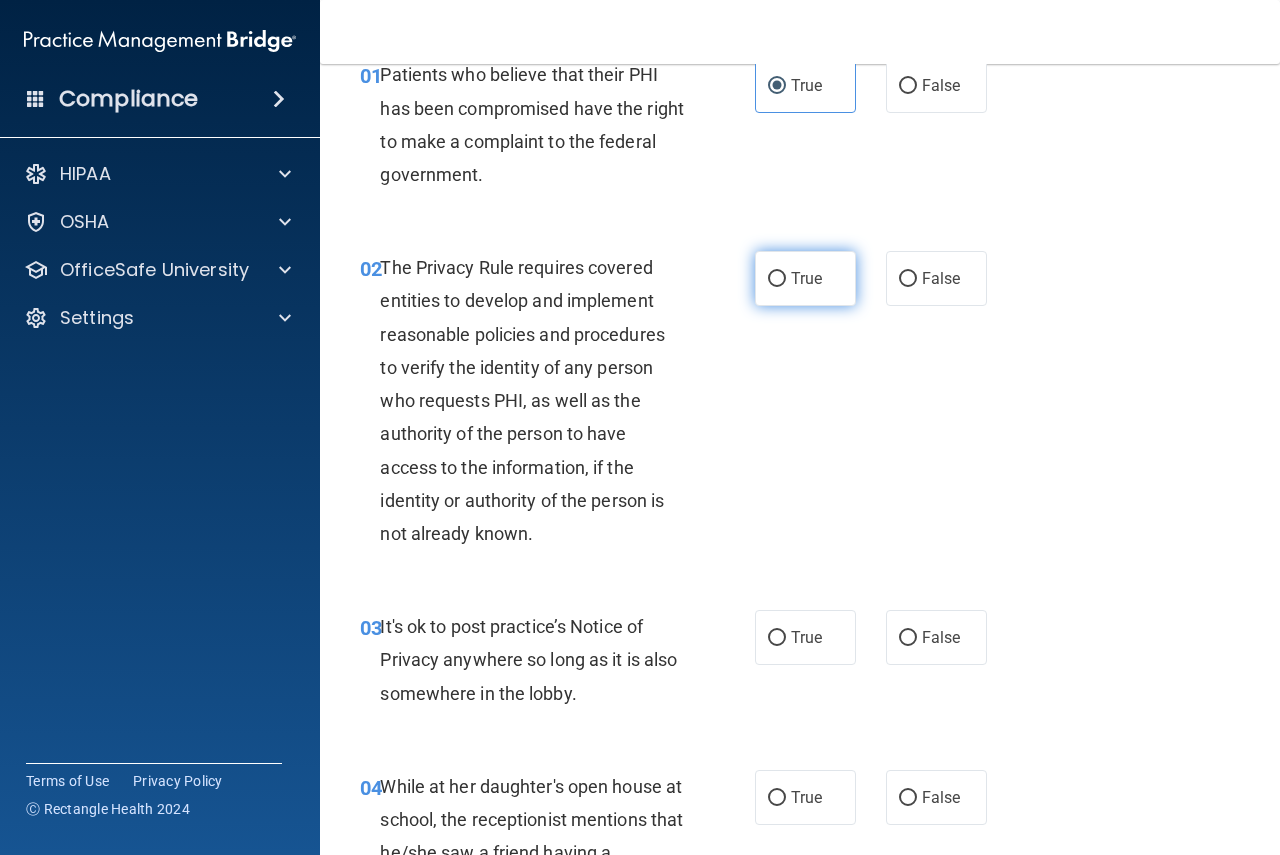 click on "True" at bounding box center [805, 278] 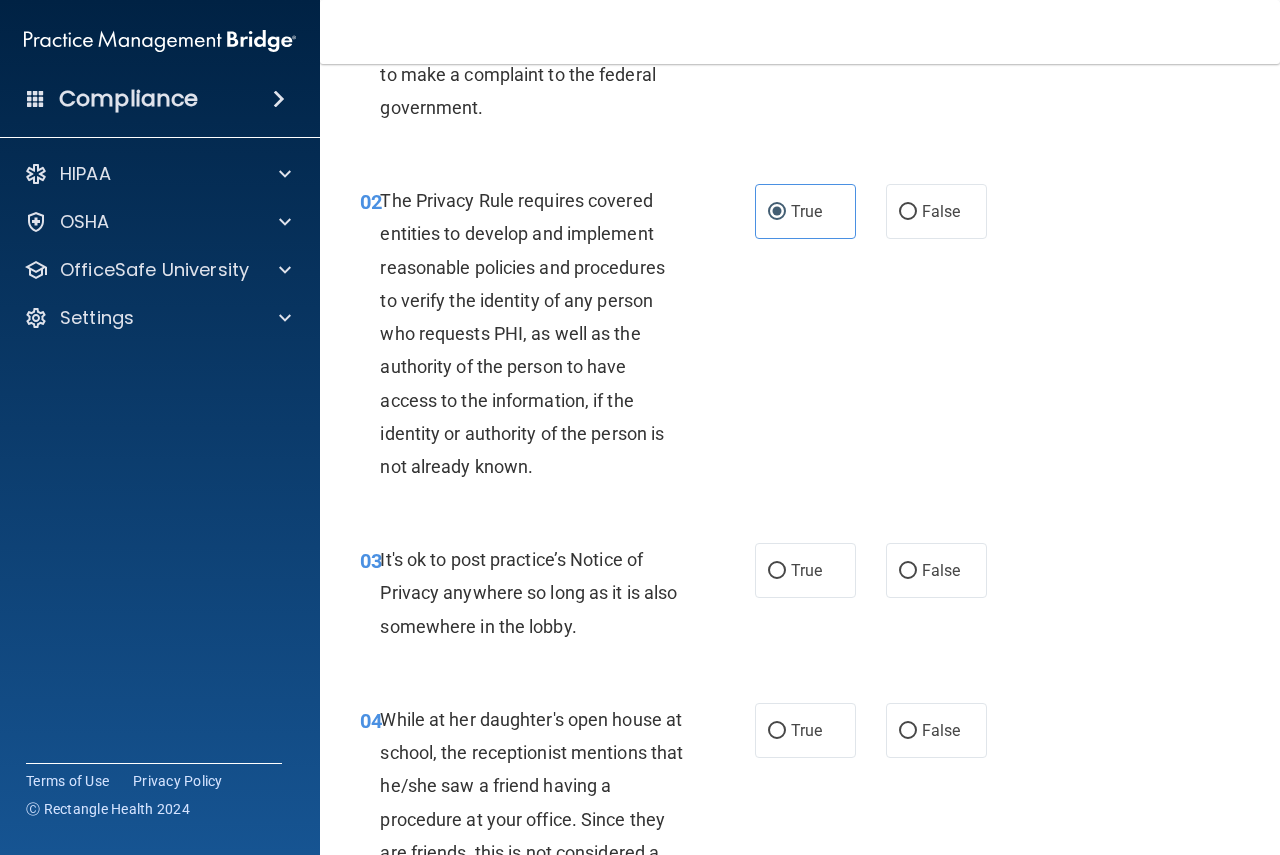 scroll, scrollTop: 200, scrollLeft: 0, axis: vertical 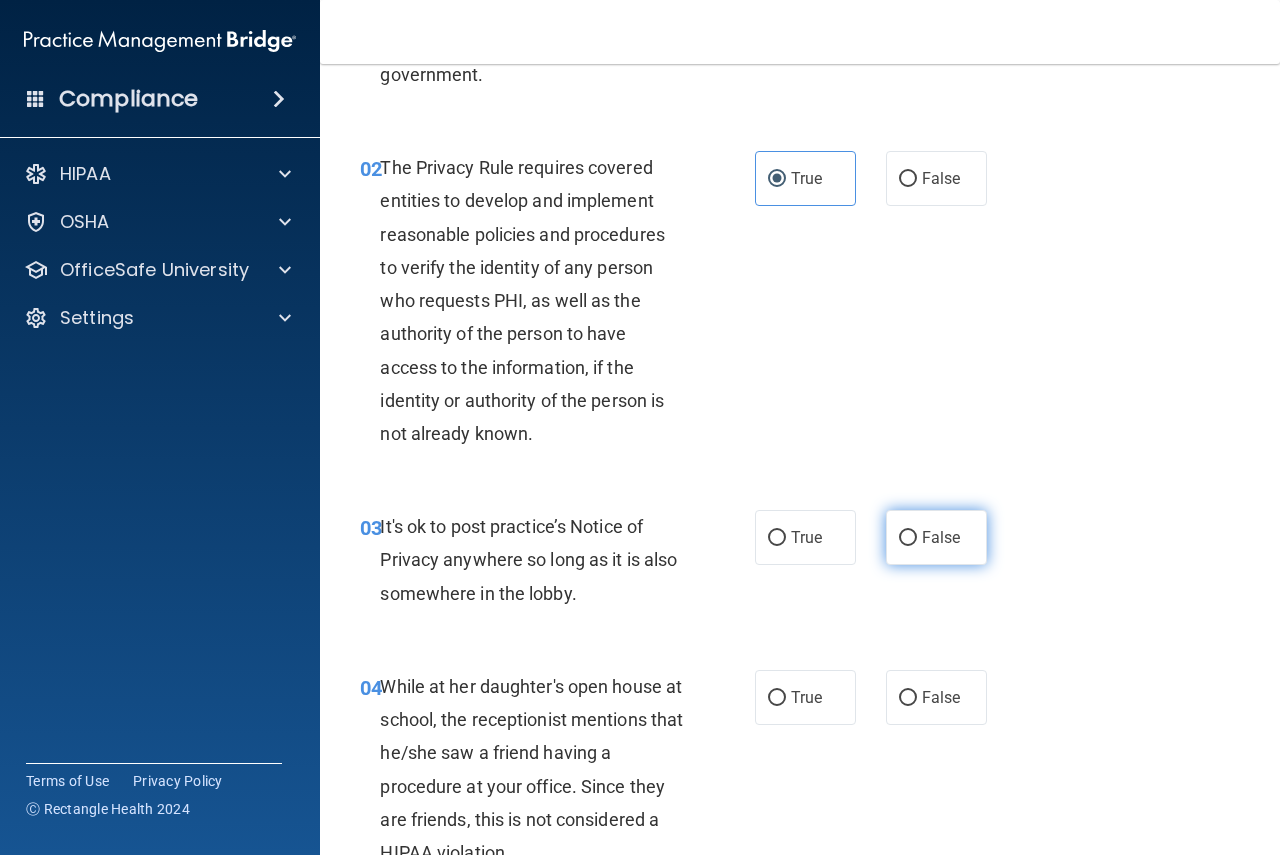 click on "False" at bounding box center [941, 537] 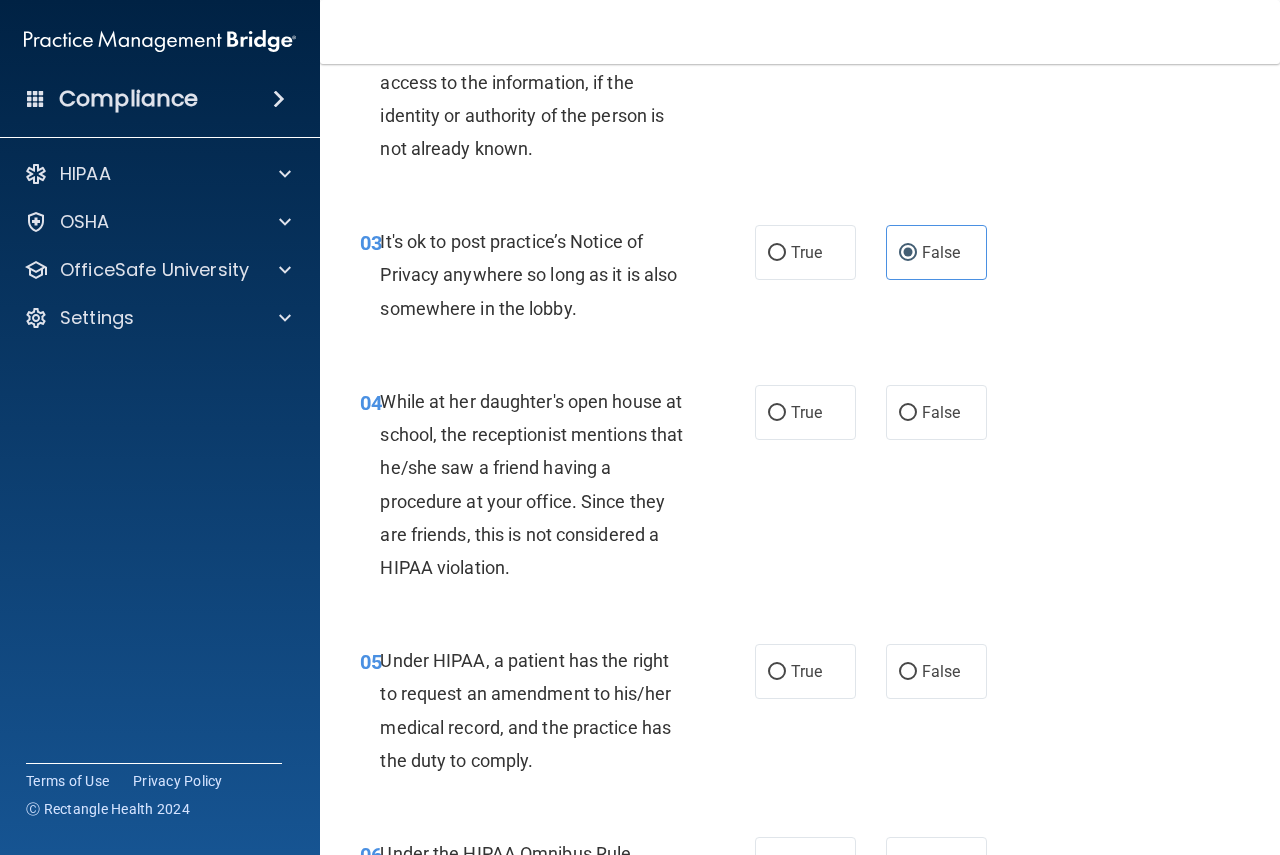 scroll, scrollTop: 500, scrollLeft: 0, axis: vertical 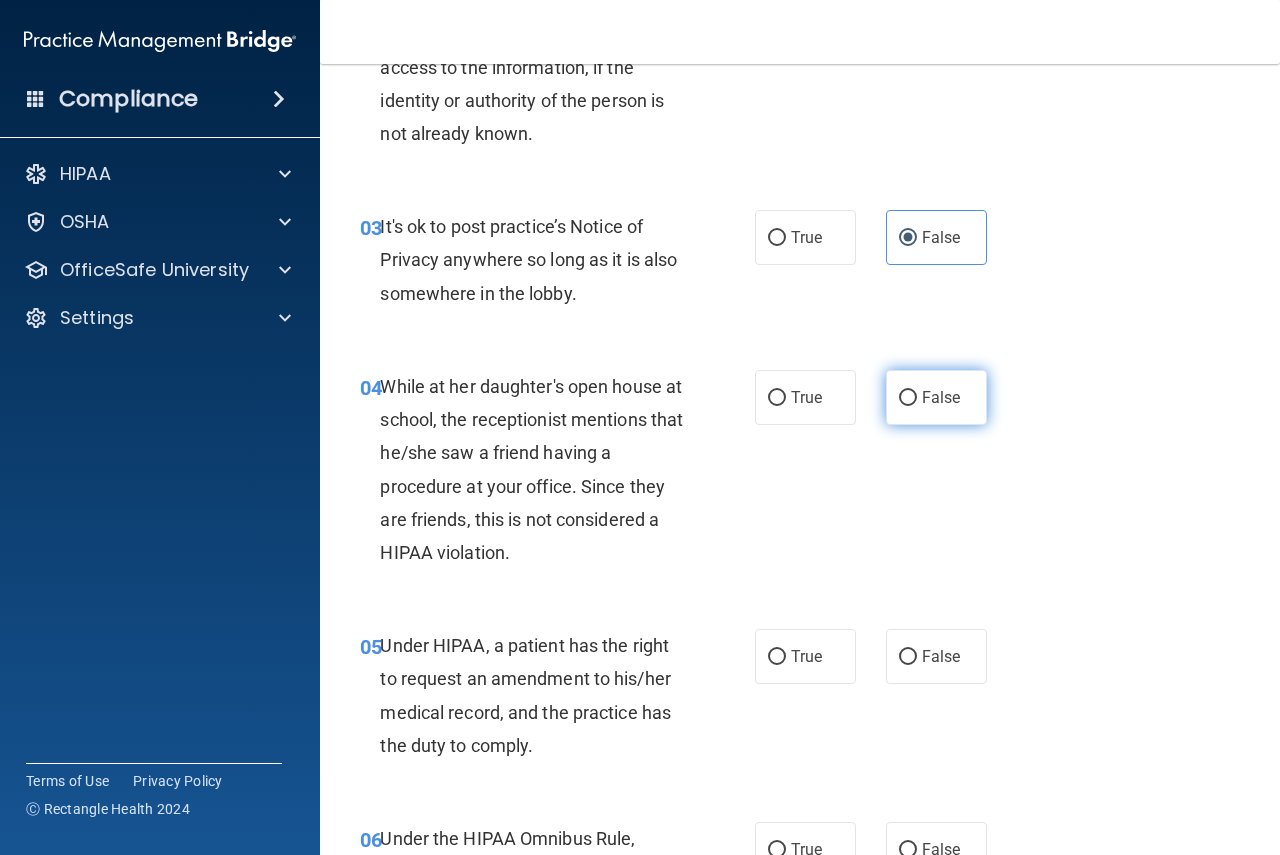 click on "False" at bounding box center [936, 397] 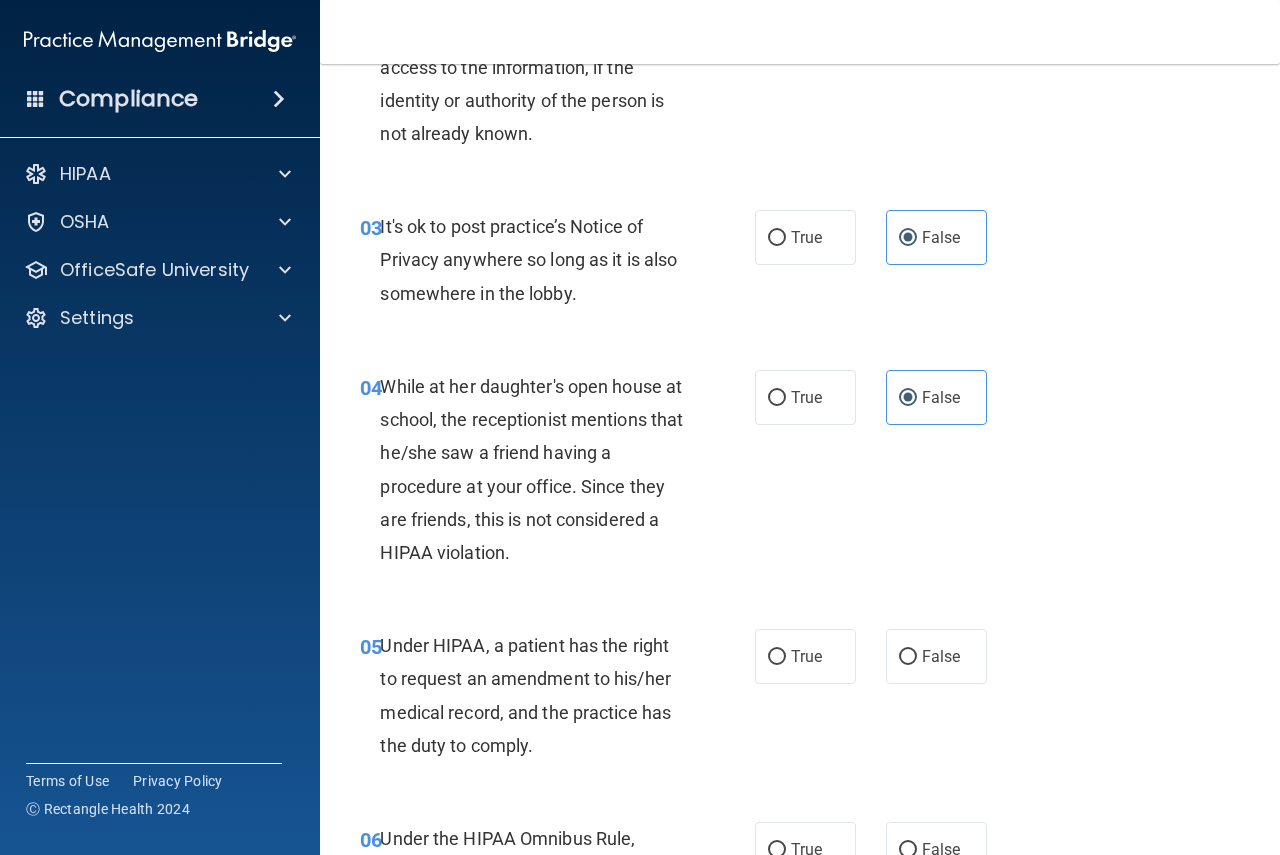 scroll, scrollTop: 600, scrollLeft: 0, axis: vertical 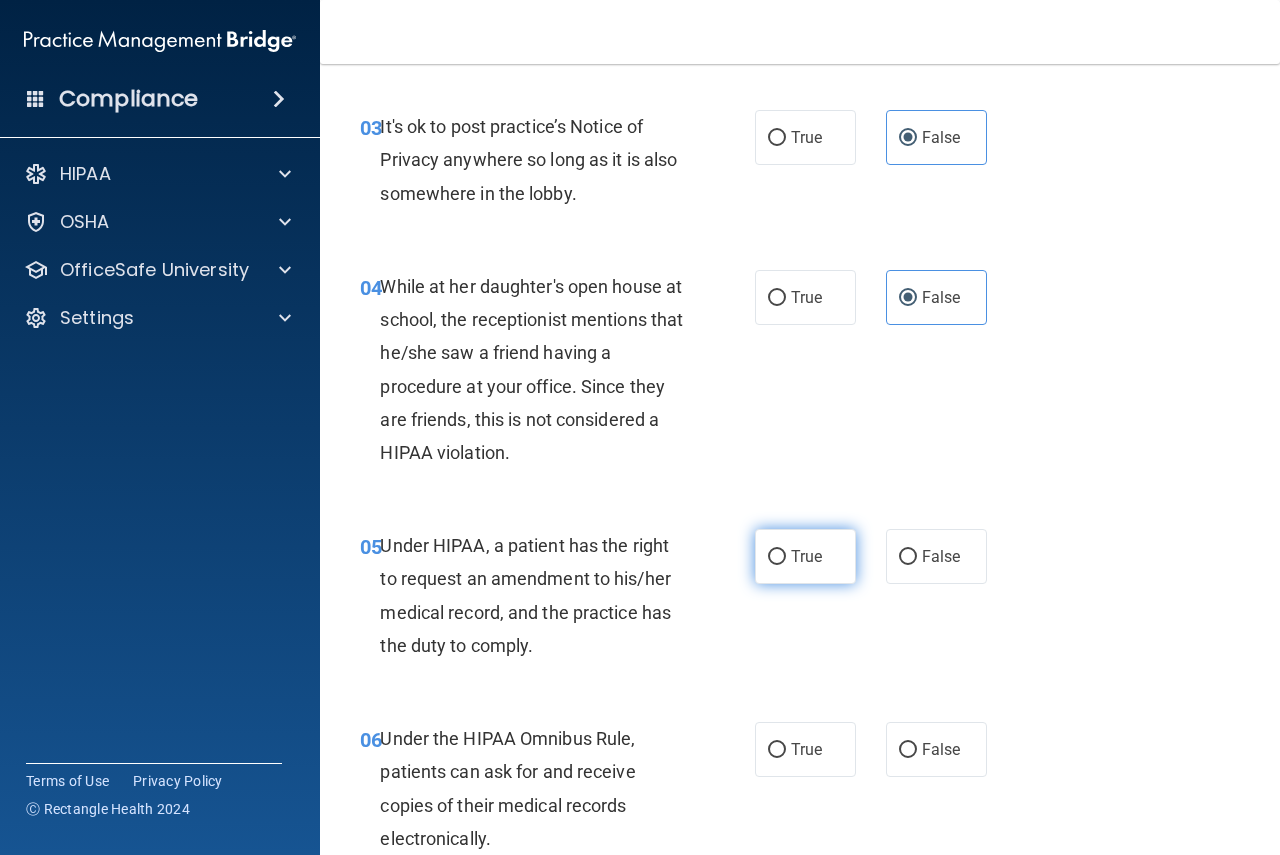 click on "True" at bounding box center [805, 556] 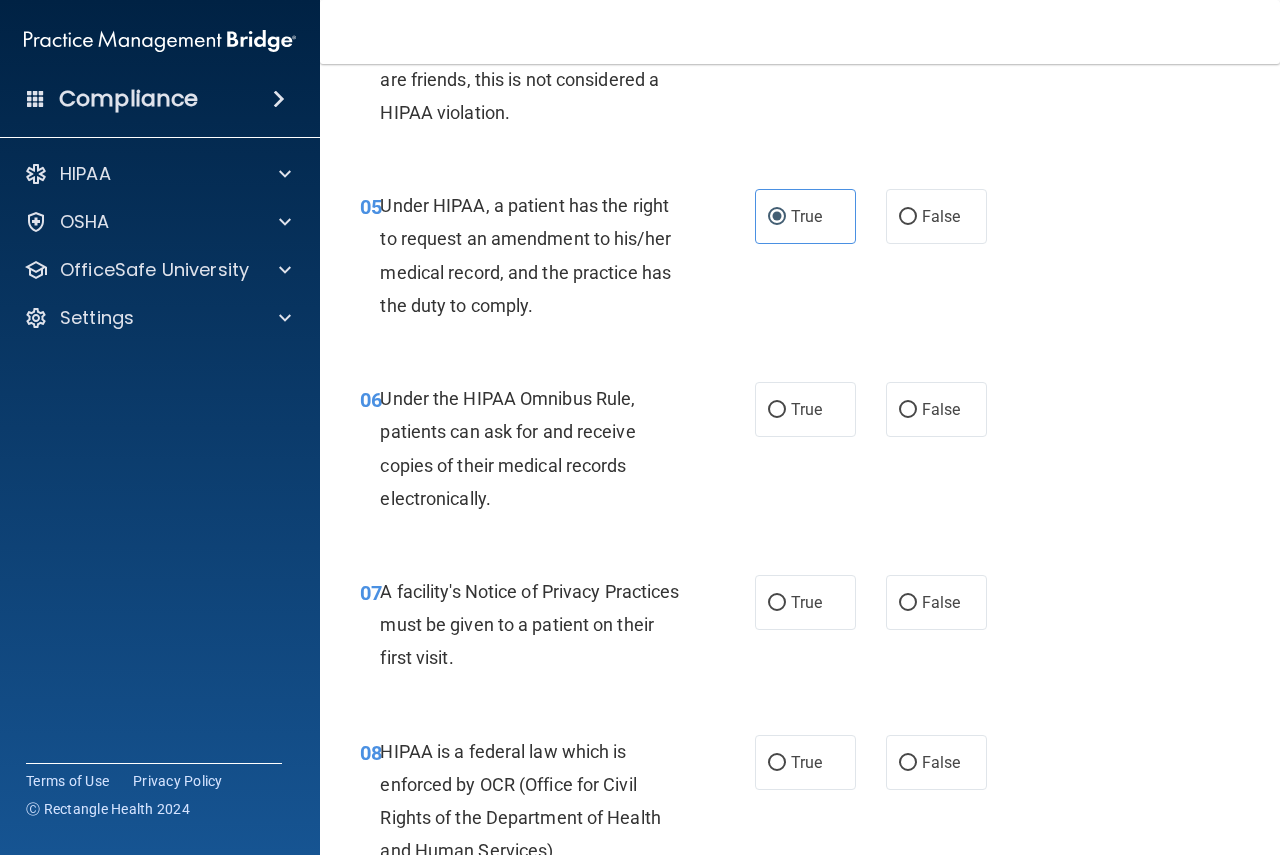 scroll, scrollTop: 1000, scrollLeft: 0, axis: vertical 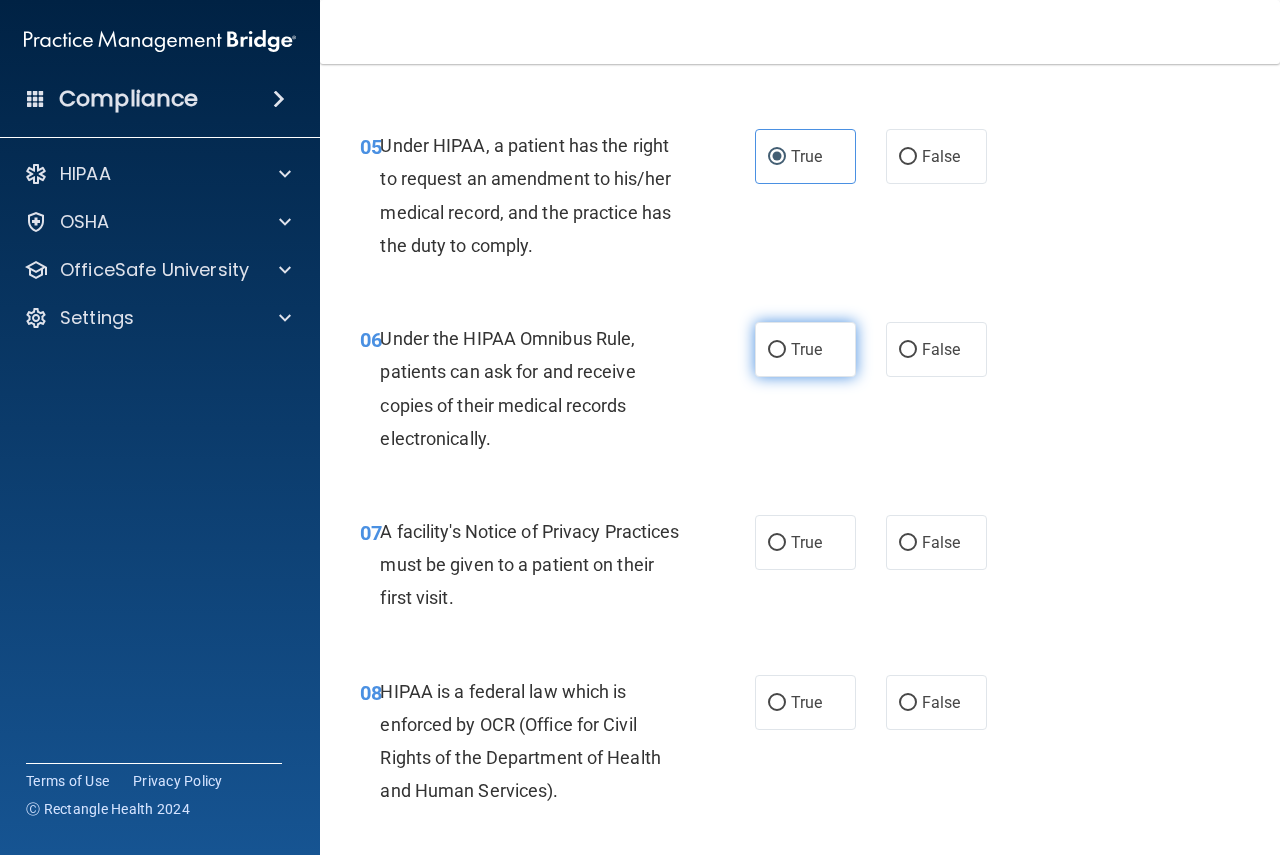 click on "True" at bounding box center (805, 349) 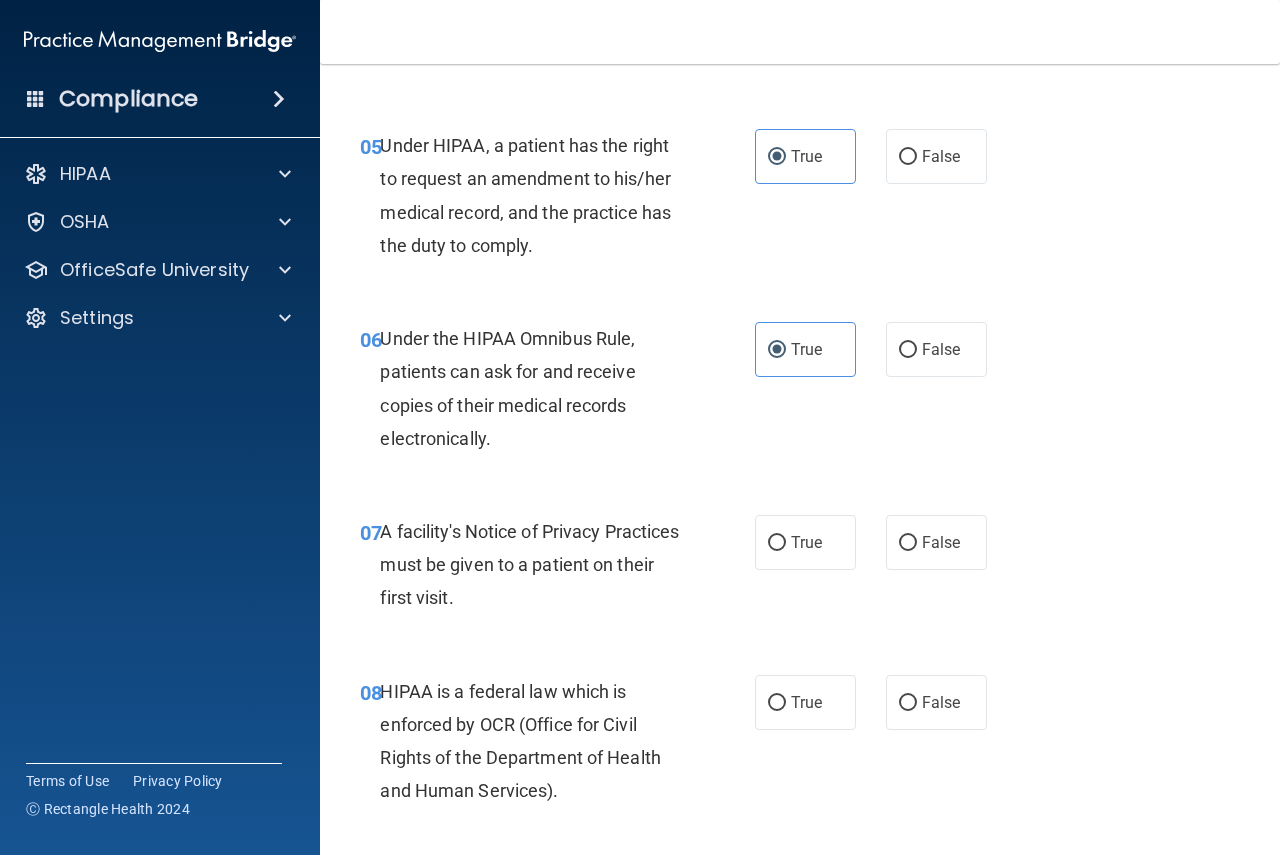 scroll, scrollTop: 1100, scrollLeft: 0, axis: vertical 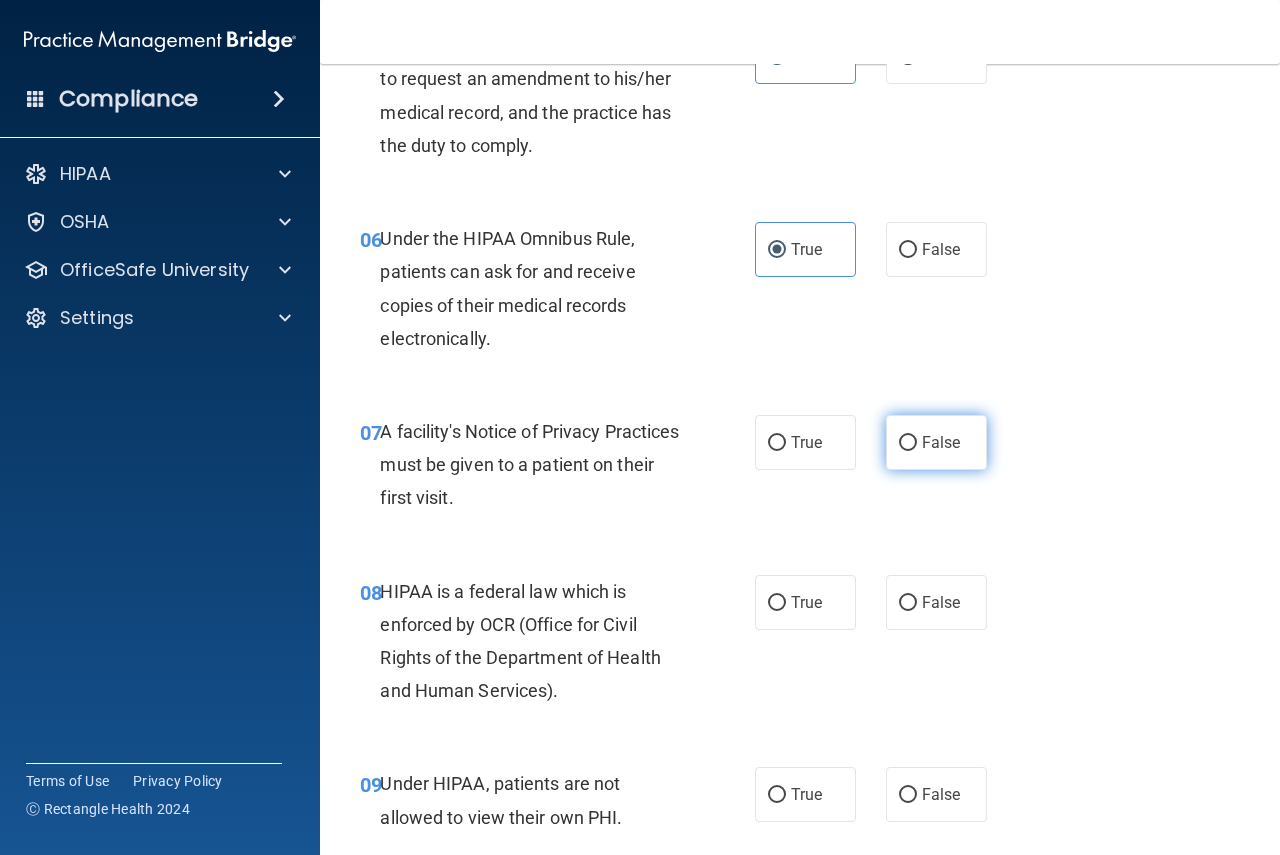 click on "False" at bounding box center [936, 442] 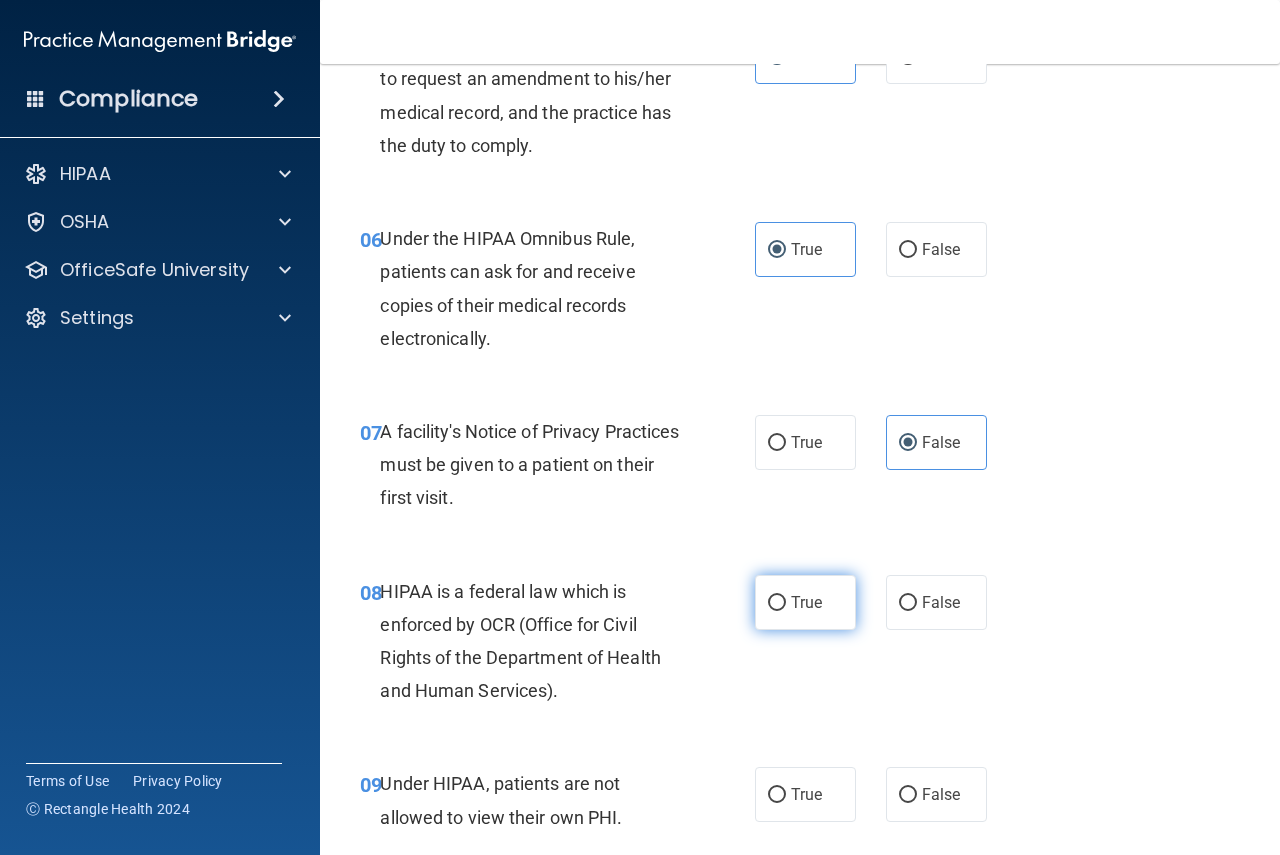 click on "True" at bounding box center [805, 602] 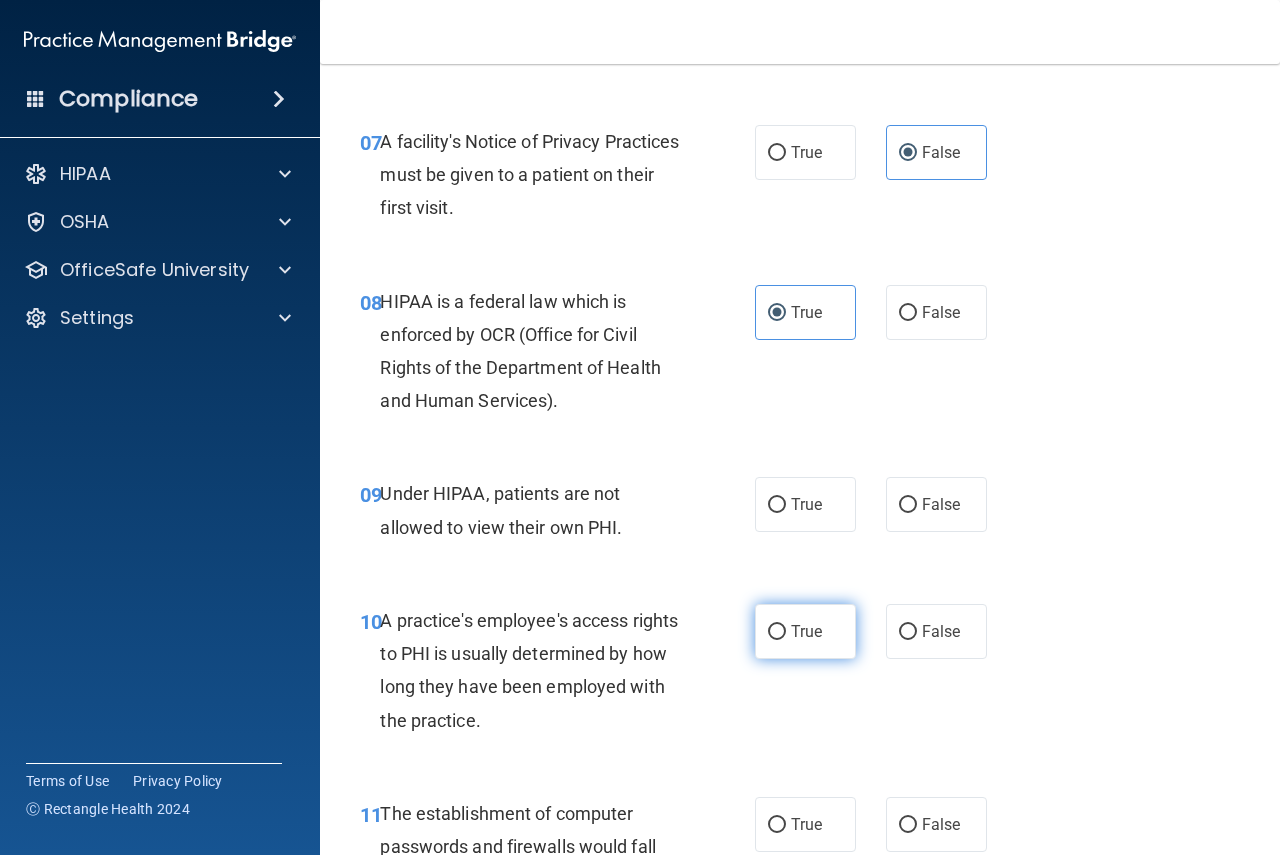 scroll, scrollTop: 1400, scrollLeft: 0, axis: vertical 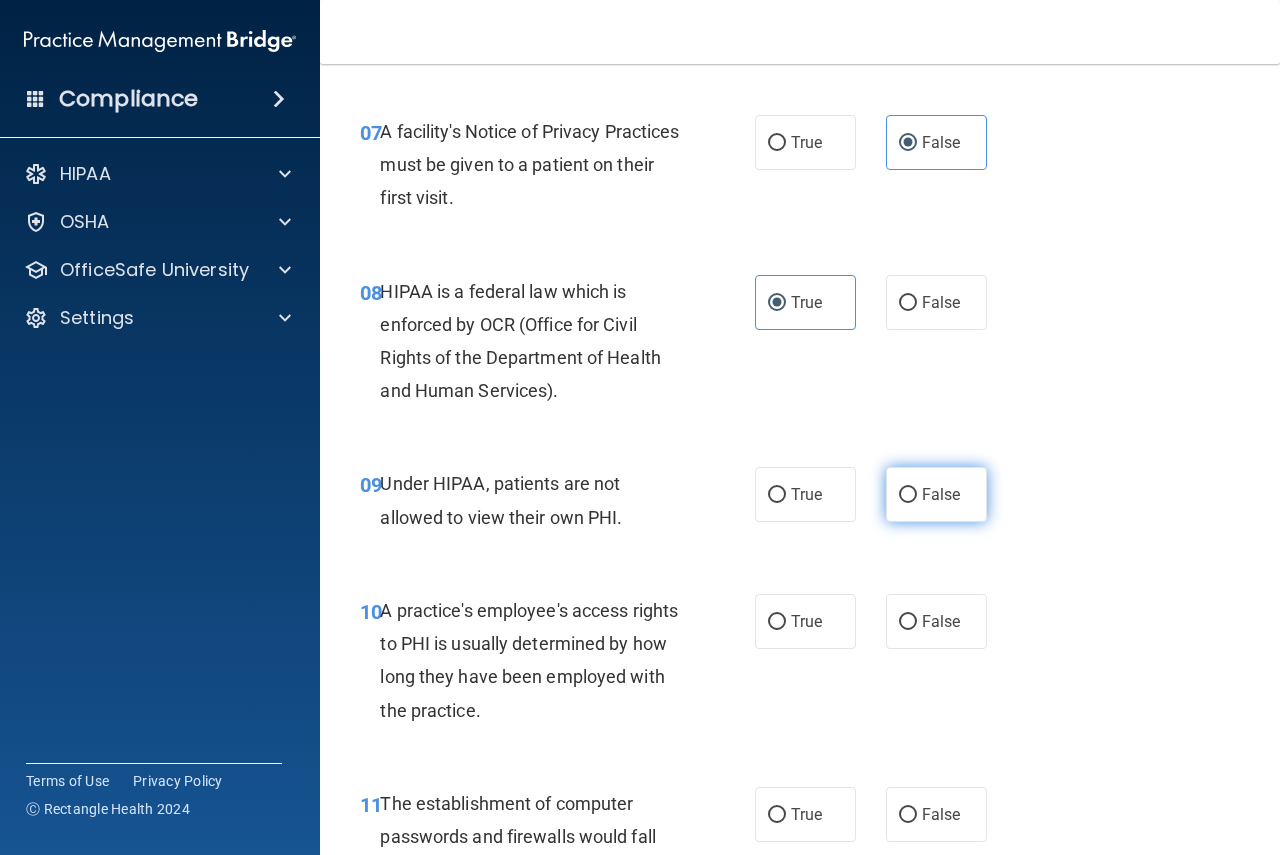 click on "False" at bounding box center [936, 494] 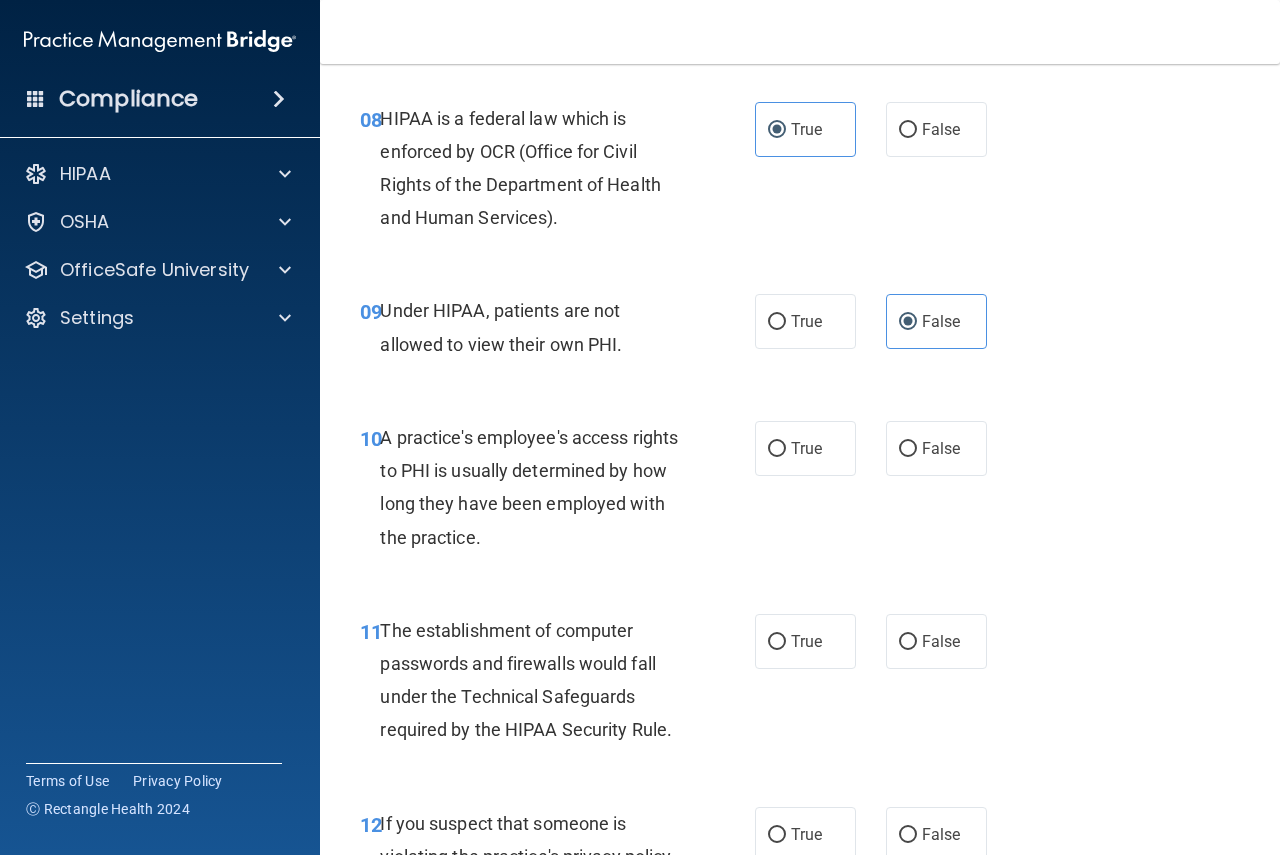 scroll, scrollTop: 1600, scrollLeft: 0, axis: vertical 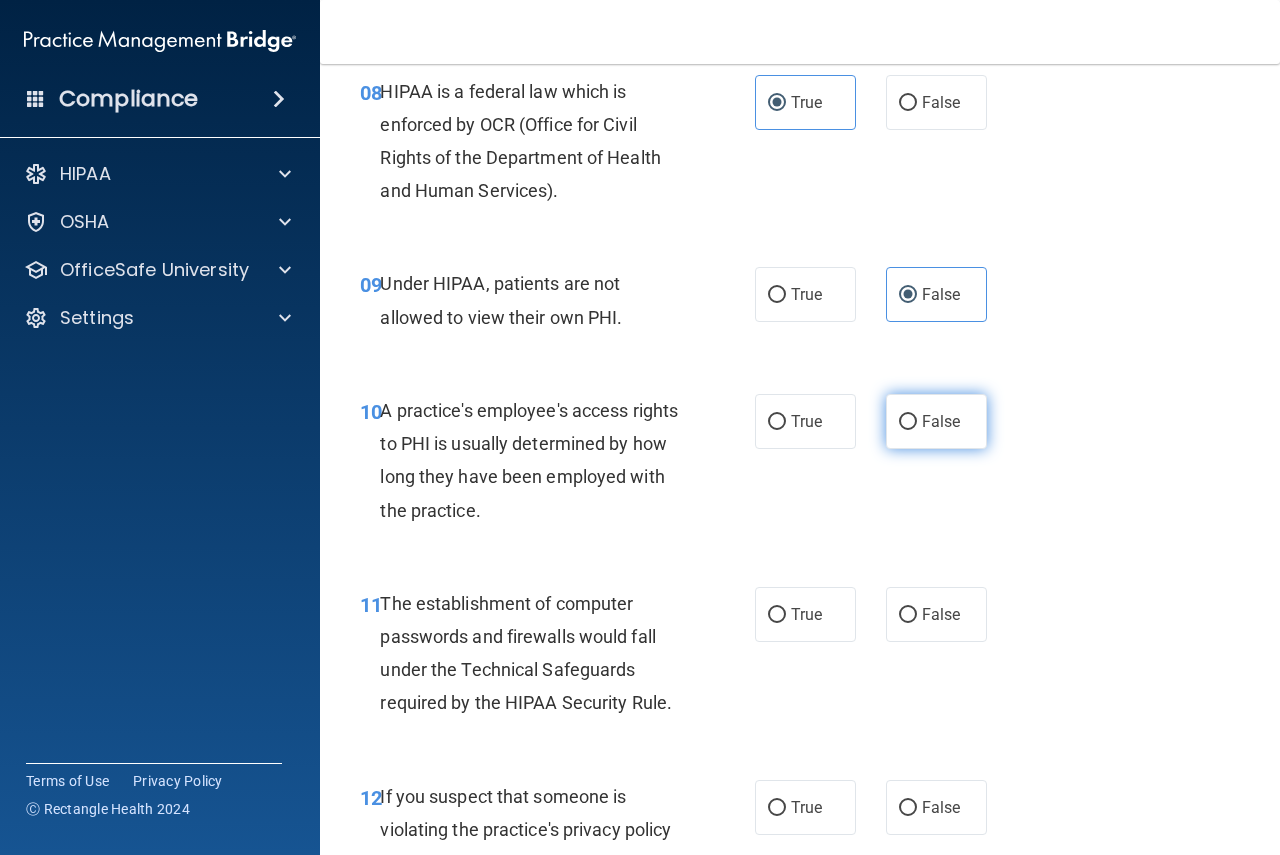 click on "False" at bounding box center (936, 421) 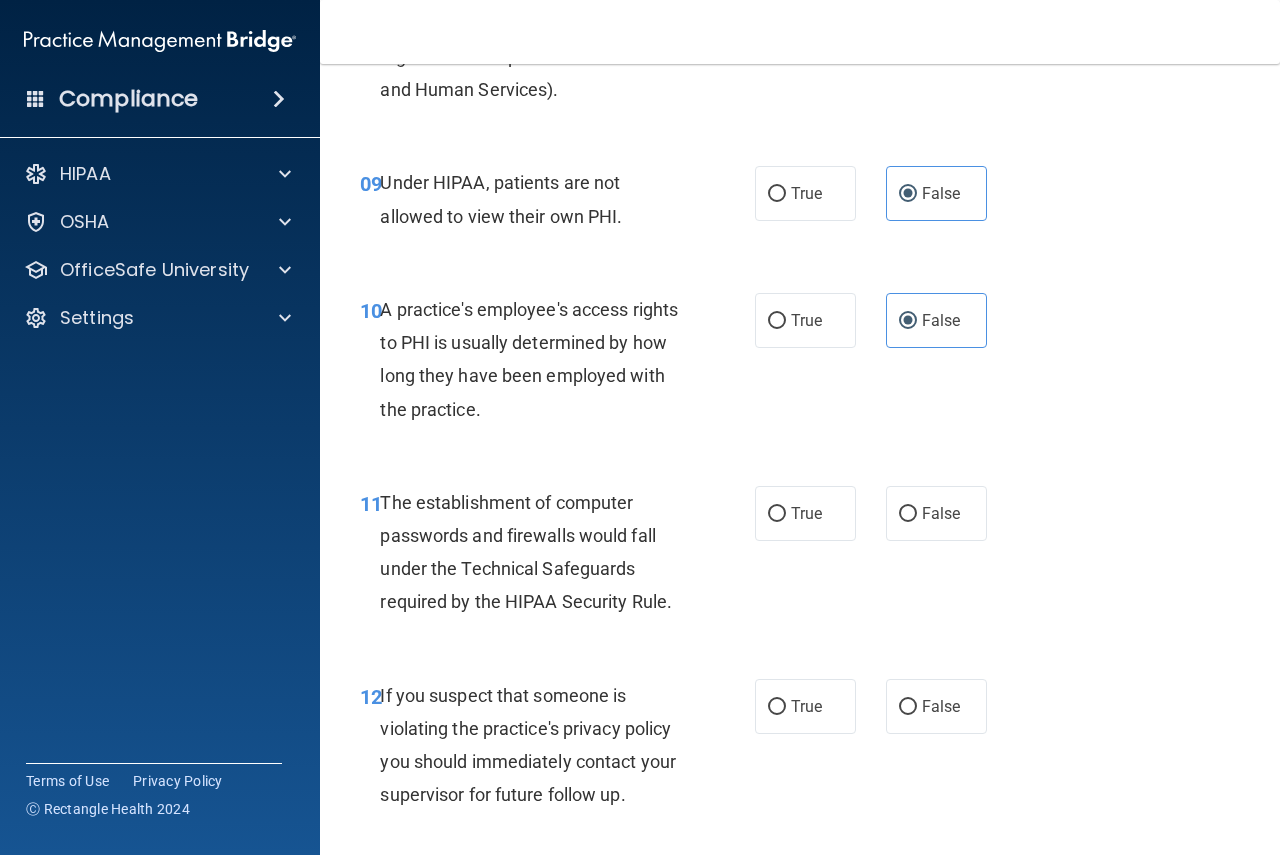 scroll, scrollTop: 1700, scrollLeft: 0, axis: vertical 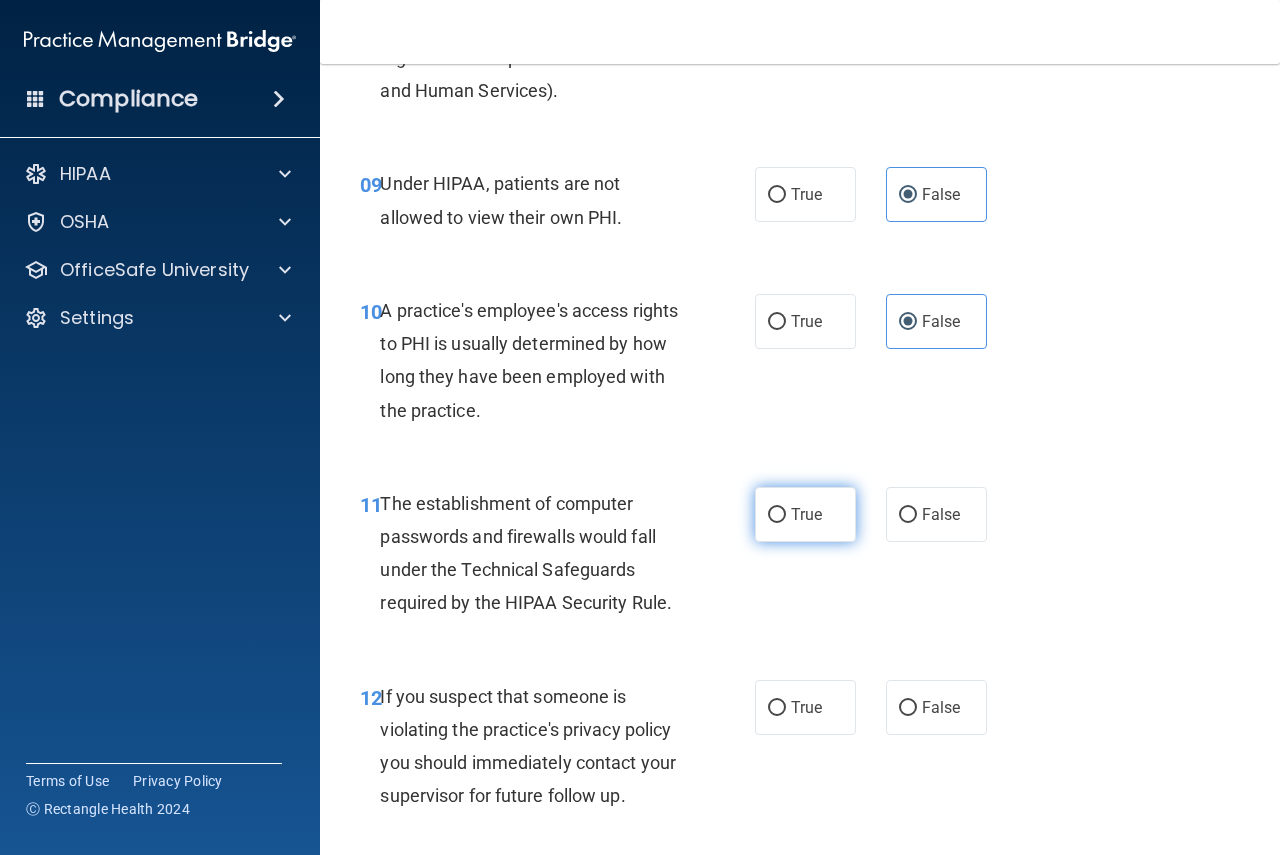 click on "True" at bounding box center [805, 514] 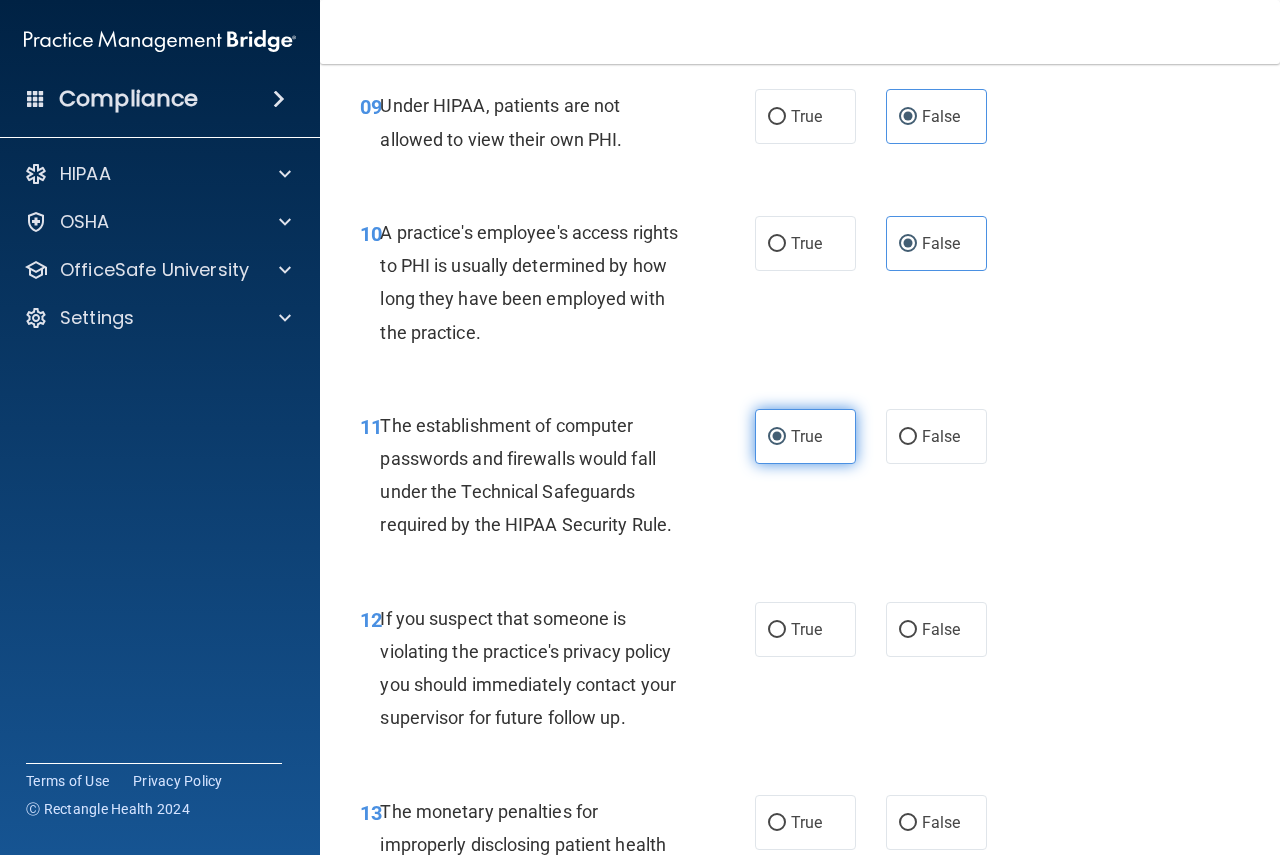 scroll, scrollTop: 1900, scrollLeft: 0, axis: vertical 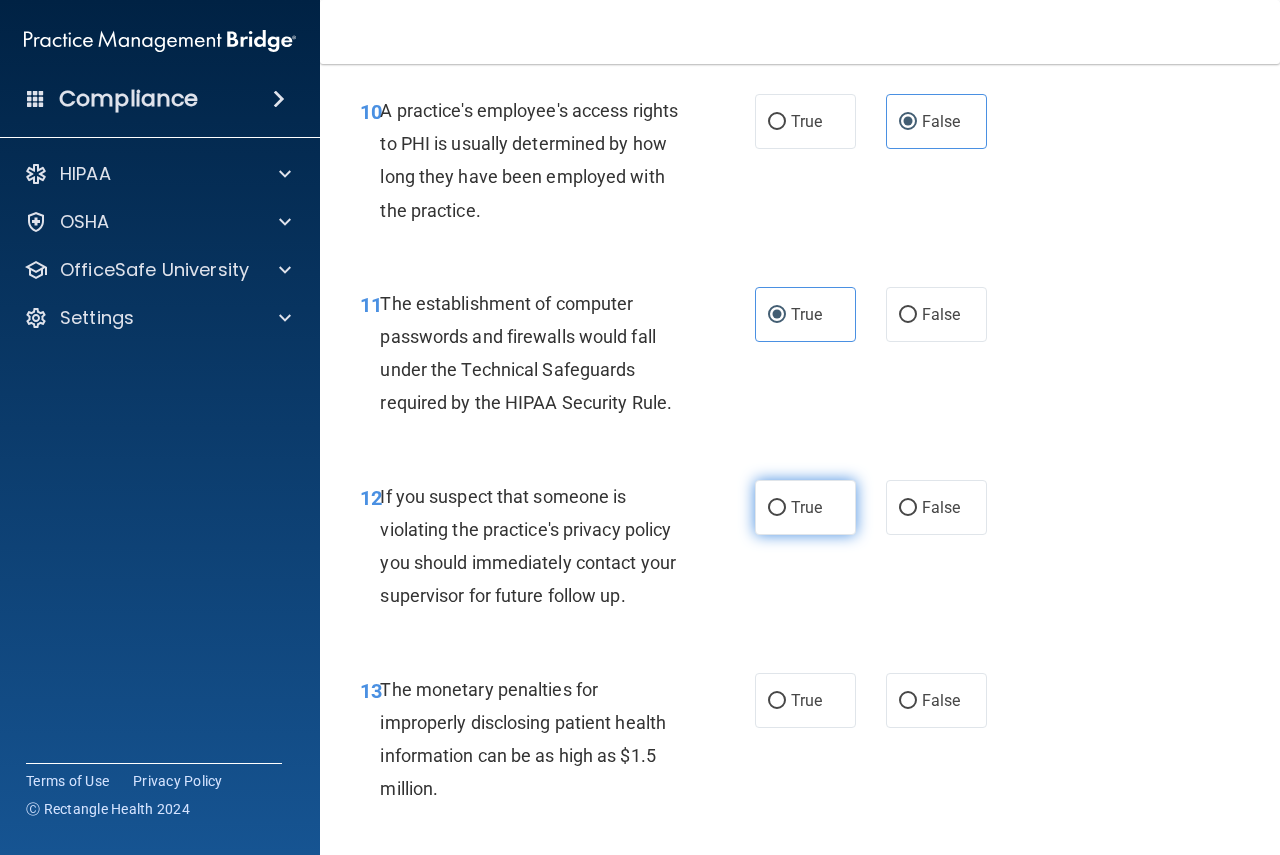 click on "True" at bounding box center (805, 507) 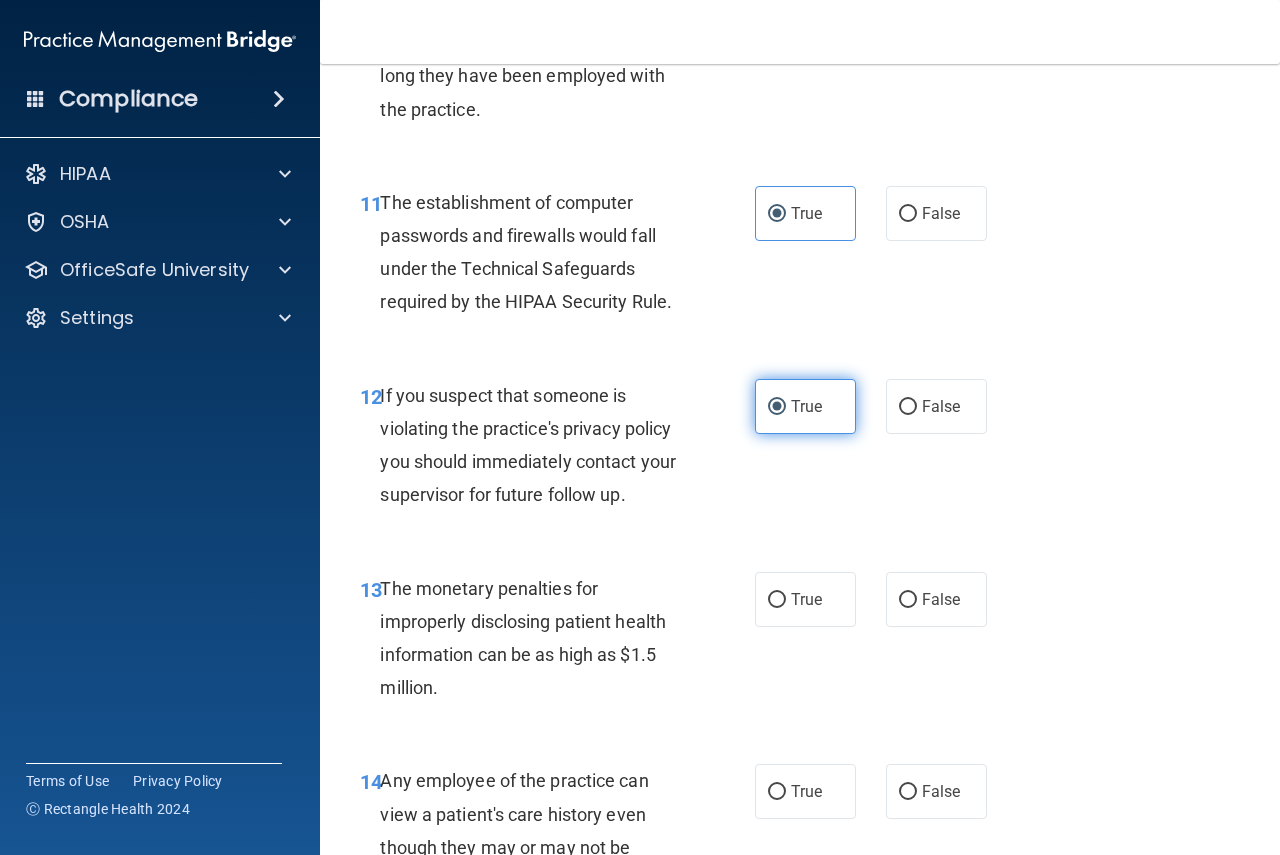 scroll, scrollTop: 2100, scrollLeft: 0, axis: vertical 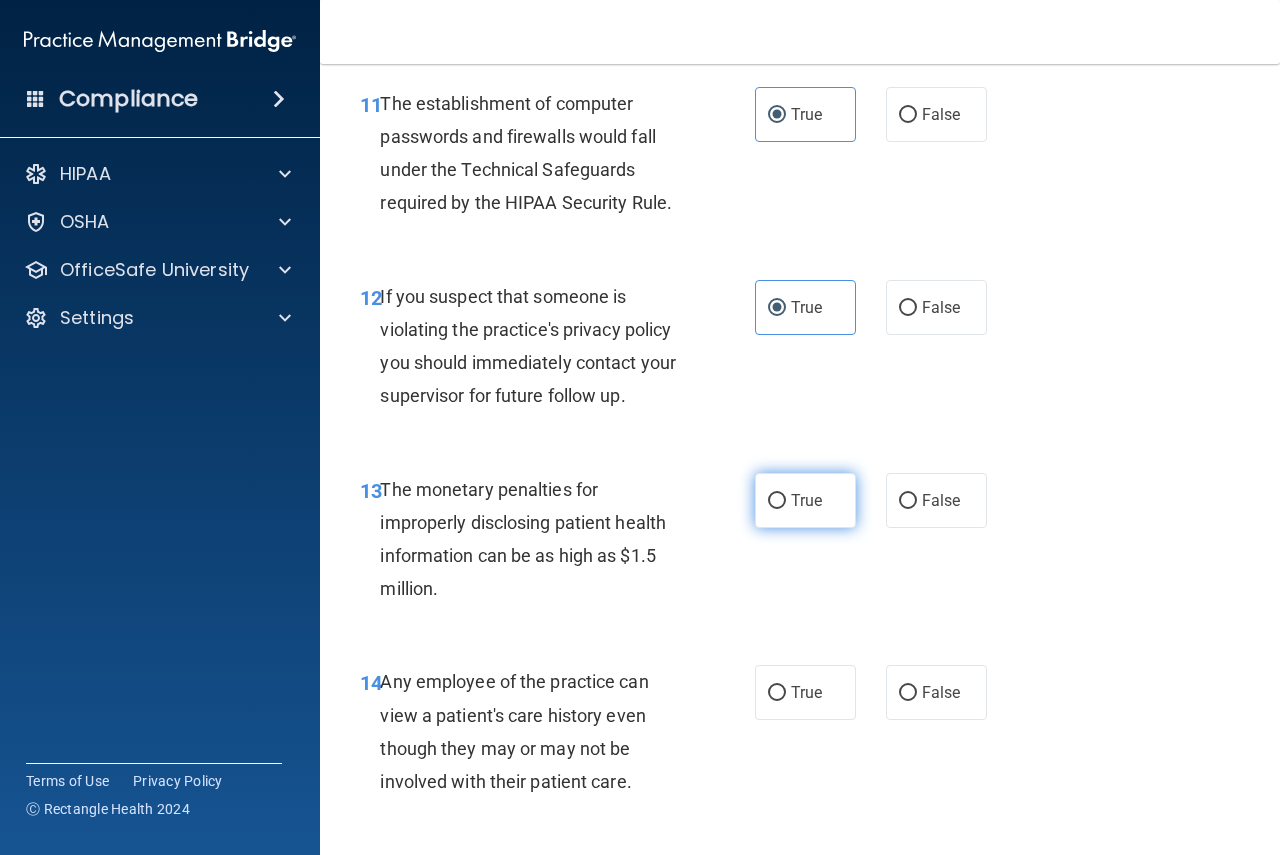 click on "True" at bounding box center (805, 500) 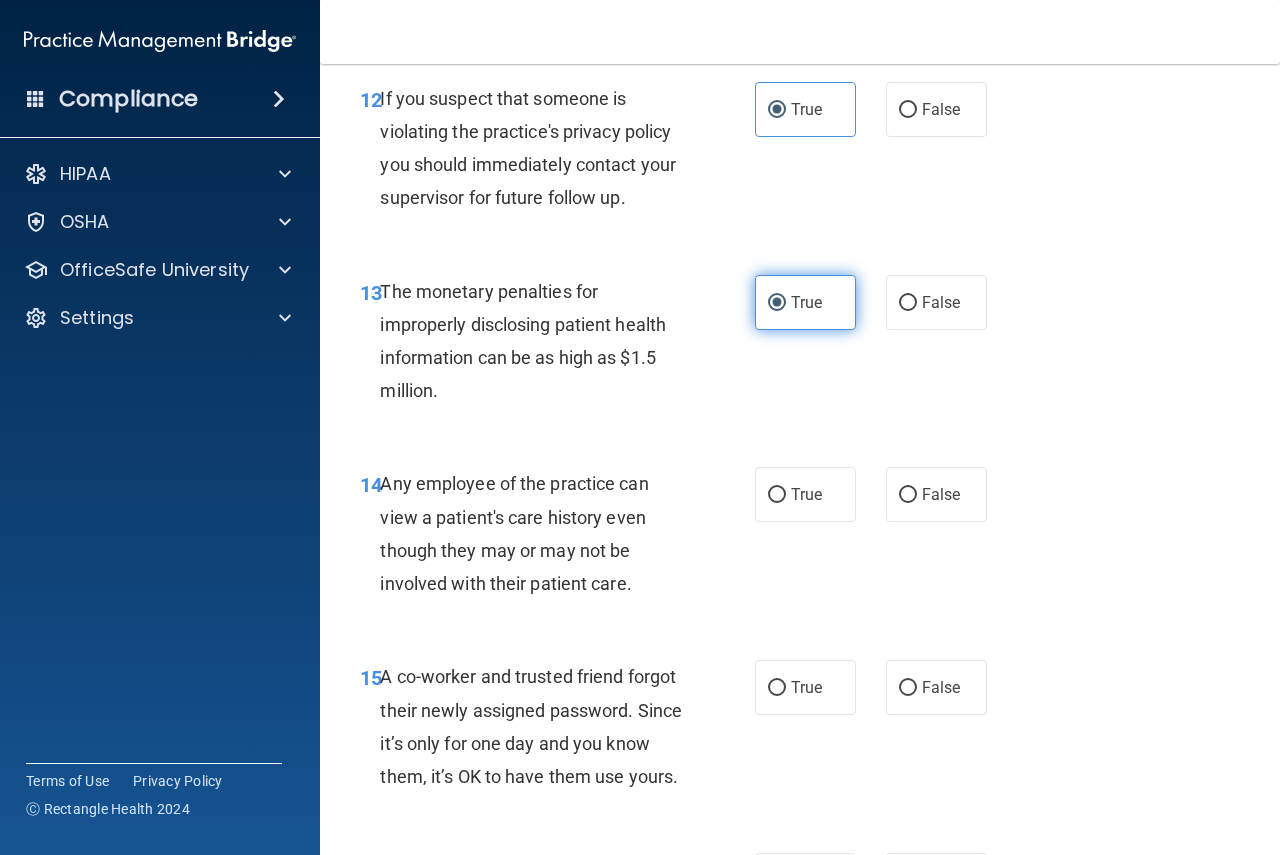 scroll, scrollTop: 2300, scrollLeft: 0, axis: vertical 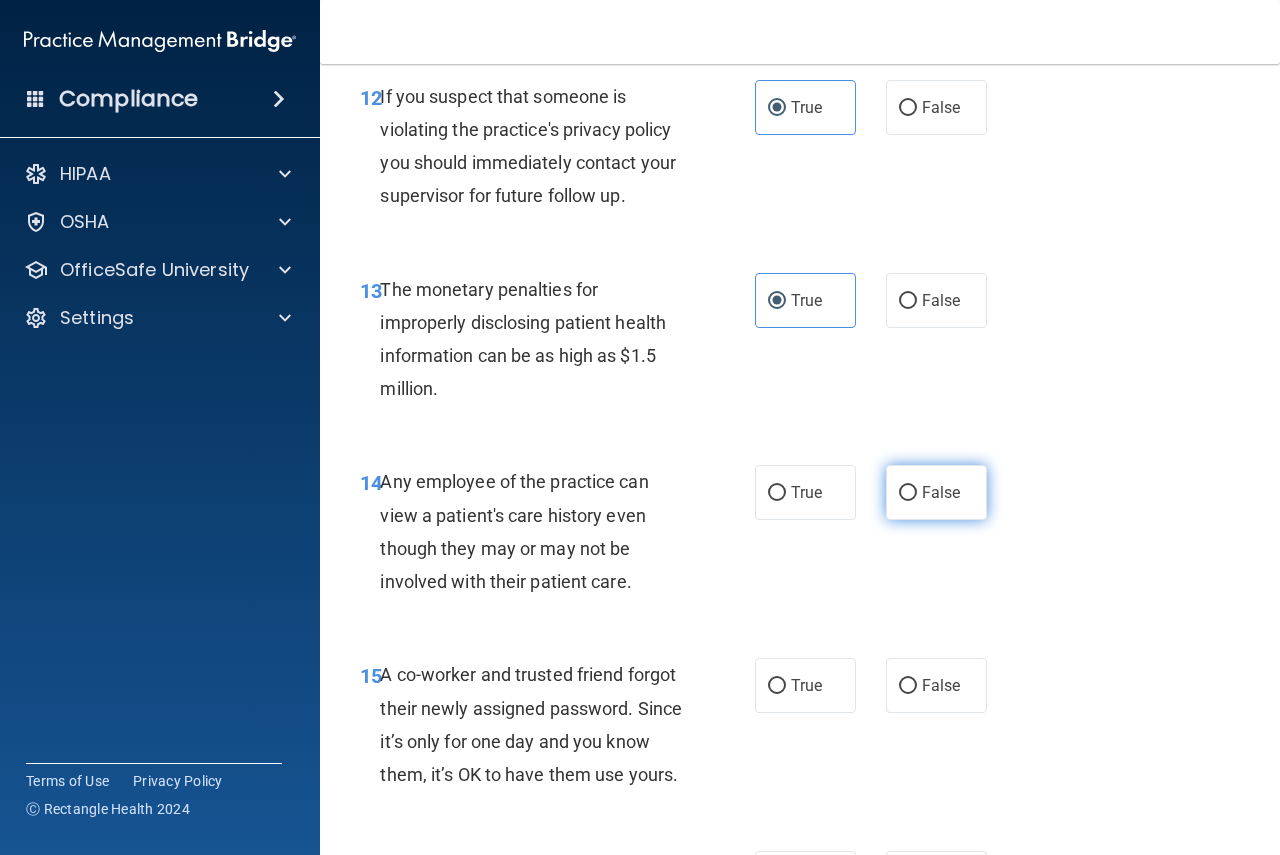 click on "False" at bounding box center (936, 492) 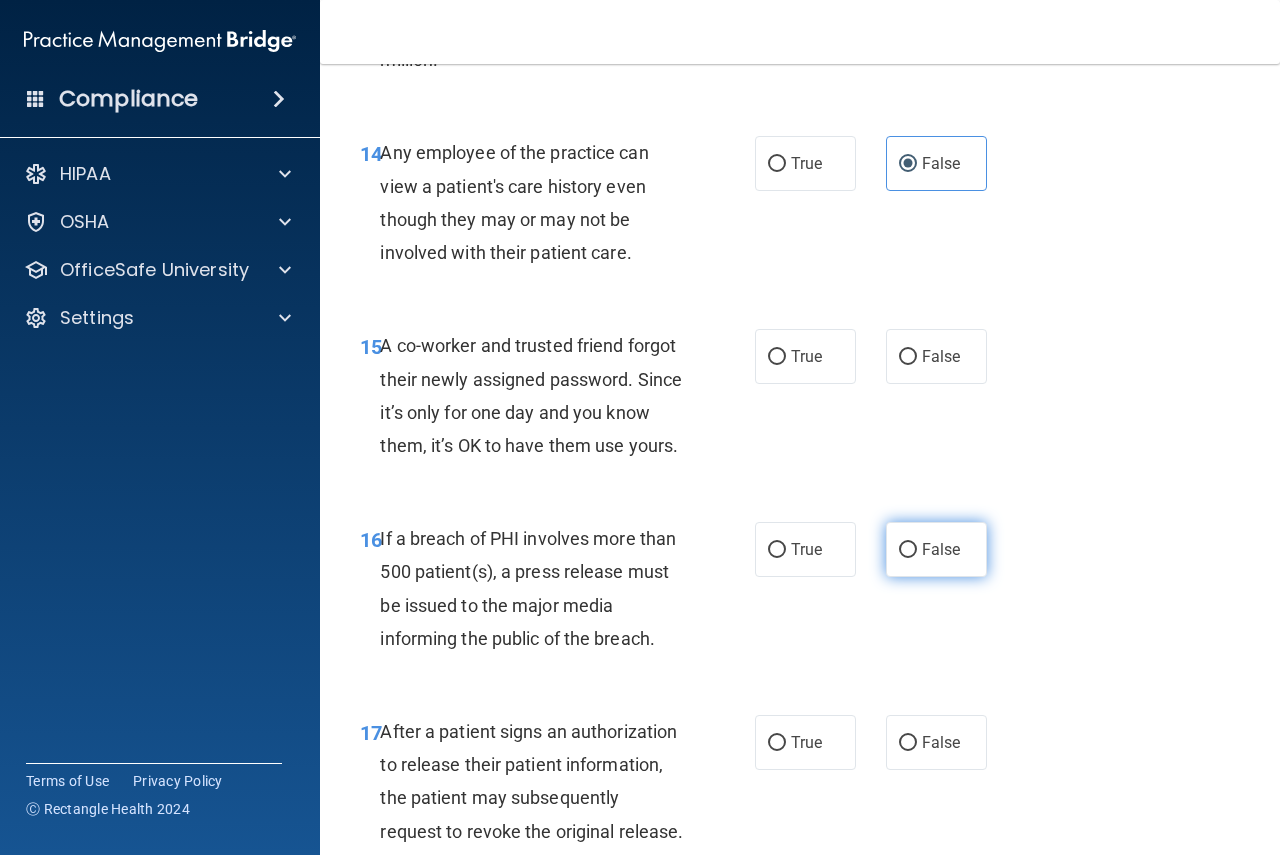 scroll, scrollTop: 2600, scrollLeft: 0, axis: vertical 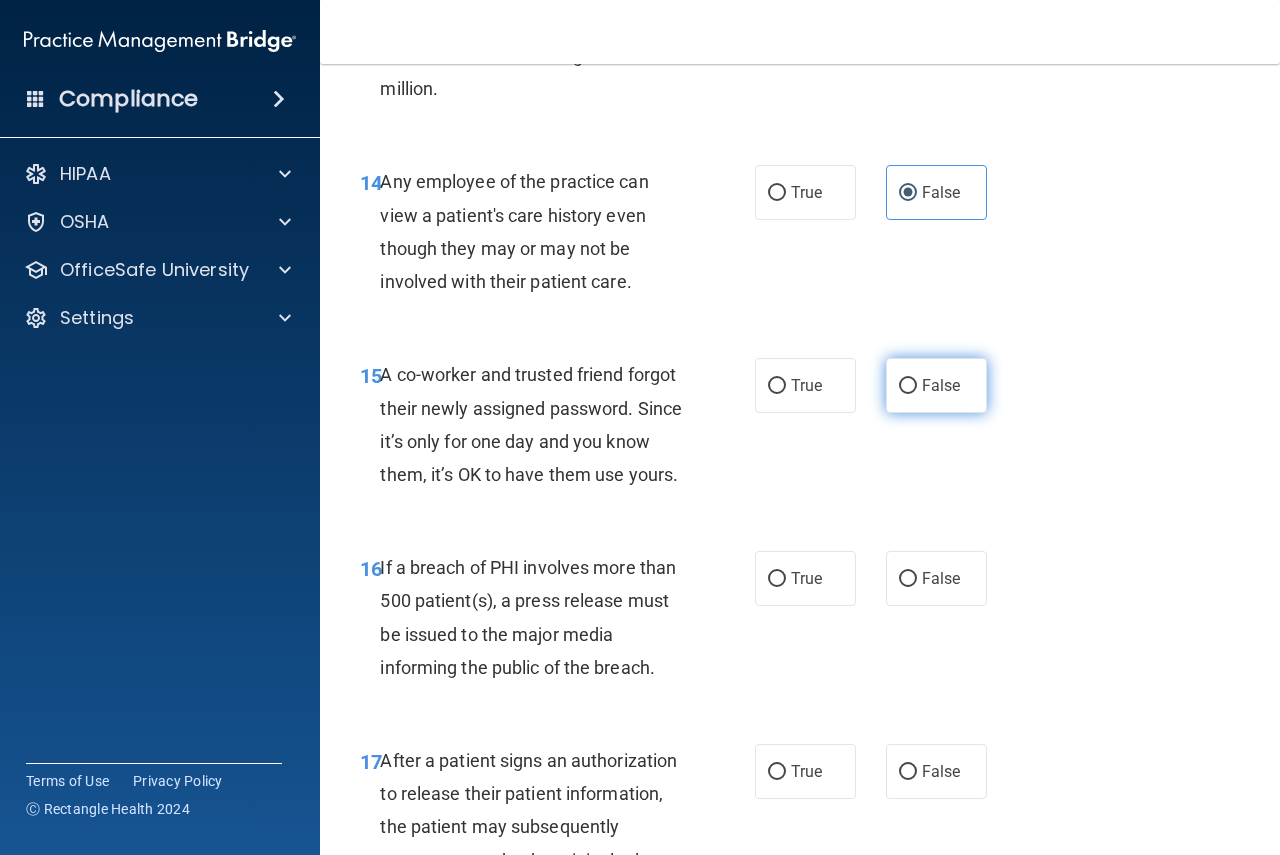click on "False" at bounding box center (936, 385) 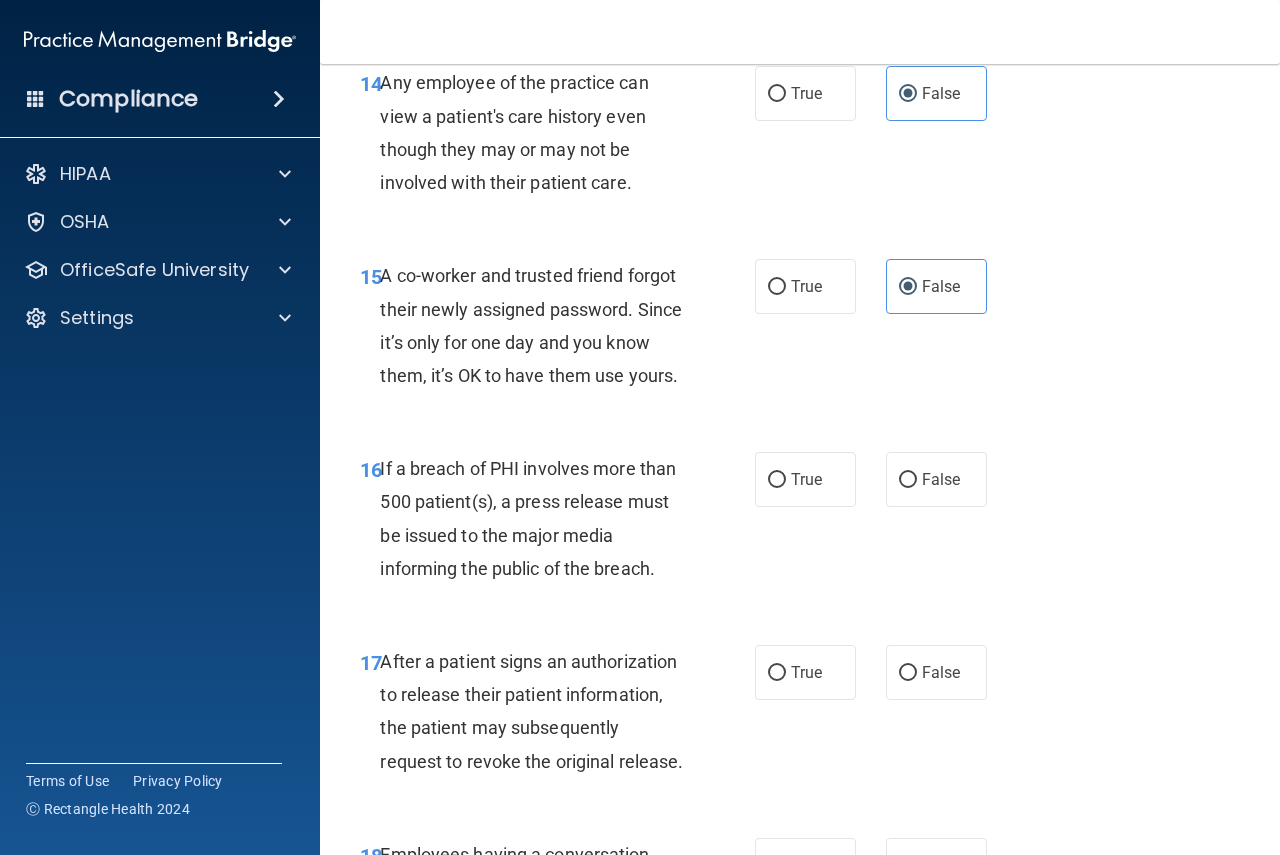 scroll, scrollTop: 2800, scrollLeft: 0, axis: vertical 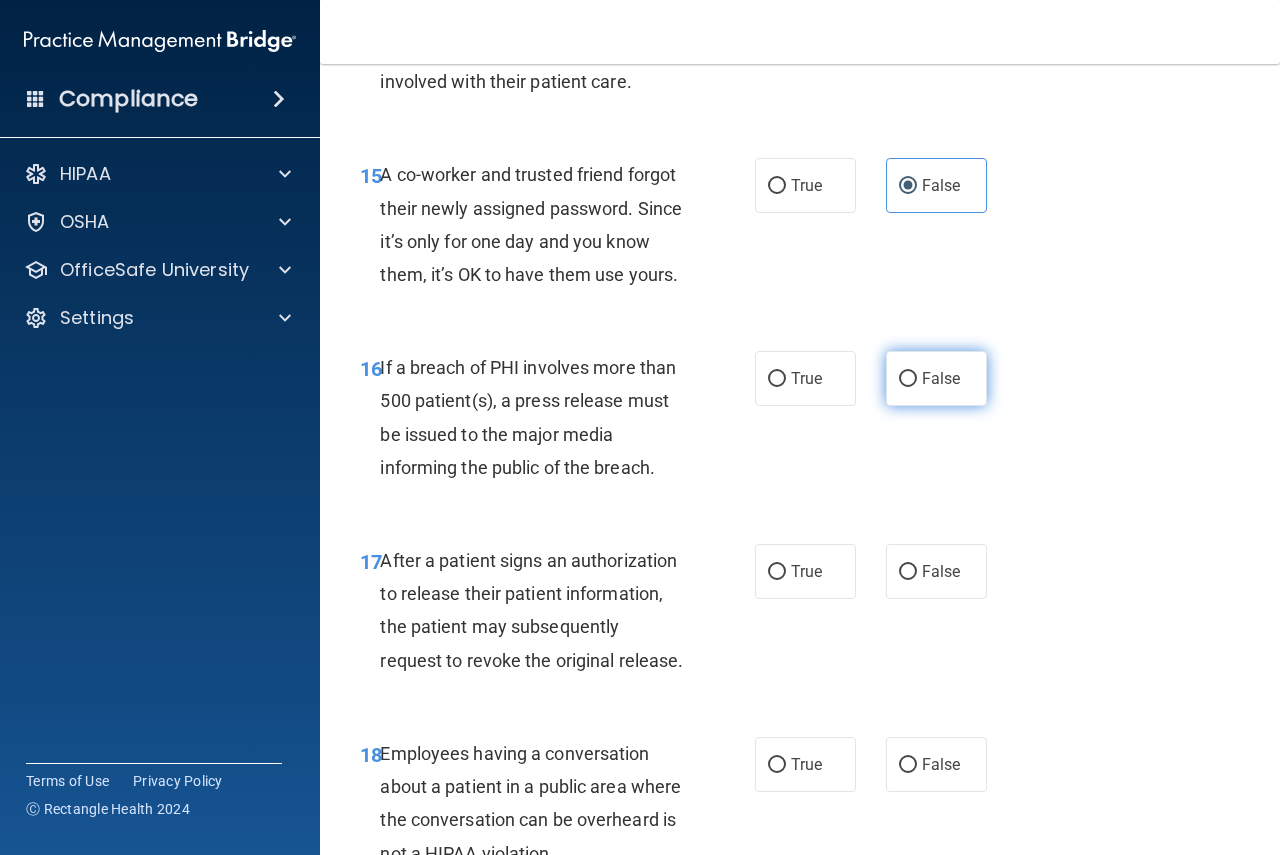 click on "False" at bounding box center [941, 378] 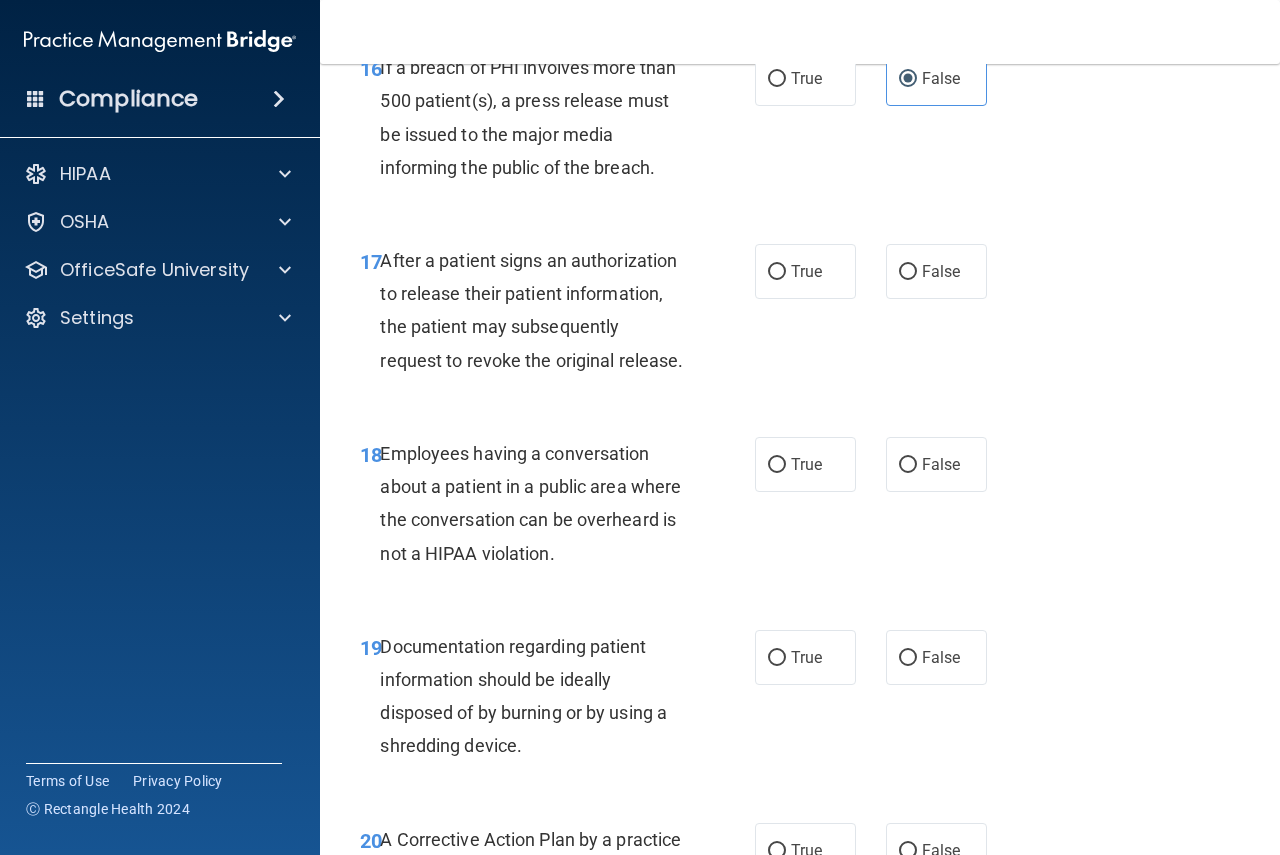 scroll, scrollTop: 2900, scrollLeft: 0, axis: vertical 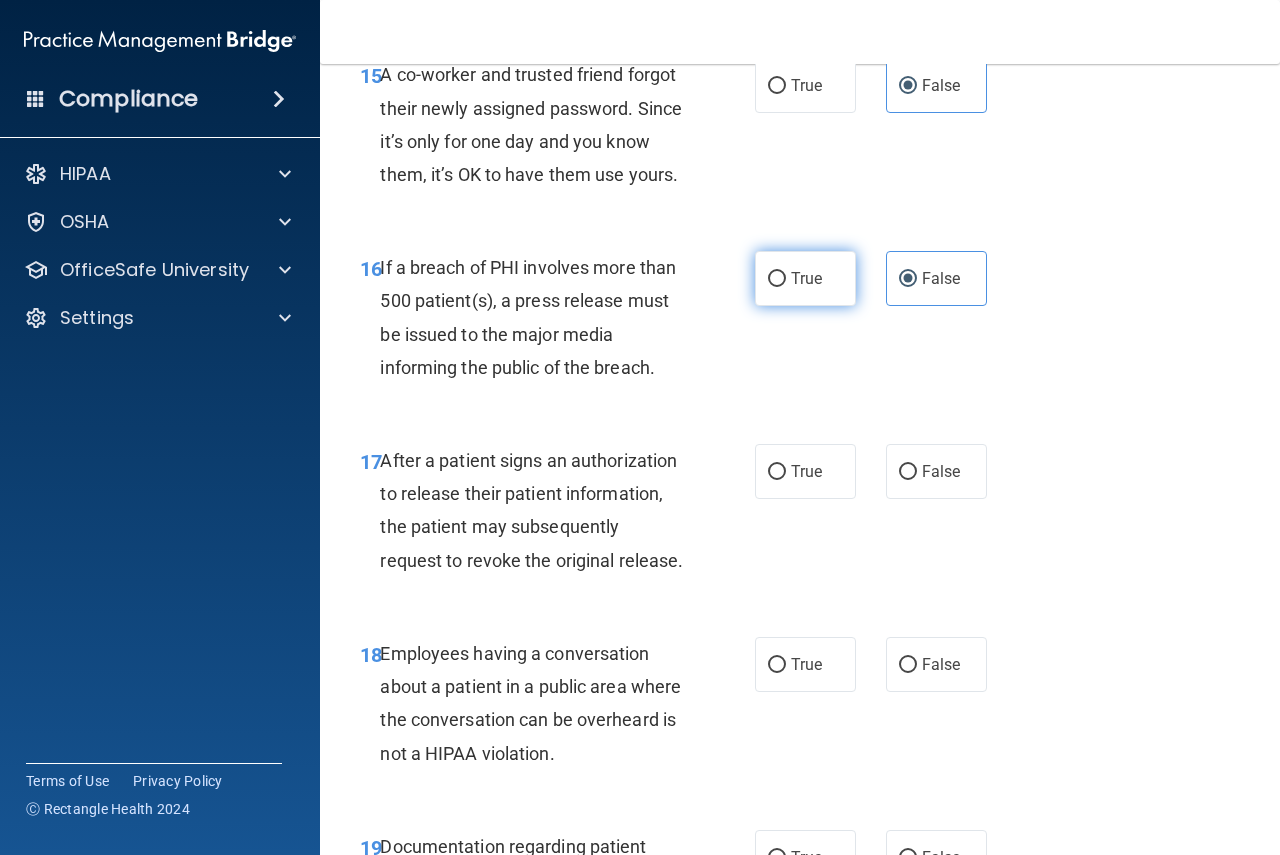 click on "True" at bounding box center (805, 278) 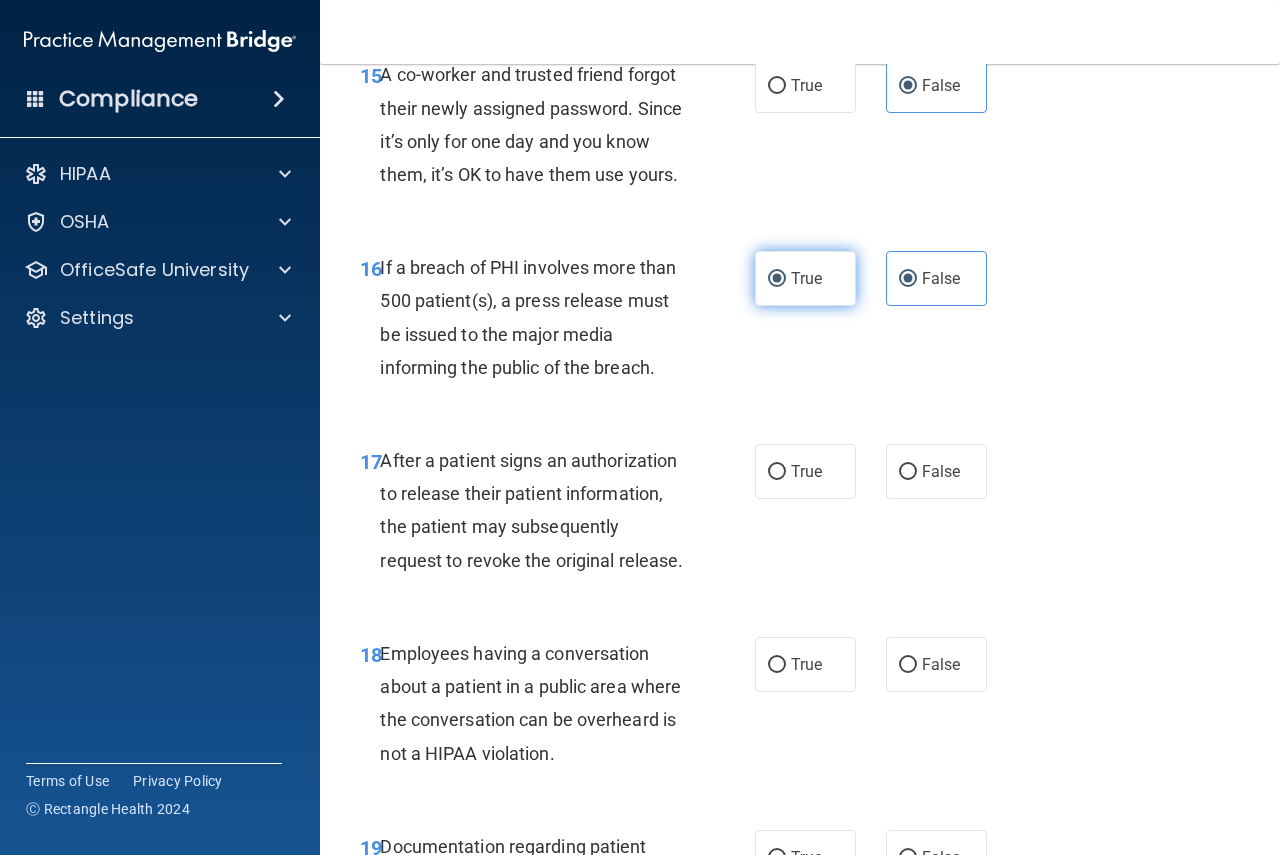 radio on "false" 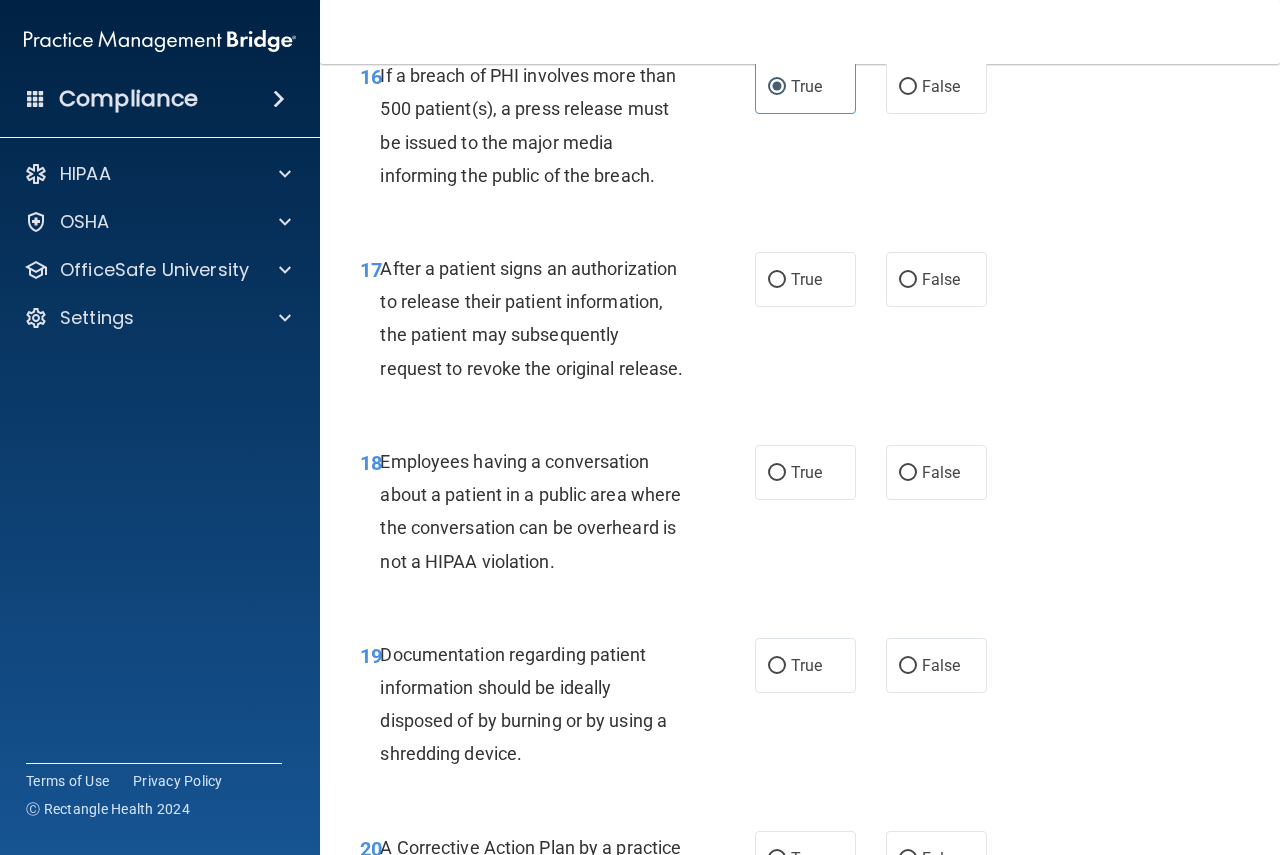 scroll, scrollTop: 3100, scrollLeft: 0, axis: vertical 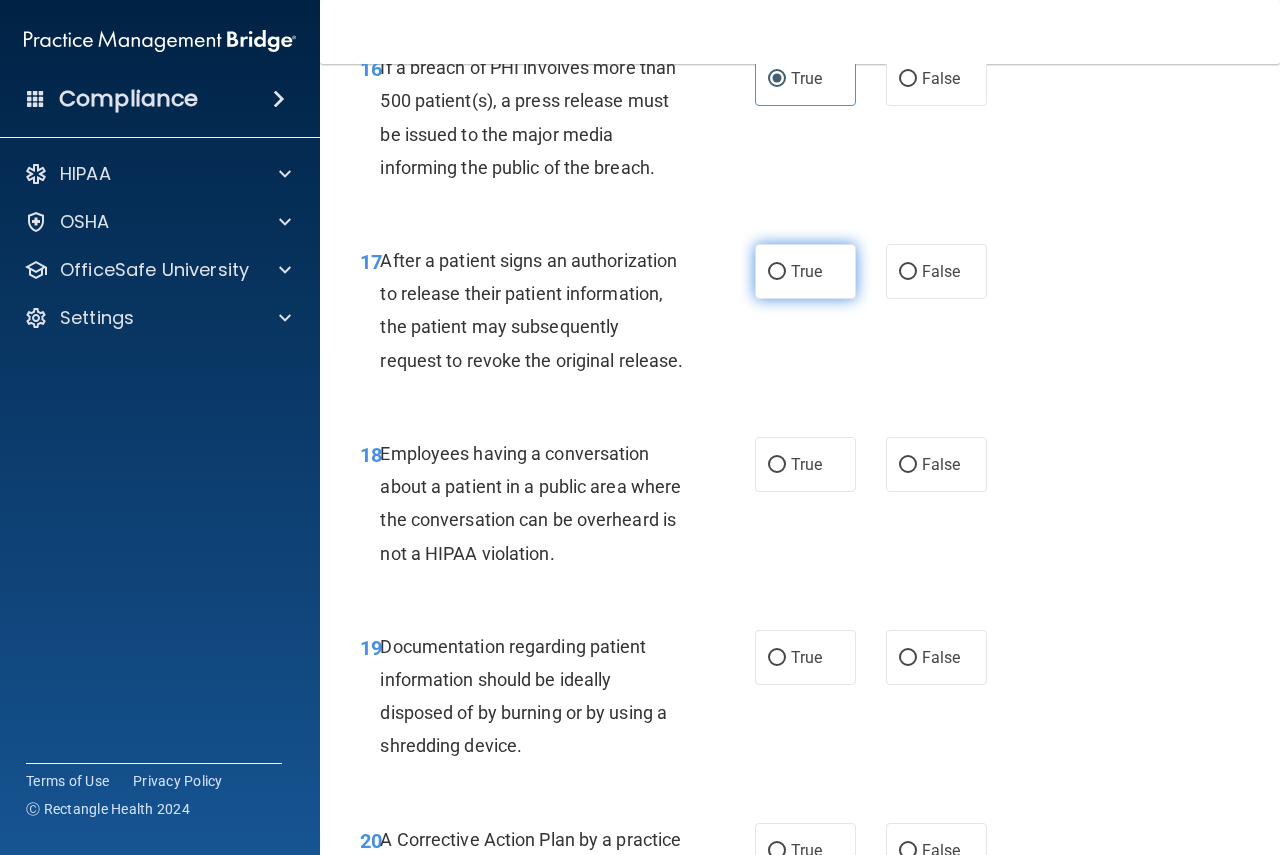 click on "True" at bounding box center [805, 271] 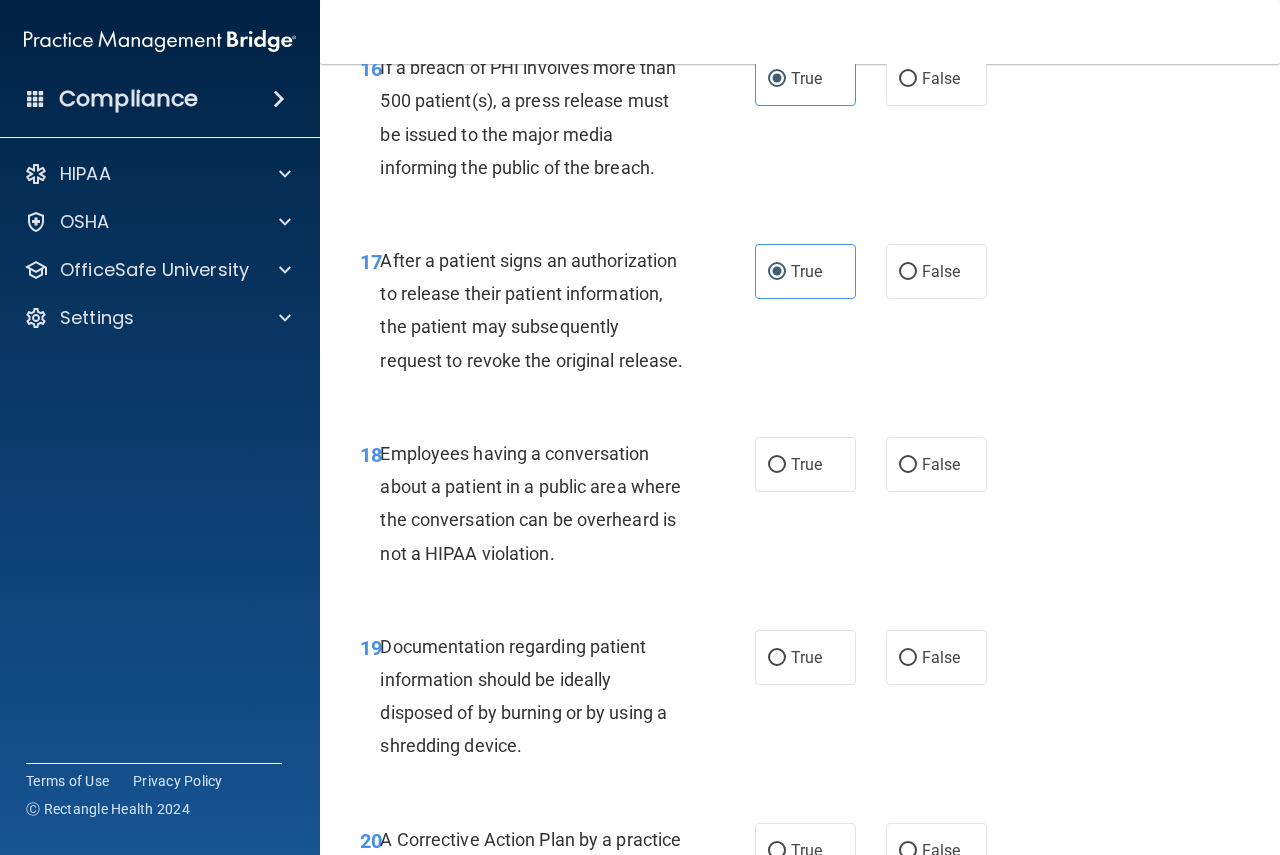 scroll, scrollTop: 3200, scrollLeft: 0, axis: vertical 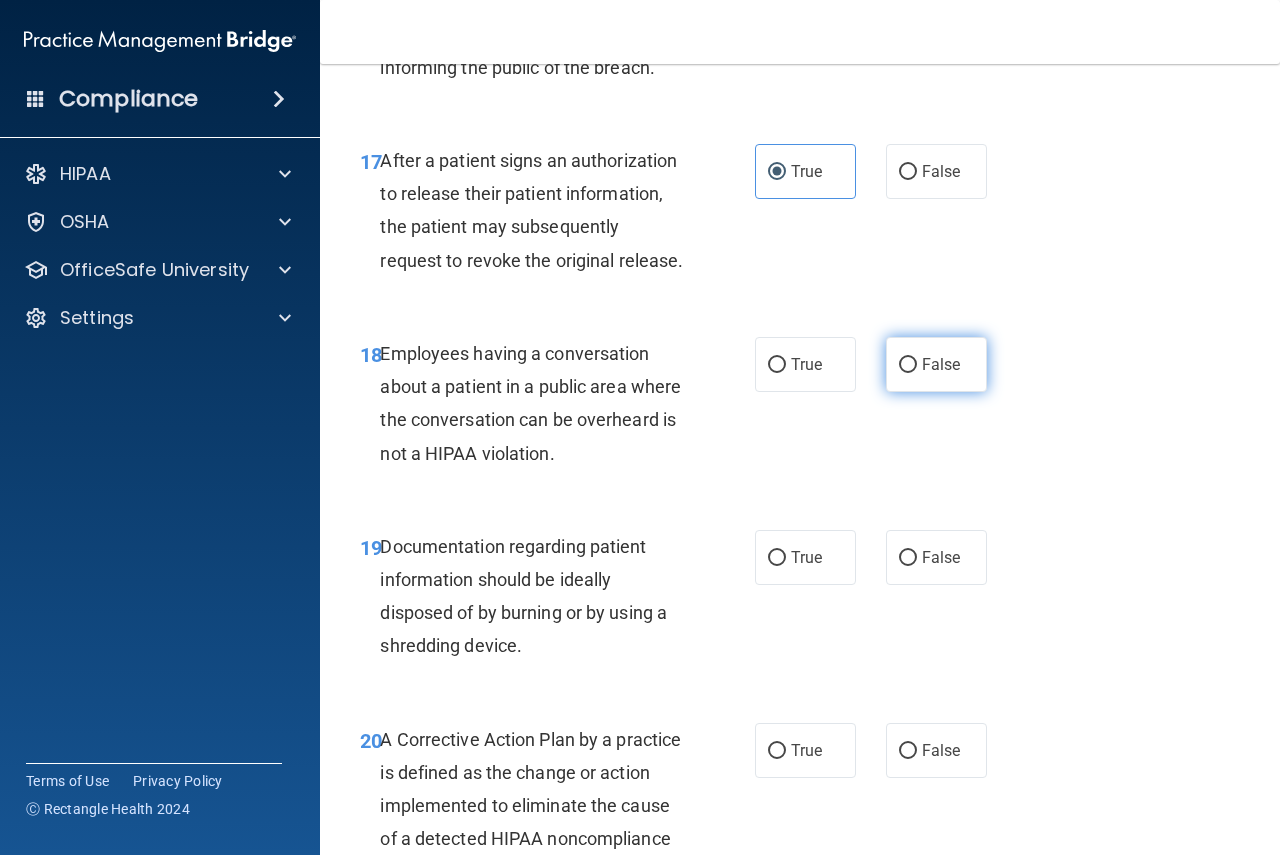 click on "False" at bounding box center (936, 364) 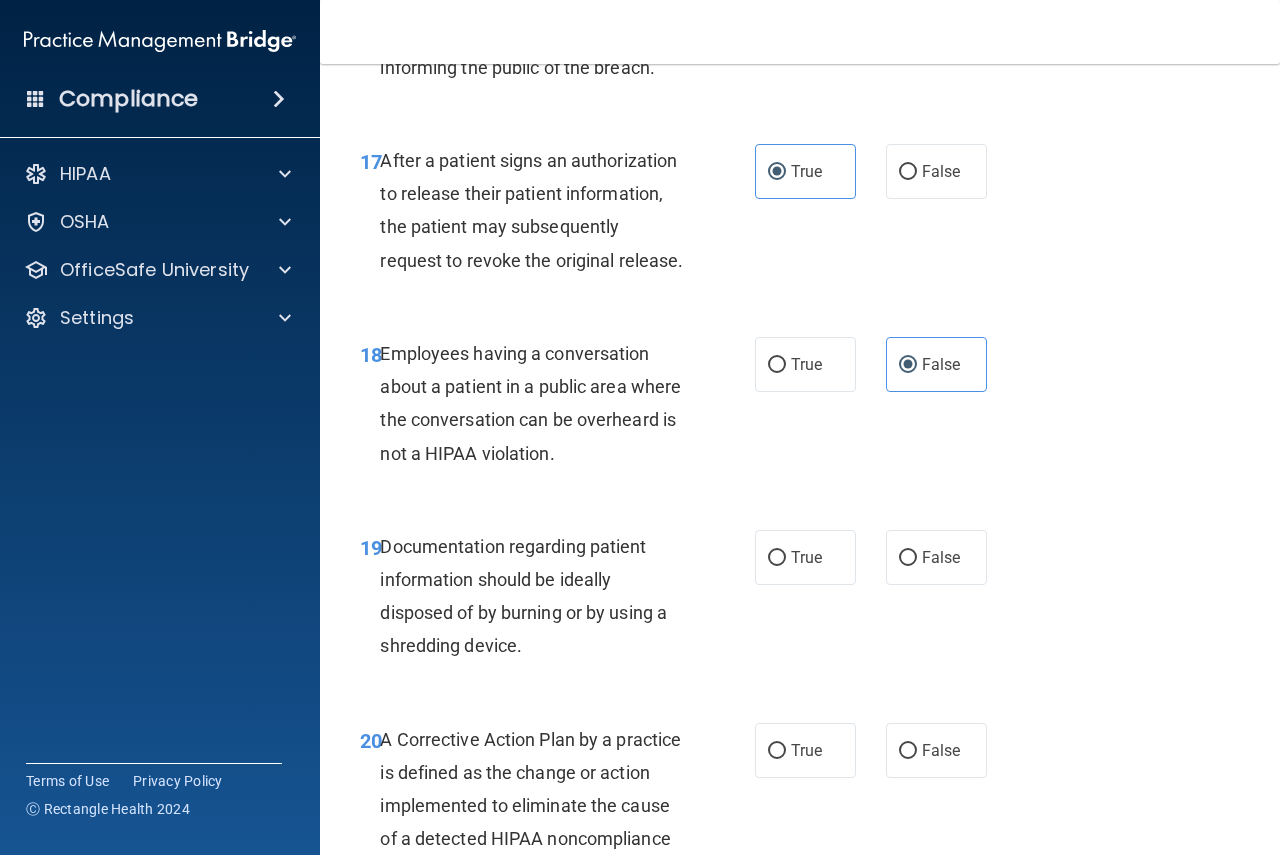 scroll, scrollTop: 3300, scrollLeft: 0, axis: vertical 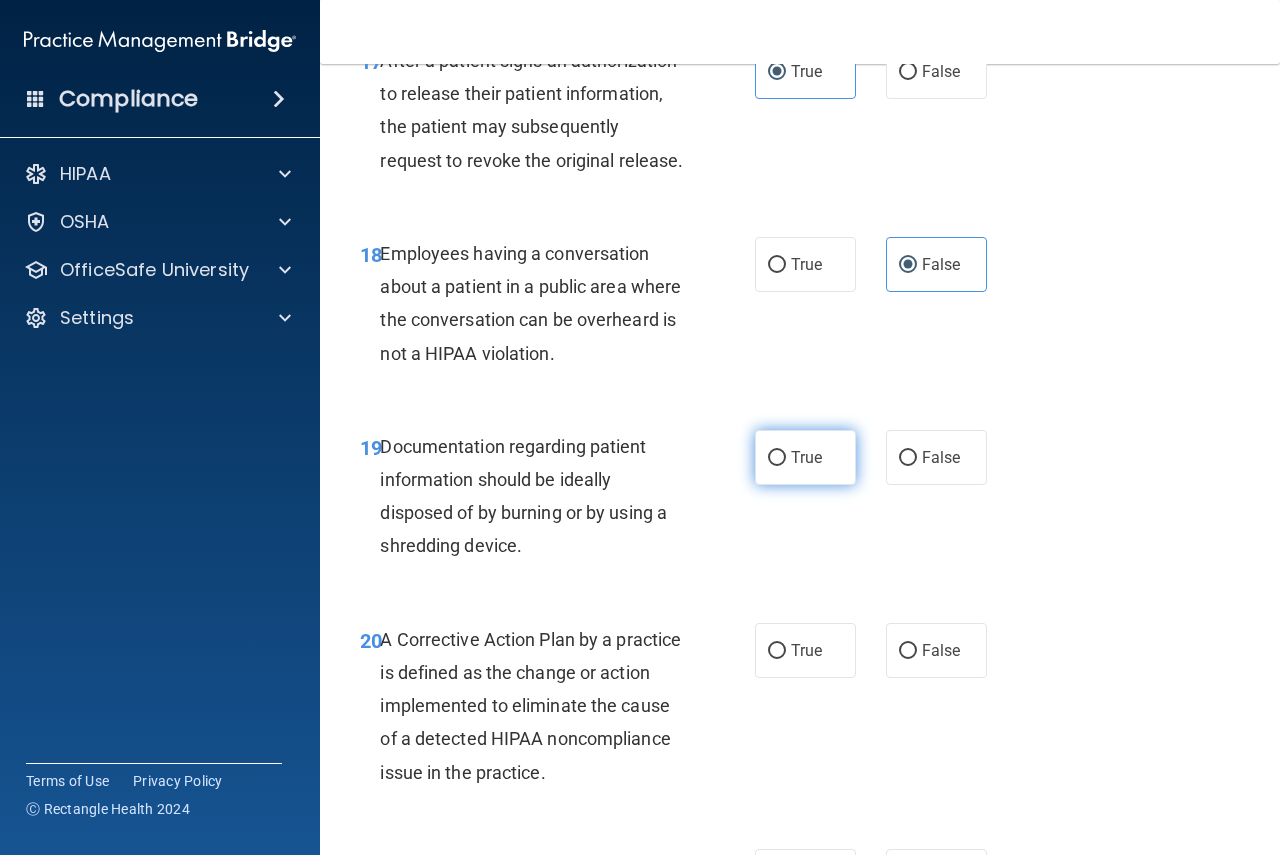 click on "True" at bounding box center [805, 457] 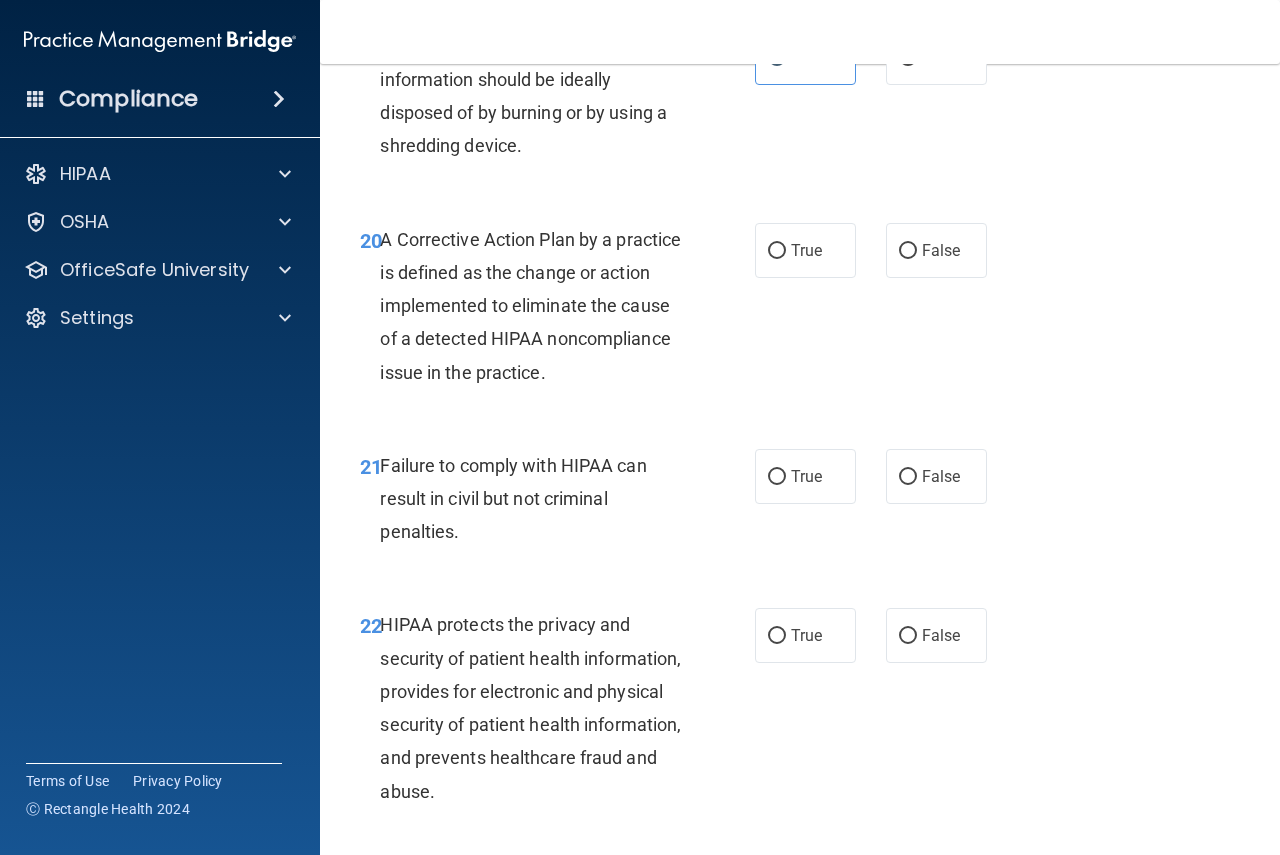 scroll, scrollTop: 3800, scrollLeft: 0, axis: vertical 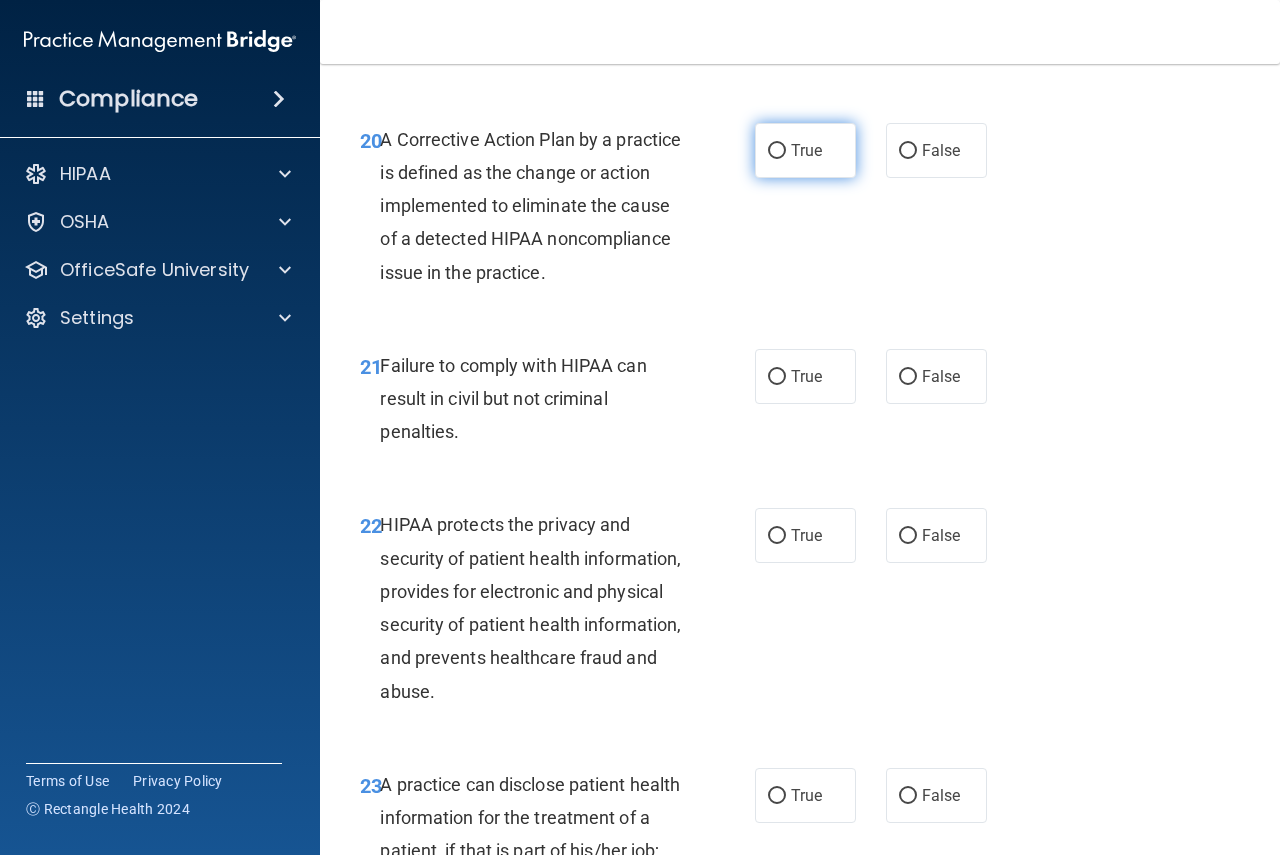 click on "True" at bounding box center (805, 150) 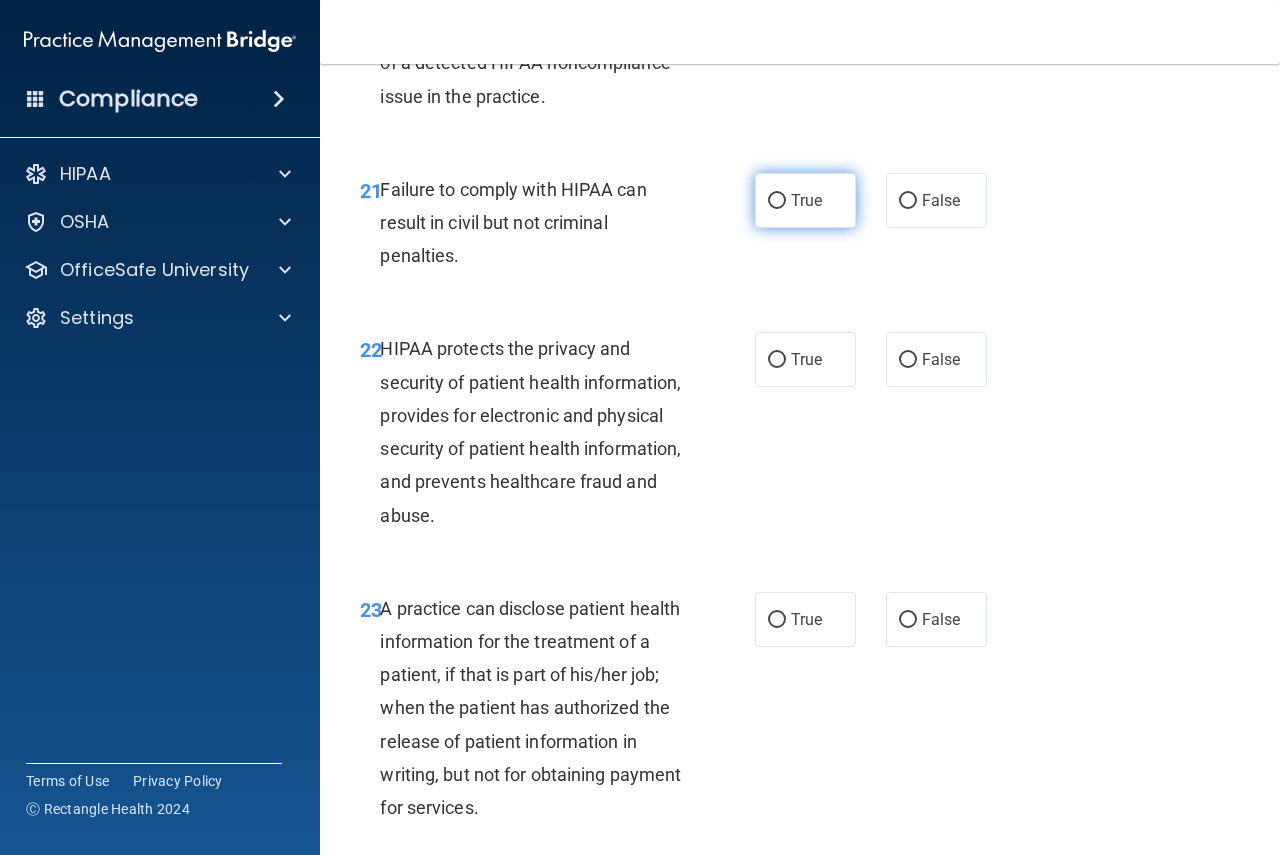 scroll, scrollTop: 4000, scrollLeft: 0, axis: vertical 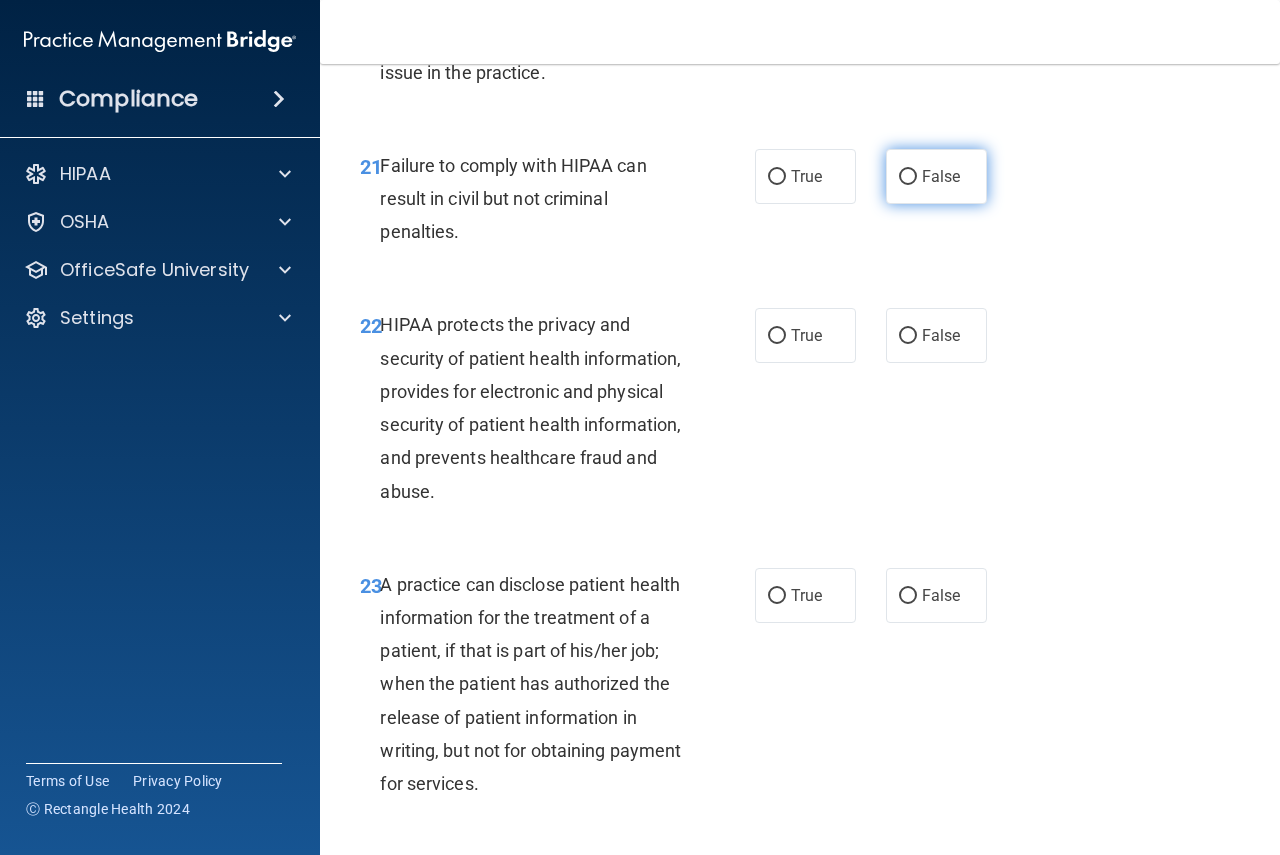 click on "False" at bounding box center (936, 176) 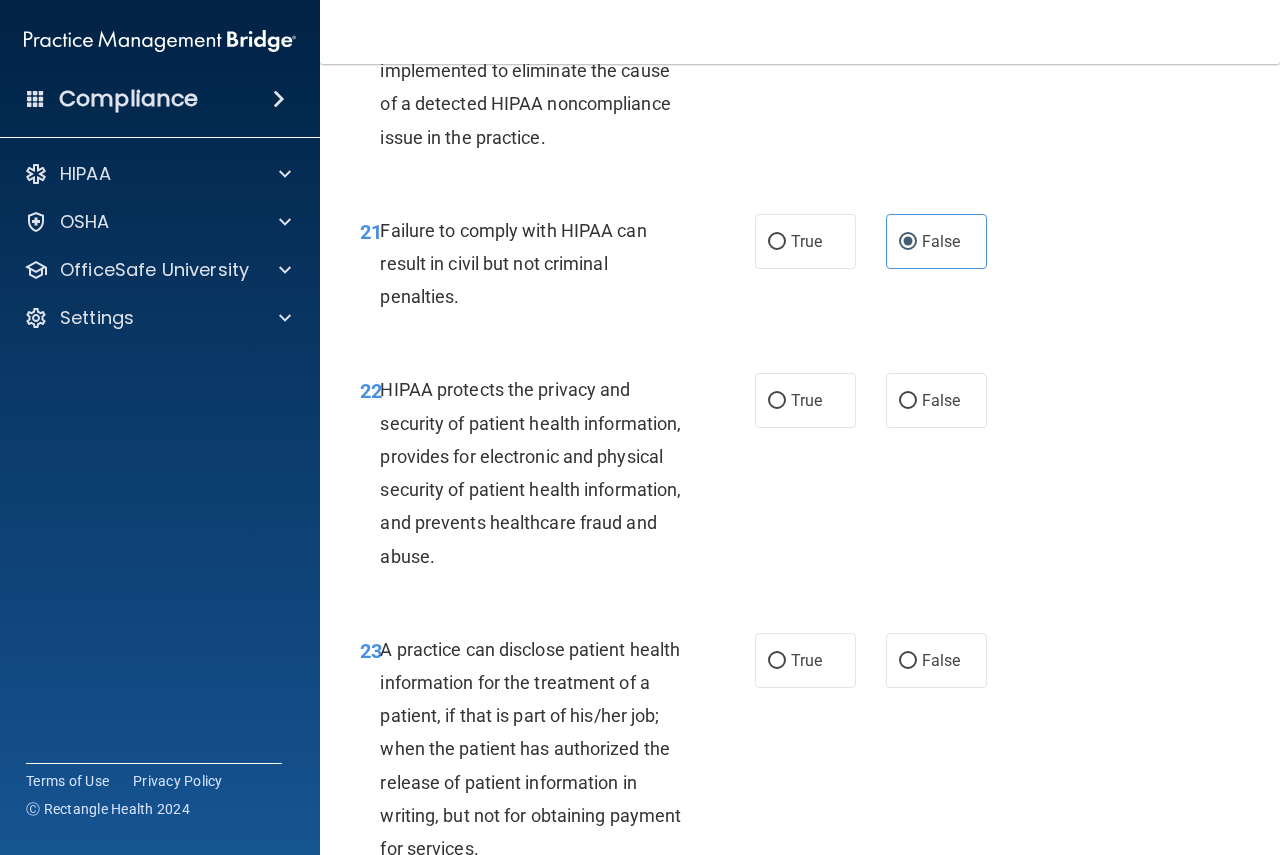 scroll, scrollTop: 4027, scrollLeft: 0, axis: vertical 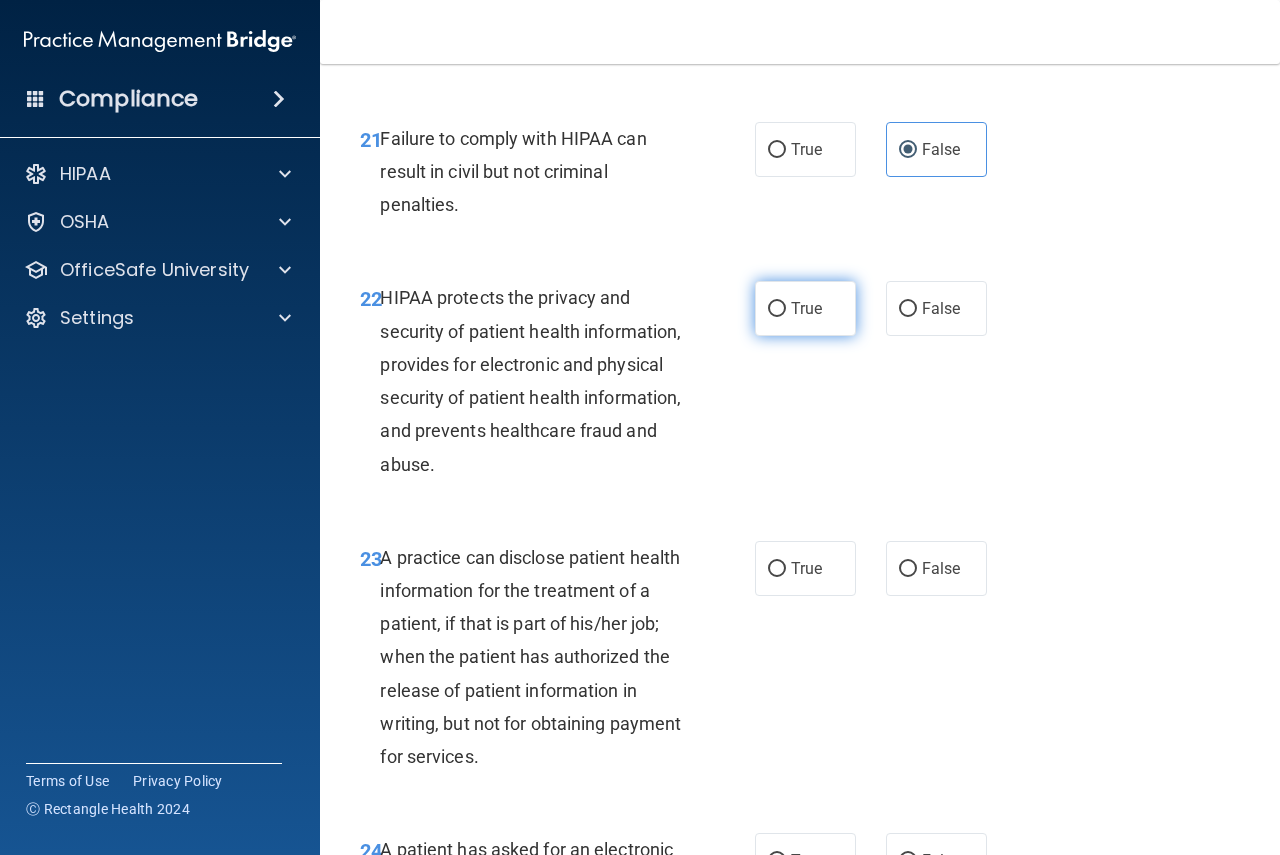 click on "True" at bounding box center (805, 308) 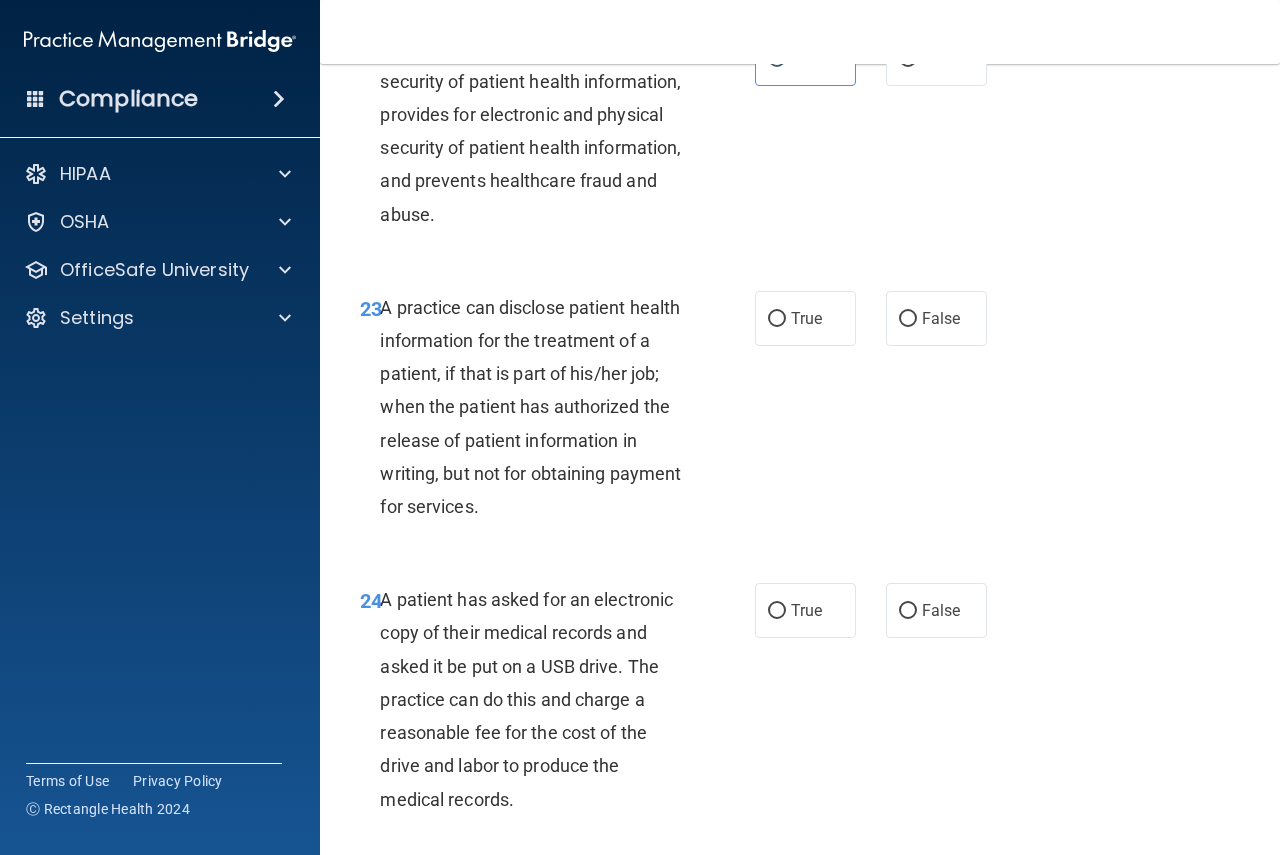 scroll, scrollTop: 4327, scrollLeft: 0, axis: vertical 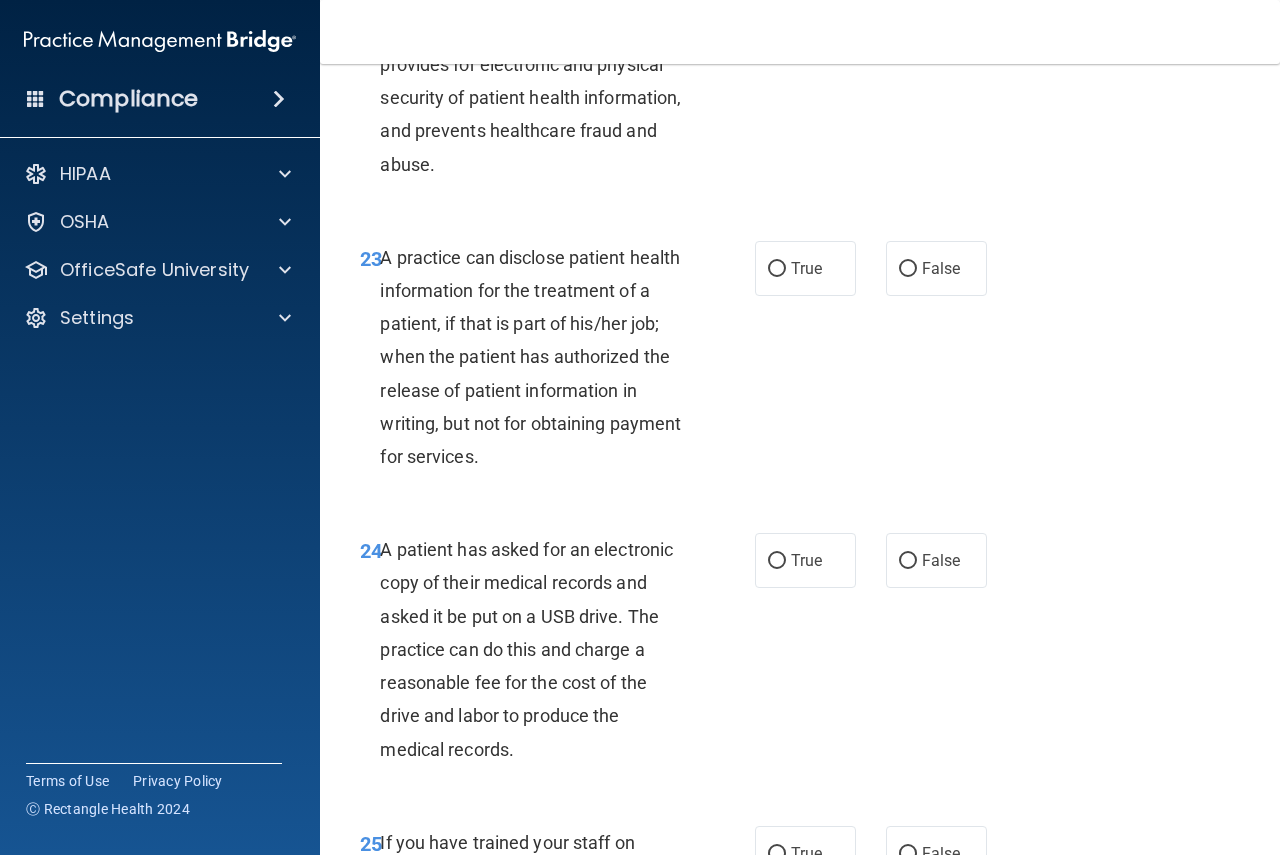 click on "23       A practice can disclose patient health information for the treatment of a patient, if that is part of his/her job; when the patient has authorized the release of patient information in writing, but not for obtaining payment for services.                 True           False" at bounding box center [800, 362] 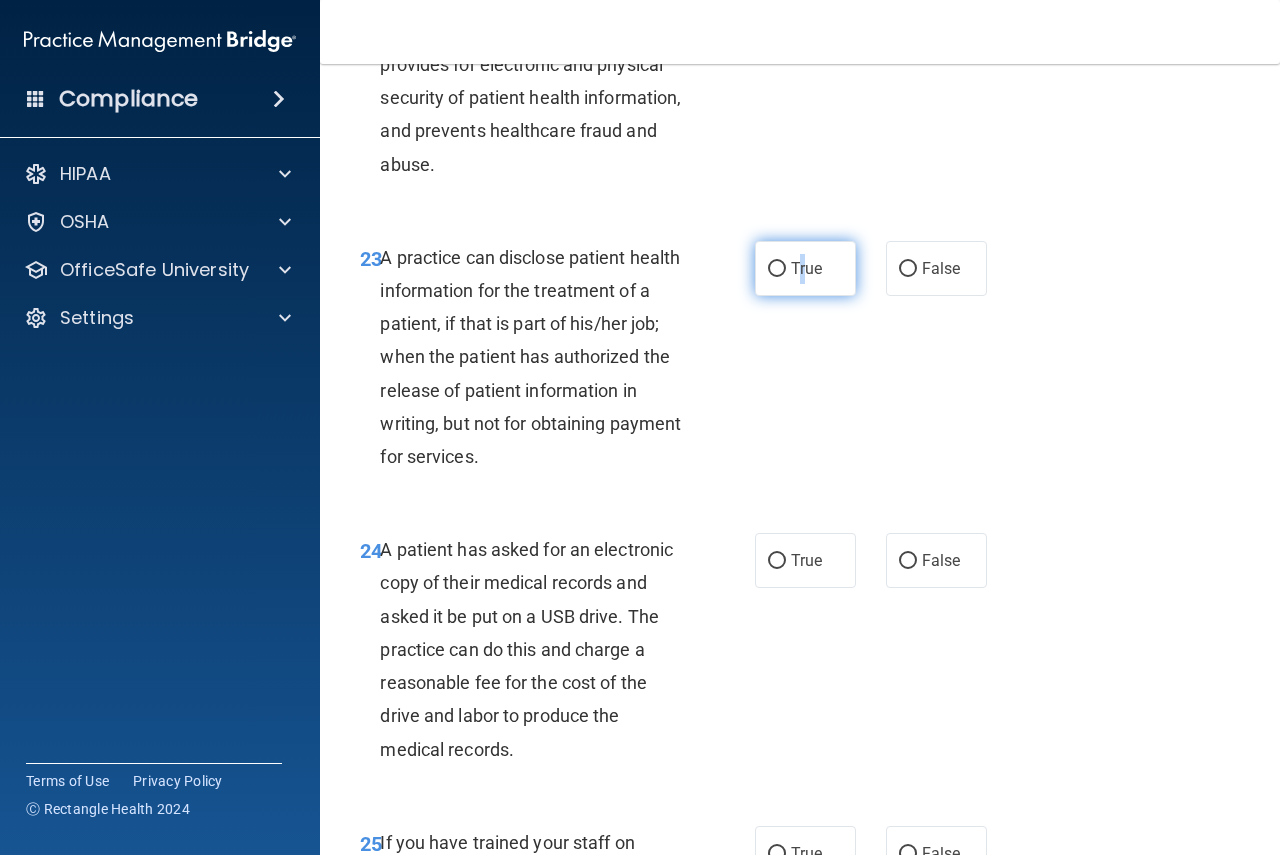 click on "True" at bounding box center (805, 268) 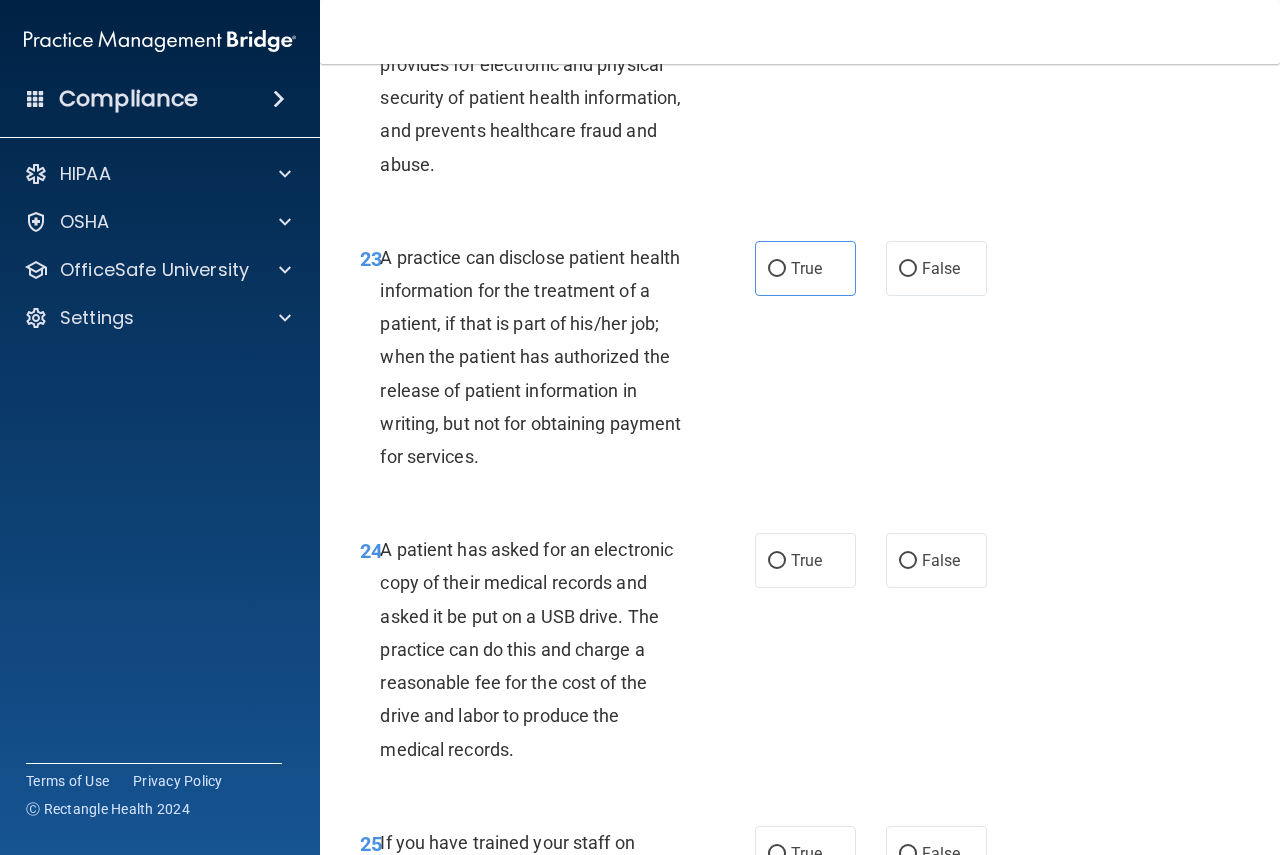 drag, startPoint x: 766, startPoint y: 368, endPoint x: 781, endPoint y: 334, distance: 37.161808 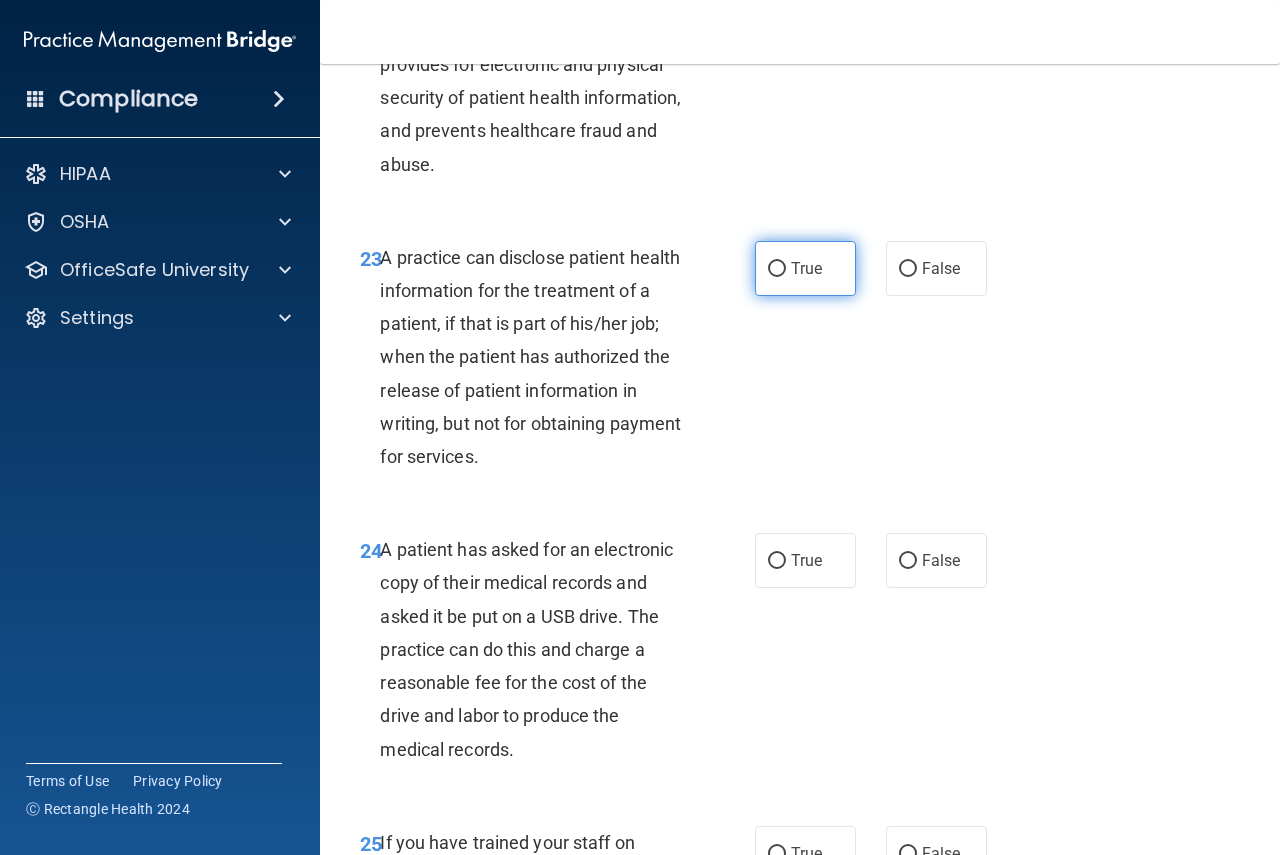 click on "True" at bounding box center [805, 268] 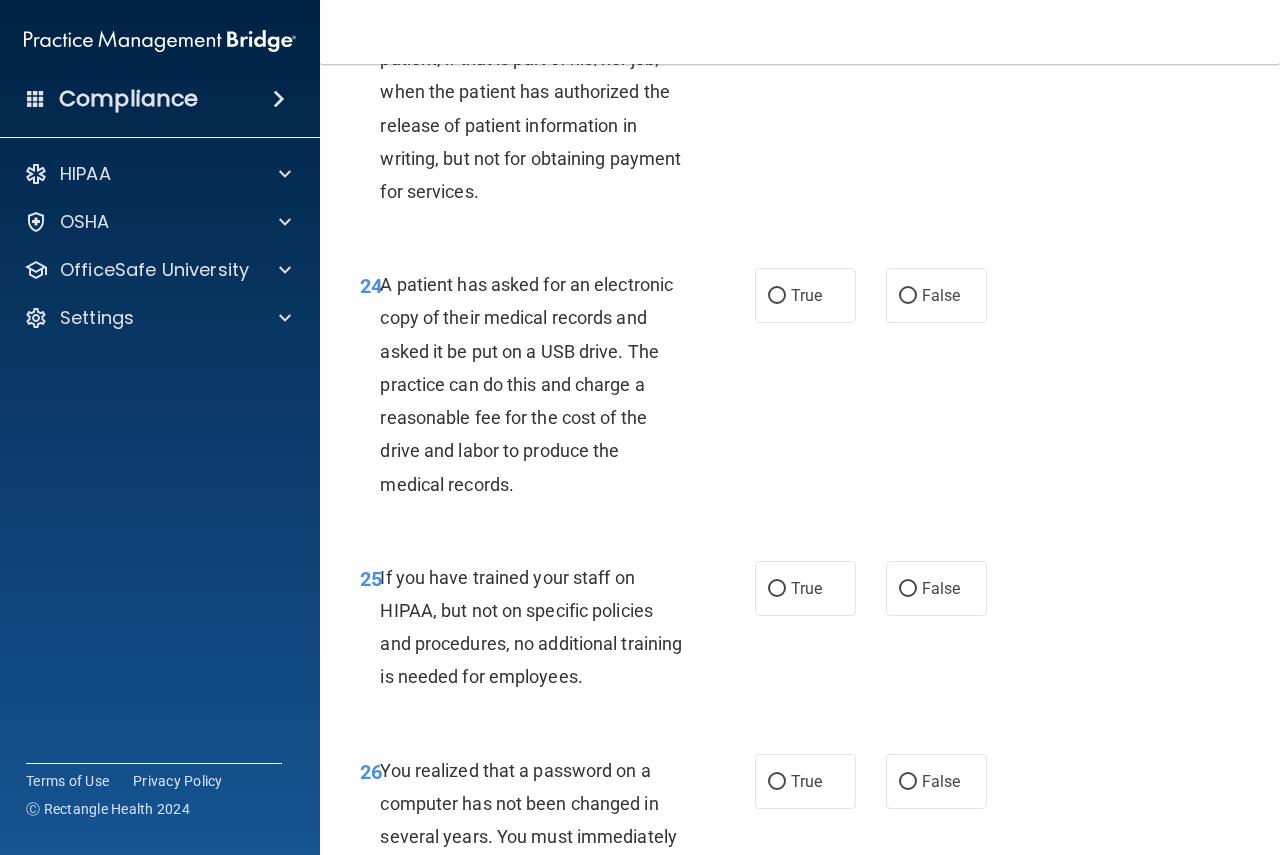 scroll, scrollTop: 4627, scrollLeft: 0, axis: vertical 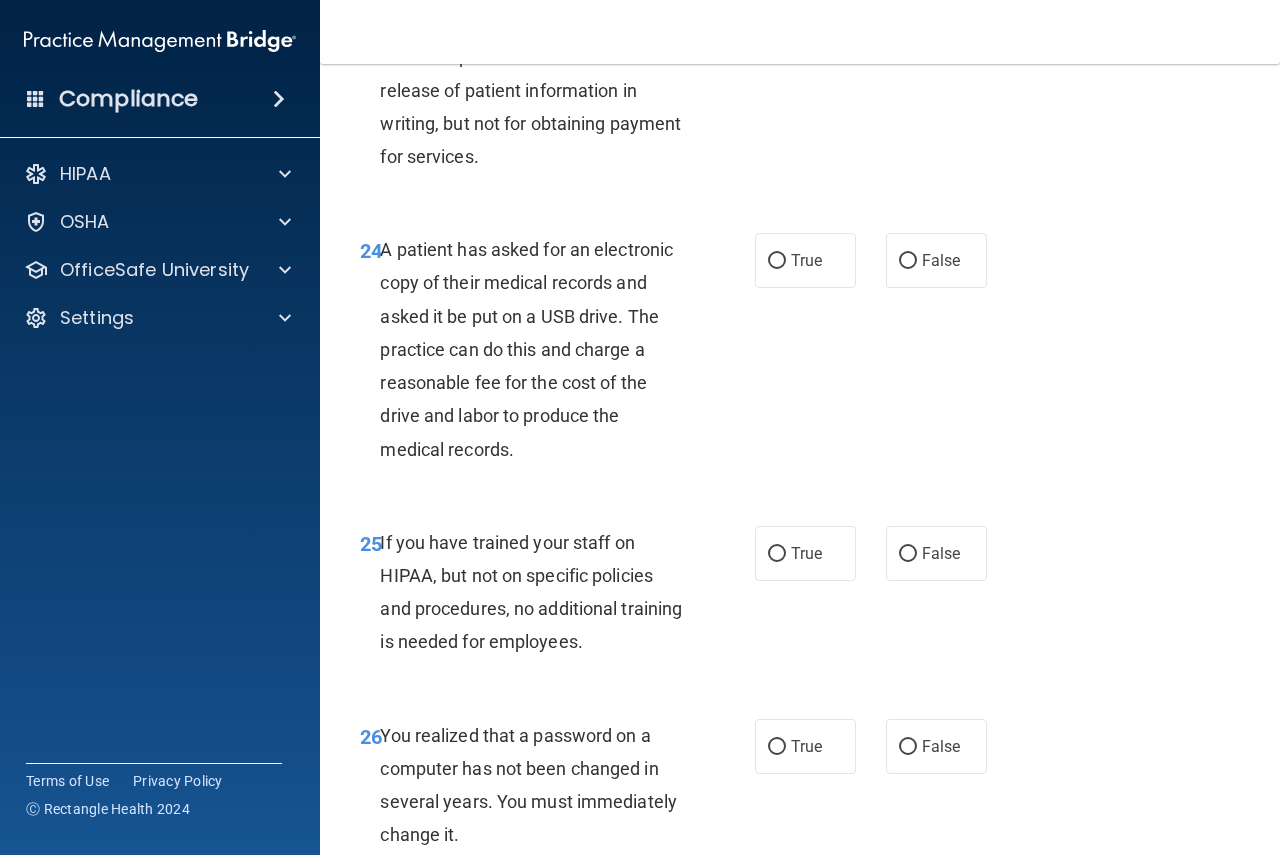 click on "24       A patient has asked for an electronic copy of their medical records and asked it be put on a USB drive.  The practice can do this and charge a reasonable fee for the cost of the drive and labor to produce the medical records." at bounding box center [557, 354] 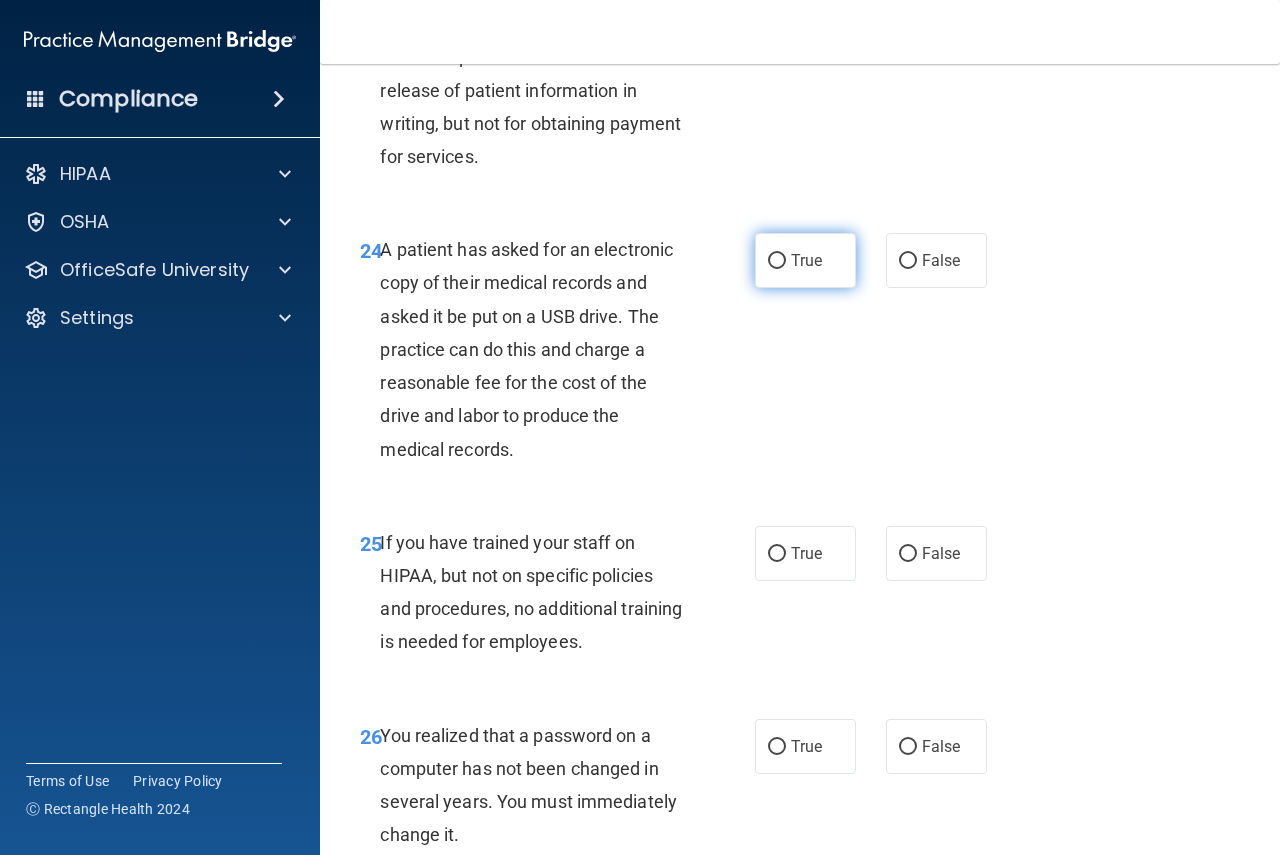 click on "True" at bounding box center [805, 260] 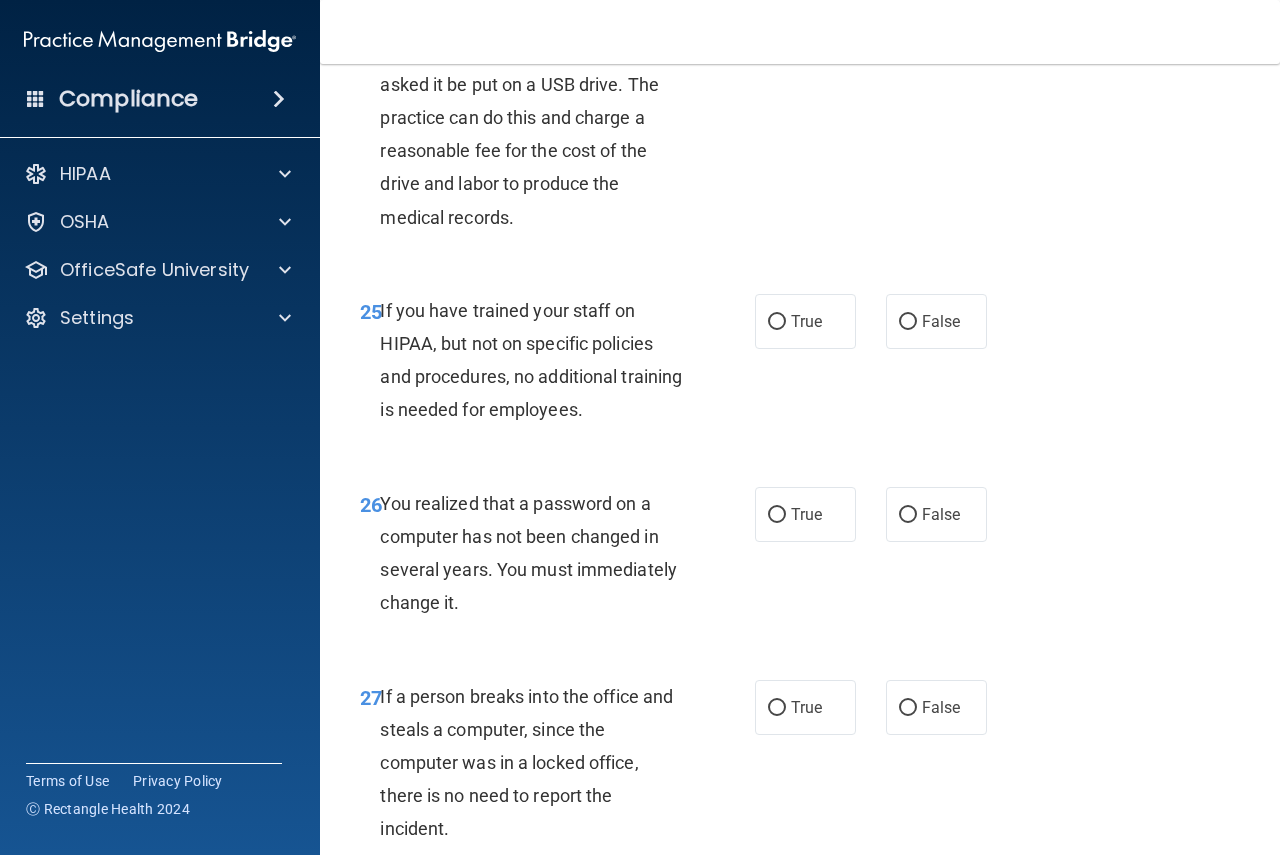 scroll, scrollTop: 4927, scrollLeft: 0, axis: vertical 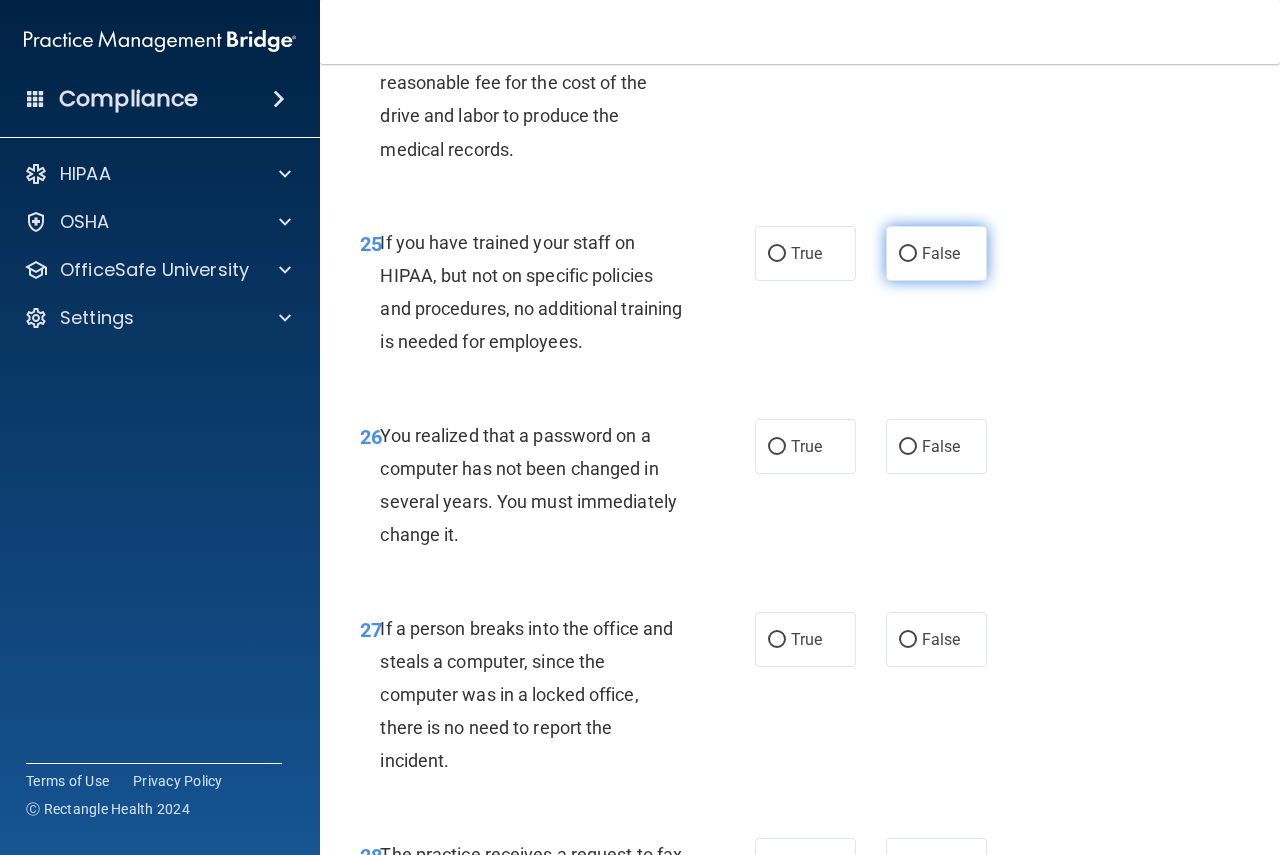 click on "False" at bounding box center (941, 253) 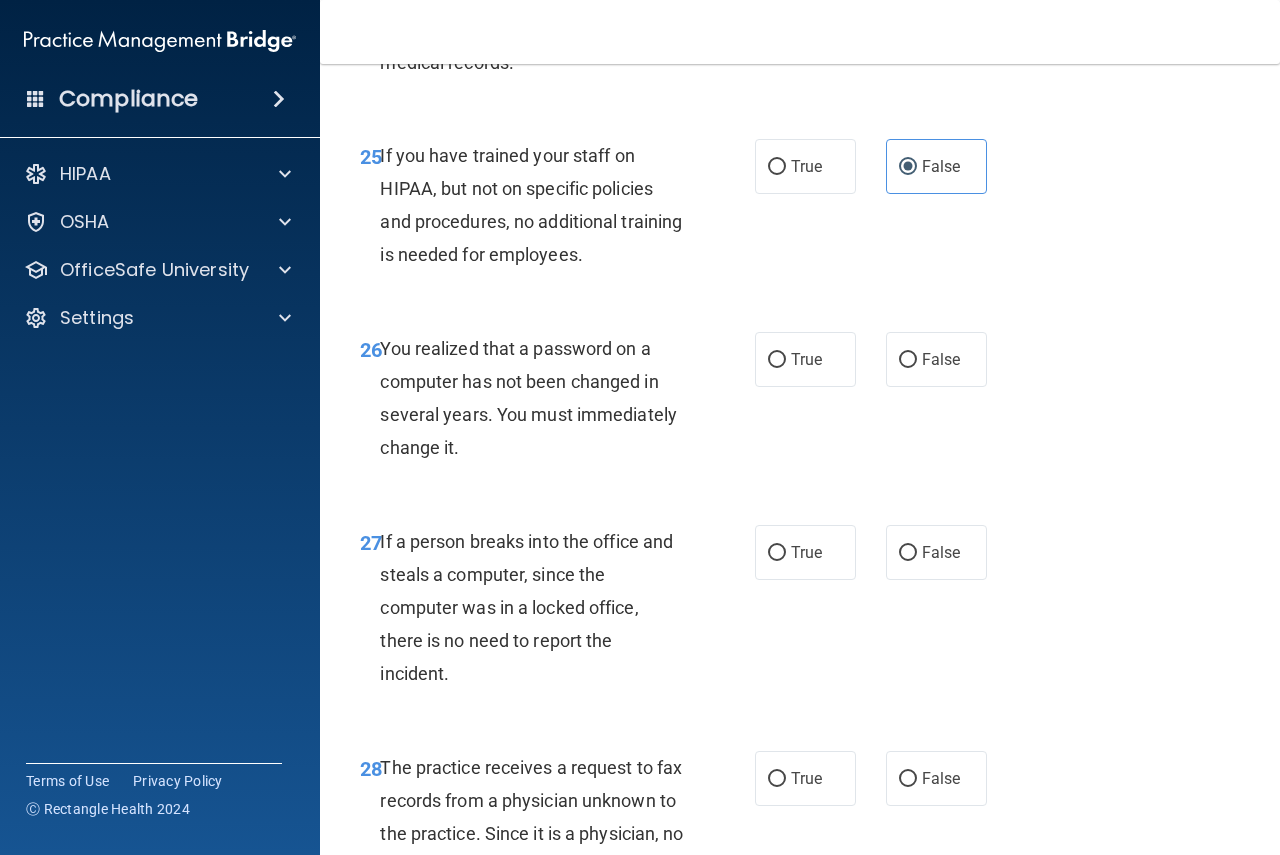 scroll, scrollTop: 5127, scrollLeft: 0, axis: vertical 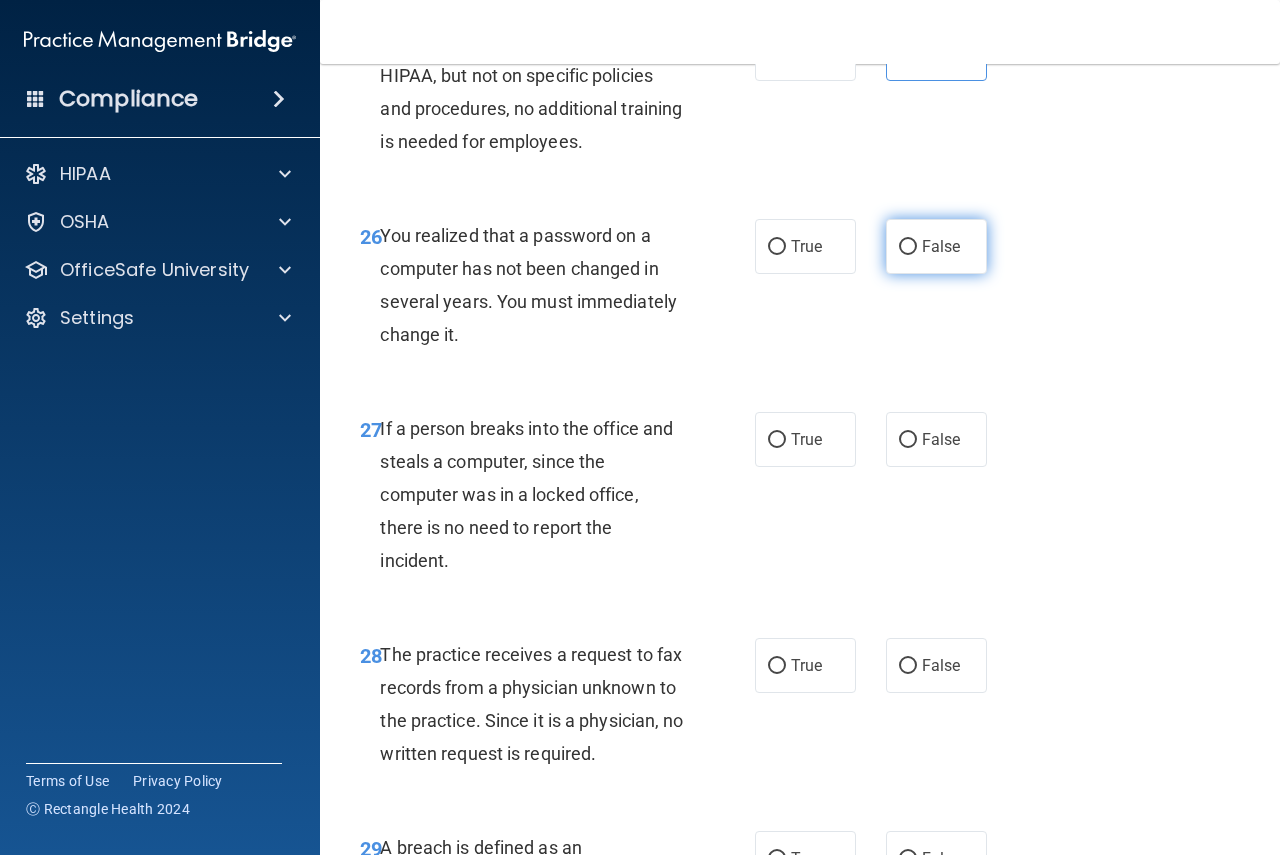 click on "False" at bounding box center [936, 246] 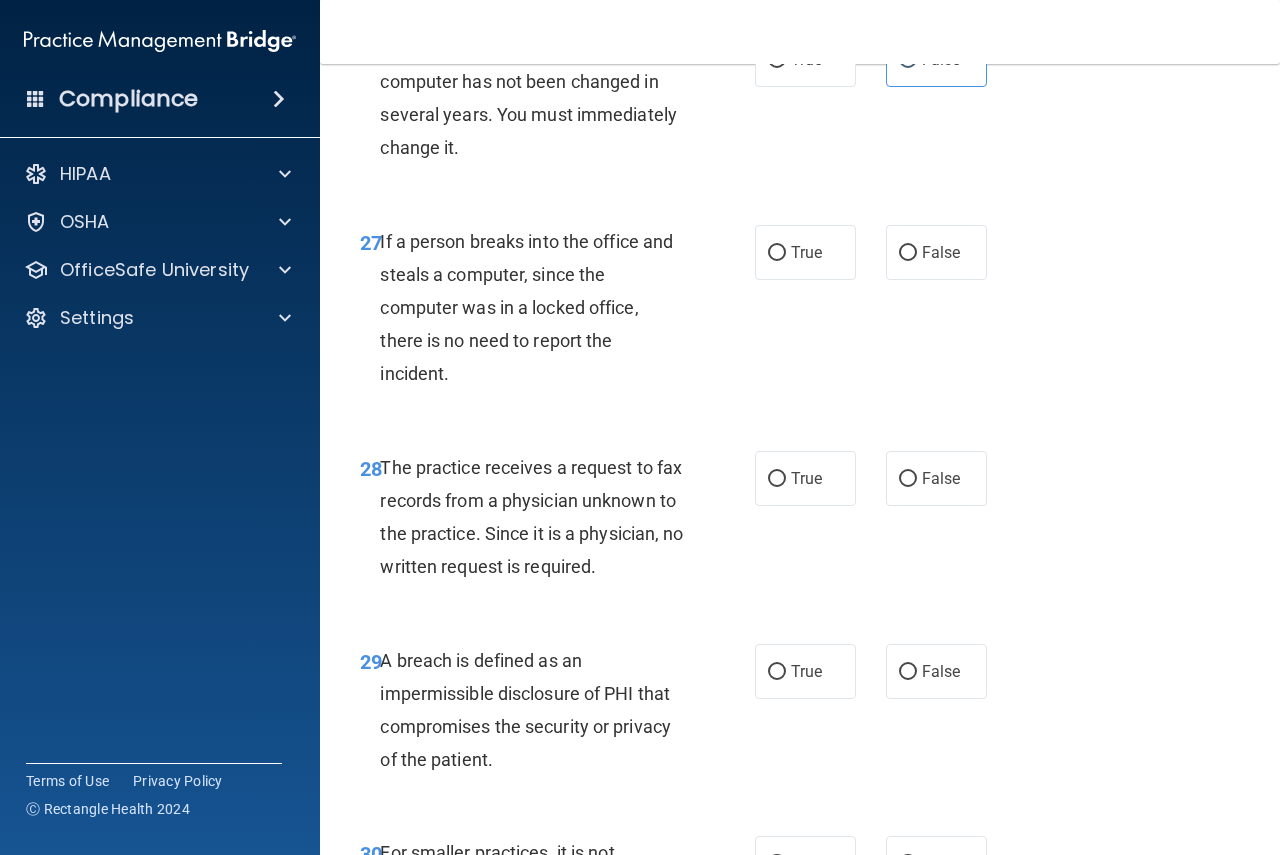 scroll, scrollTop: 5327, scrollLeft: 0, axis: vertical 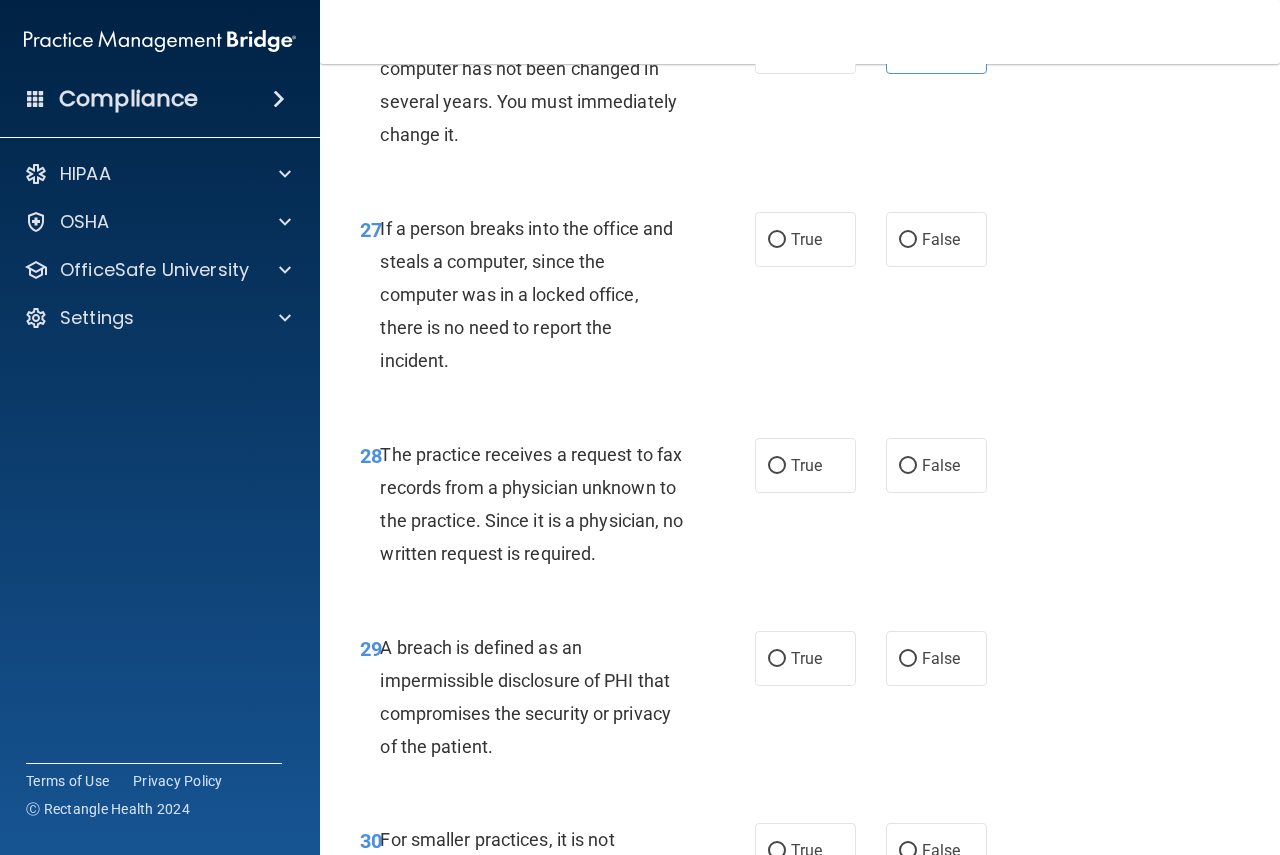 click on "True           False" at bounding box center (876, 239) 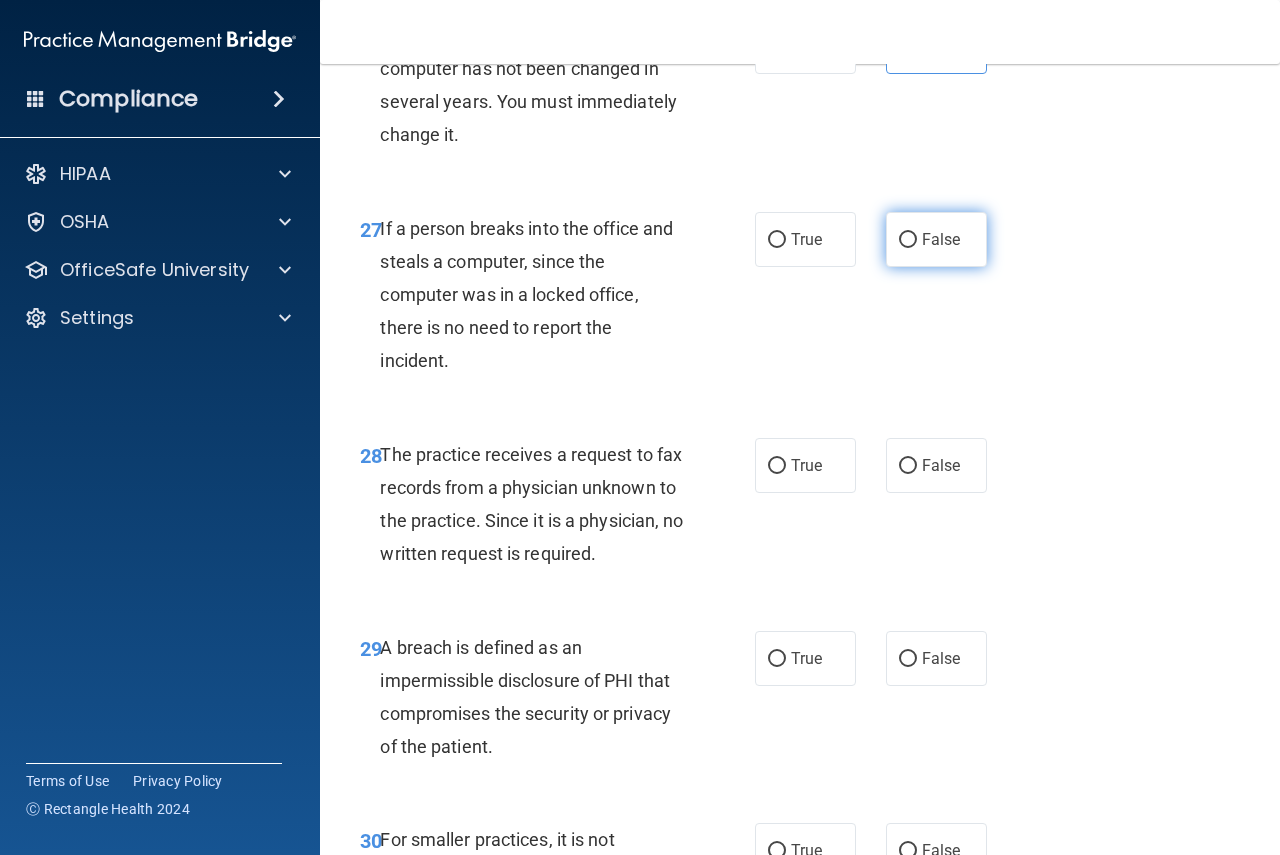 click on "False" at bounding box center [908, 240] 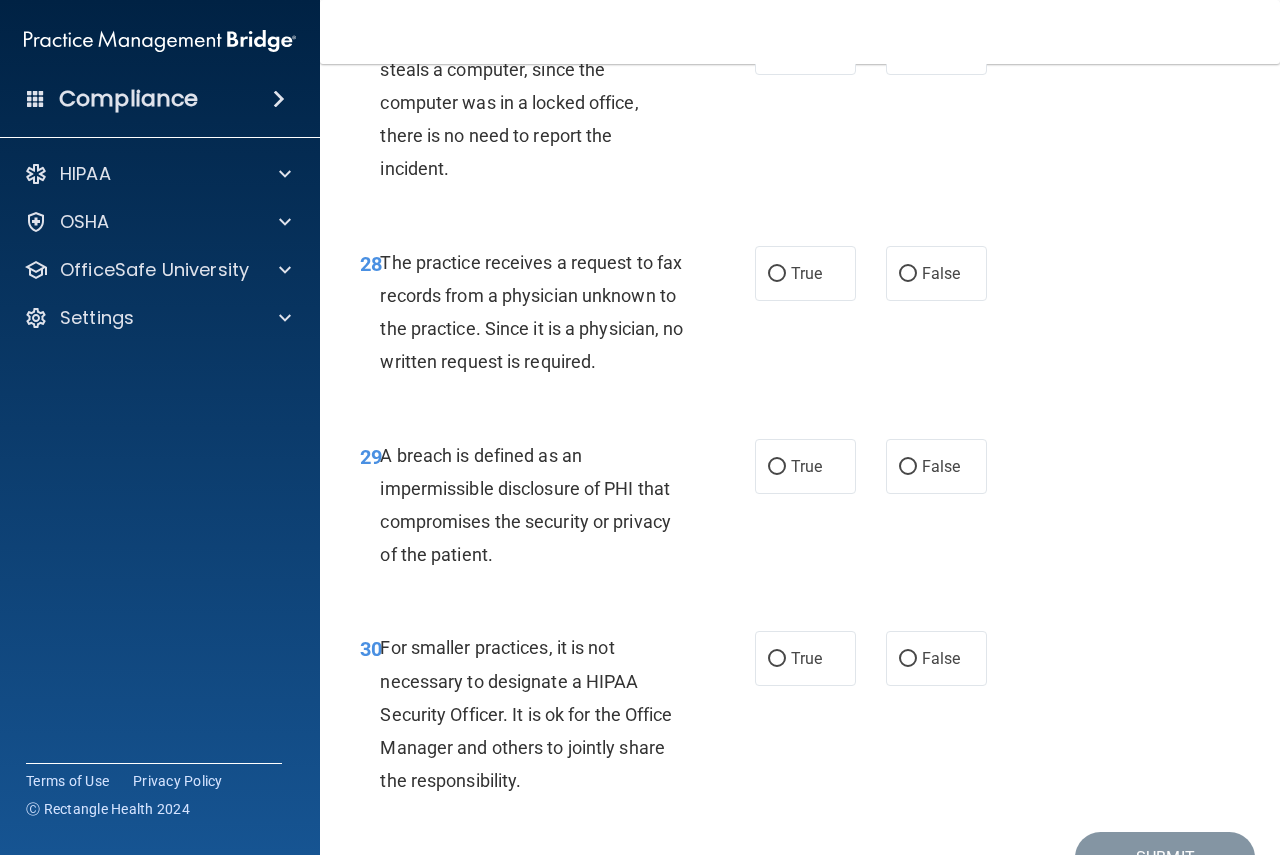 scroll, scrollTop: 5527, scrollLeft: 0, axis: vertical 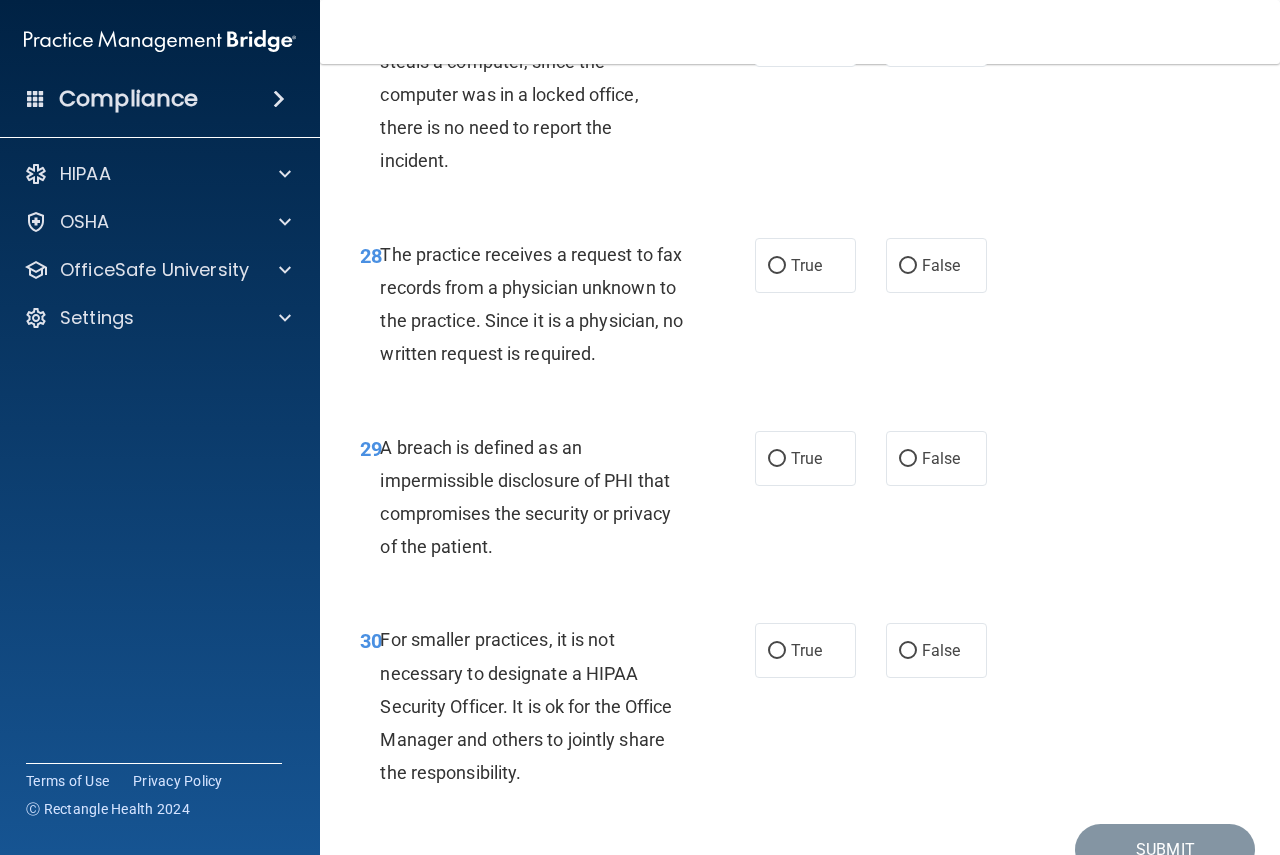 click on "28       The practice receives a request to fax records from a physician unknown to the practice.  Since it is a physician, no written request is required.                 True           False" at bounding box center (800, 309) 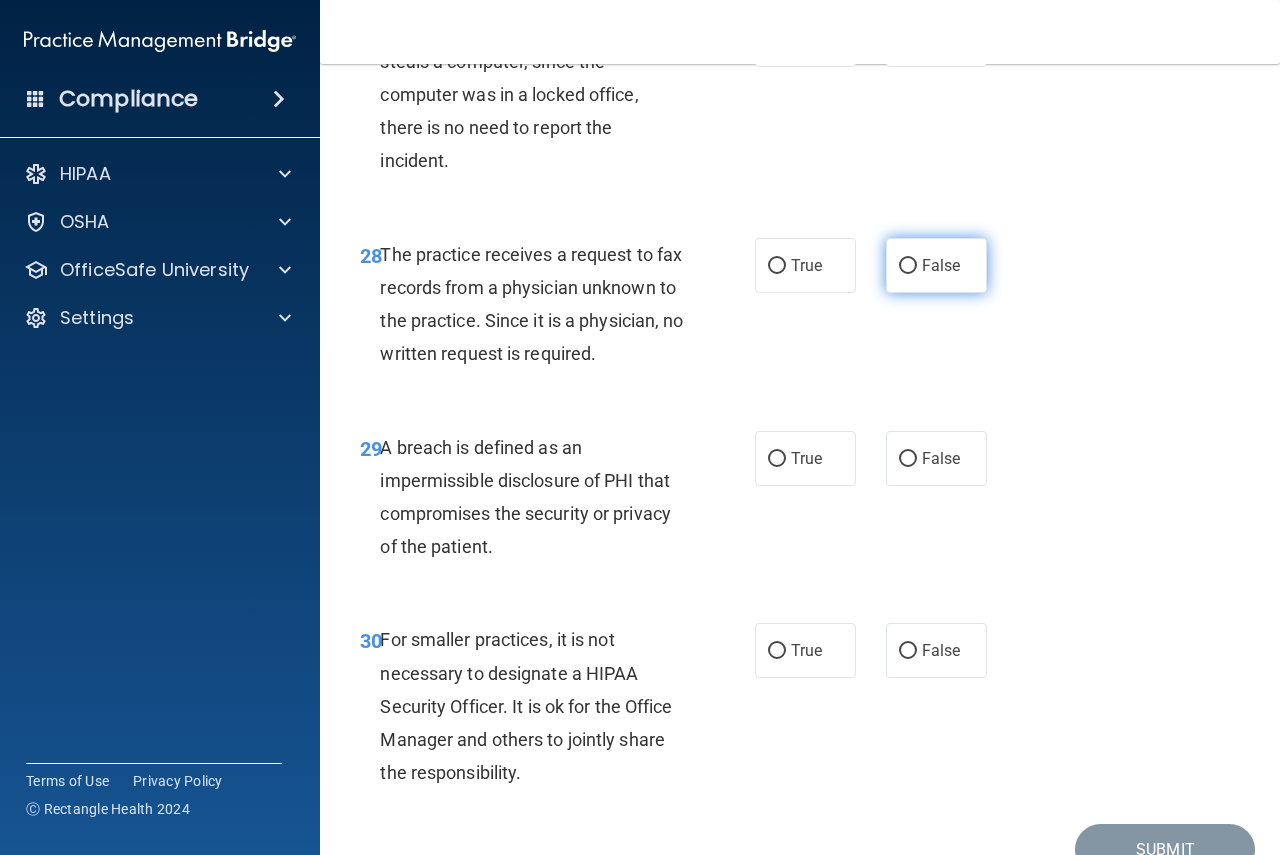 click on "False" at bounding box center (936, 265) 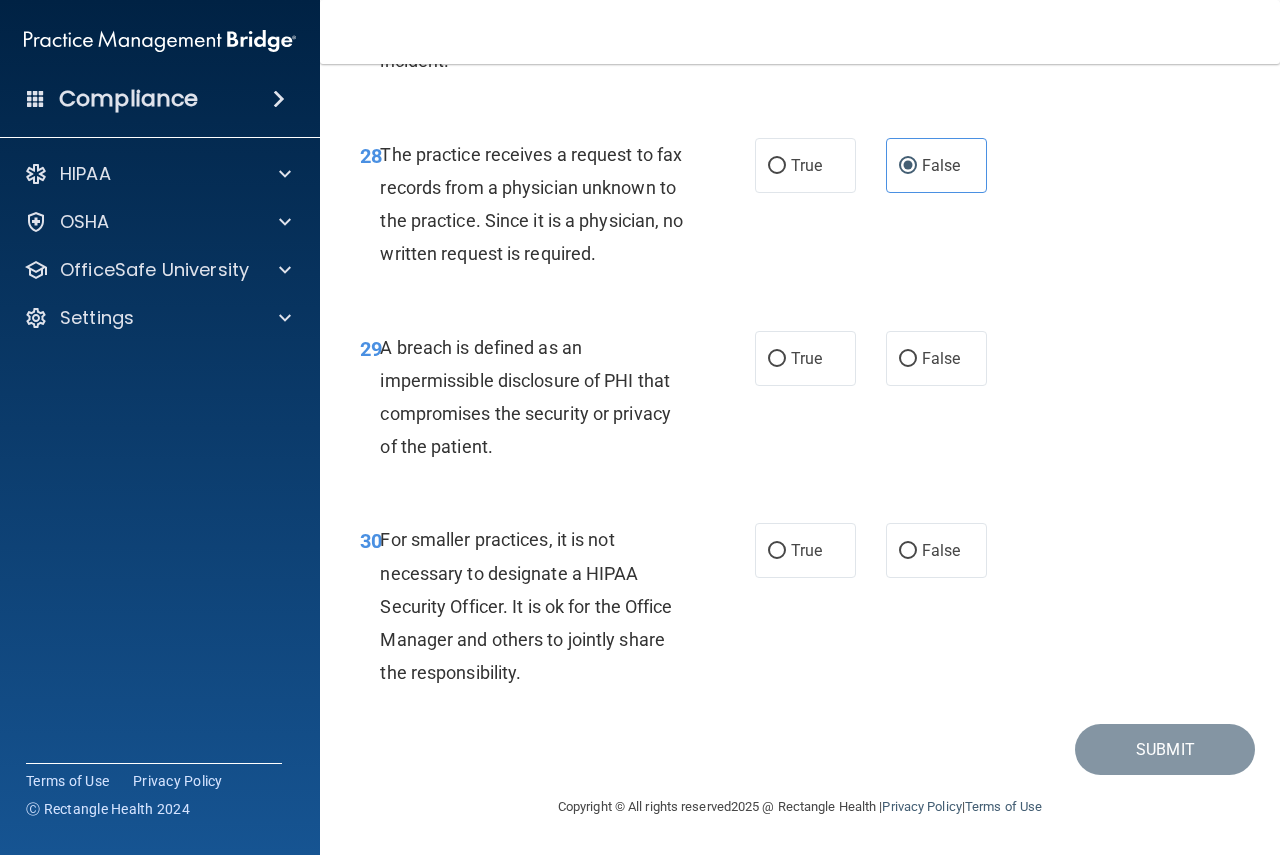 scroll, scrollTop: 5727, scrollLeft: 0, axis: vertical 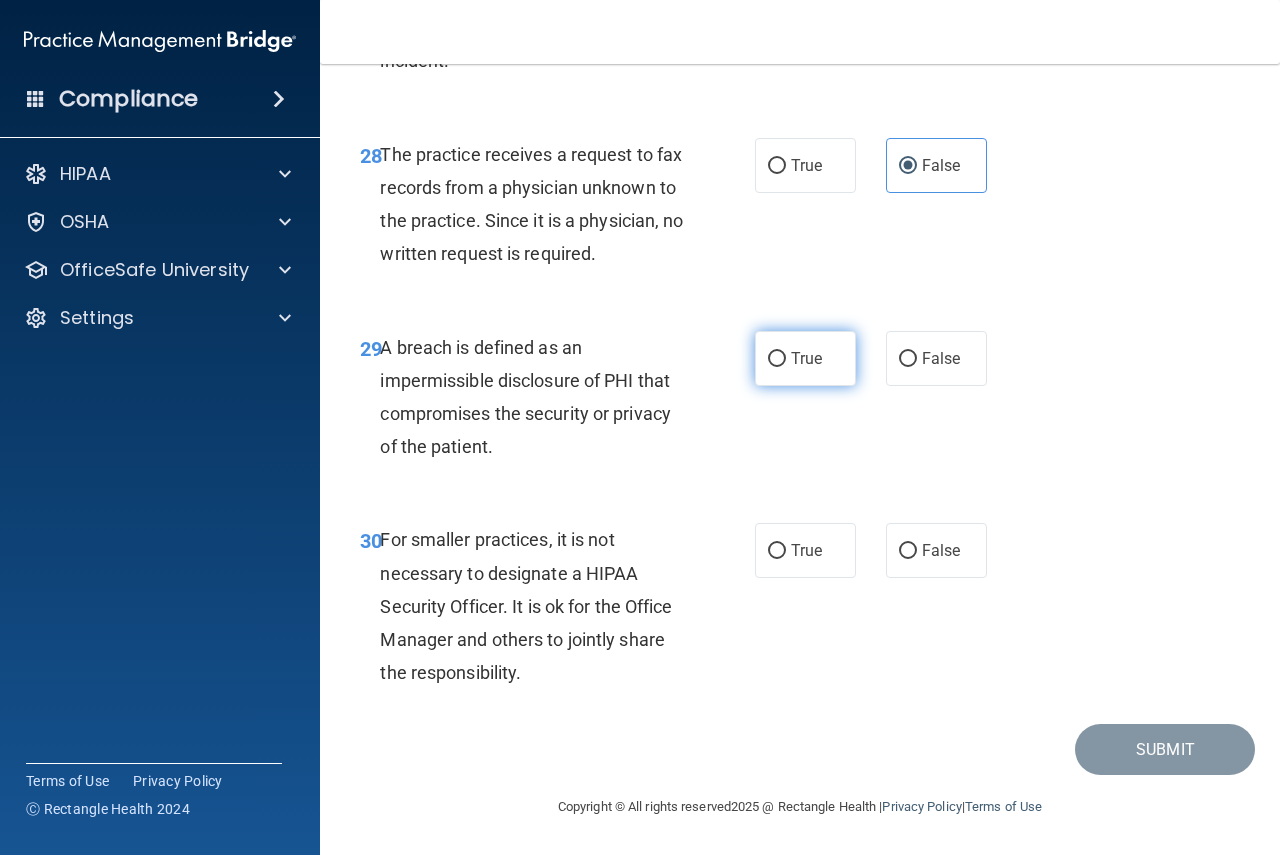 click on "True" at bounding box center (805, 358) 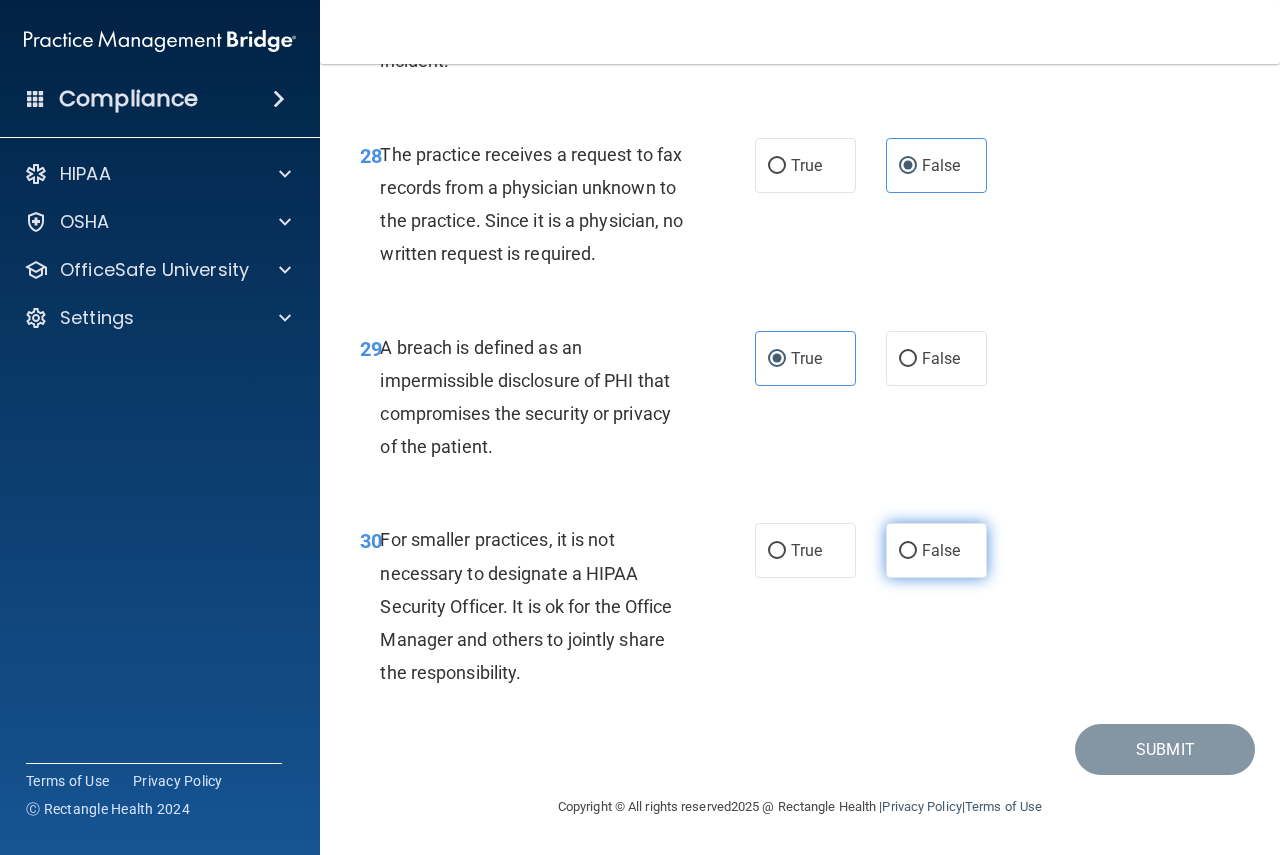 click on "False" at bounding box center (936, 550) 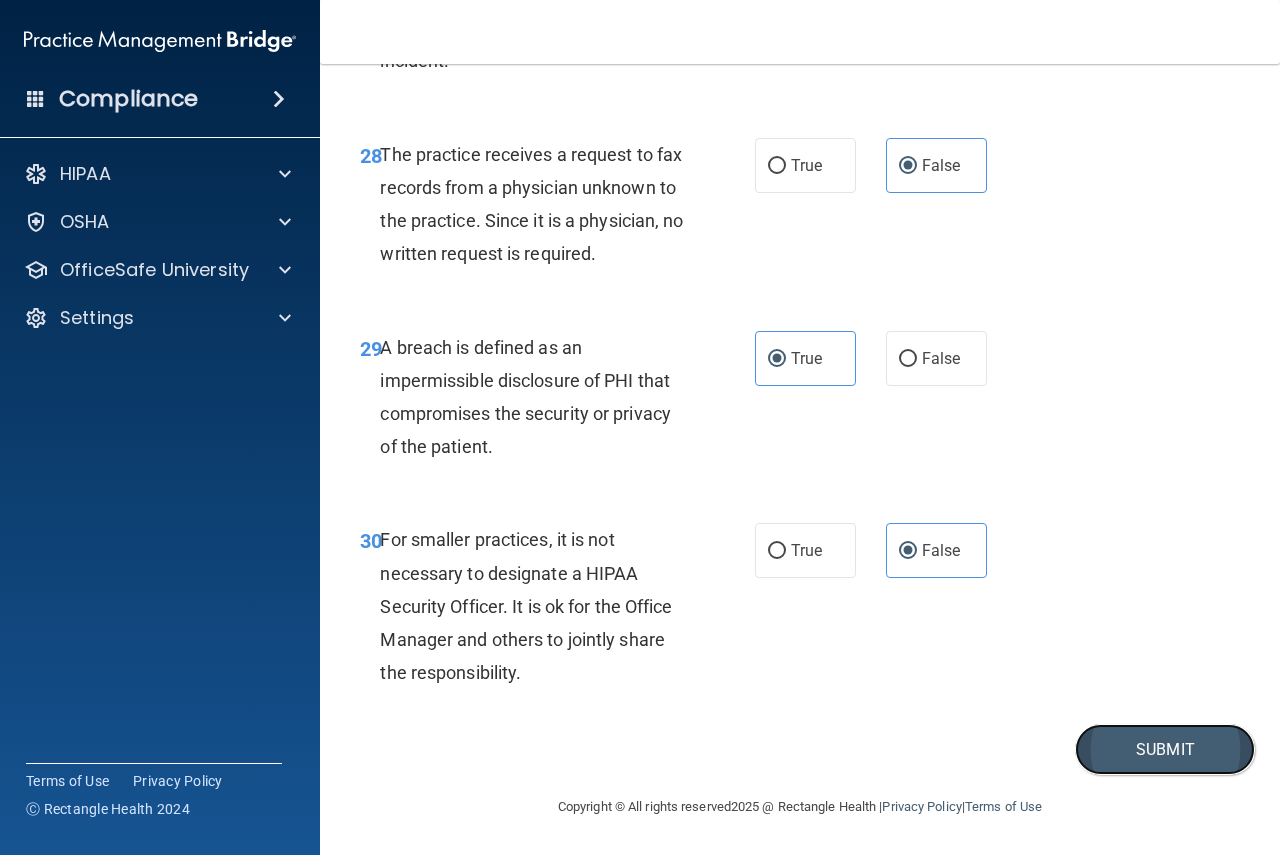 click on "Submit" at bounding box center (1165, 749) 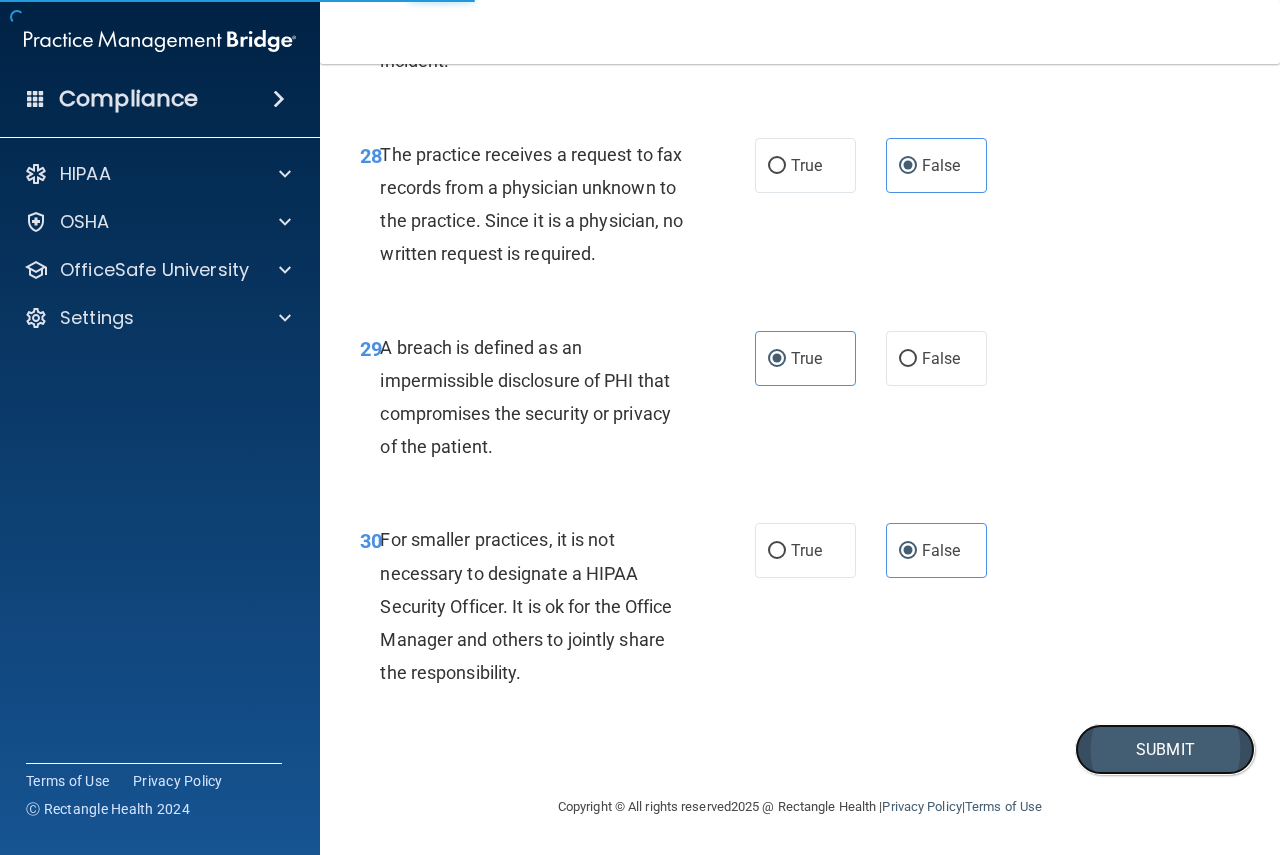 click on "Submit" at bounding box center (1165, 749) 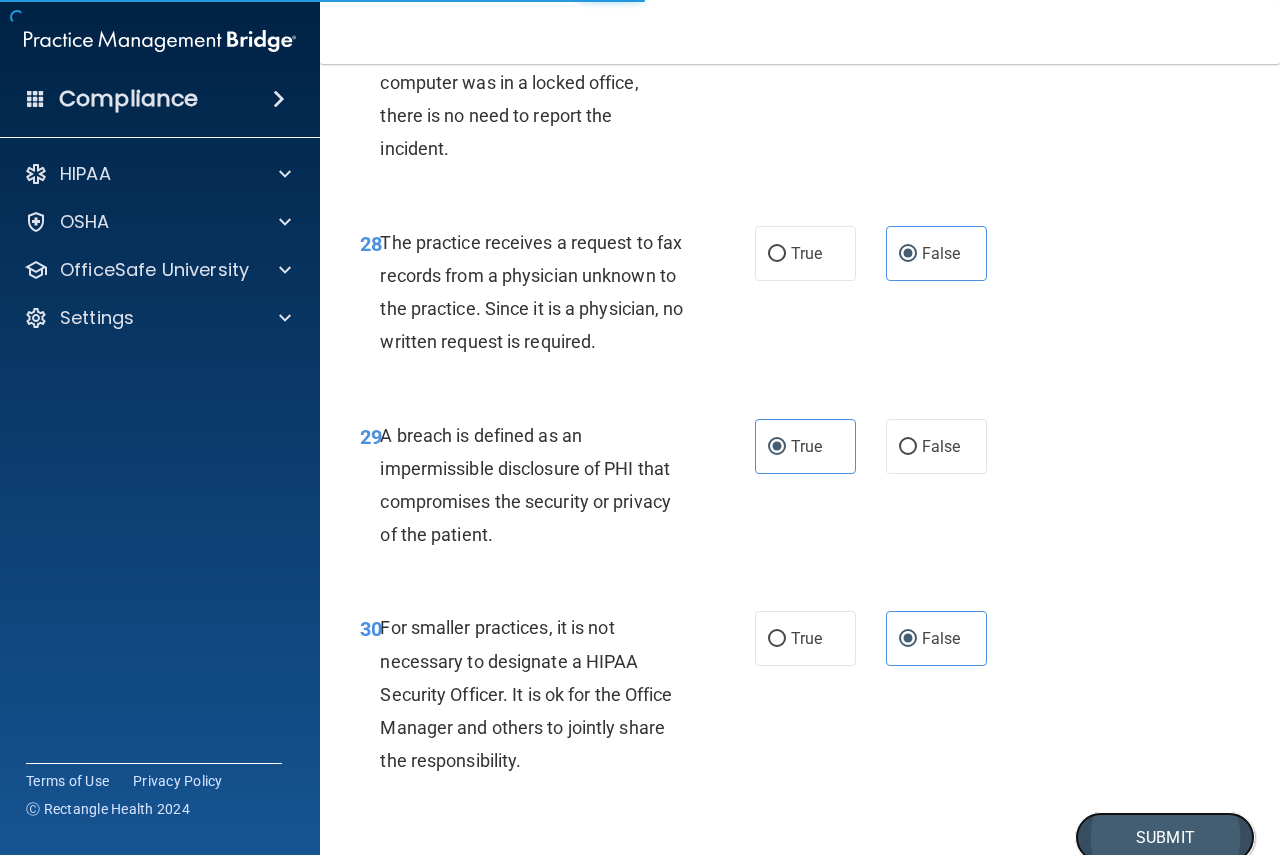 scroll, scrollTop: 5627, scrollLeft: 0, axis: vertical 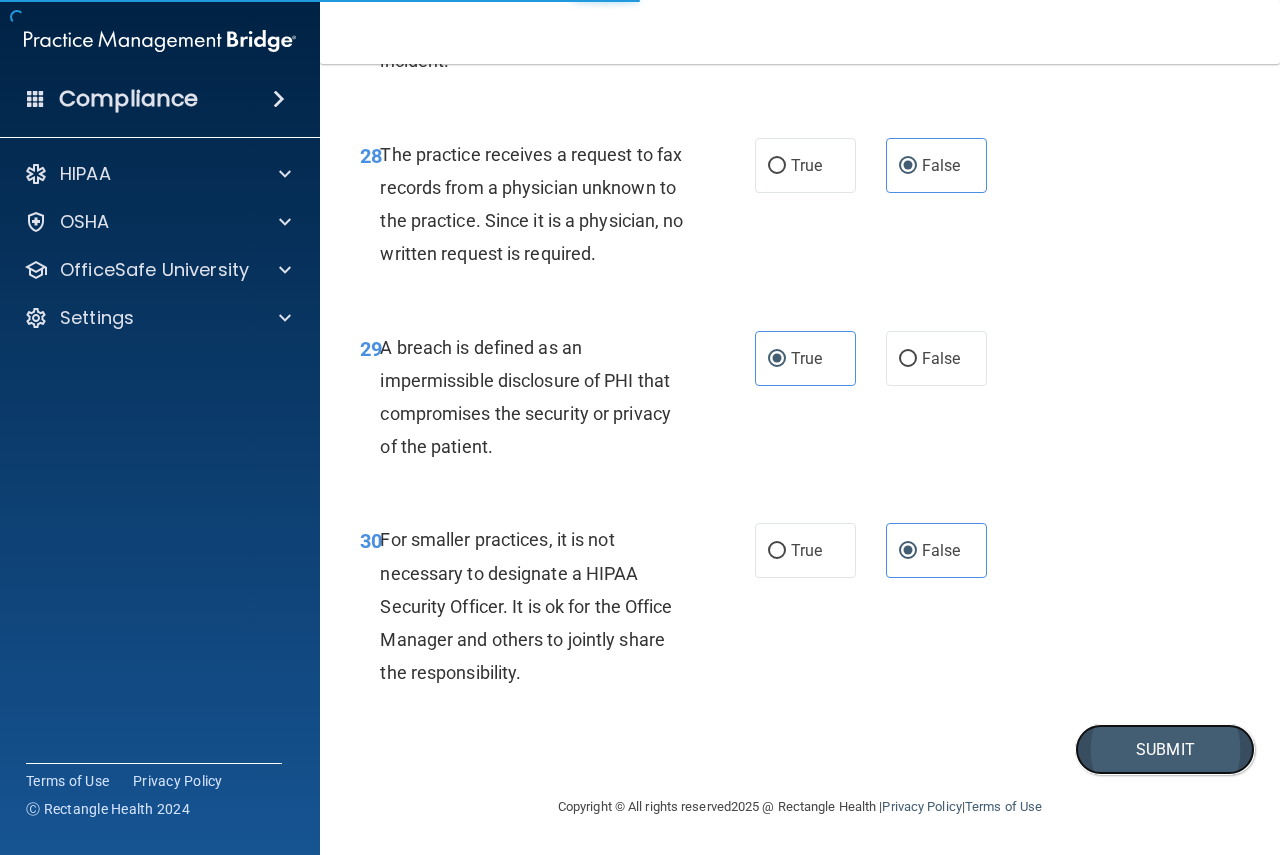 click on "Submit" at bounding box center (1165, 749) 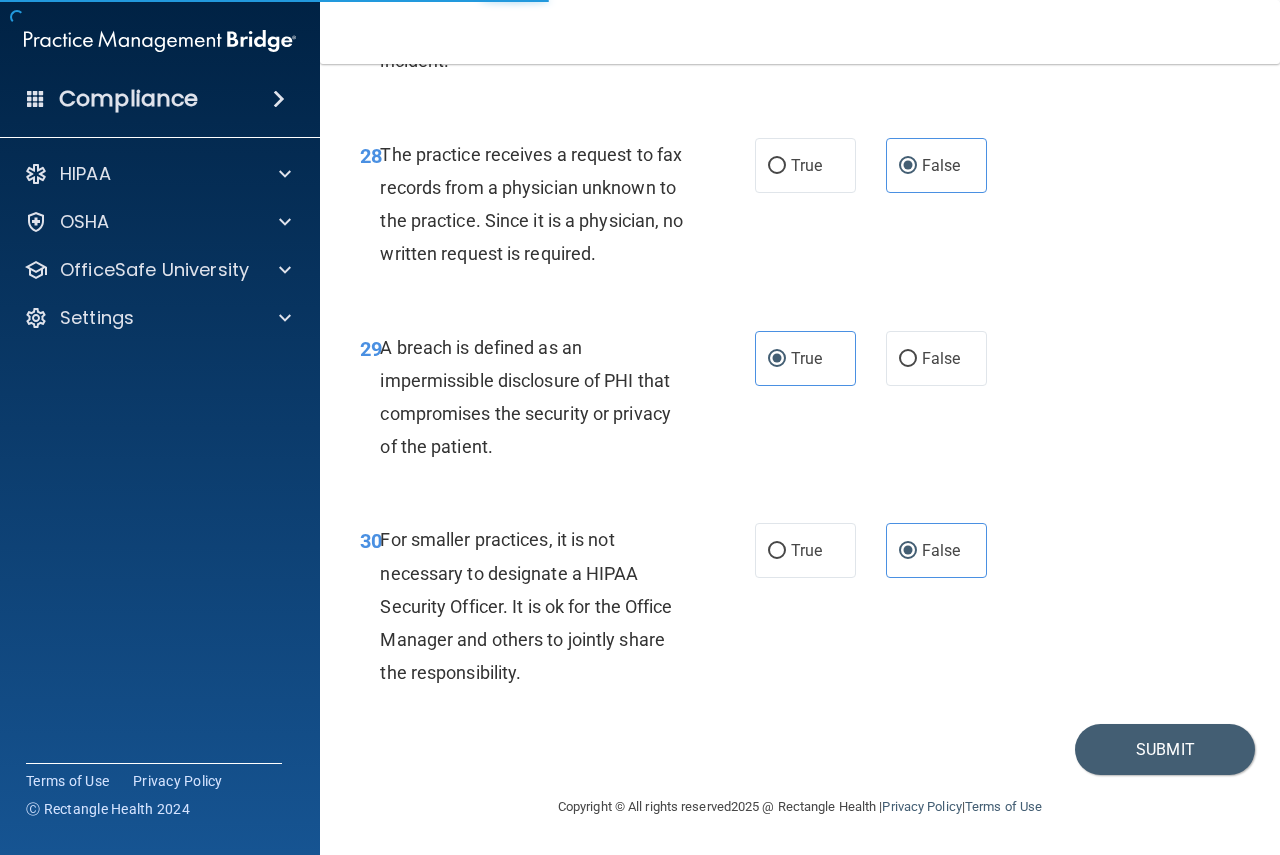 scroll, scrollTop: 0, scrollLeft: 0, axis: both 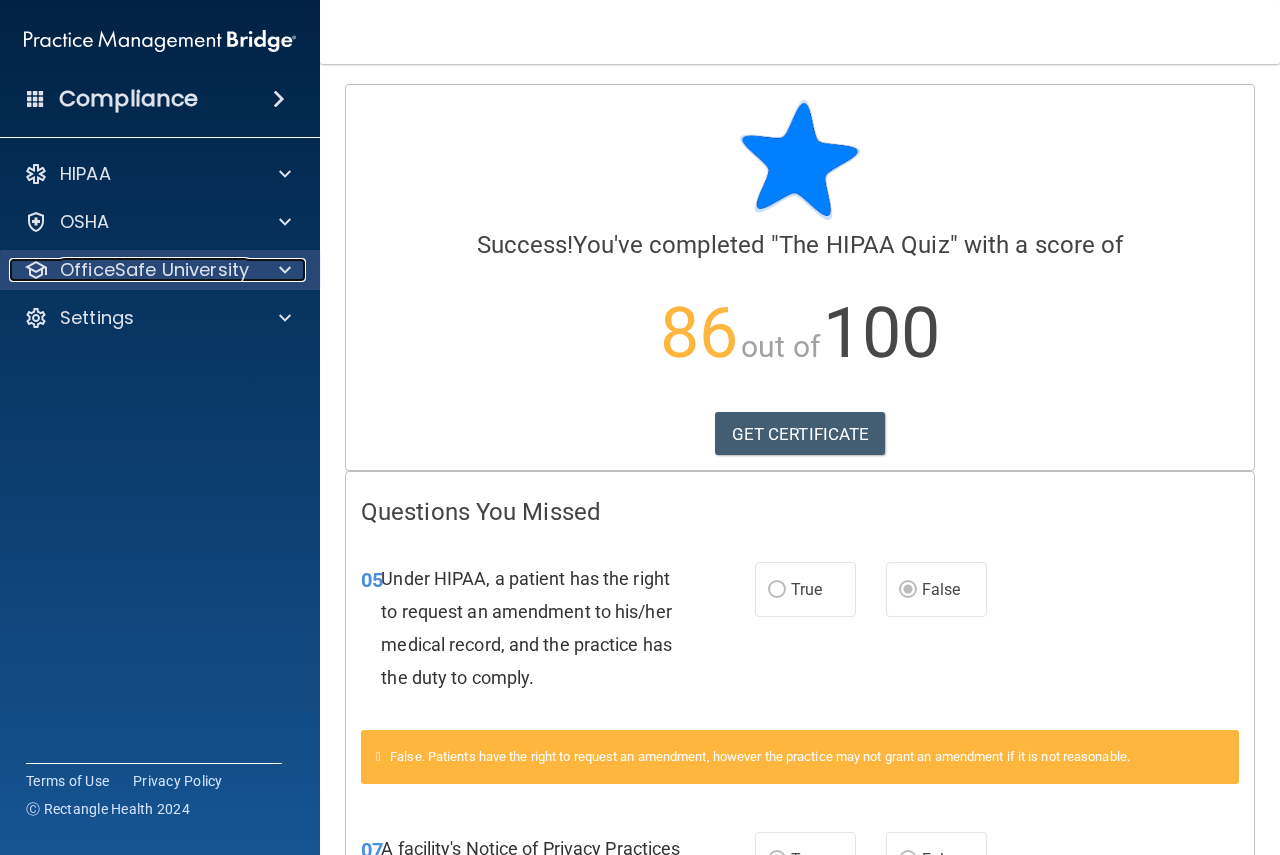 click on "OfficeSafe University" at bounding box center [154, 270] 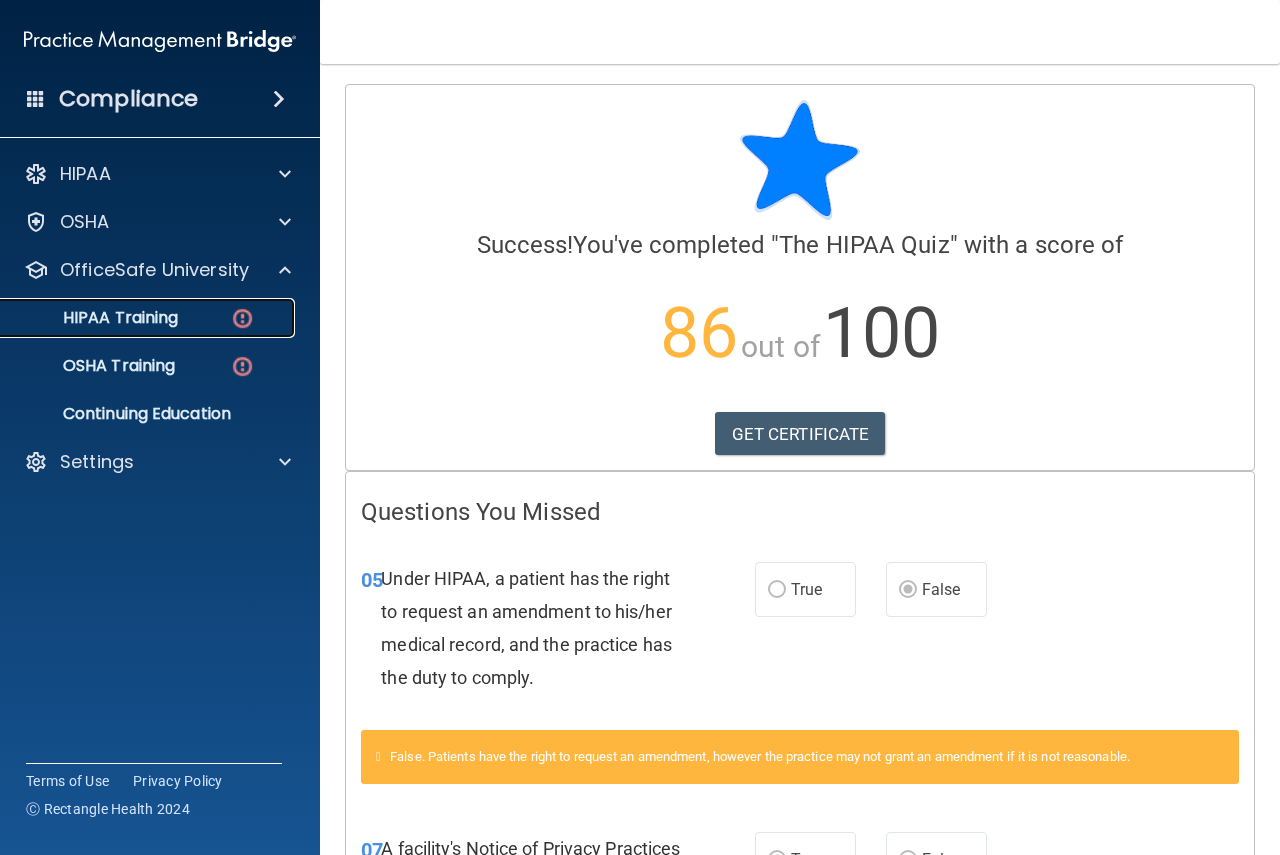 click on "HIPAA Training" at bounding box center (149, 318) 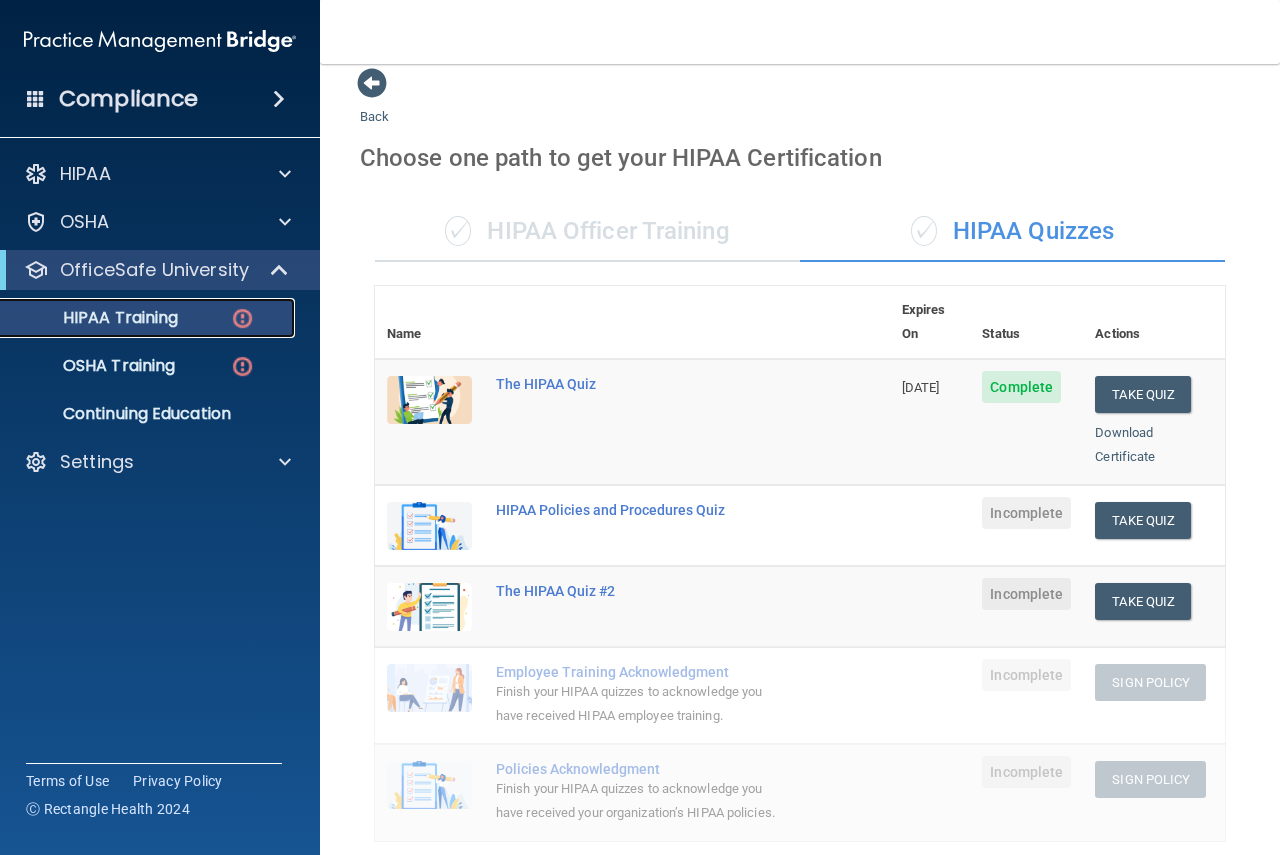 scroll, scrollTop: 0, scrollLeft: 0, axis: both 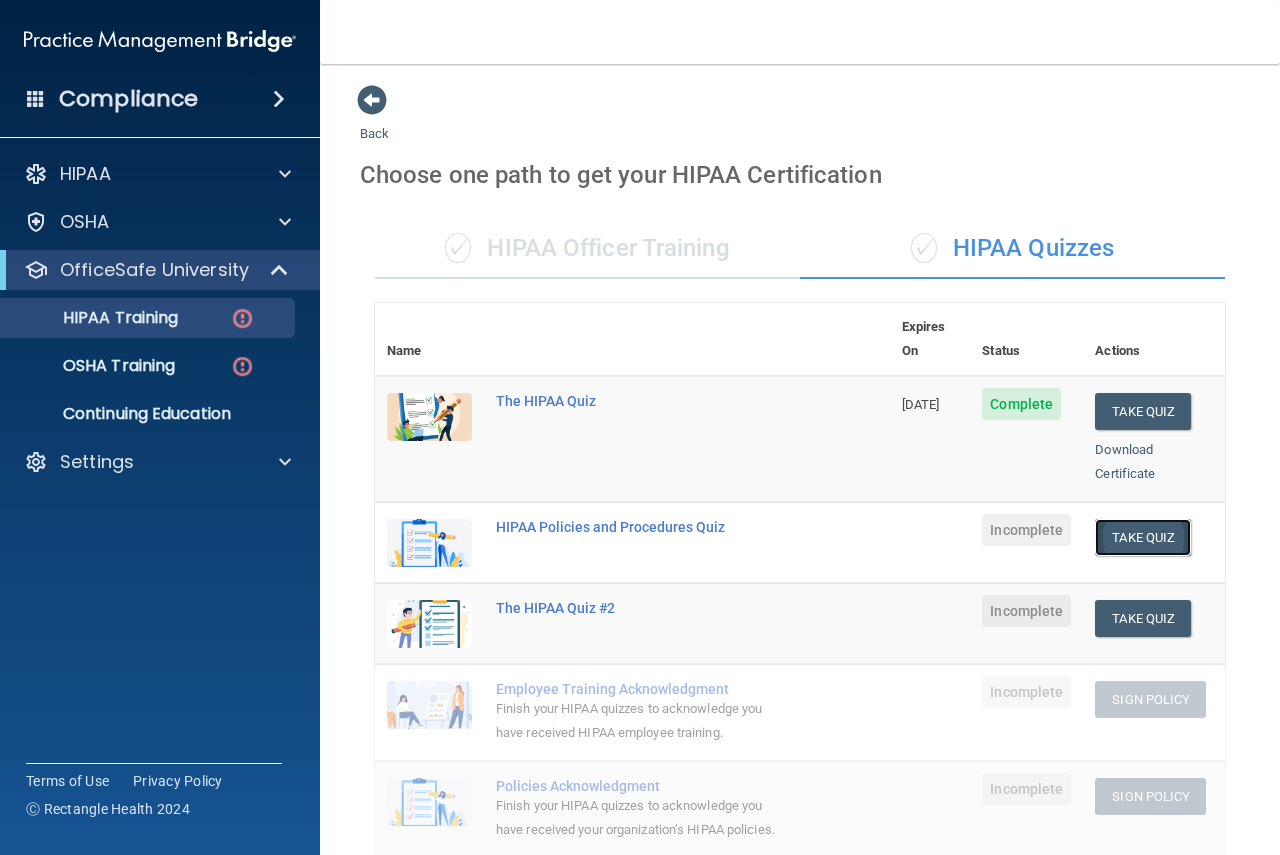 click on "Take Quiz" at bounding box center (1143, 537) 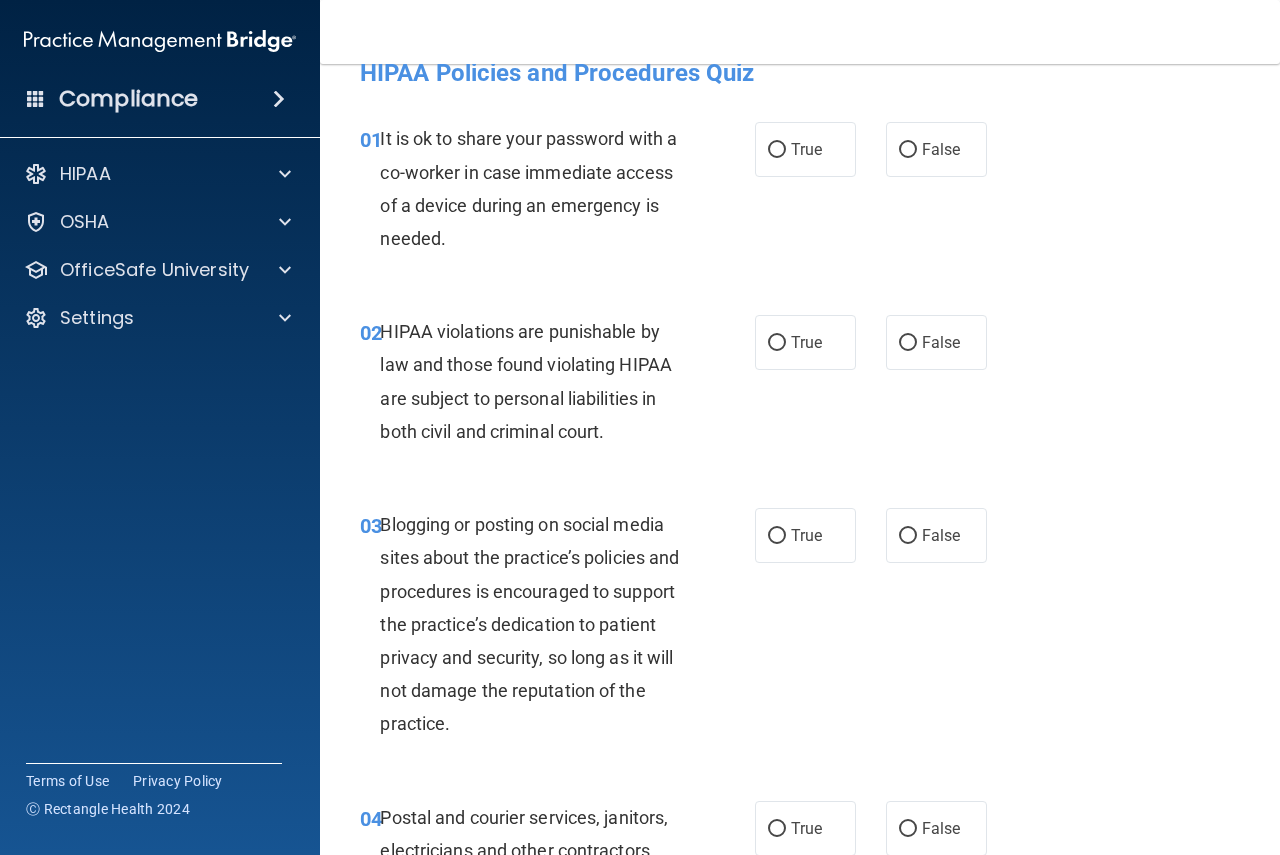 scroll, scrollTop: 0, scrollLeft: 0, axis: both 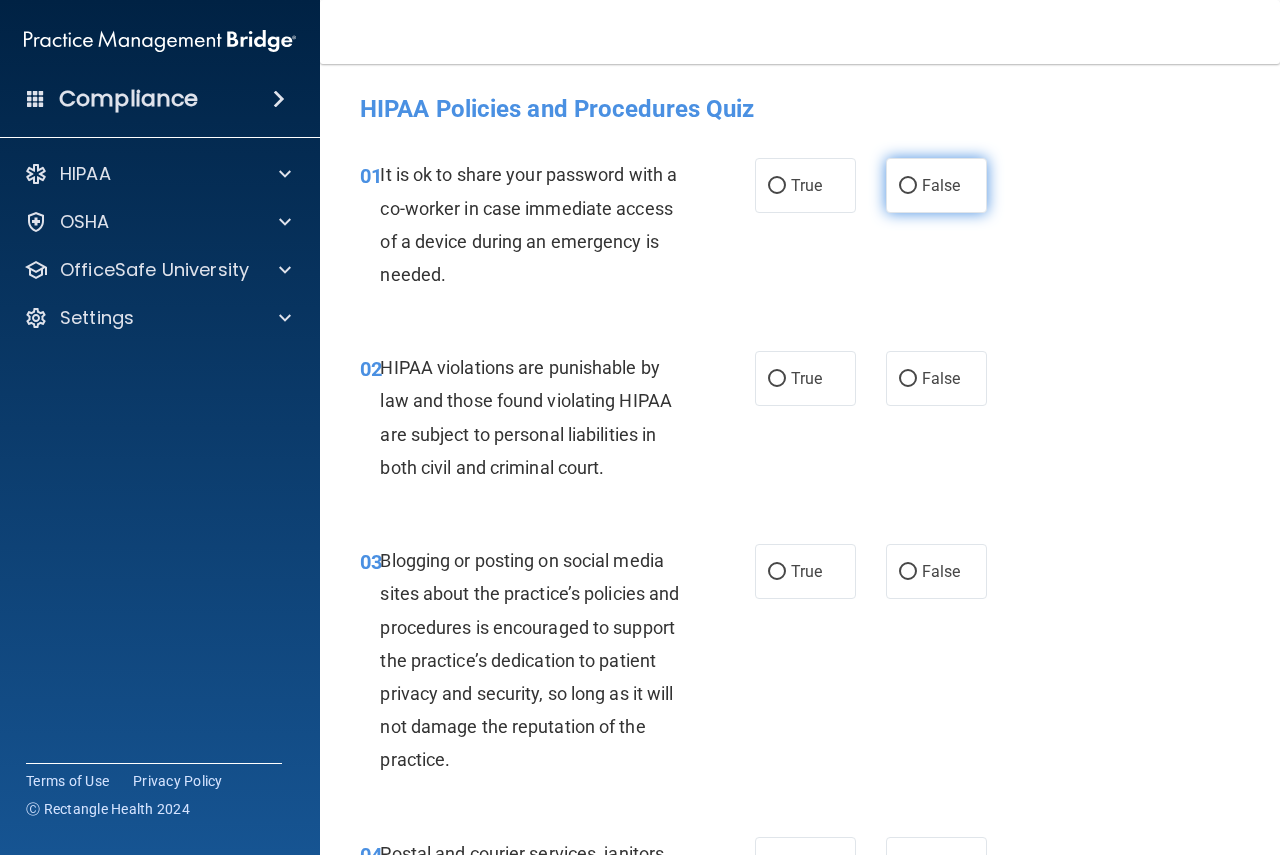 click on "False" at bounding box center [936, 185] 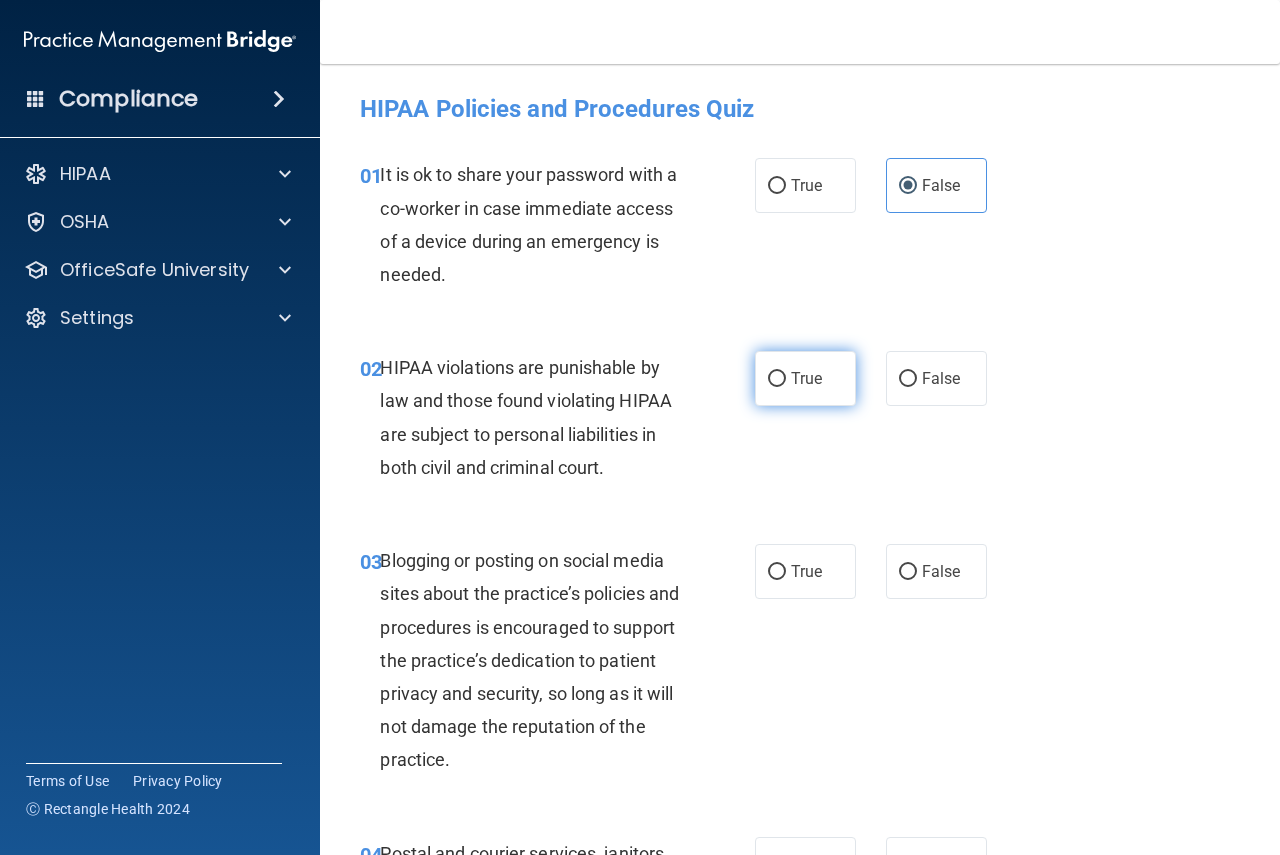 drag, startPoint x: 799, startPoint y: 393, endPoint x: 801, endPoint y: 380, distance: 13.152946 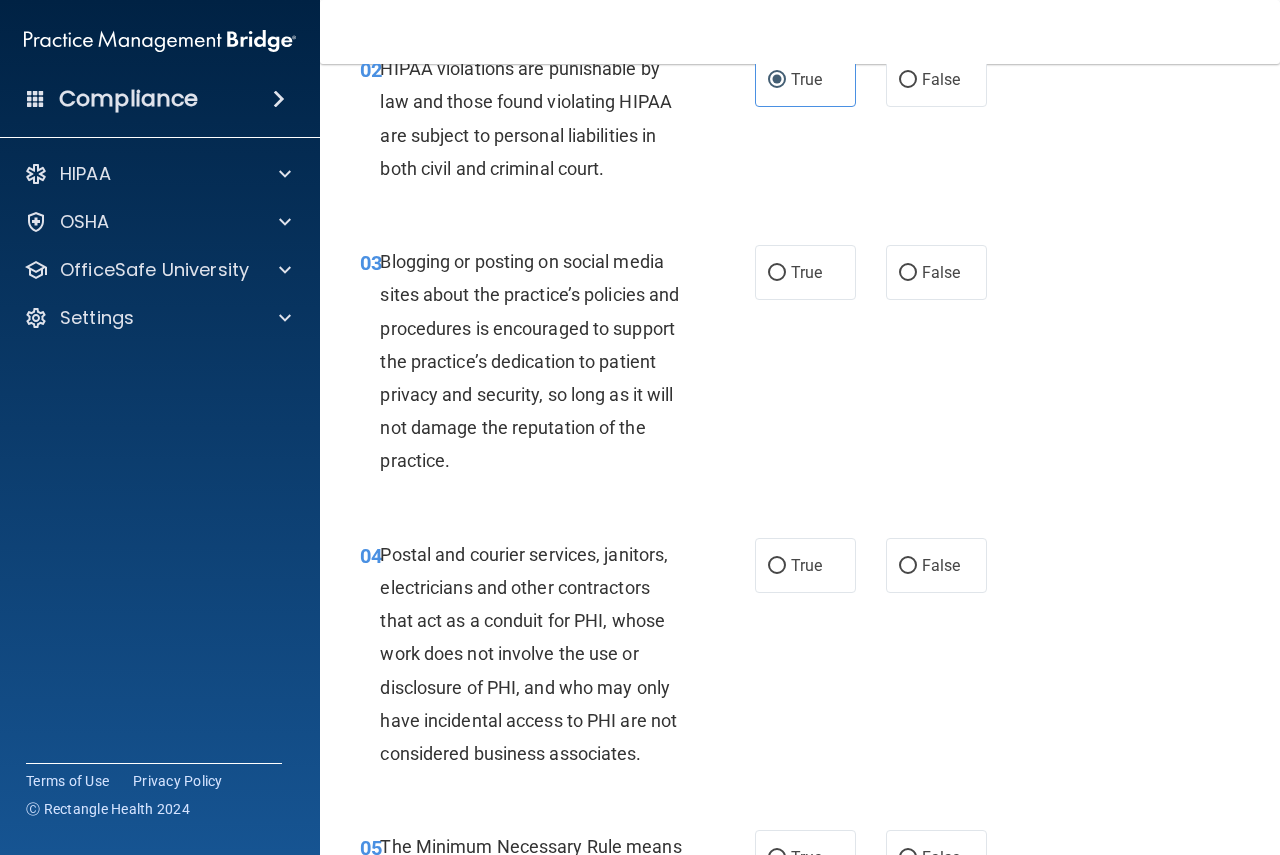 scroll, scrollTop: 300, scrollLeft: 0, axis: vertical 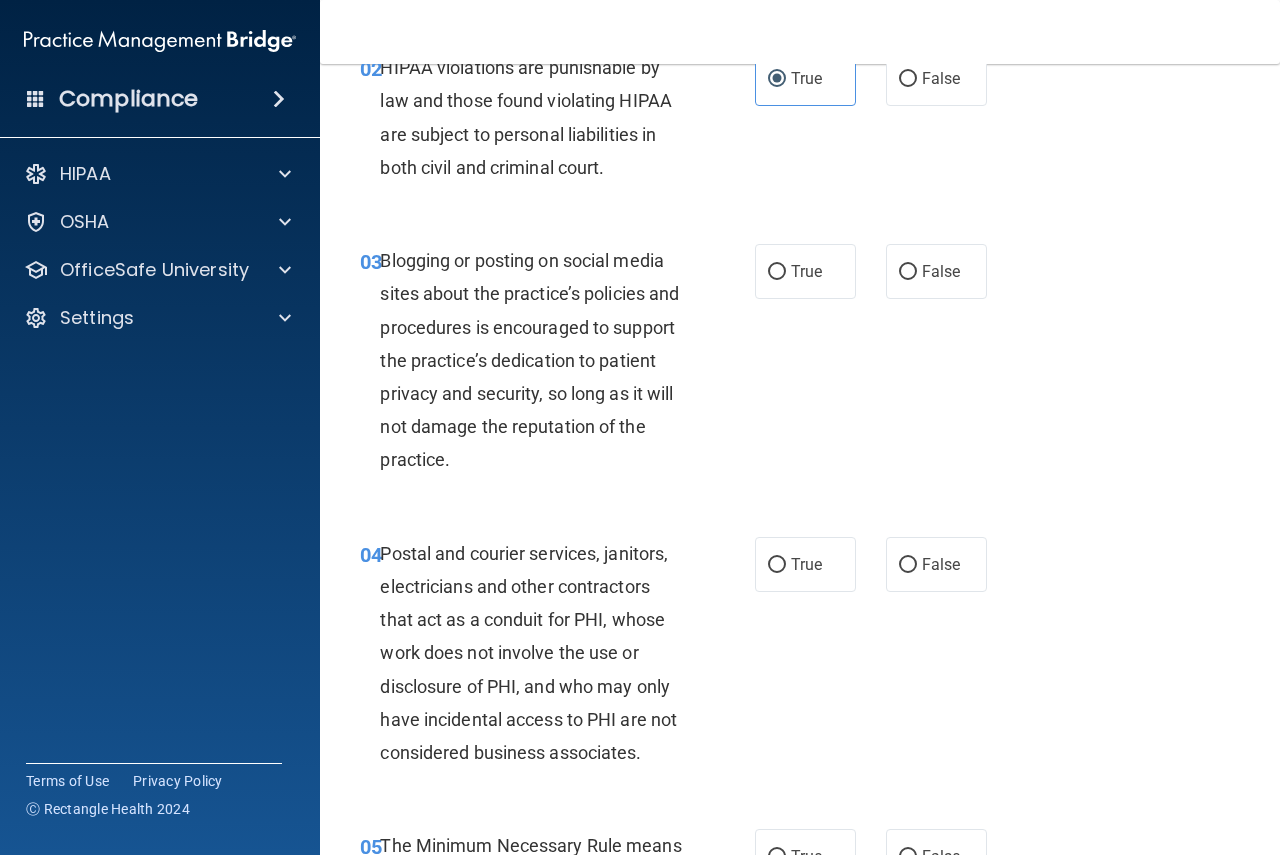 click on "03       Blogging or posting on social media sites about the practice’s policies and procedures is encouraged to support the practice’s dedication to patient privacy and security, so long as it will not damage the reputation of the practice.                  True           False" at bounding box center [800, 365] 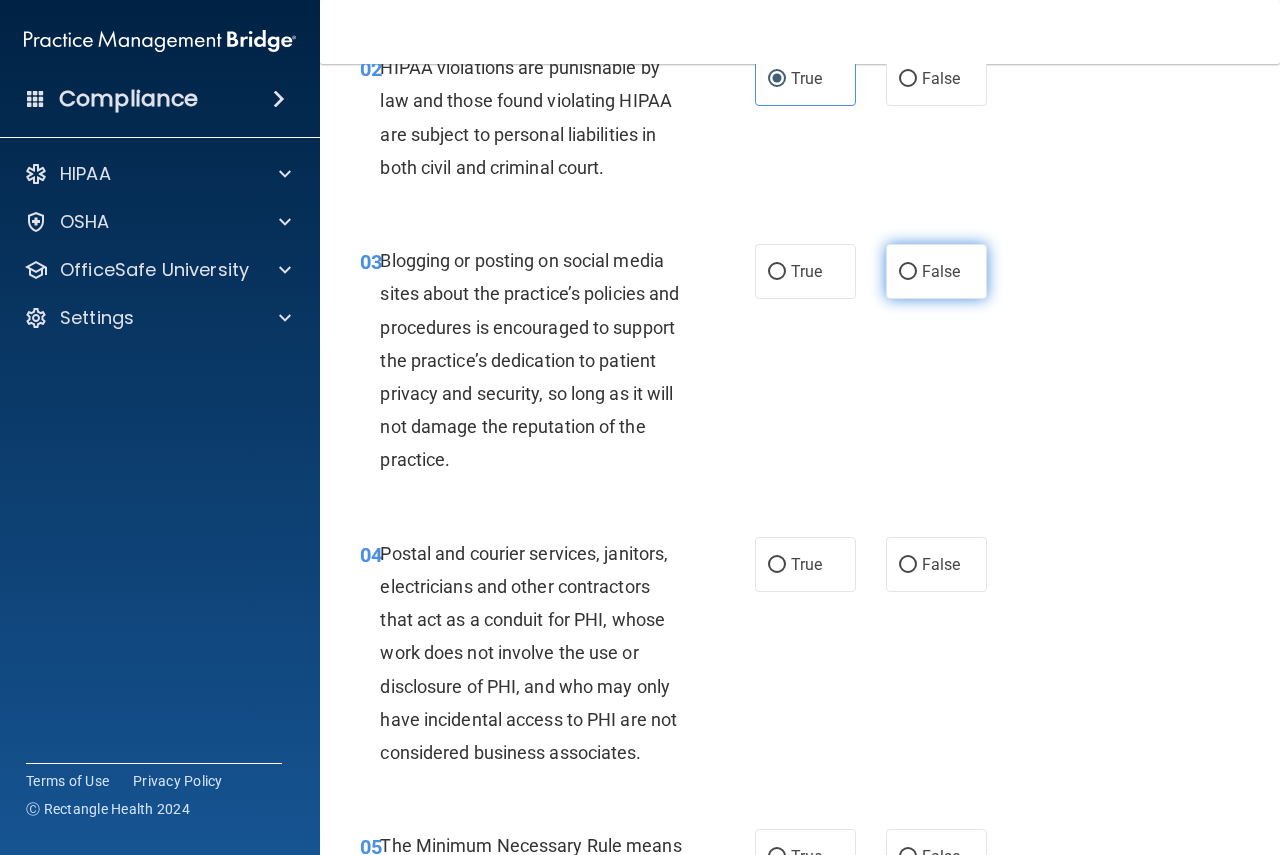 click on "False" at bounding box center (936, 271) 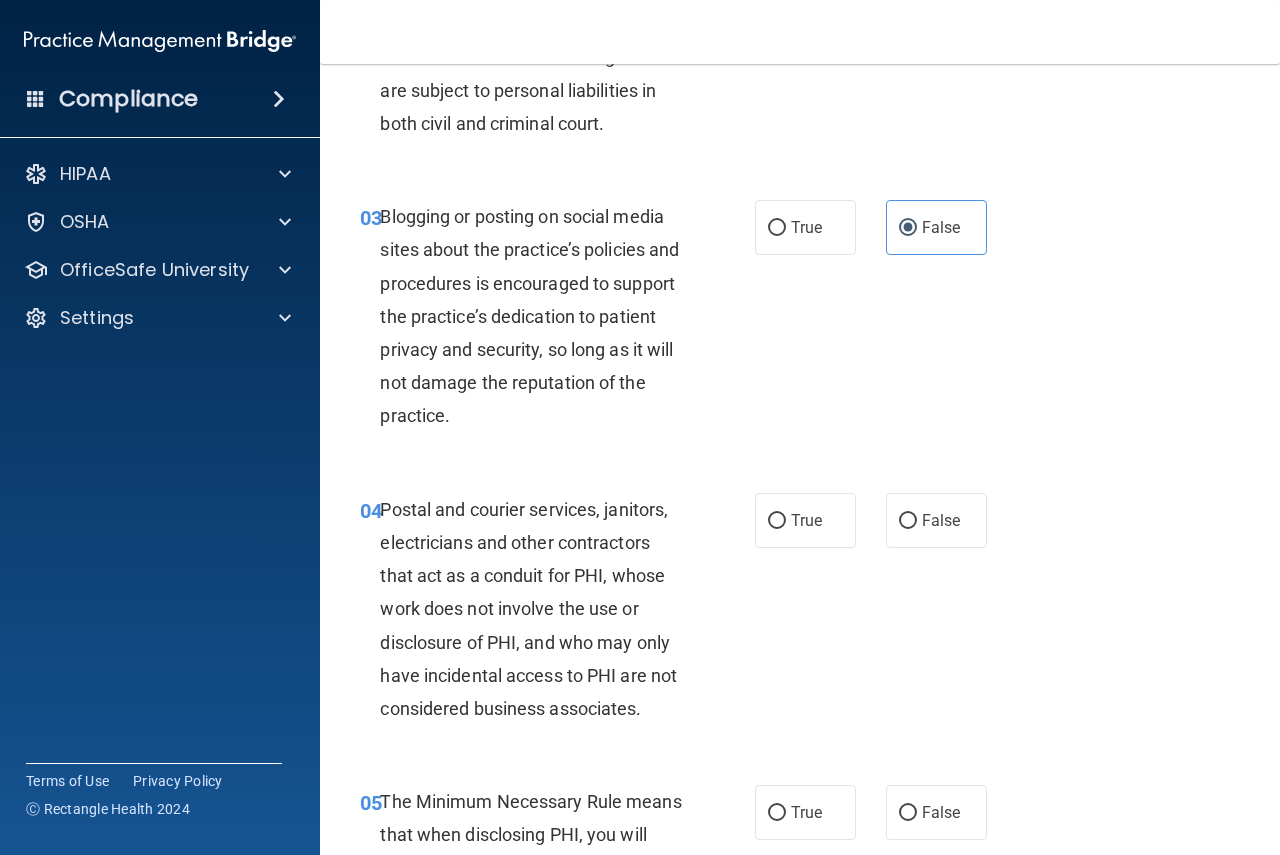 scroll, scrollTop: 400, scrollLeft: 0, axis: vertical 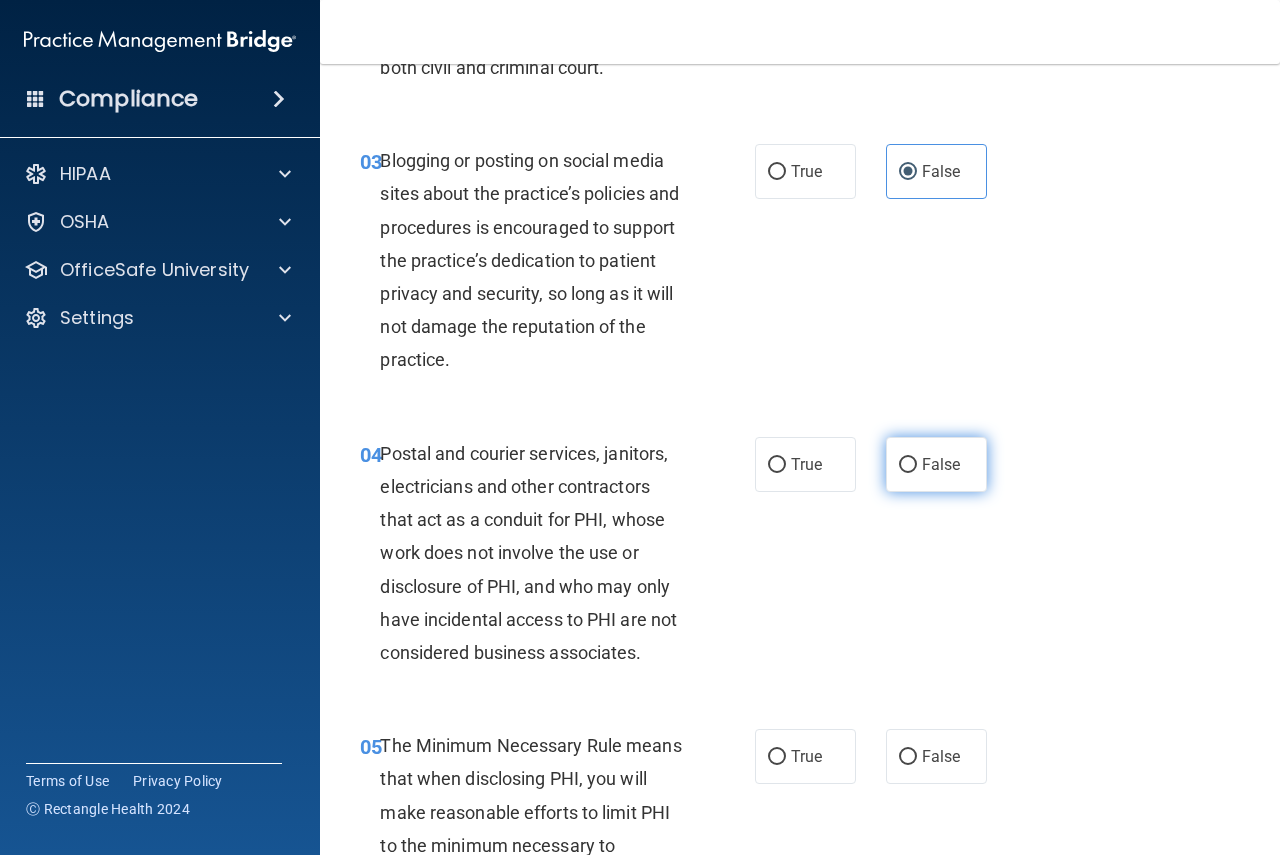 click on "False" at bounding box center (941, 464) 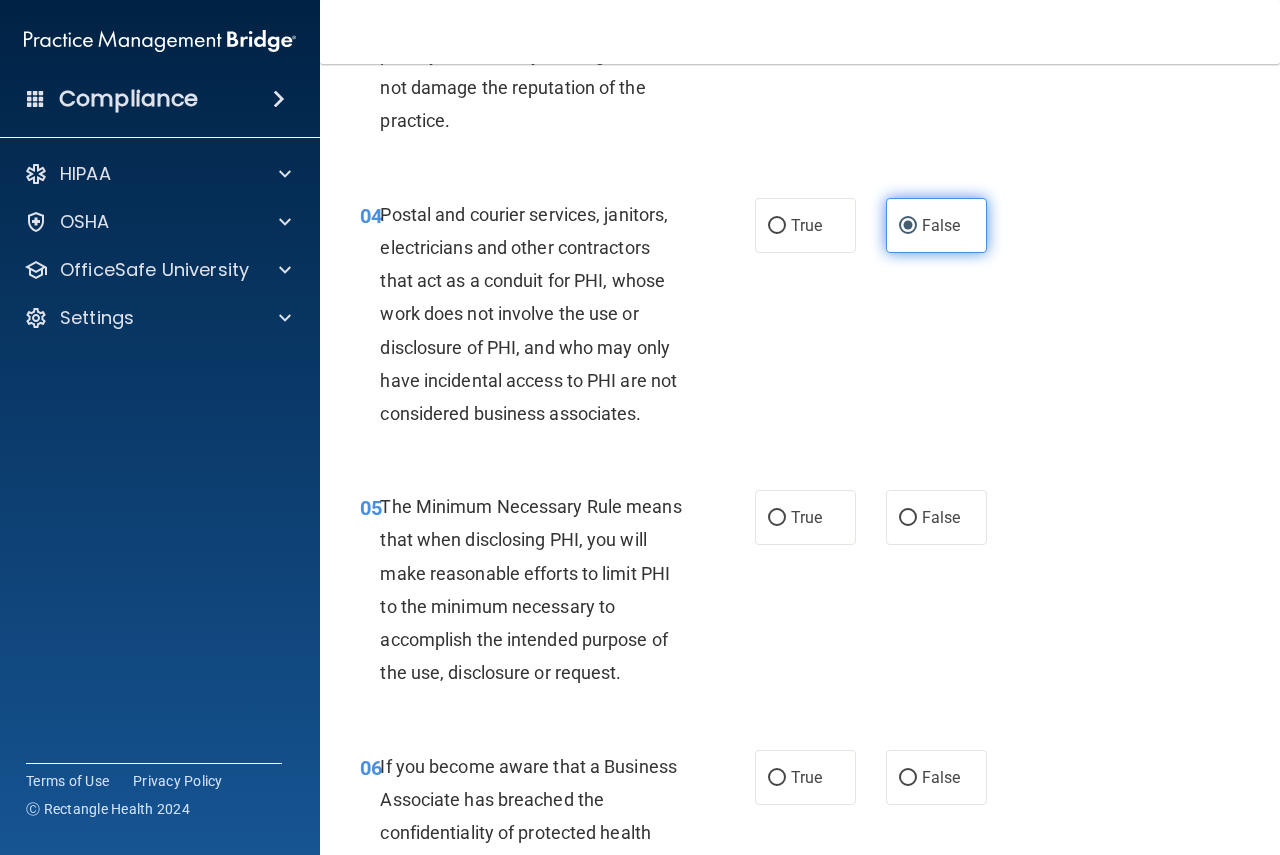scroll, scrollTop: 700, scrollLeft: 0, axis: vertical 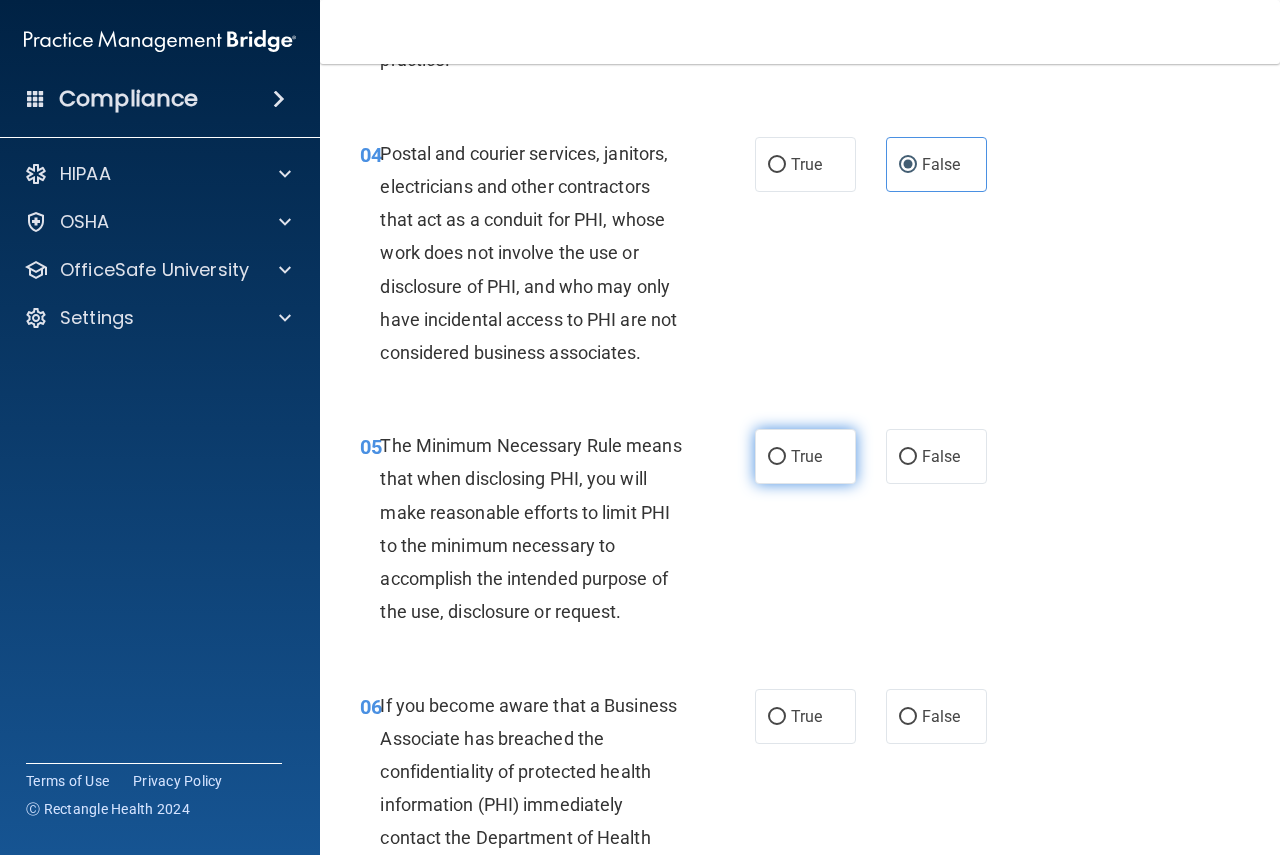 click on "True" at bounding box center [805, 456] 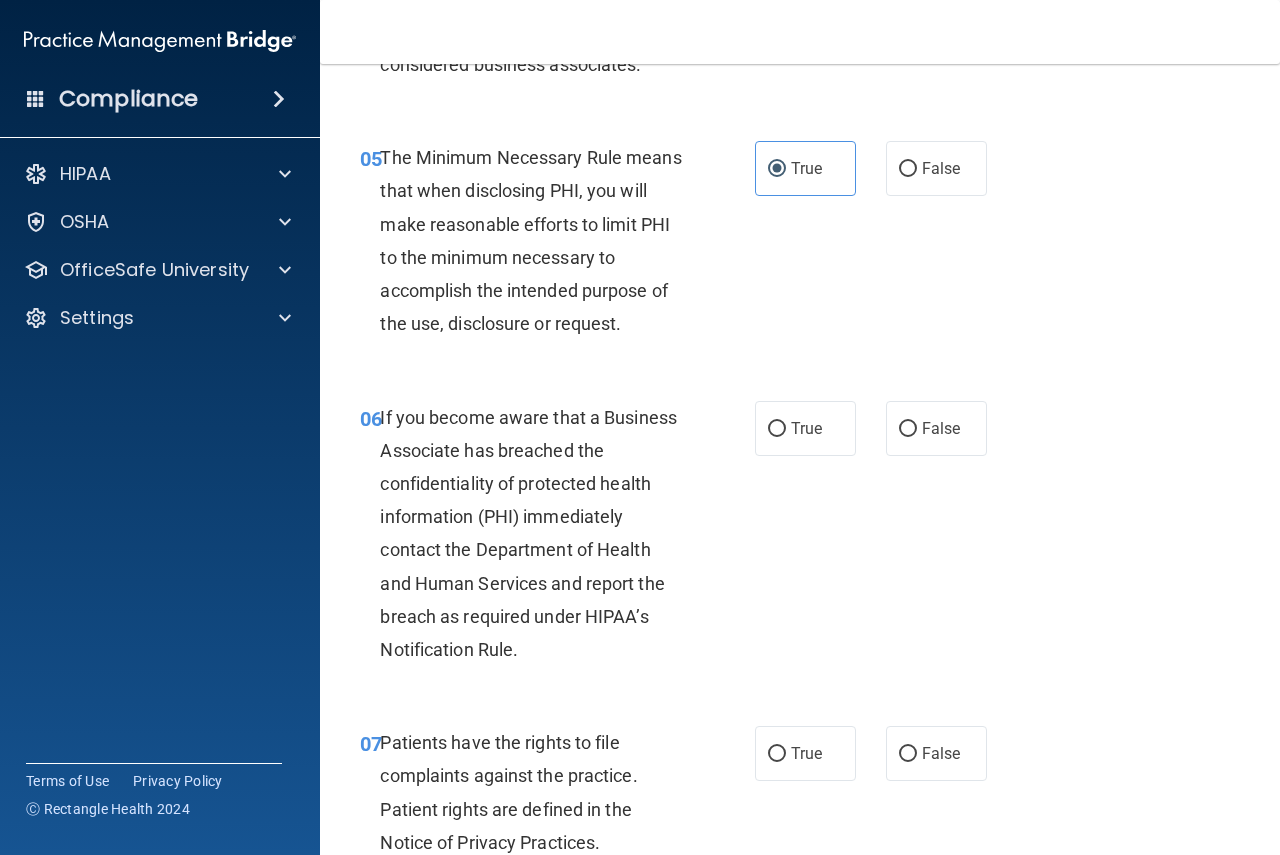 scroll, scrollTop: 1000, scrollLeft: 0, axis: vertical 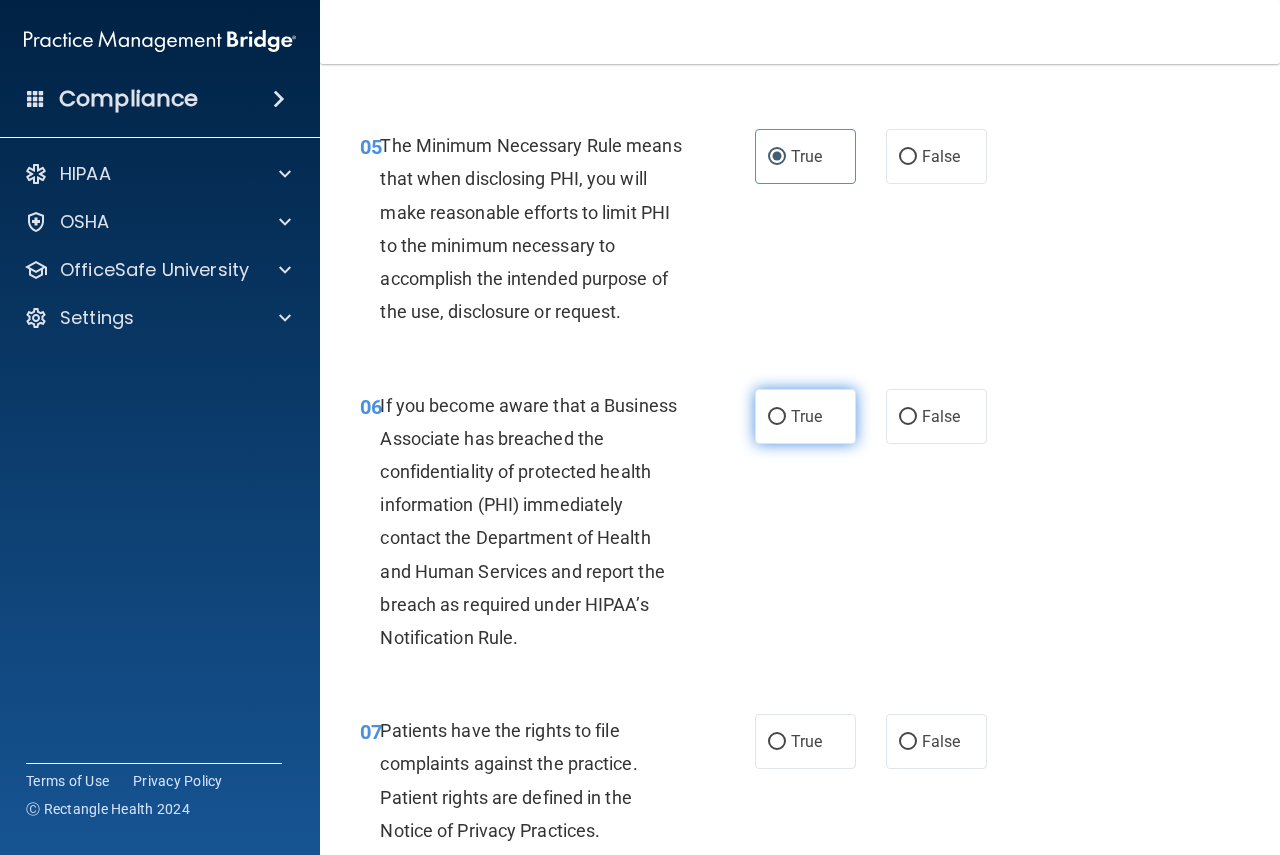 click on "True" at bounding box center [805, 416] 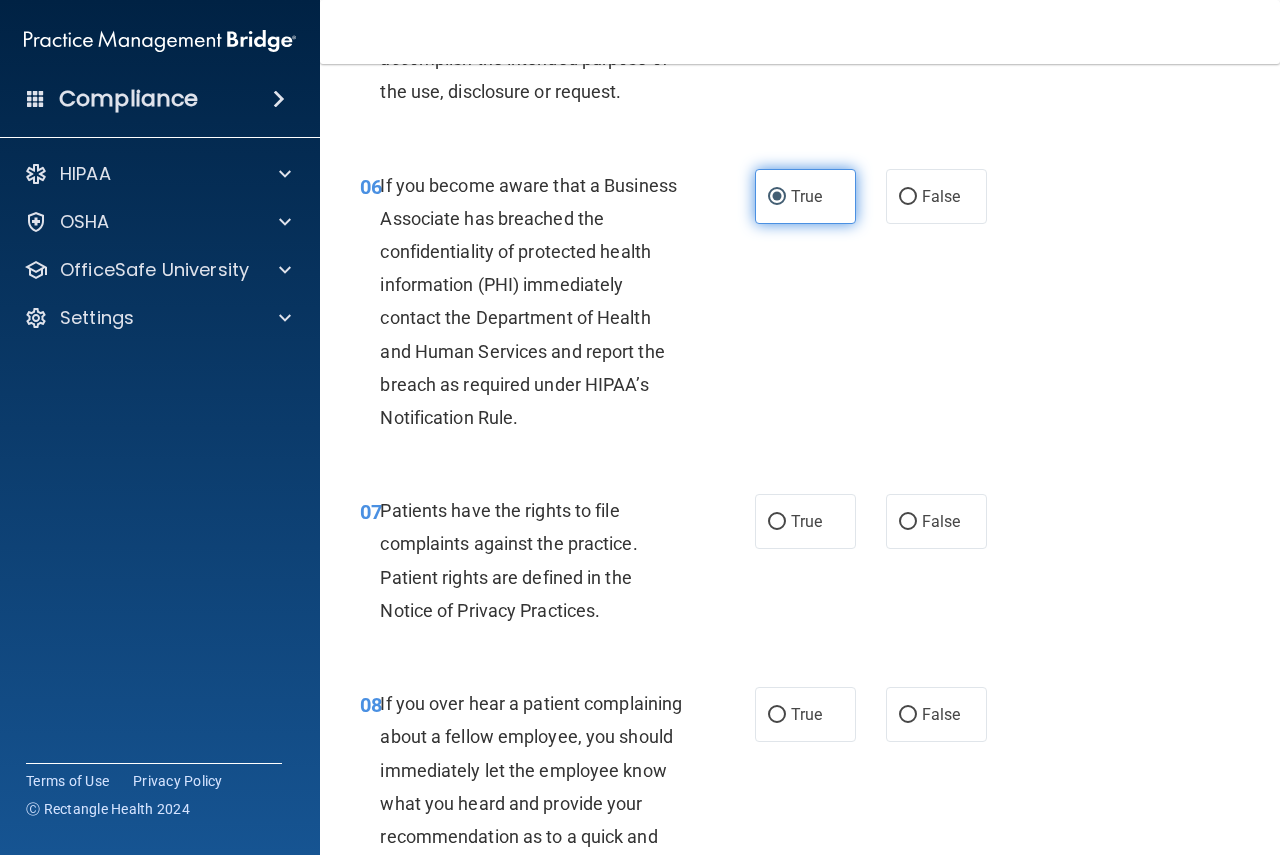 scroll, scrollTop: 1300, scrollLeft: 0, axis: vertical 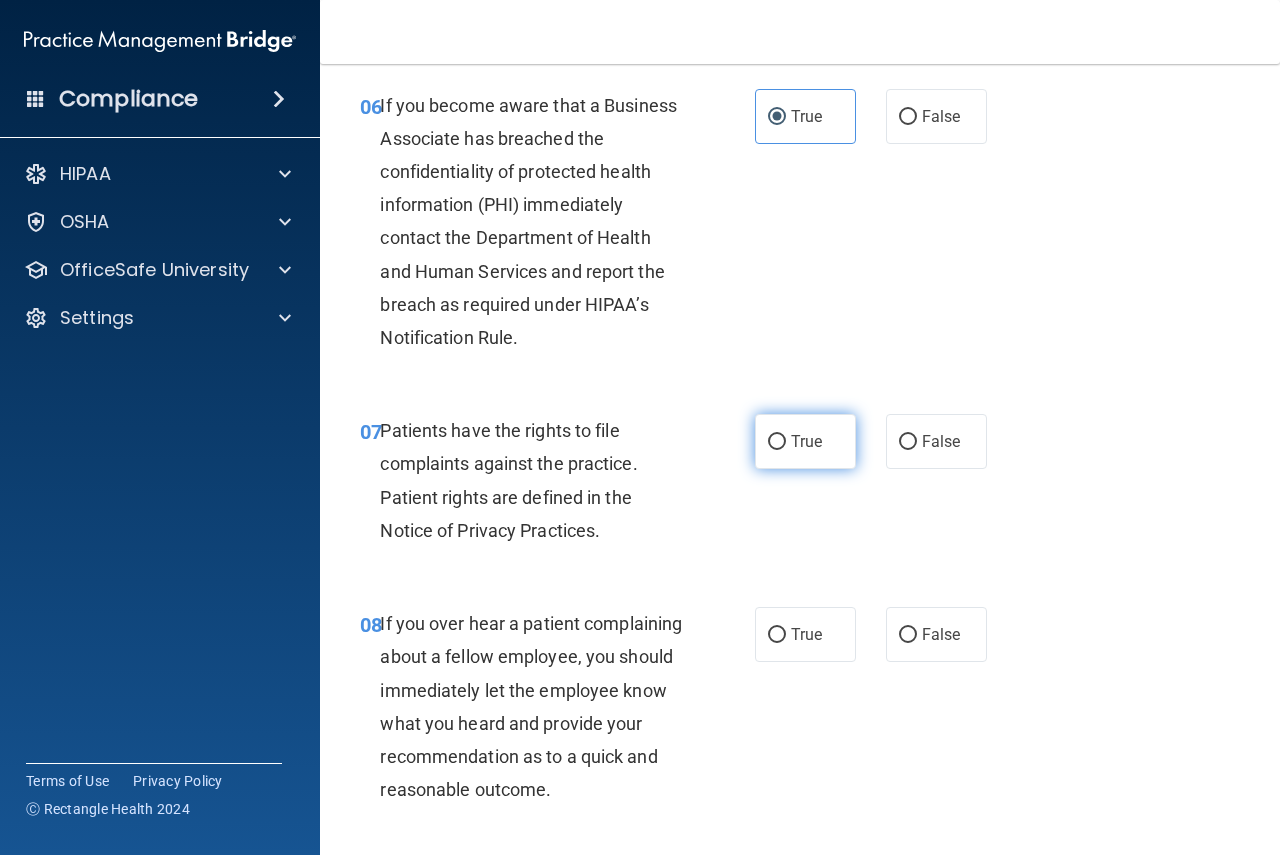 click on "True" at bounding box center (777, 442) 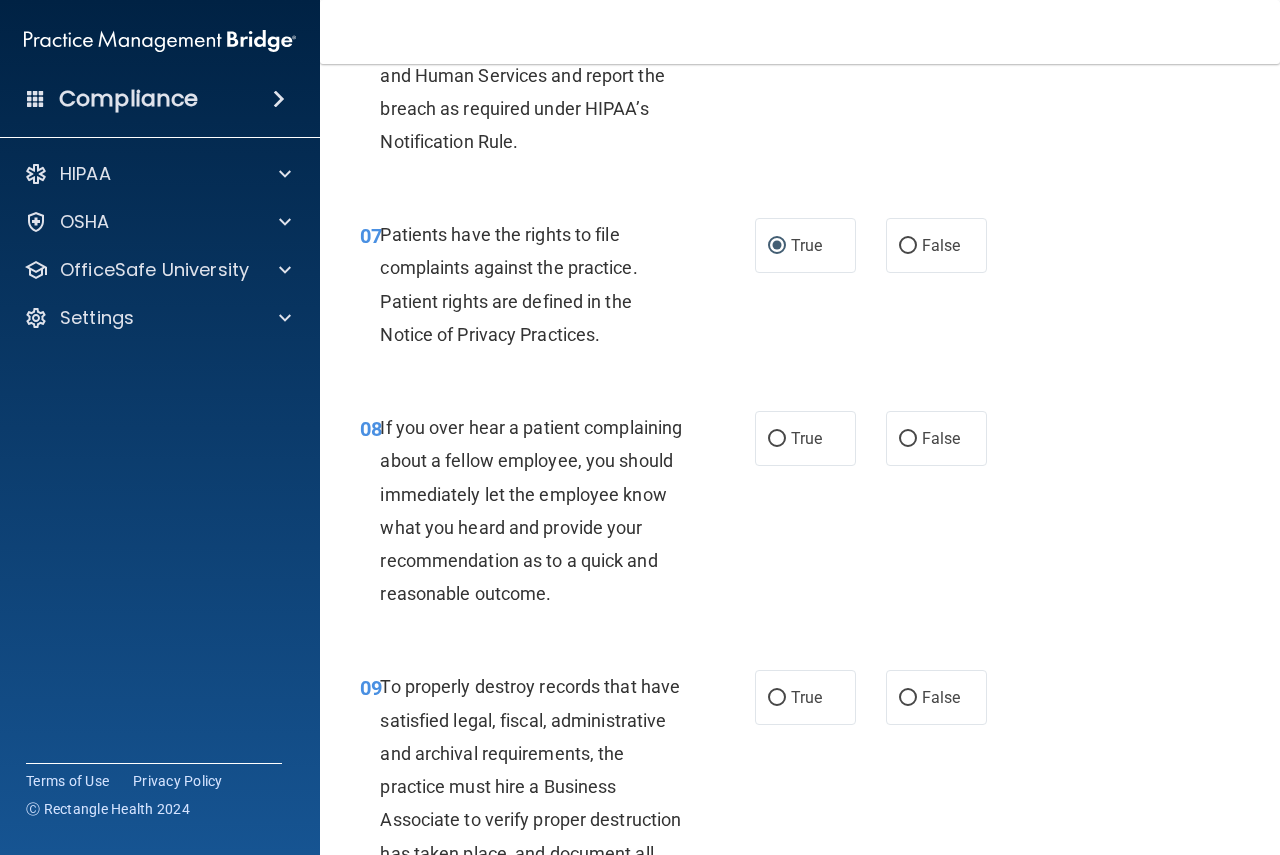 scroll, scrollTop: 1500, scrollLeft: 0, axis: vertical 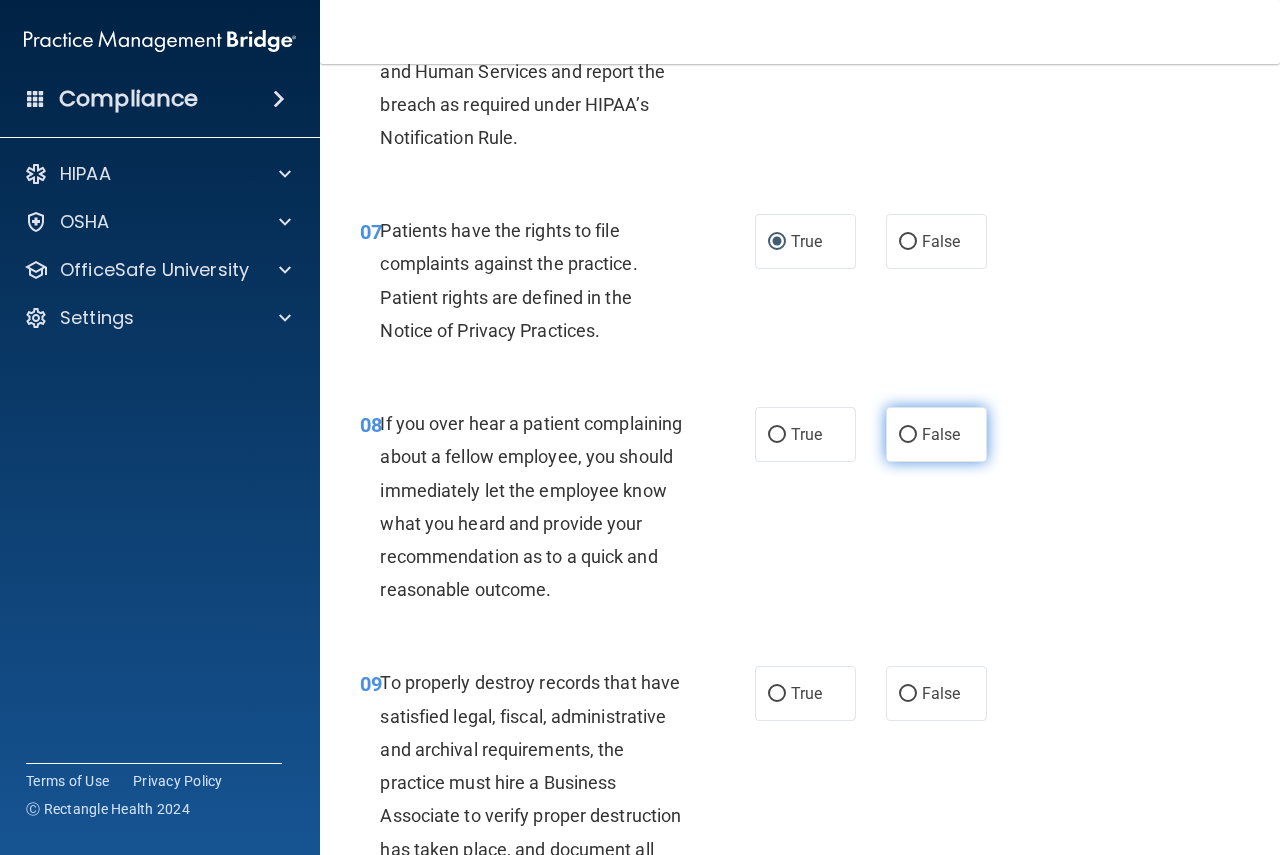 click on "False" at bounding box center (936, 434) 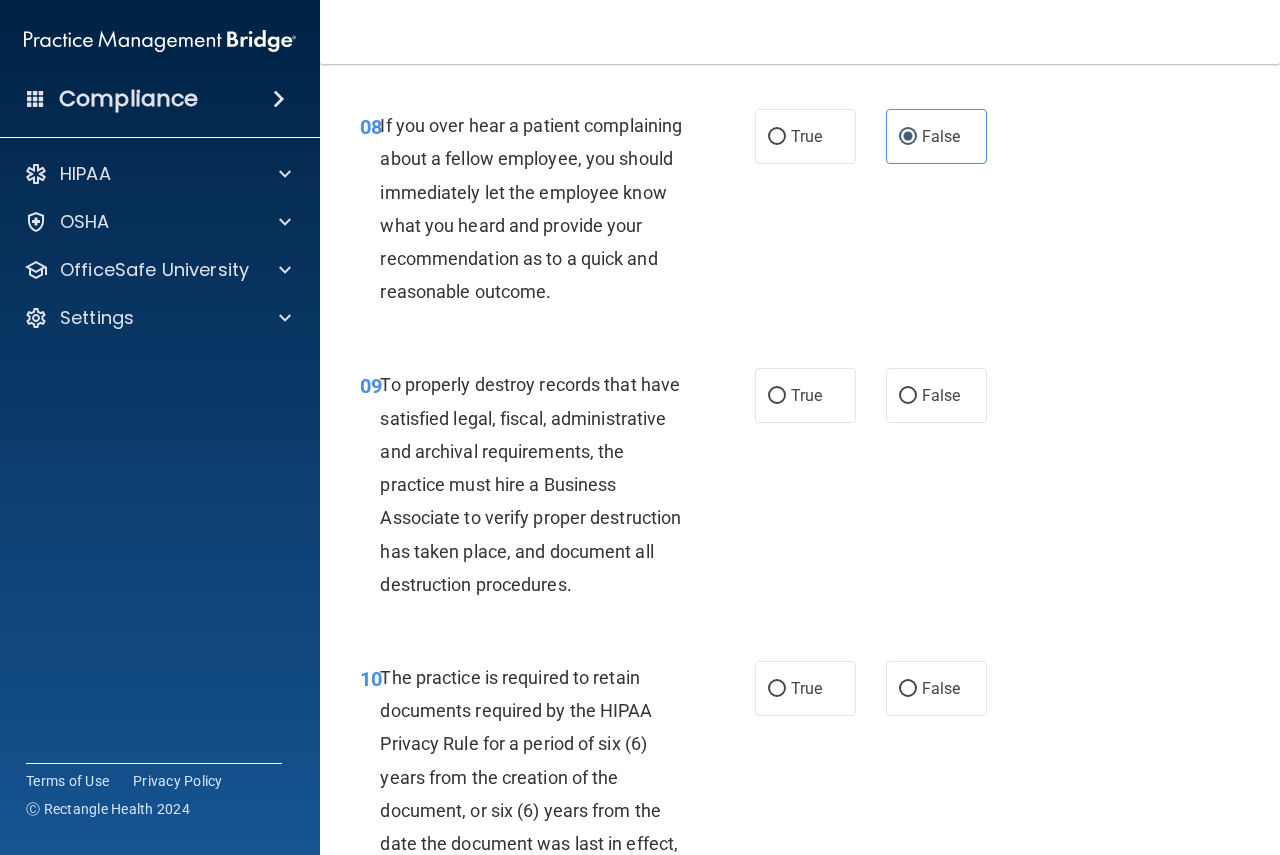 scroll, scrollTop: 1800, scrollLeft: 0, axis: vertical 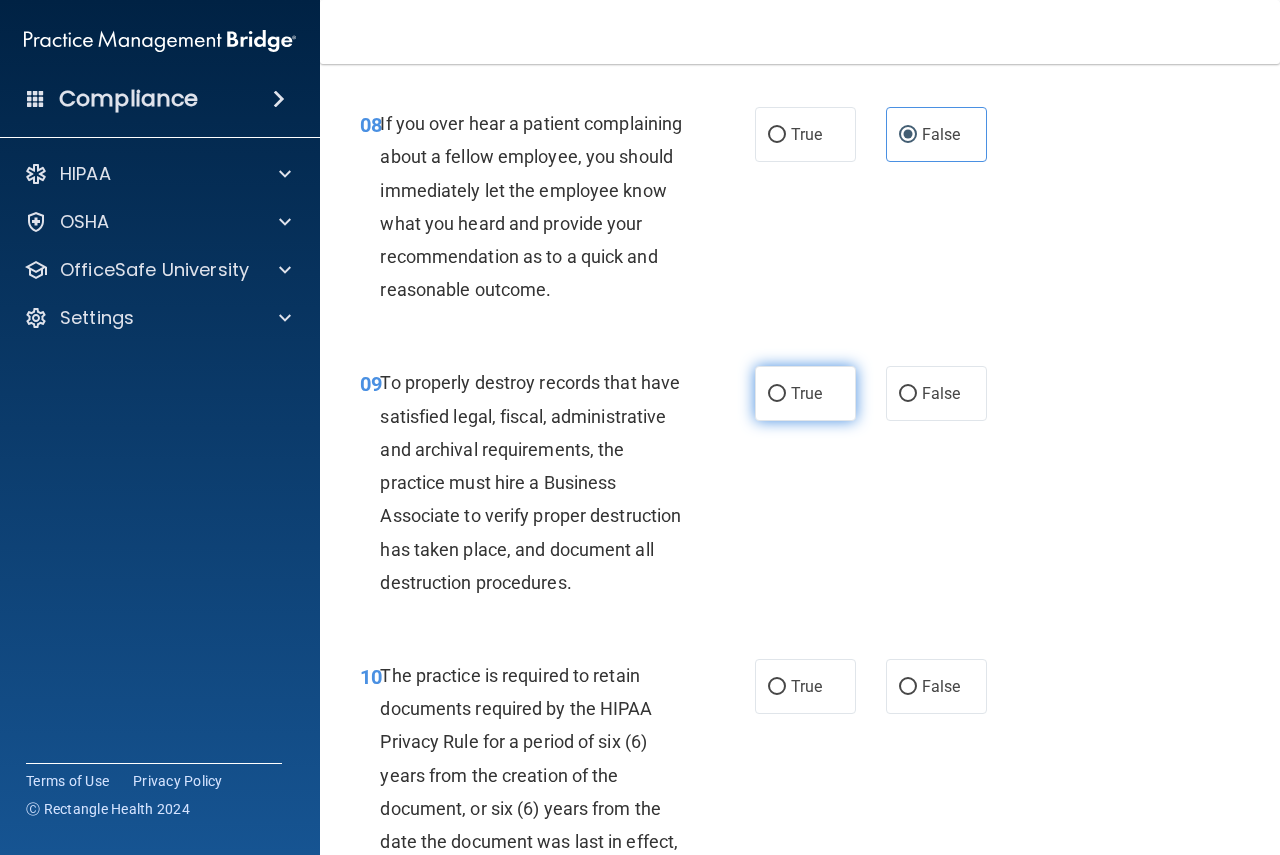 click on "True" at bounding box center (777, 394) 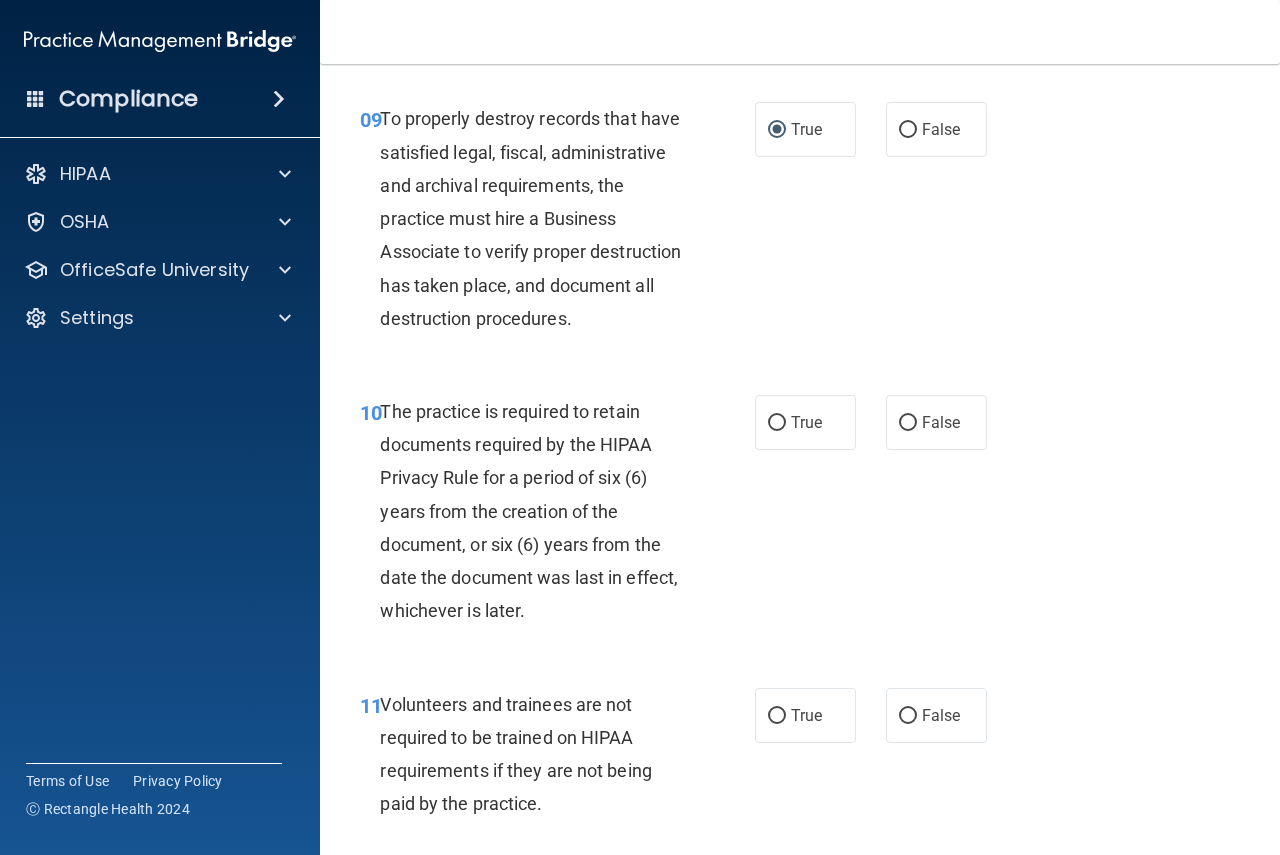 scroll, scrollTop: 2100, scrollLeft: 0, axis: vertical 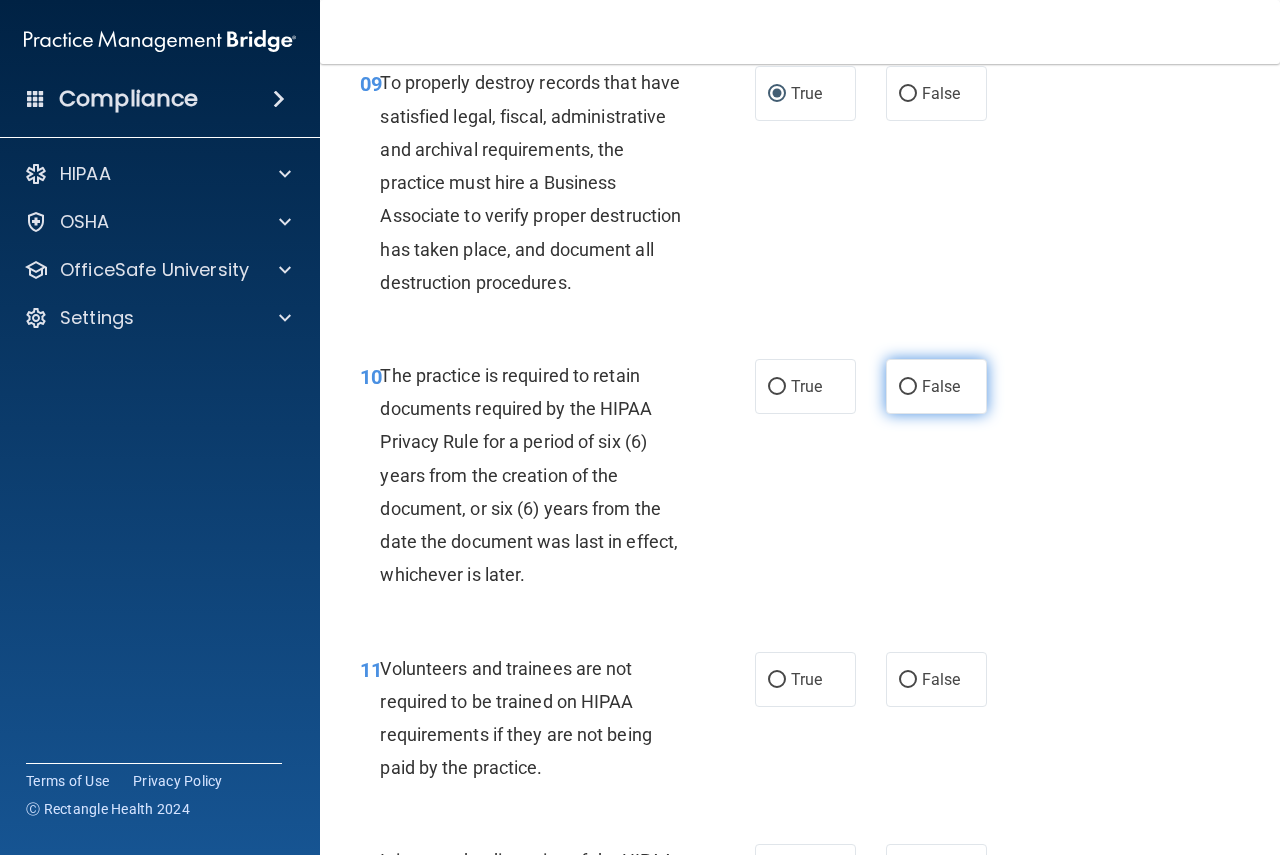 click on "False" at bounding box center (936, 386) 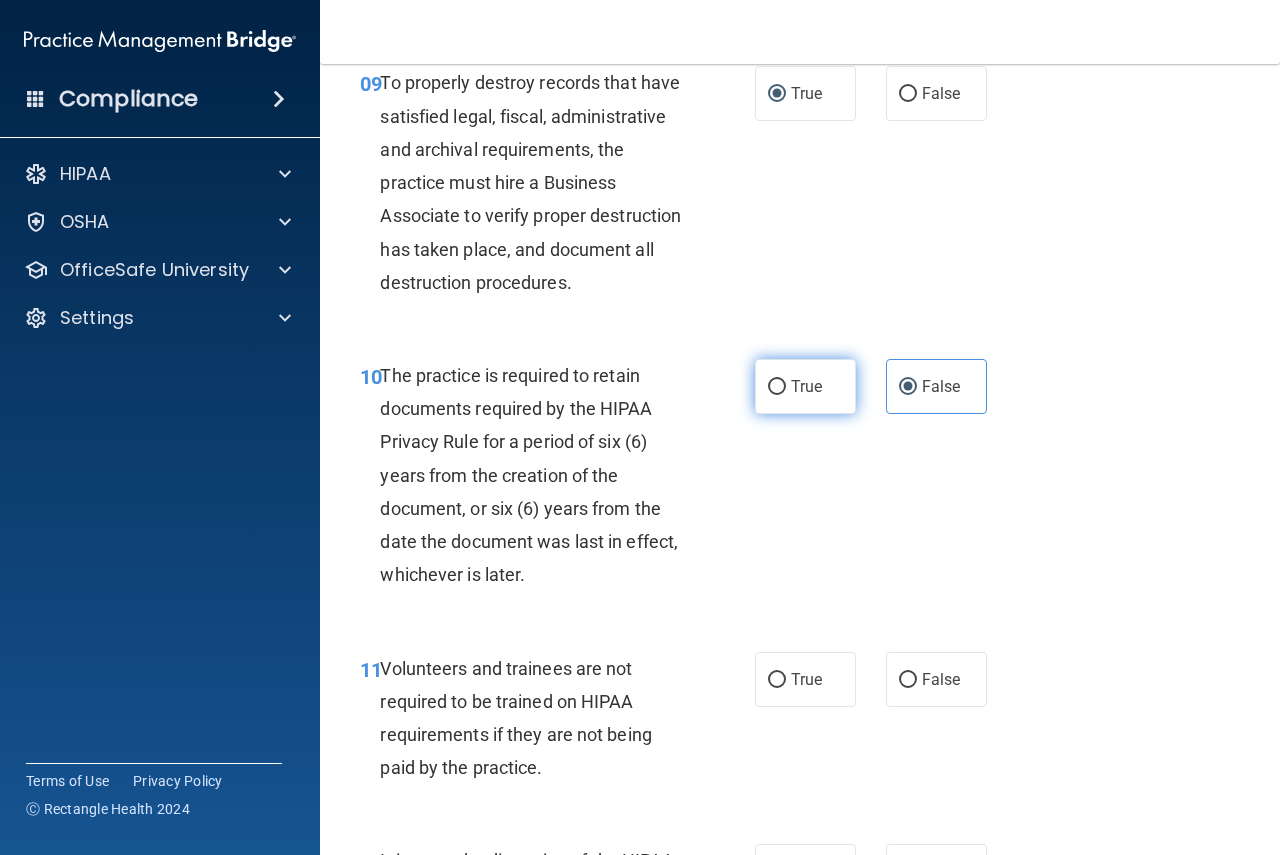 click on "True" at bounding box center (805, 386) 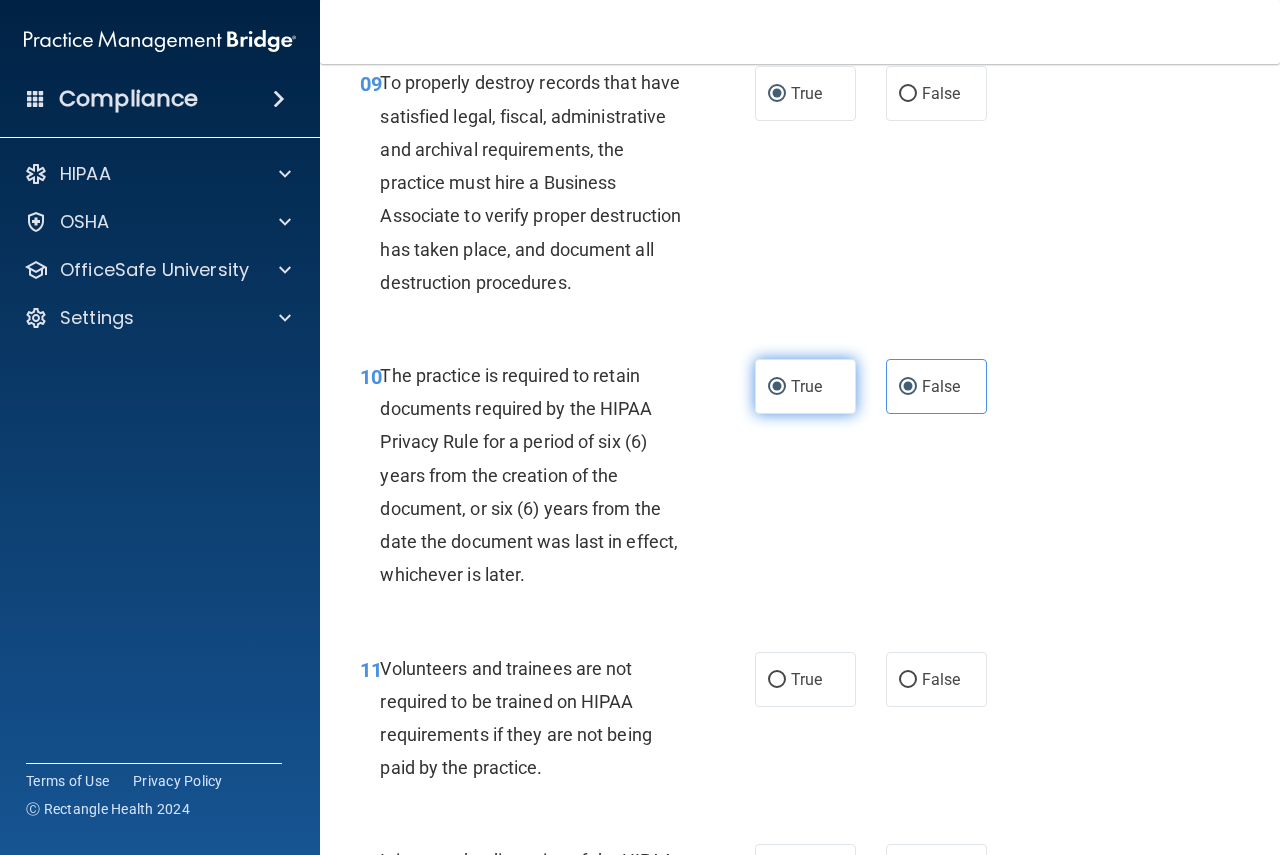 radio on "false" 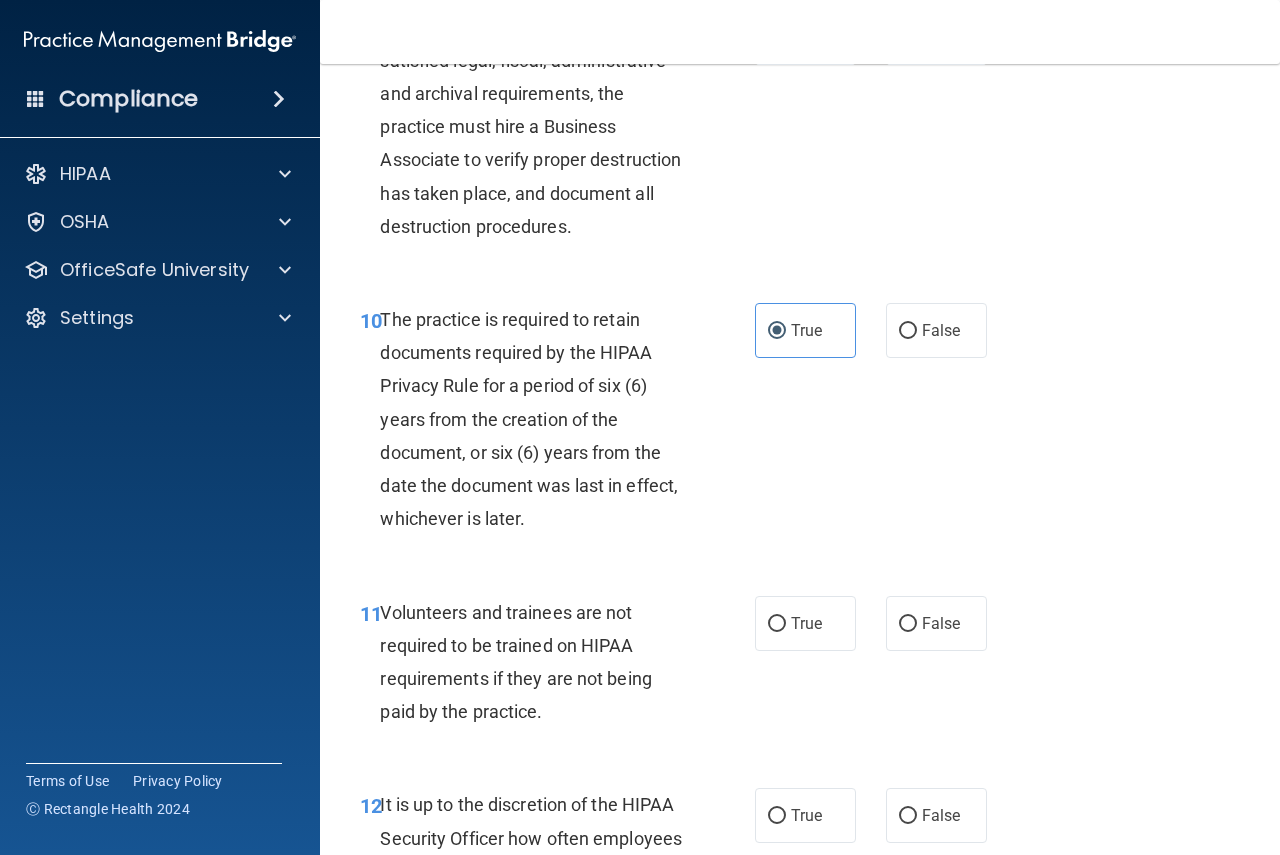 scroll, scrollTop: 2300, scrollLeft: 0, axis: vertical 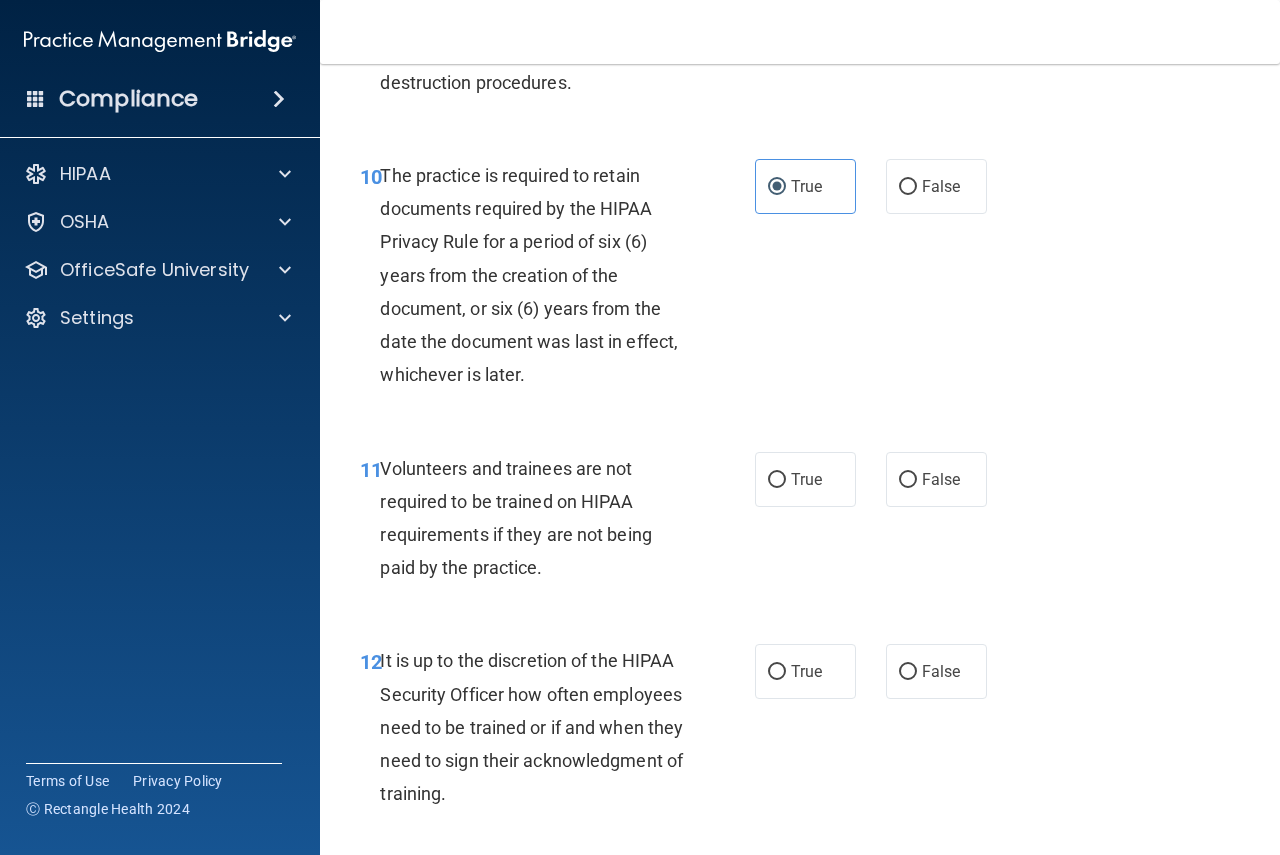 click on "11       Volunteers and trainees are not required to be trained on HIPAA requirements if they are not being paid by the practice.                 True           False" at bounding box center (800, 523) 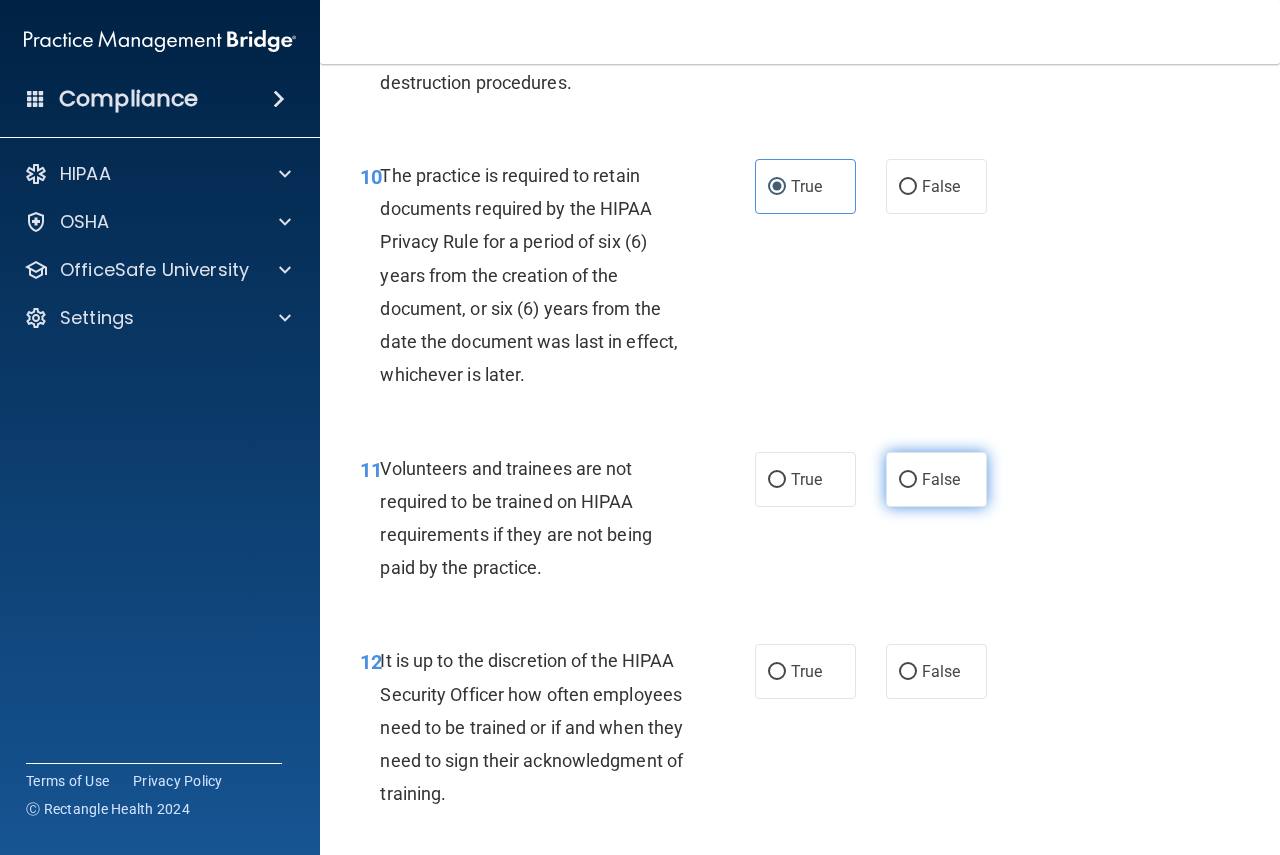 click on "False" at bounding box center [936, 479] 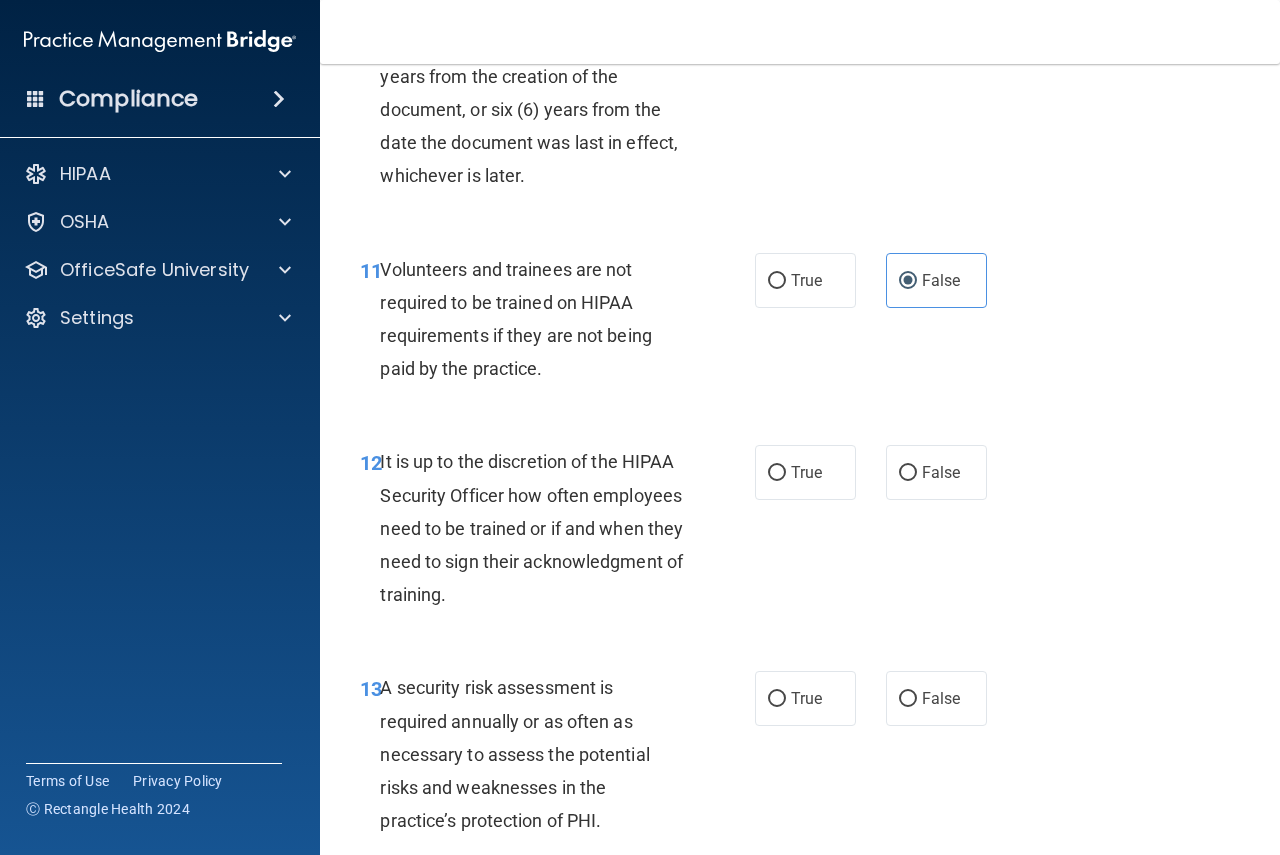 scroll, scrollTop: 2500, scrollLeft: 0, axis: vertical 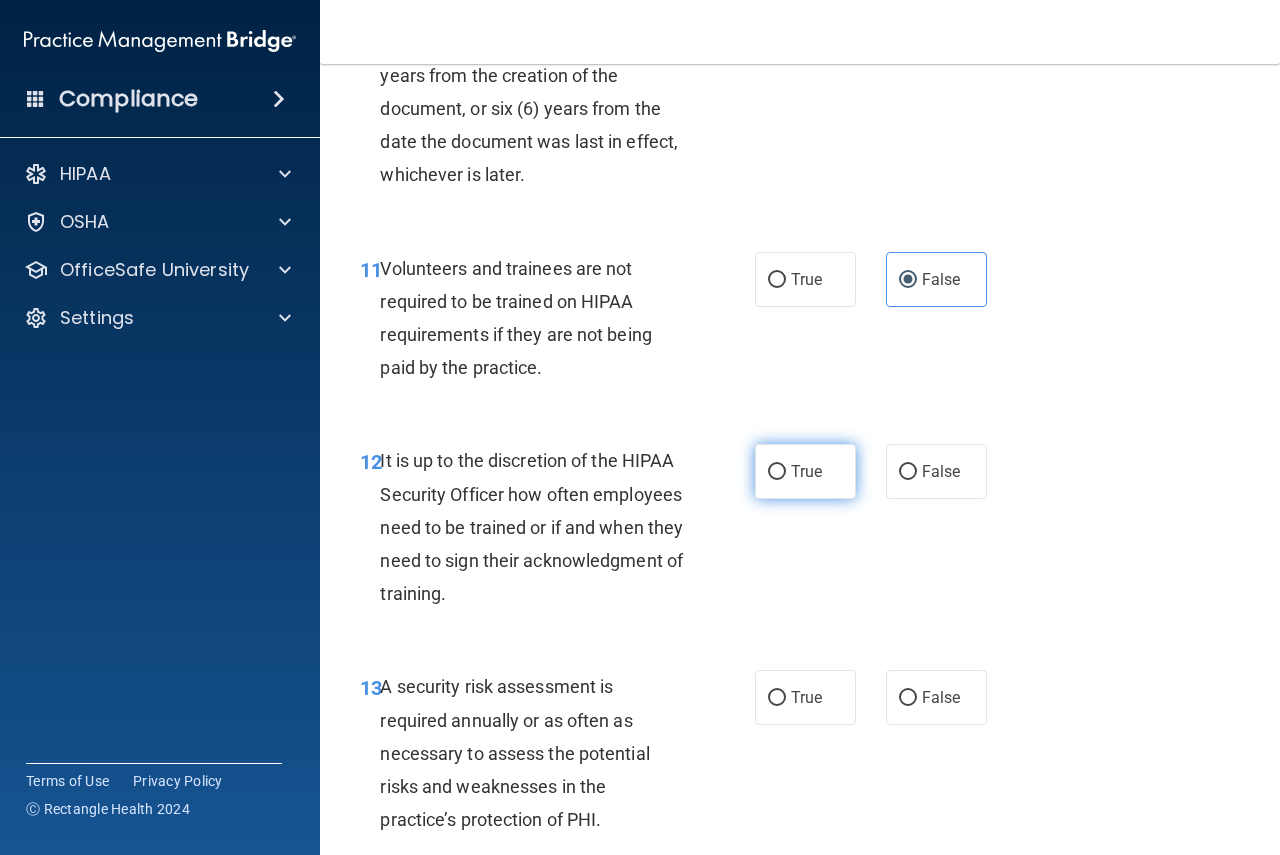 click on "True" at bounding box center (805, 471) 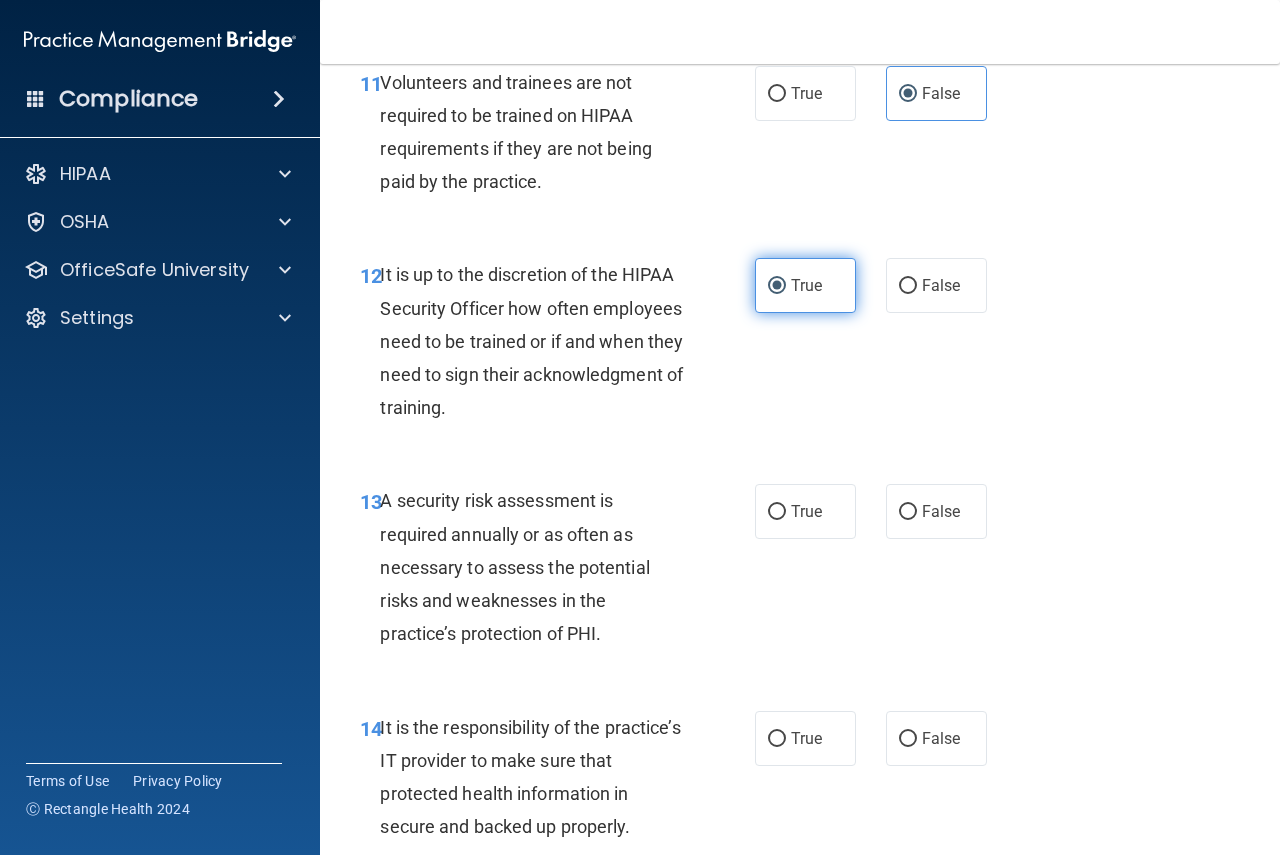 scroll, scrollTop: 2700, scrollLeft: 0, axis: vertical 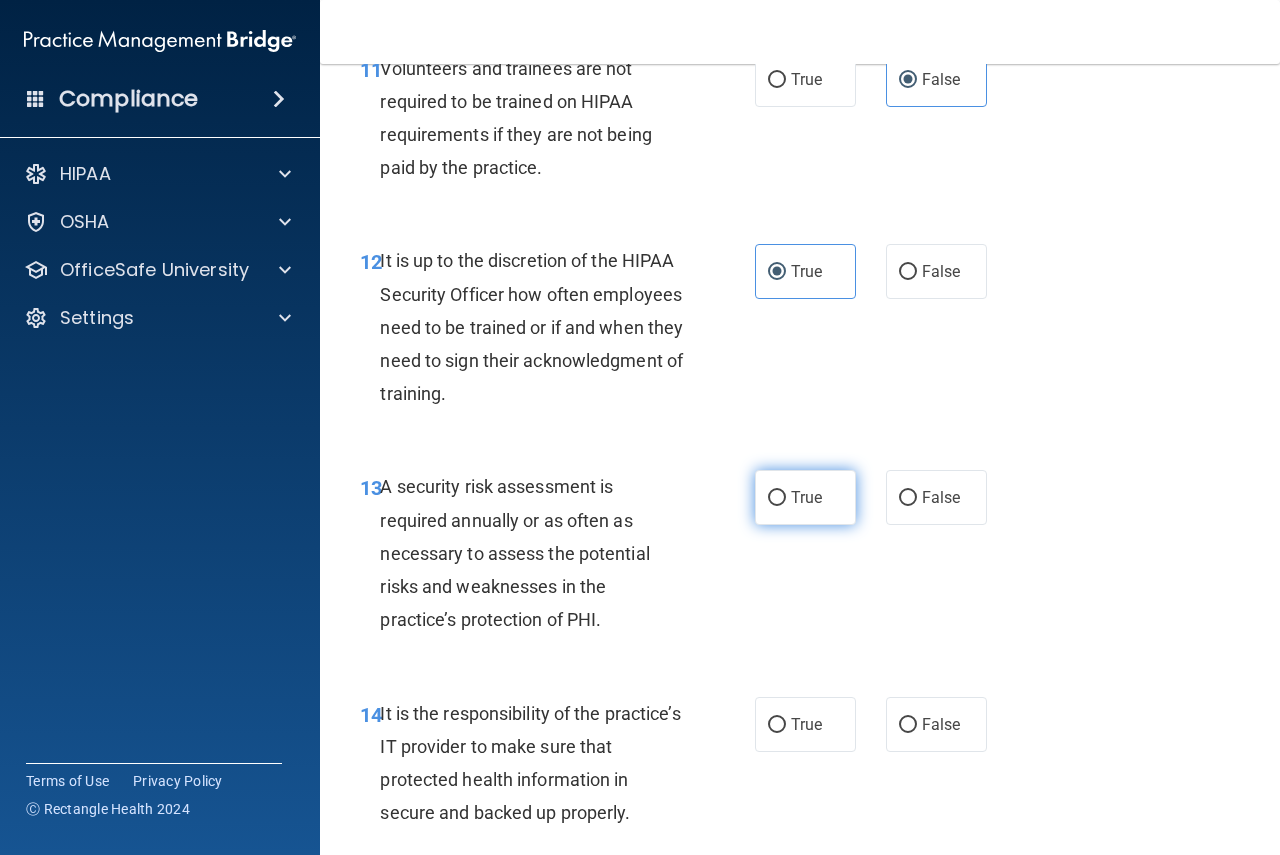 click on "True" at bounding box center [805, 497] 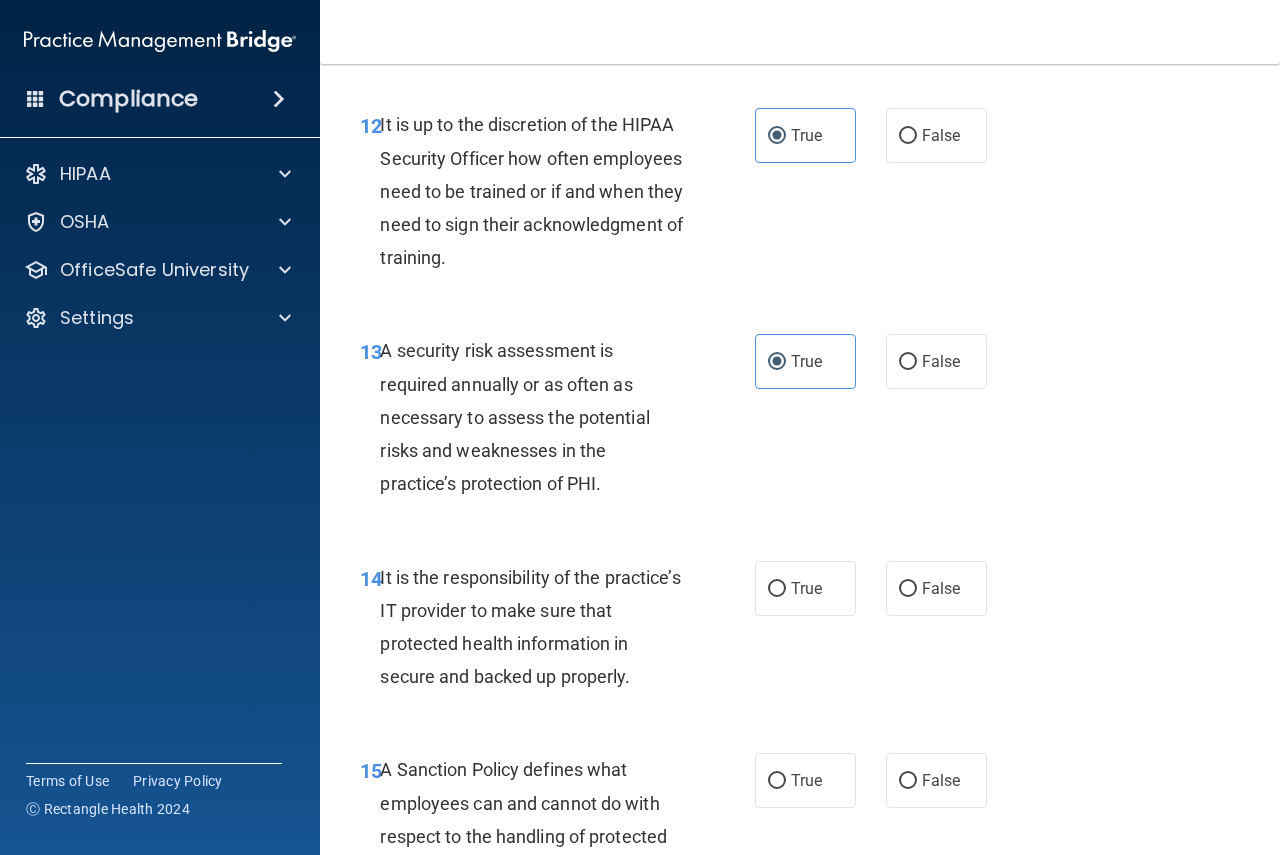 scroll, scrollTop: 2900, scrollLeft: 0, axis: vertical 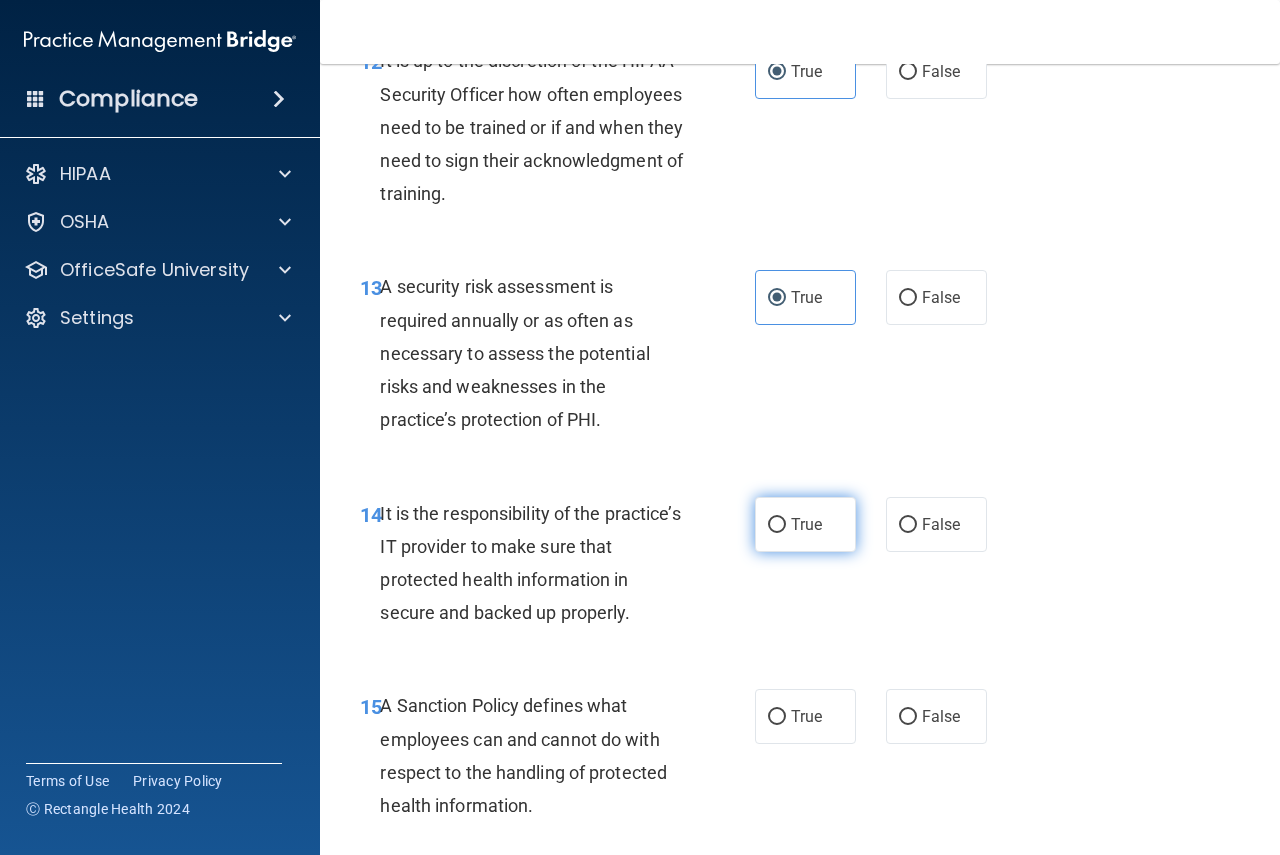 click on "True" at bounding box center (806, 524) 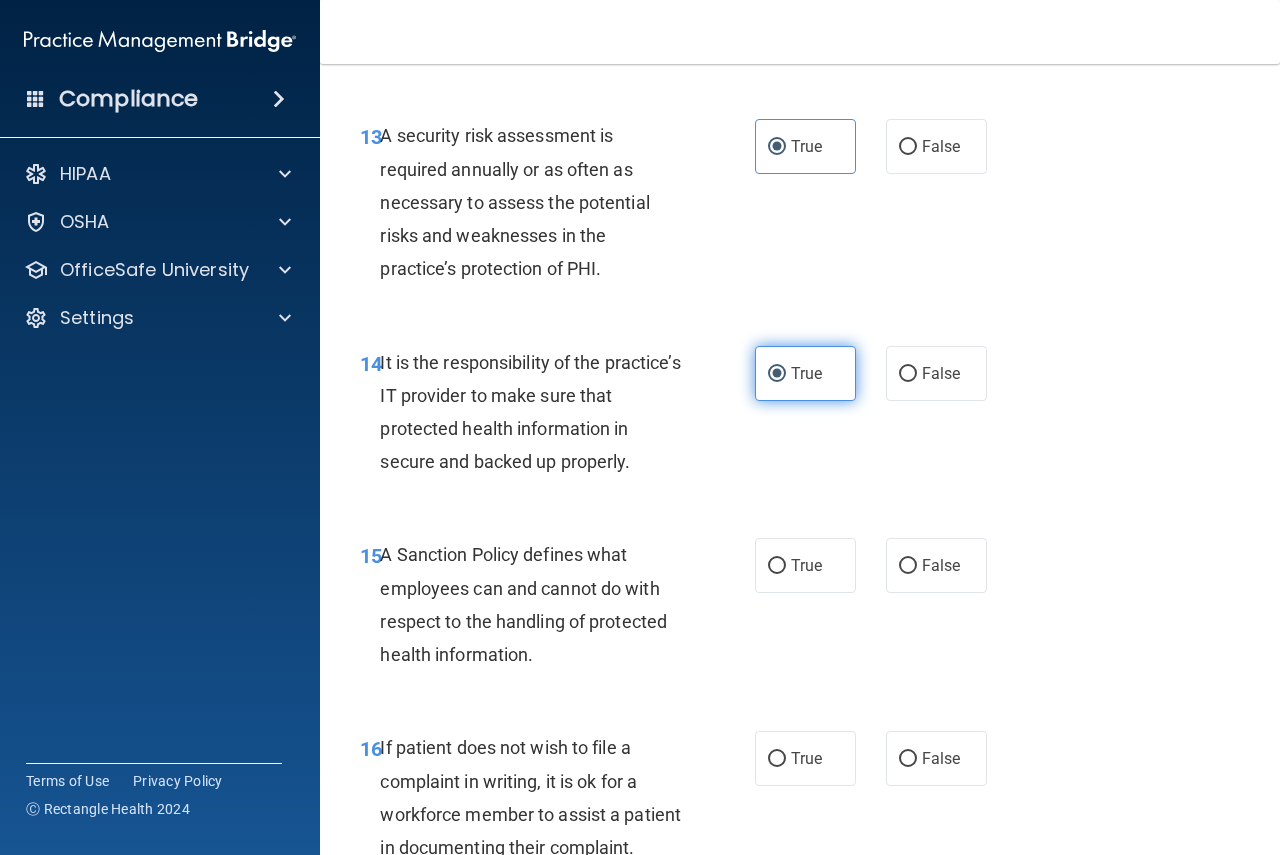 scroll, scrollTop: 3100, scrollLeft: 0, axis: vertical 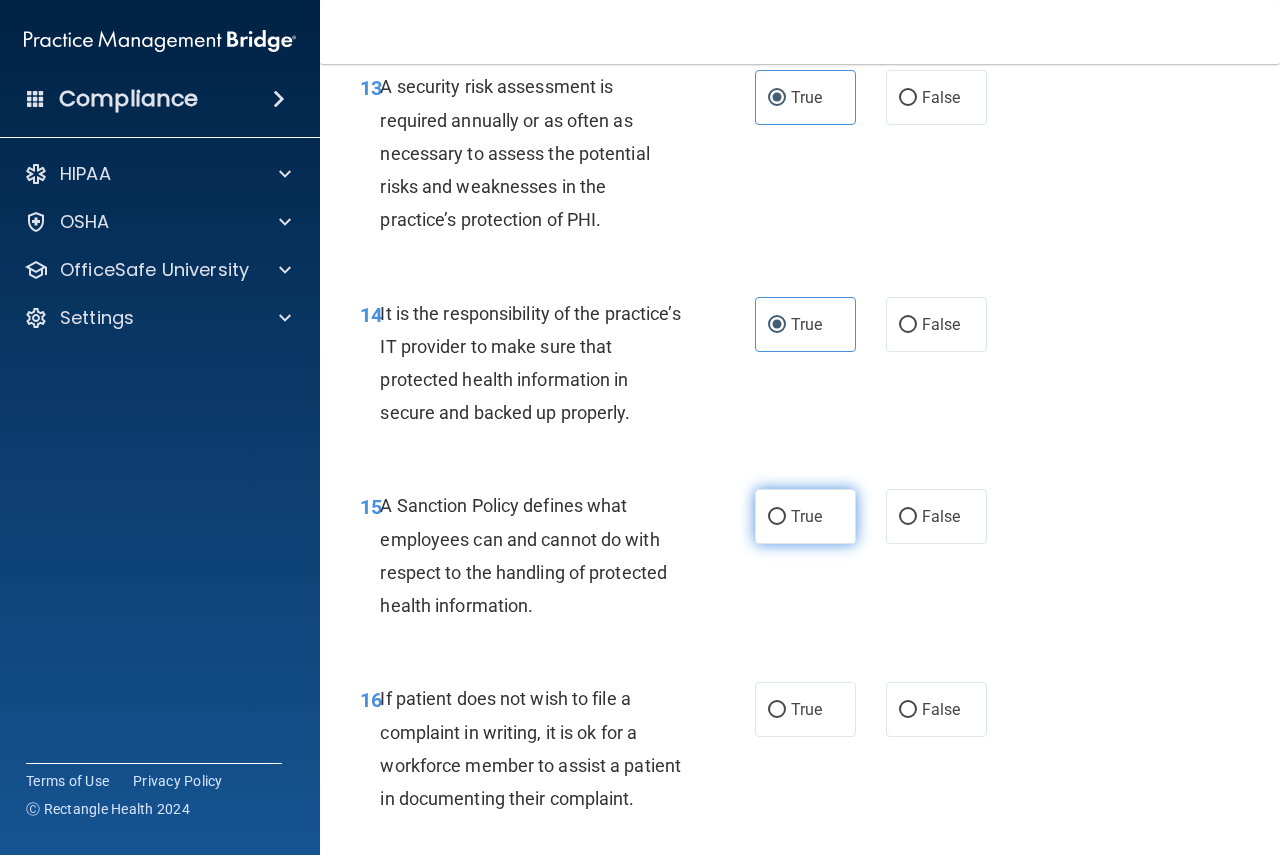 click on "True" at bounding box center [805, 516] 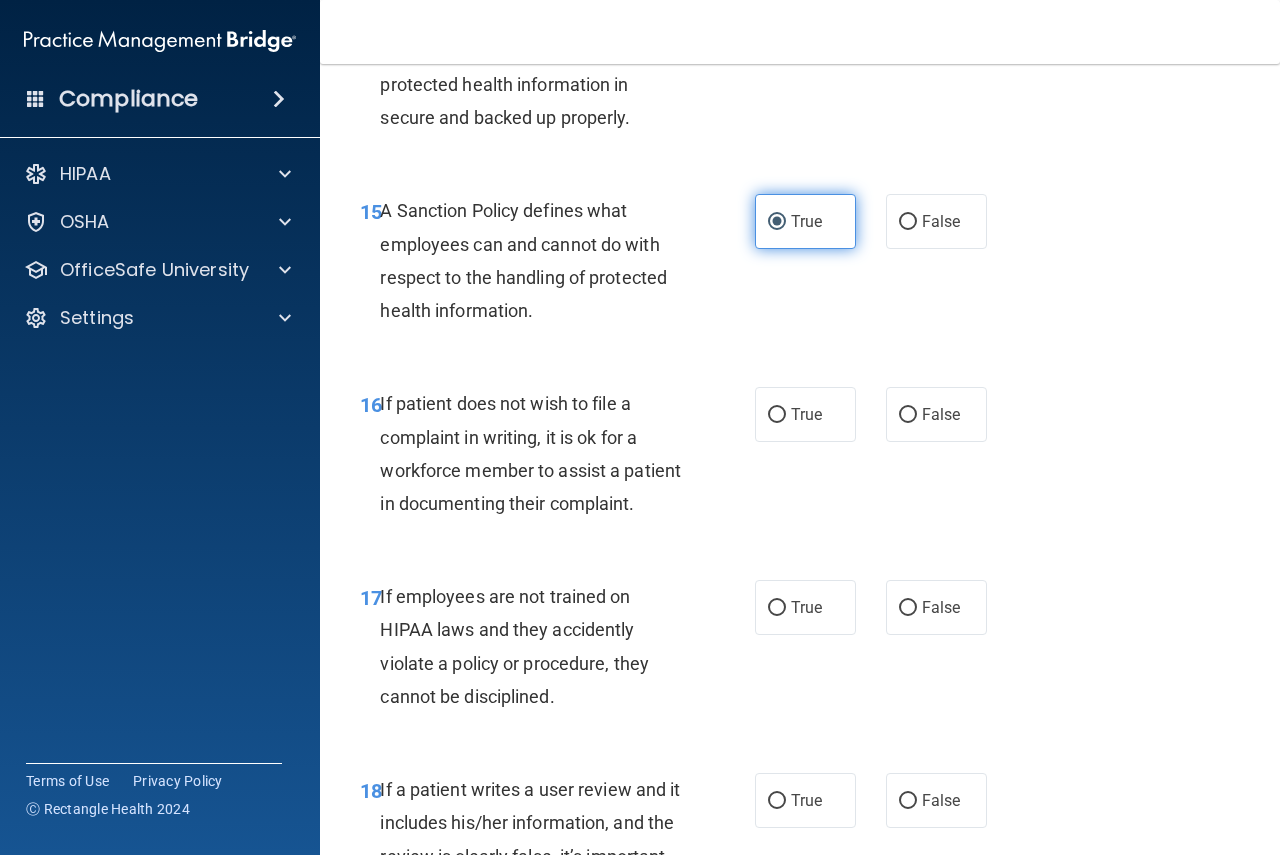 scroll, scrollTop: 3400, scrollLeft: 0, axis: vertical 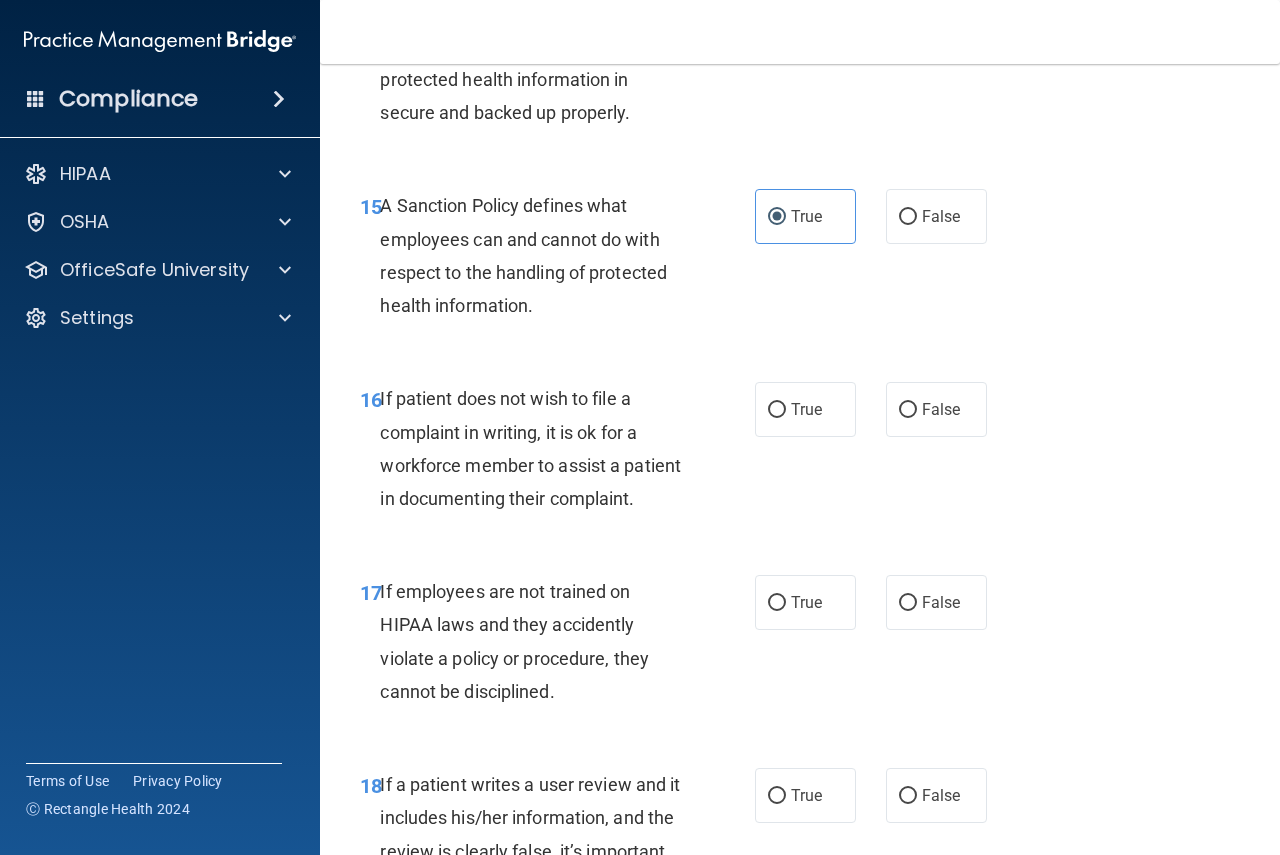 click on "True           False" at bounding box center [876, 409] 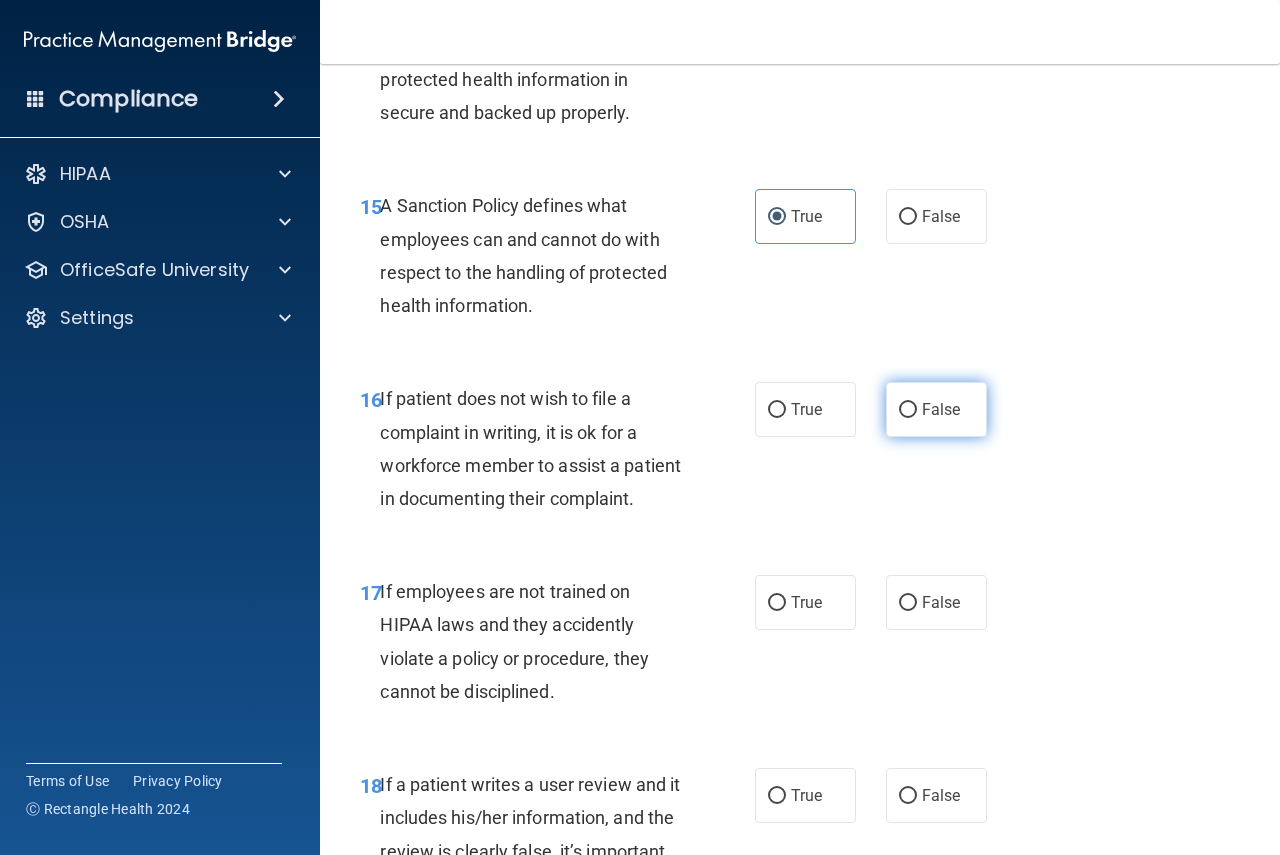click on "False" at bounding box center [941, 409] 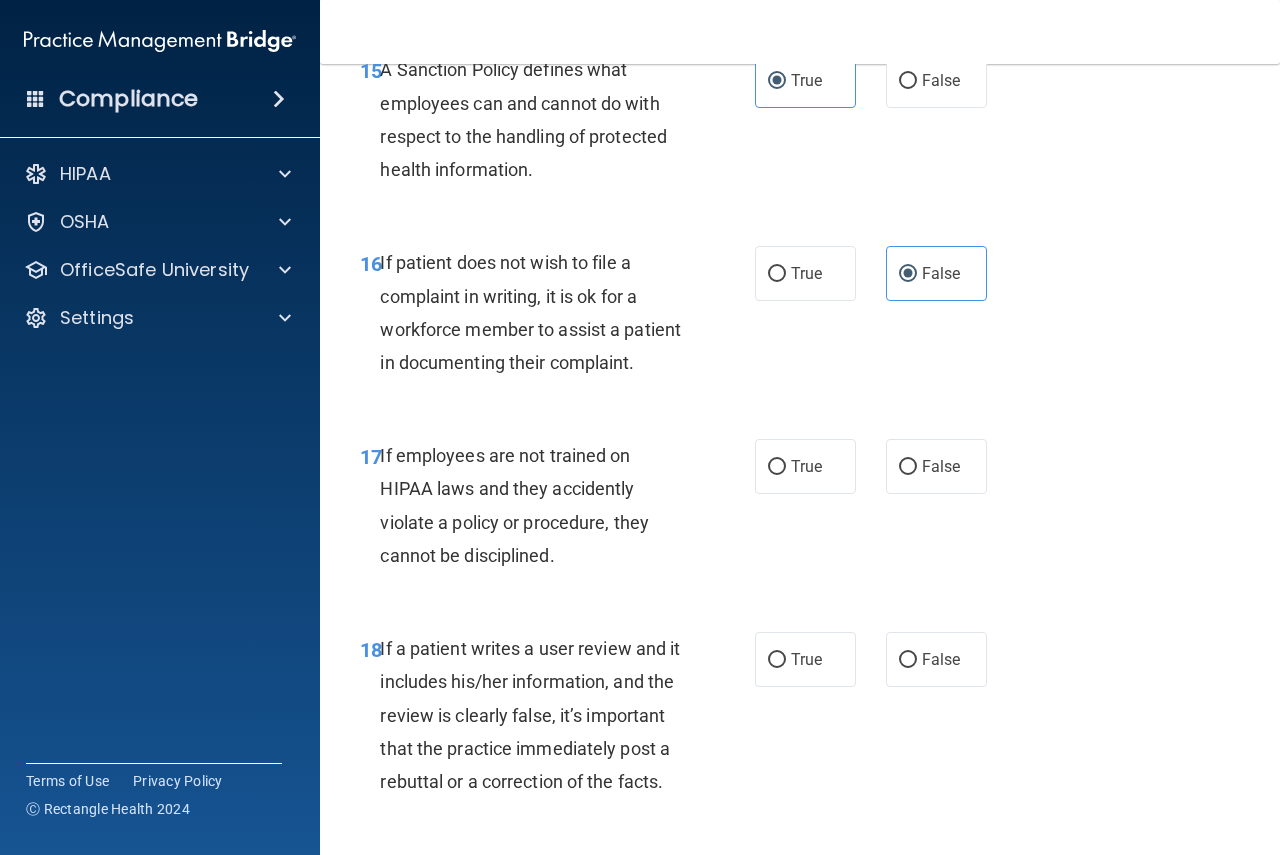scroll, scrollTop: 3700, scrollLeft: 0, axis: vertical 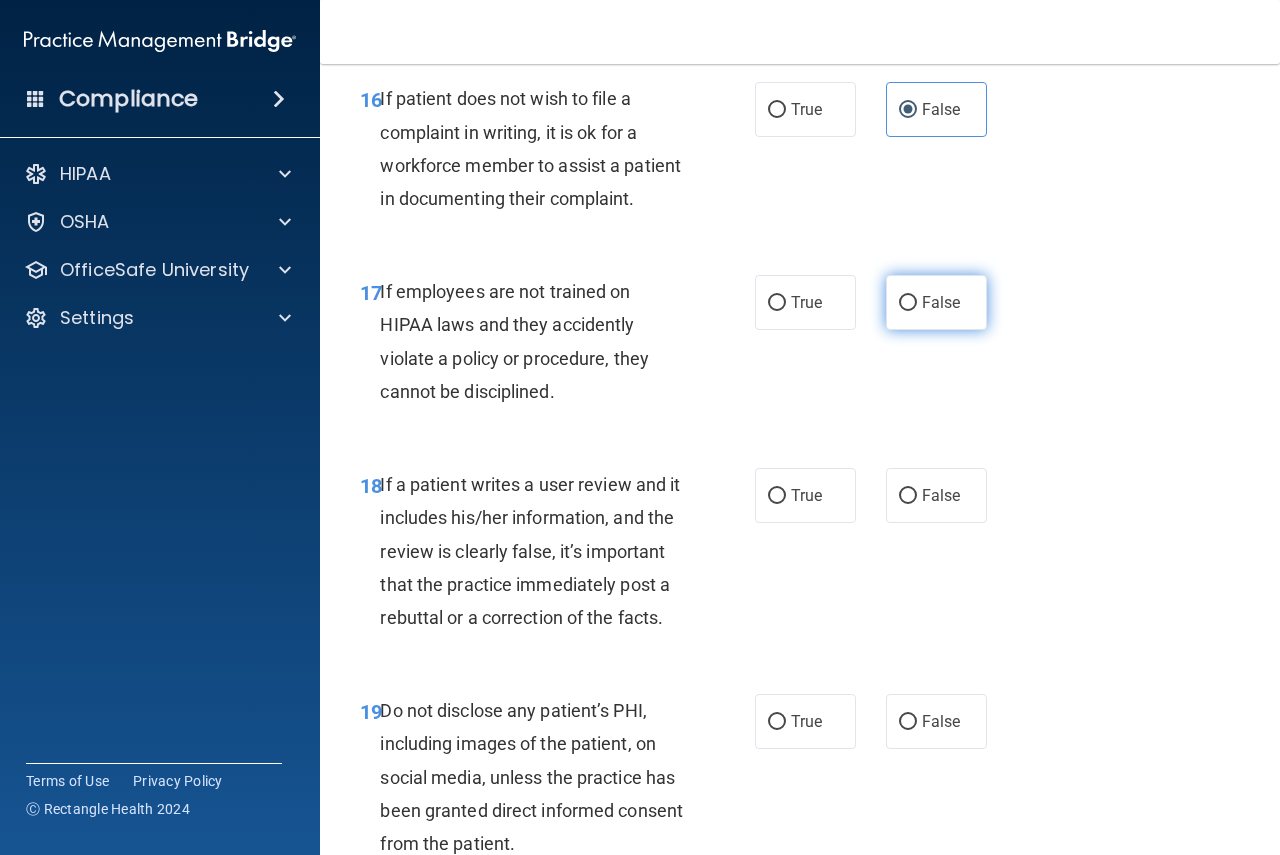 click on "False" at bounding box center (936, 302) 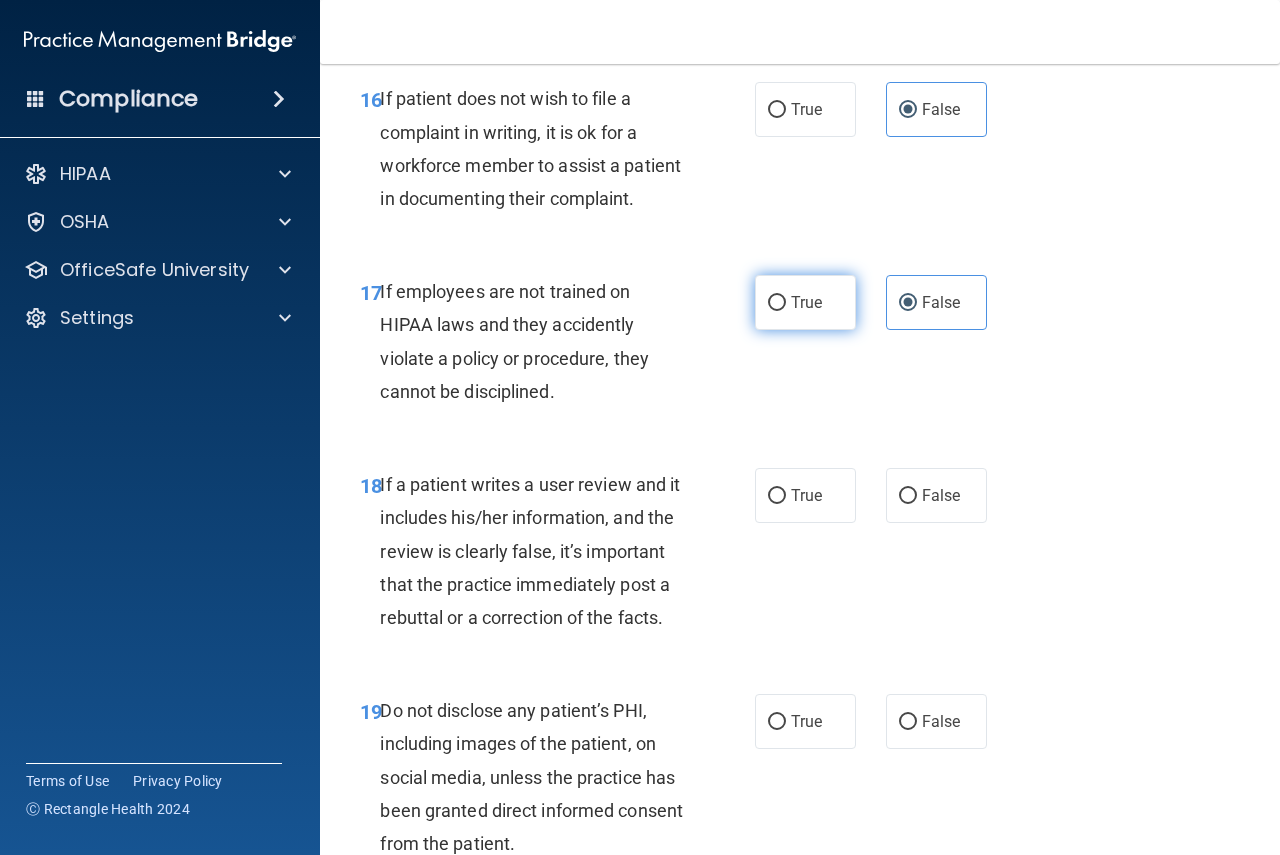click on "True" at bounding box center (805, 302) 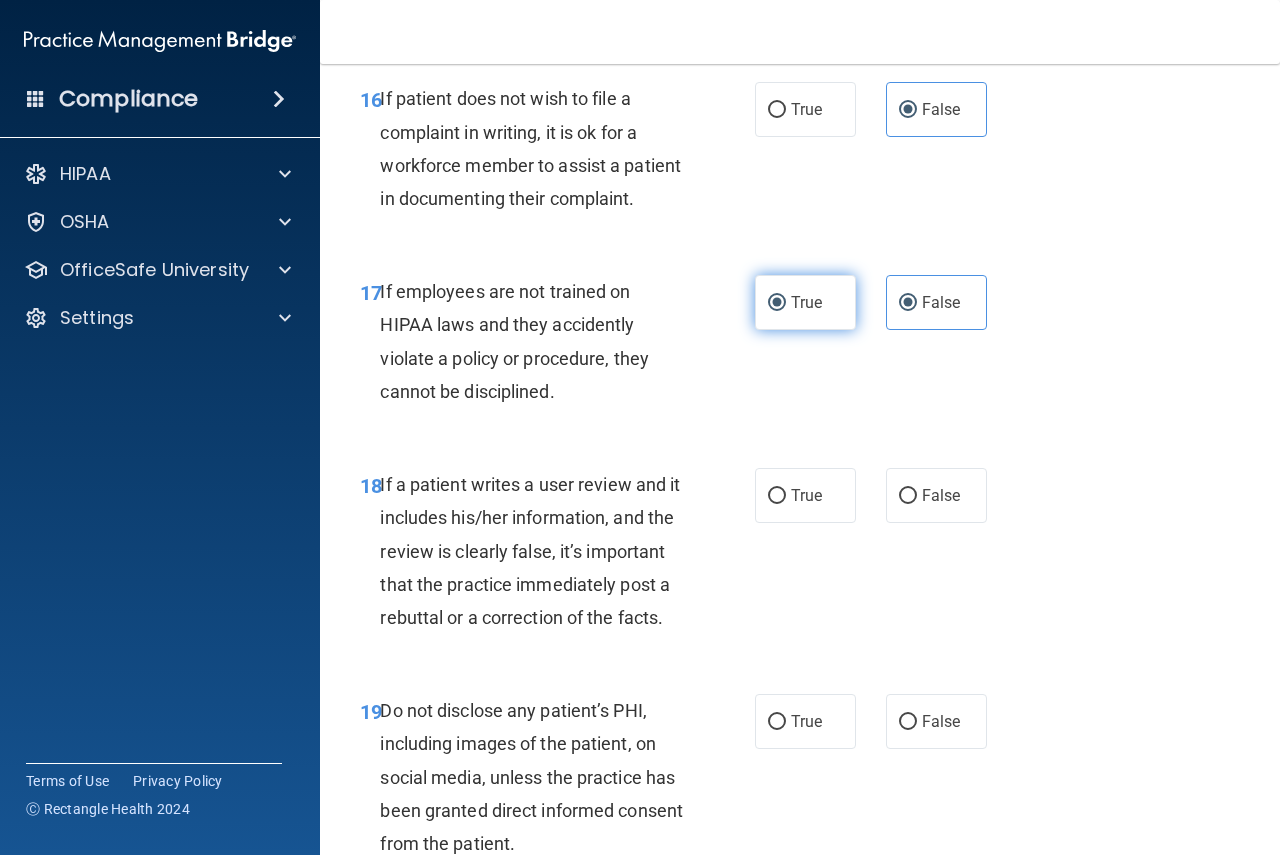 radio on "false" 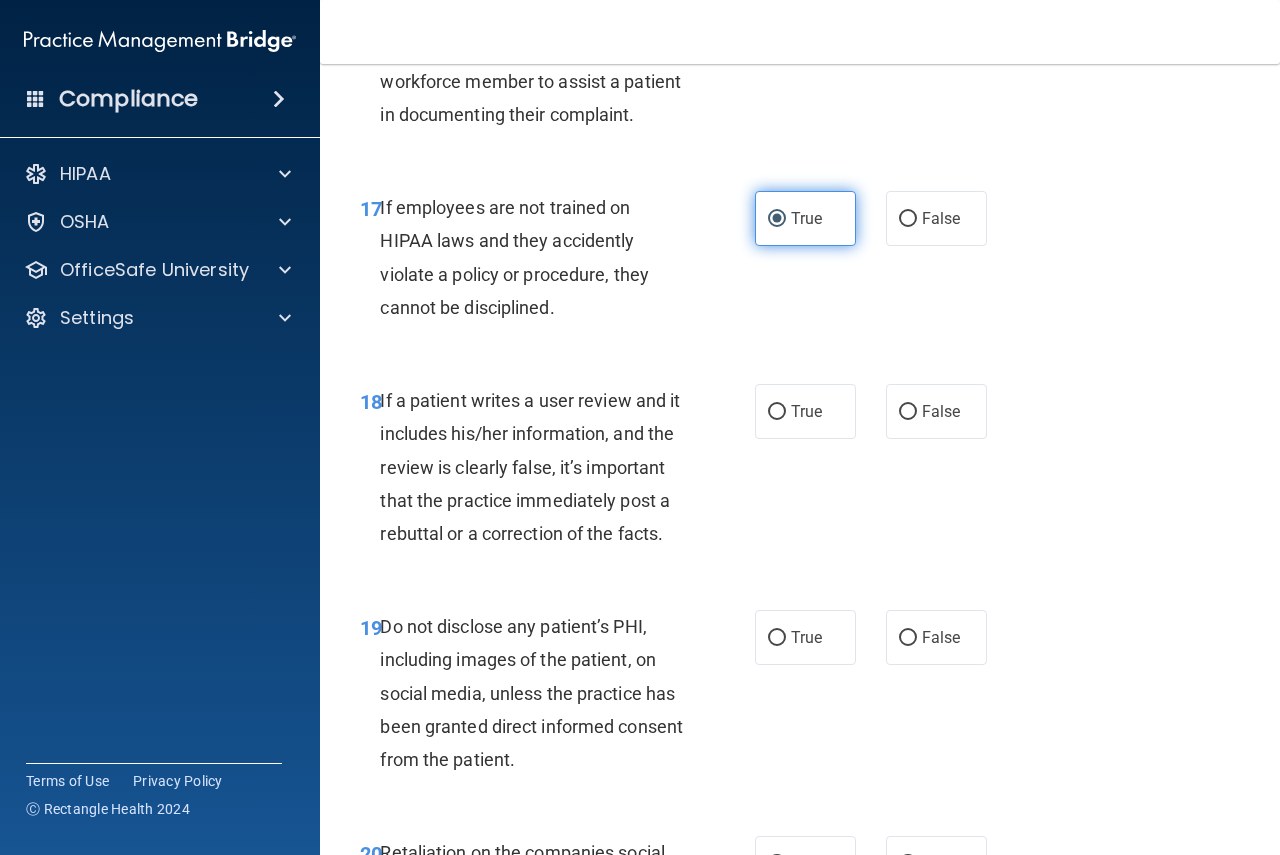 scroll, scrollTop: 3900, scrollLeft: 0, axis: vertical 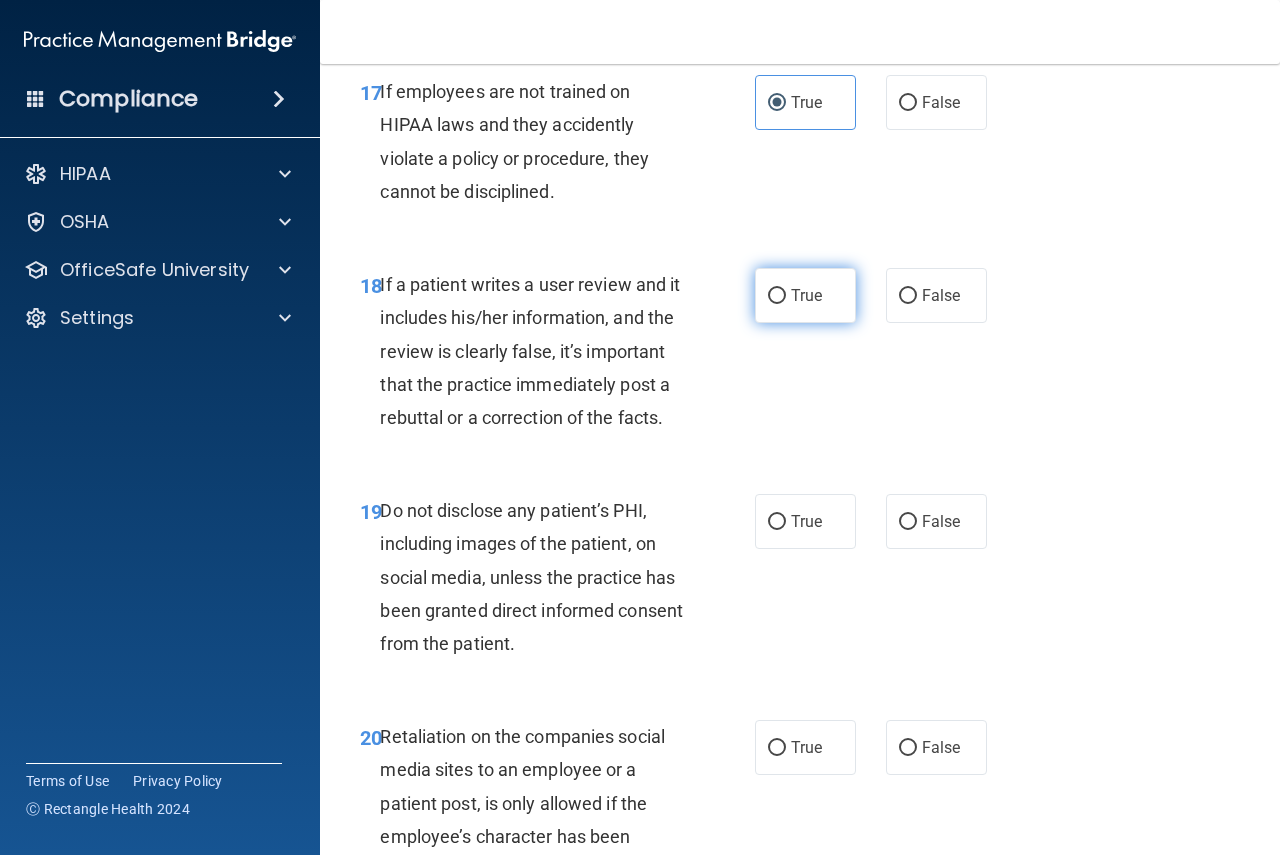 click on "True" at bounding box center [805, 295] 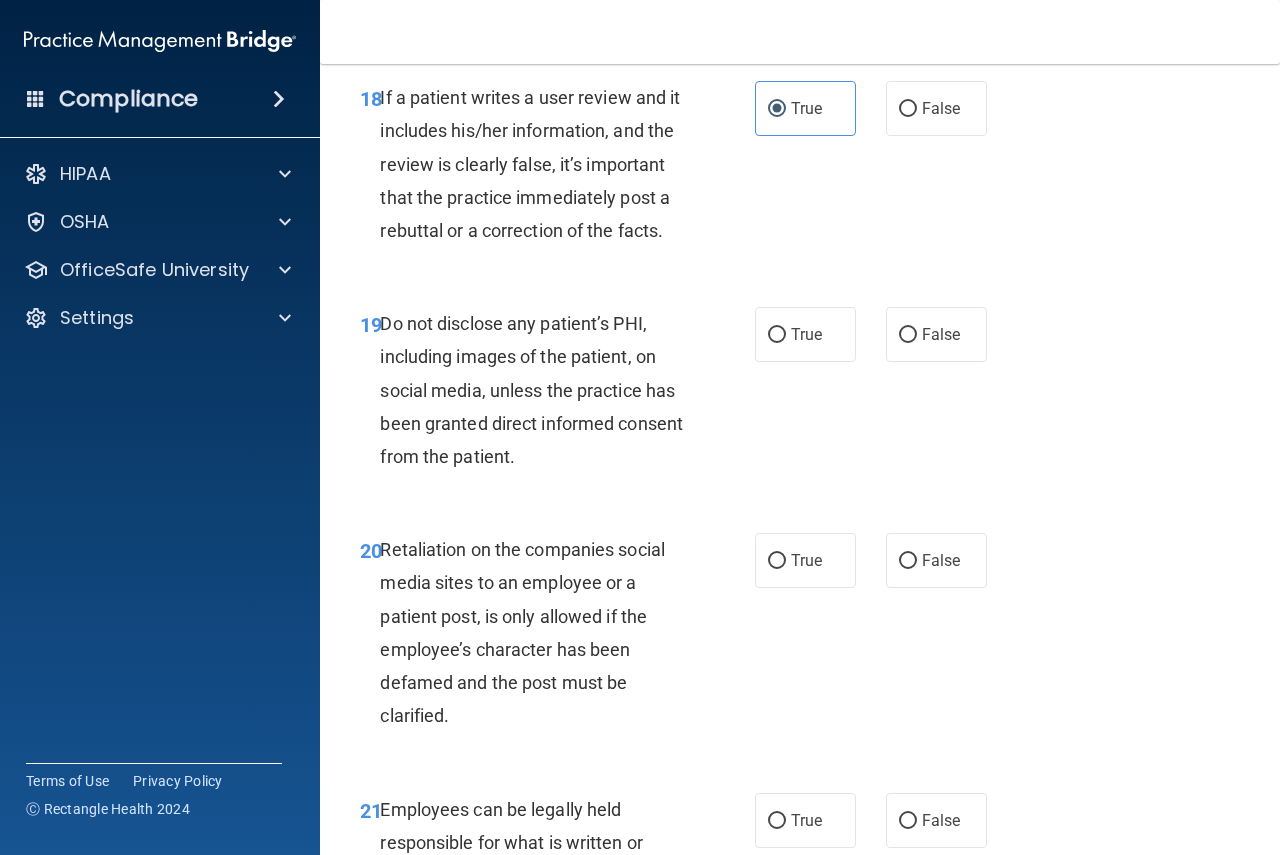 scroll, scrollTop: 4100, scrollLeft: 0, axis: vertical 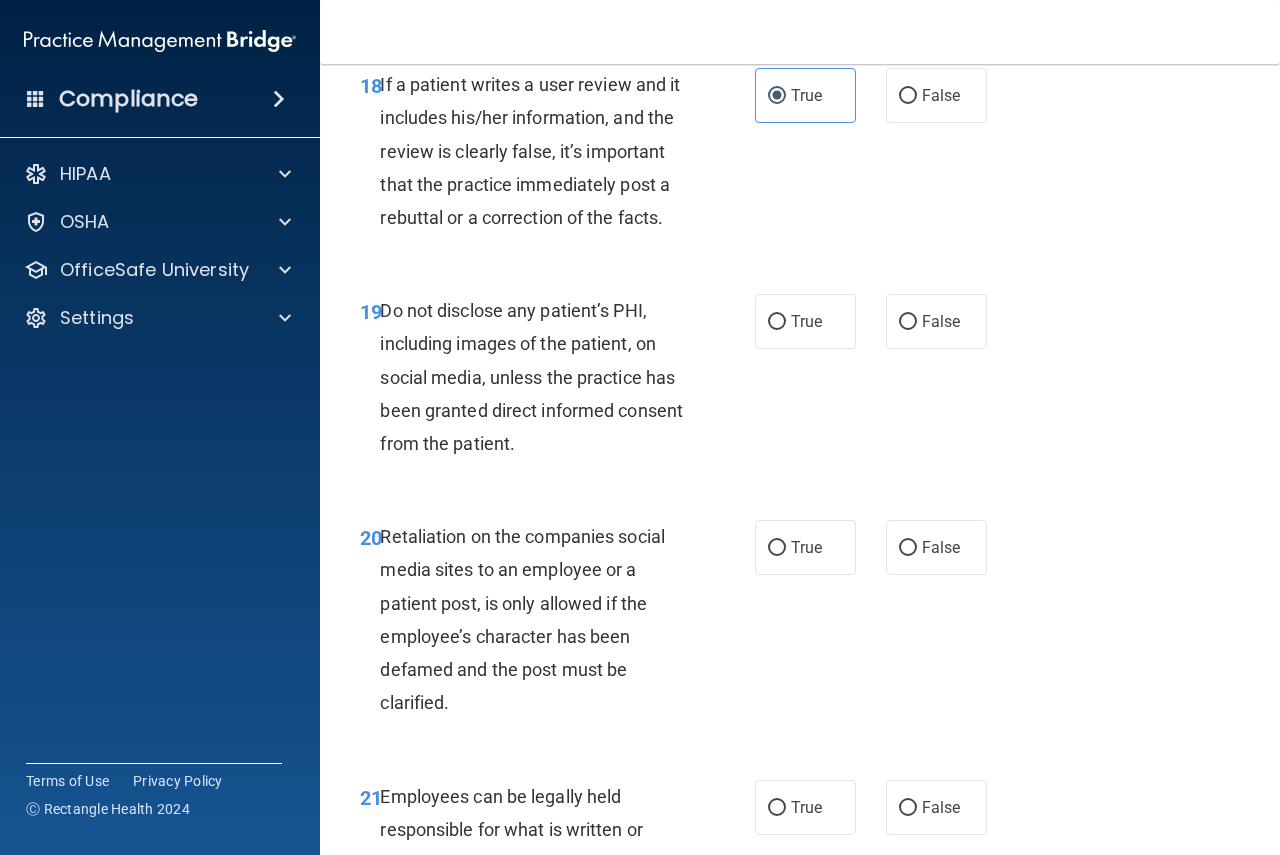 click on "True           False" at bounding box center [876, 95] 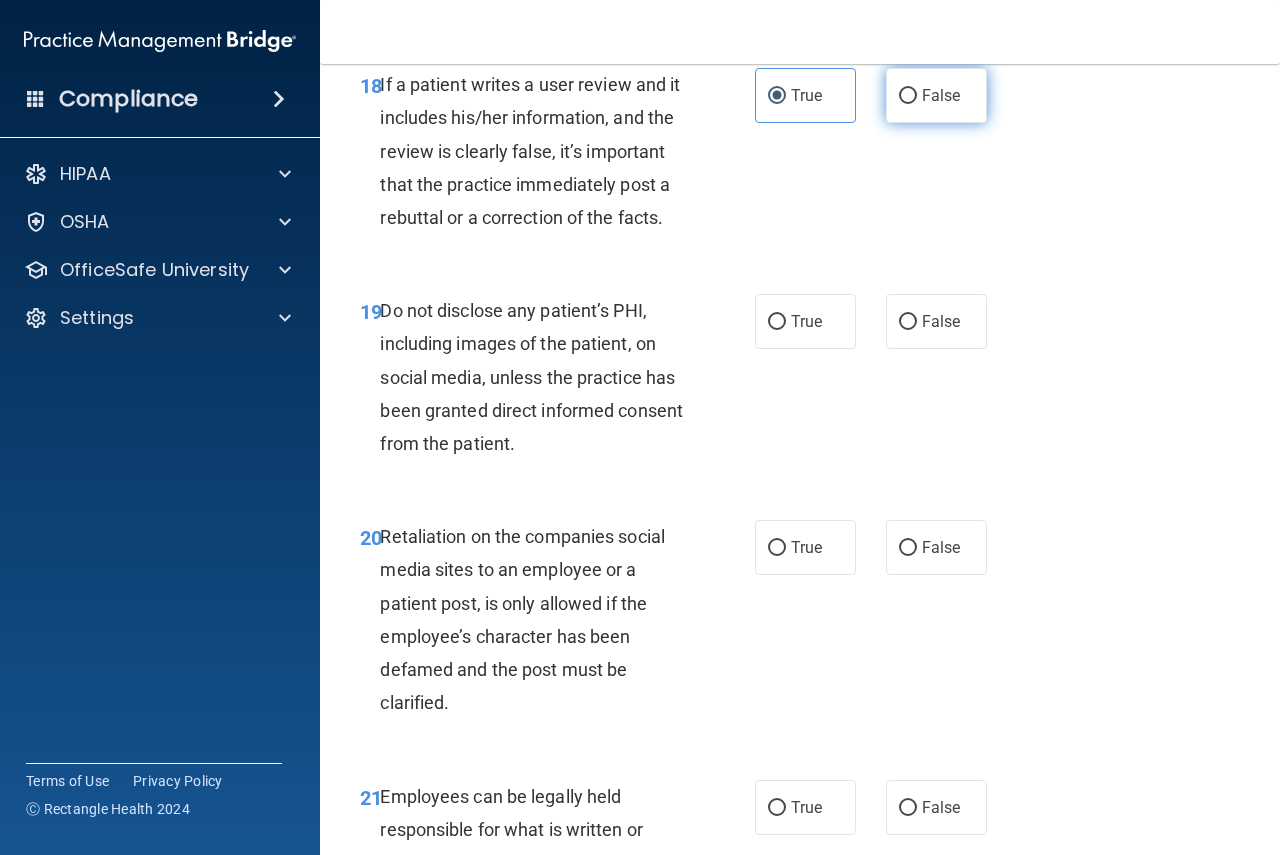 click on "False" at bounding box center (936, 95) 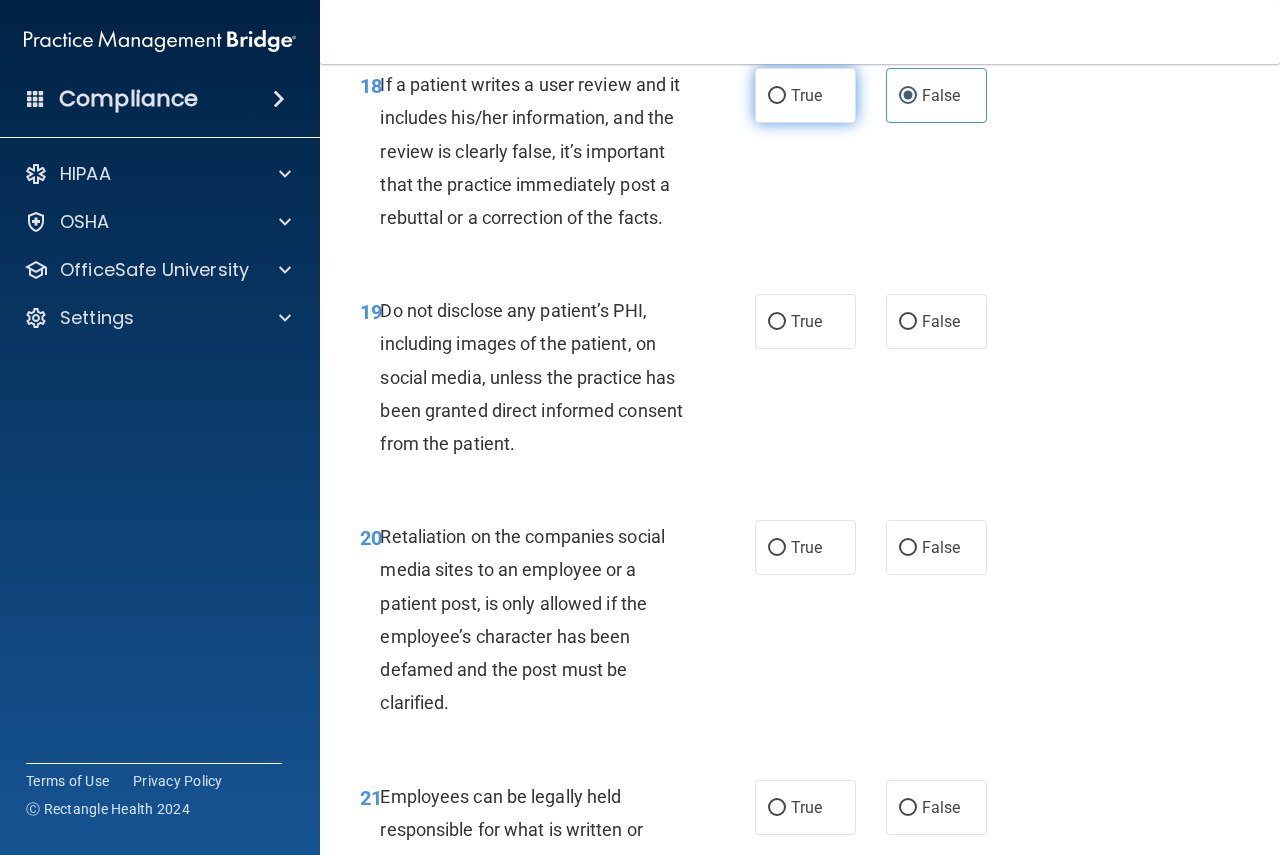 click on "True" at bounding box center [805, 95] 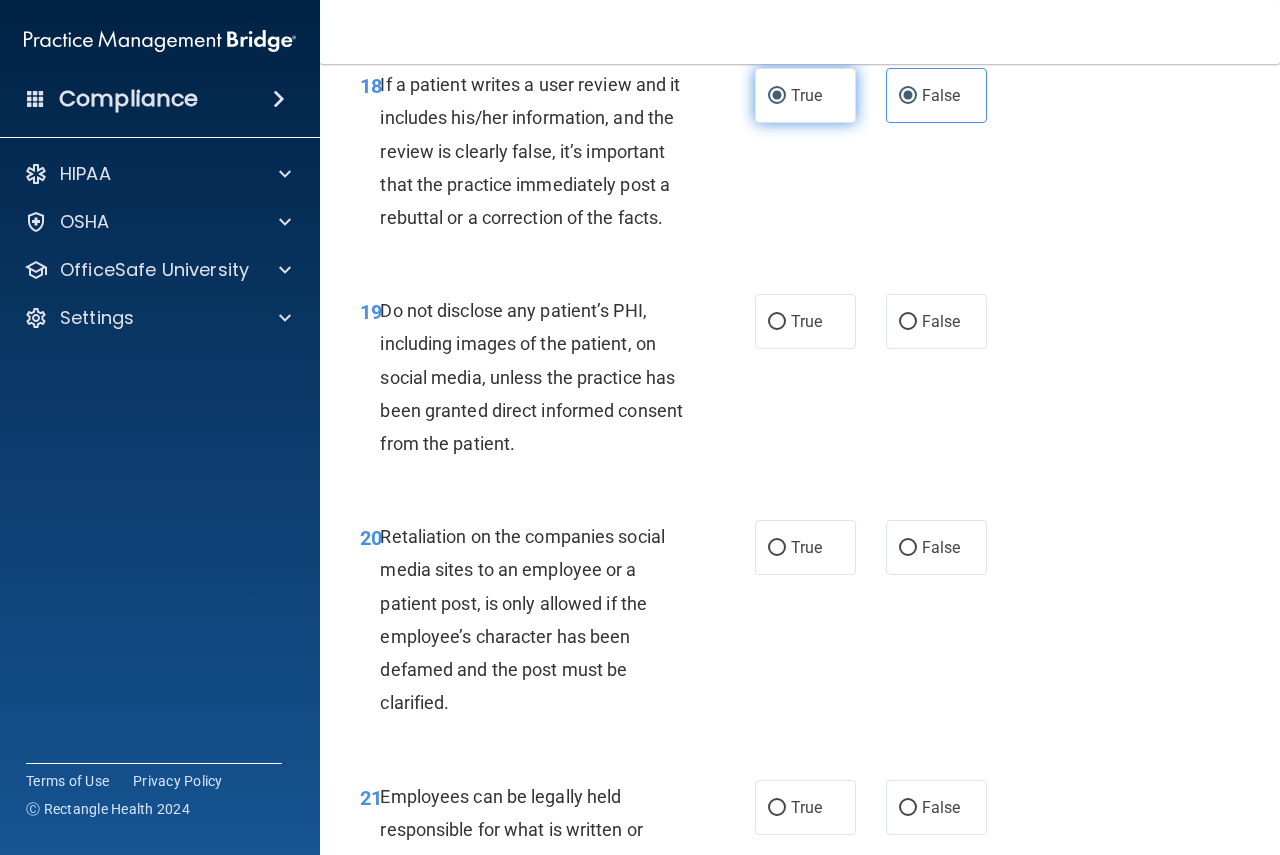 radio on "false" 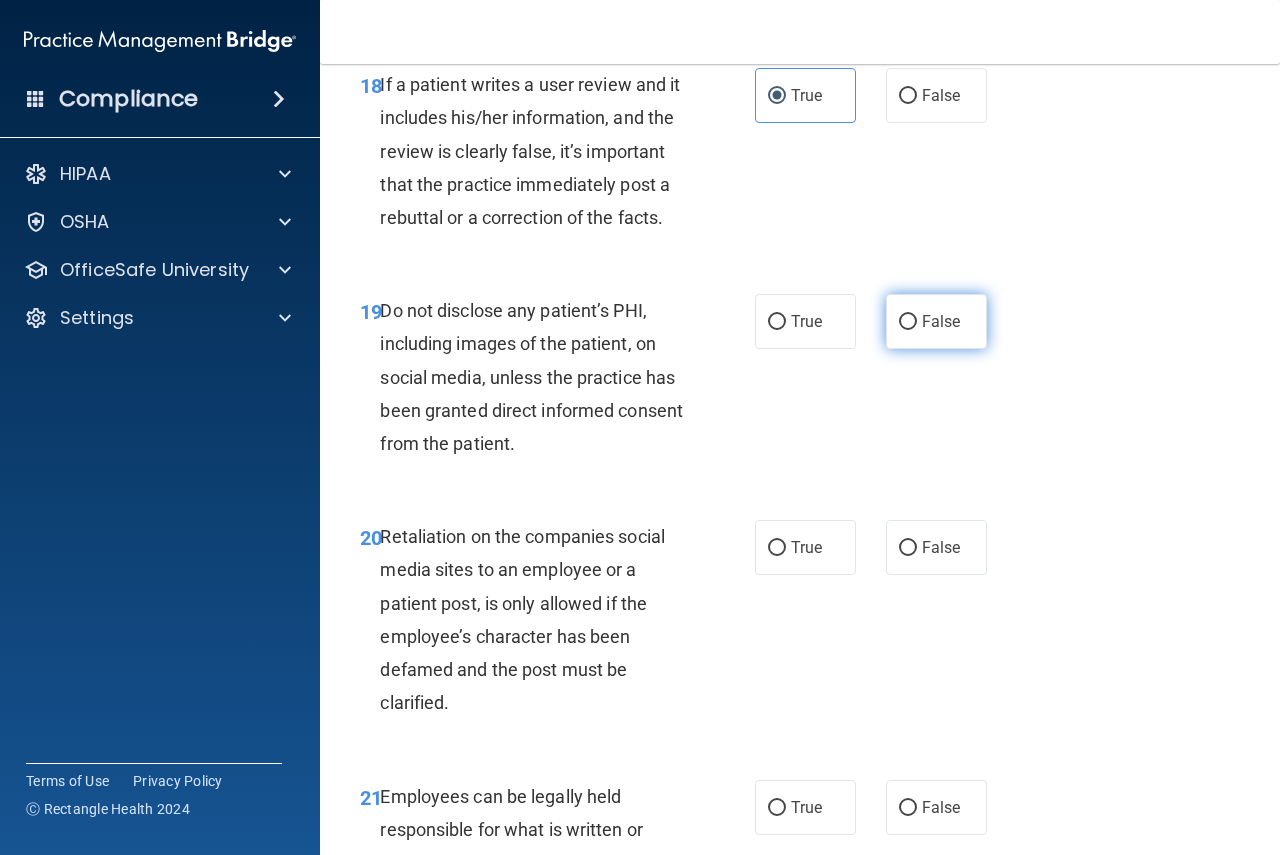 click on "False" at bounding box center (936, 321) 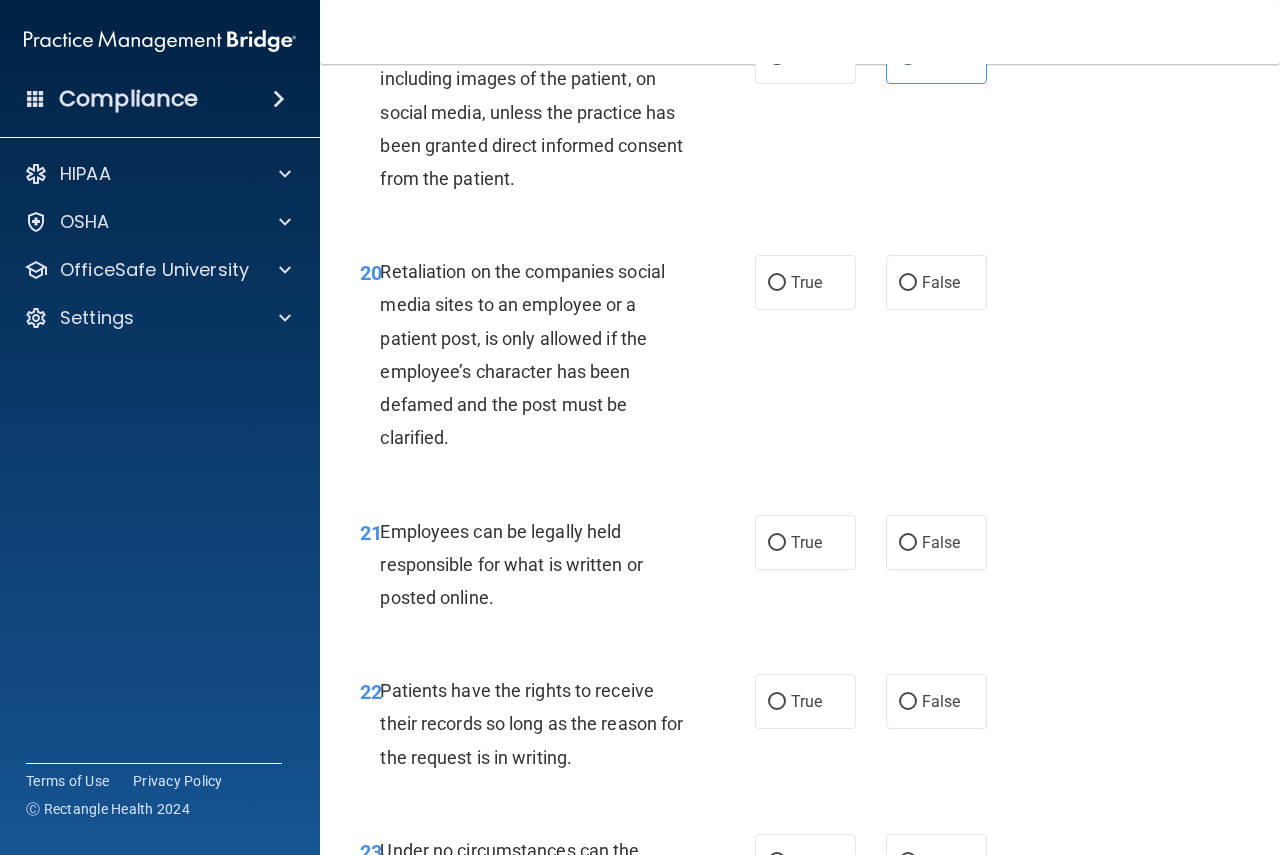 scroll, scrollTop: 4400, scrollLeft: 0, axis: vertical 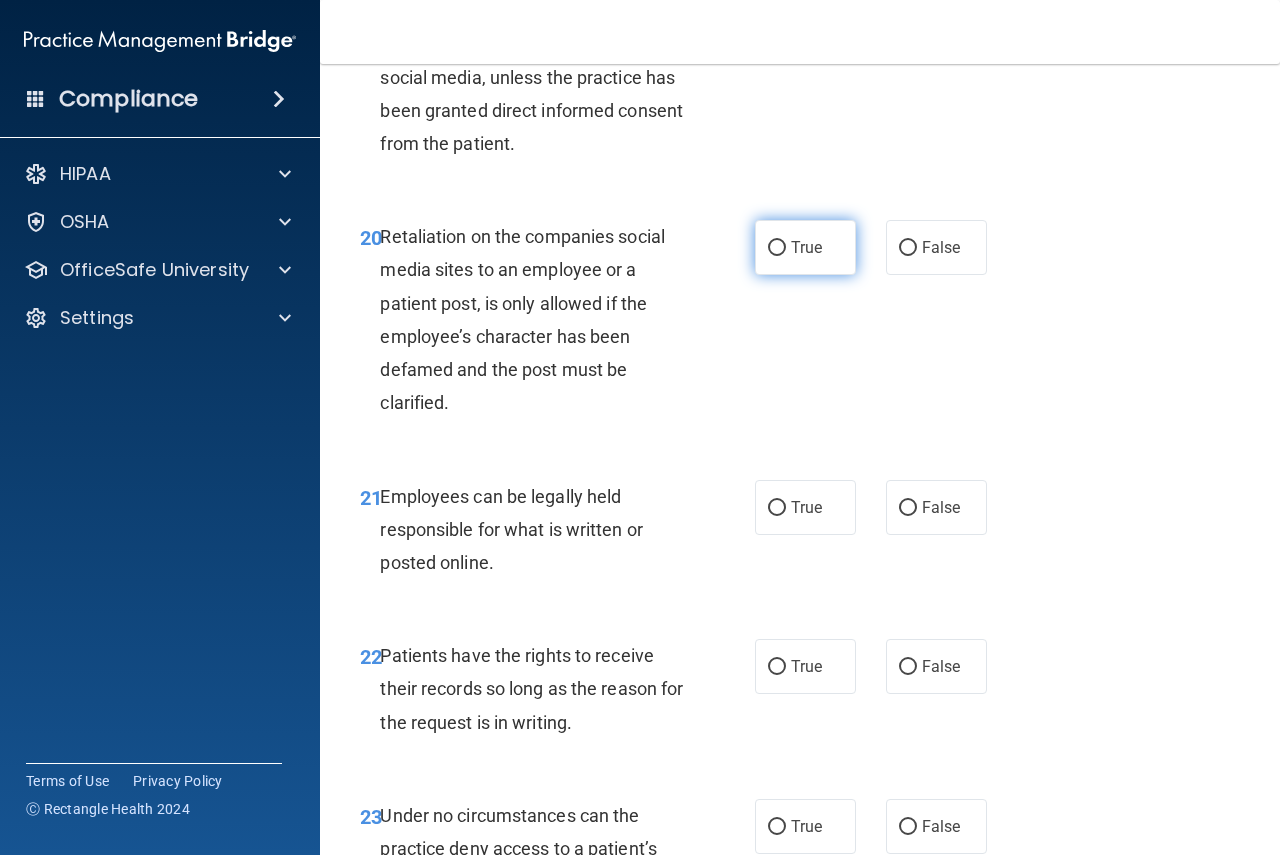 click on "True" at bounding box center [805, 247] 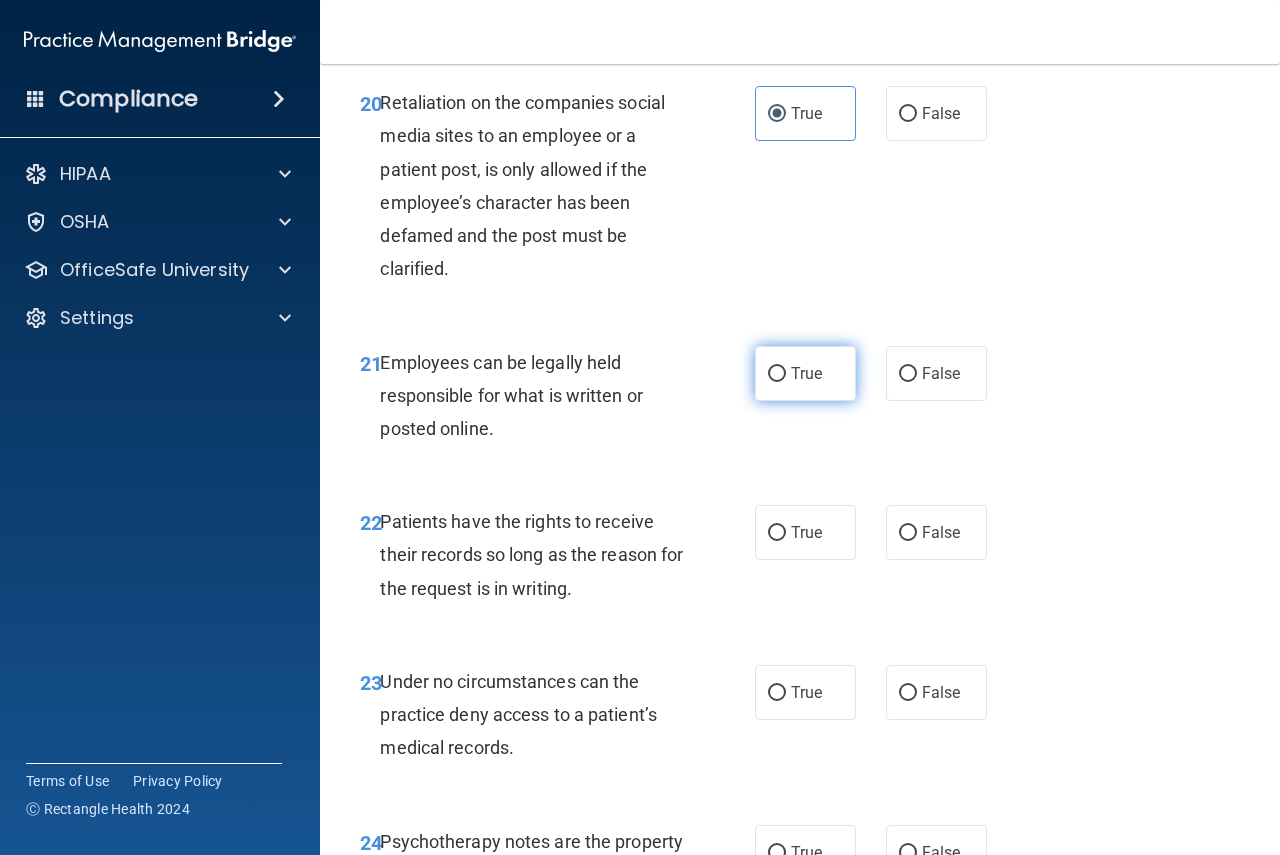 scroll, scrollTop: 4600, scrollLeft: 0, axis: vertical 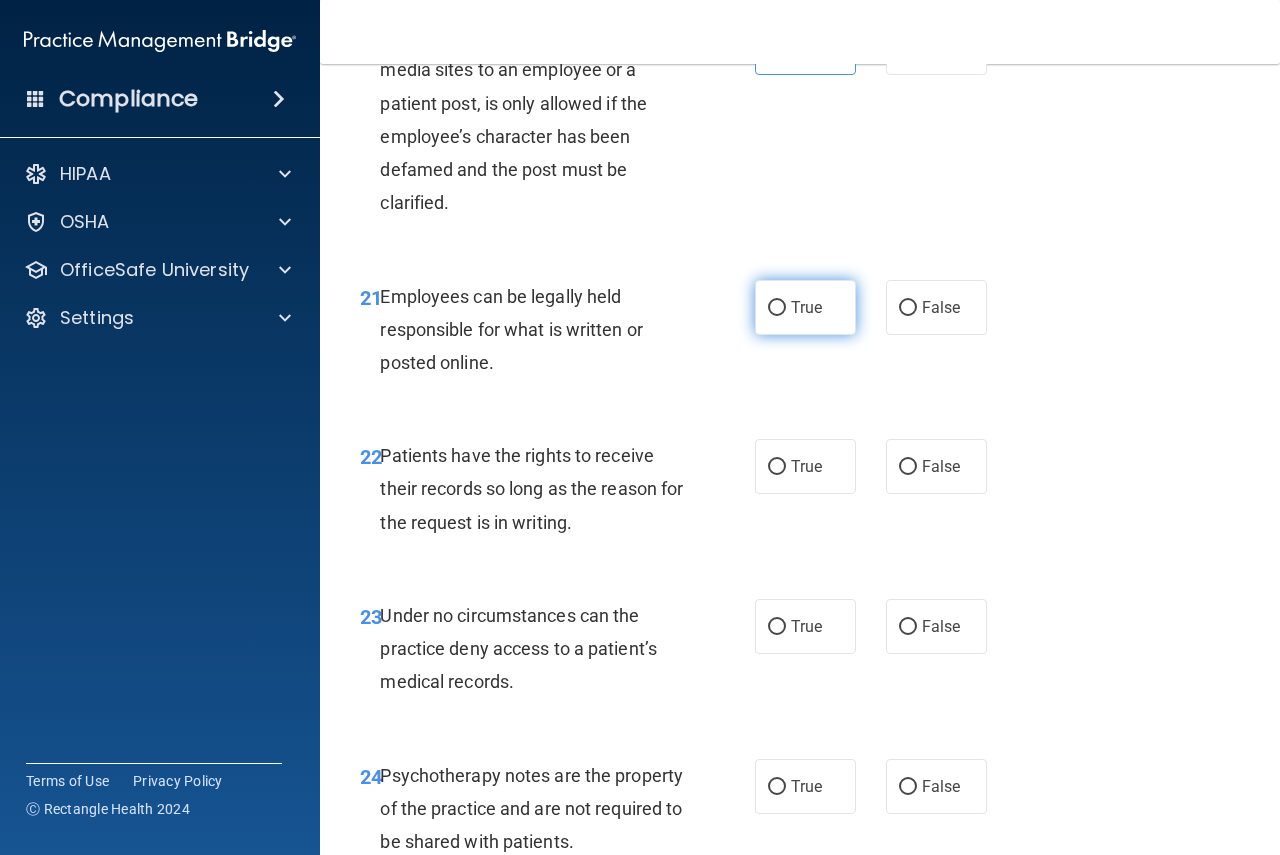 click on "True" at bounding box center [805, 307] 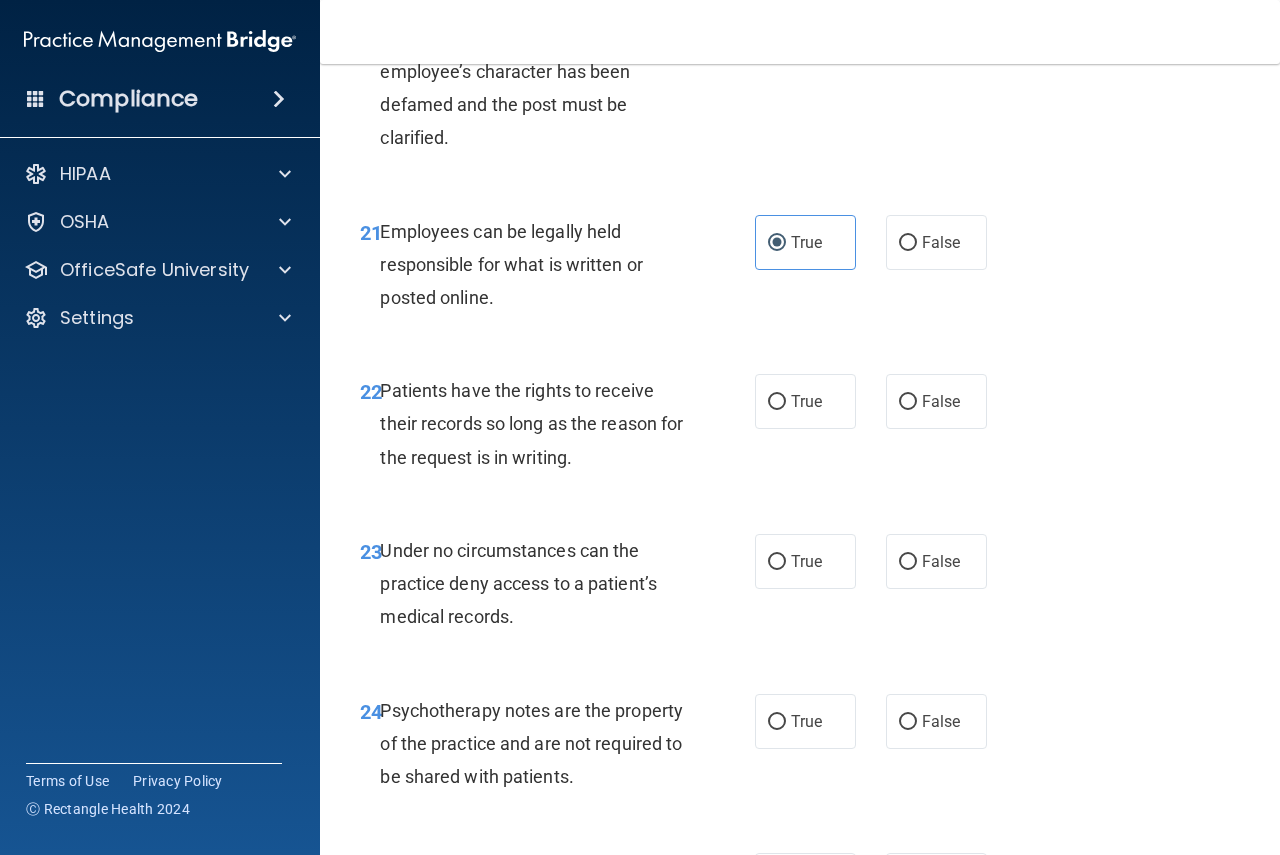 scroll, scrollTop: 4700, scrollLeft: 0, axis: vertical 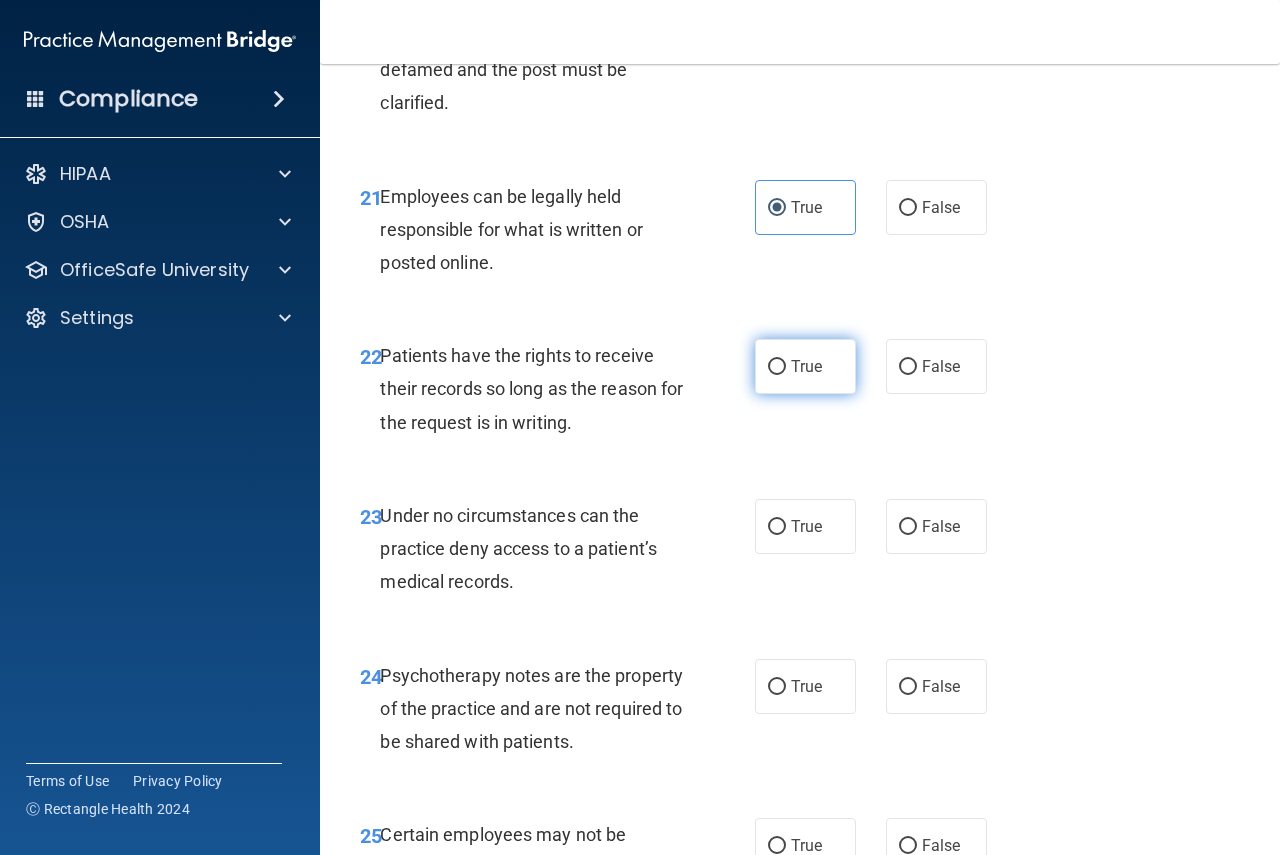 click on "True" at bounding box center [805, 366] 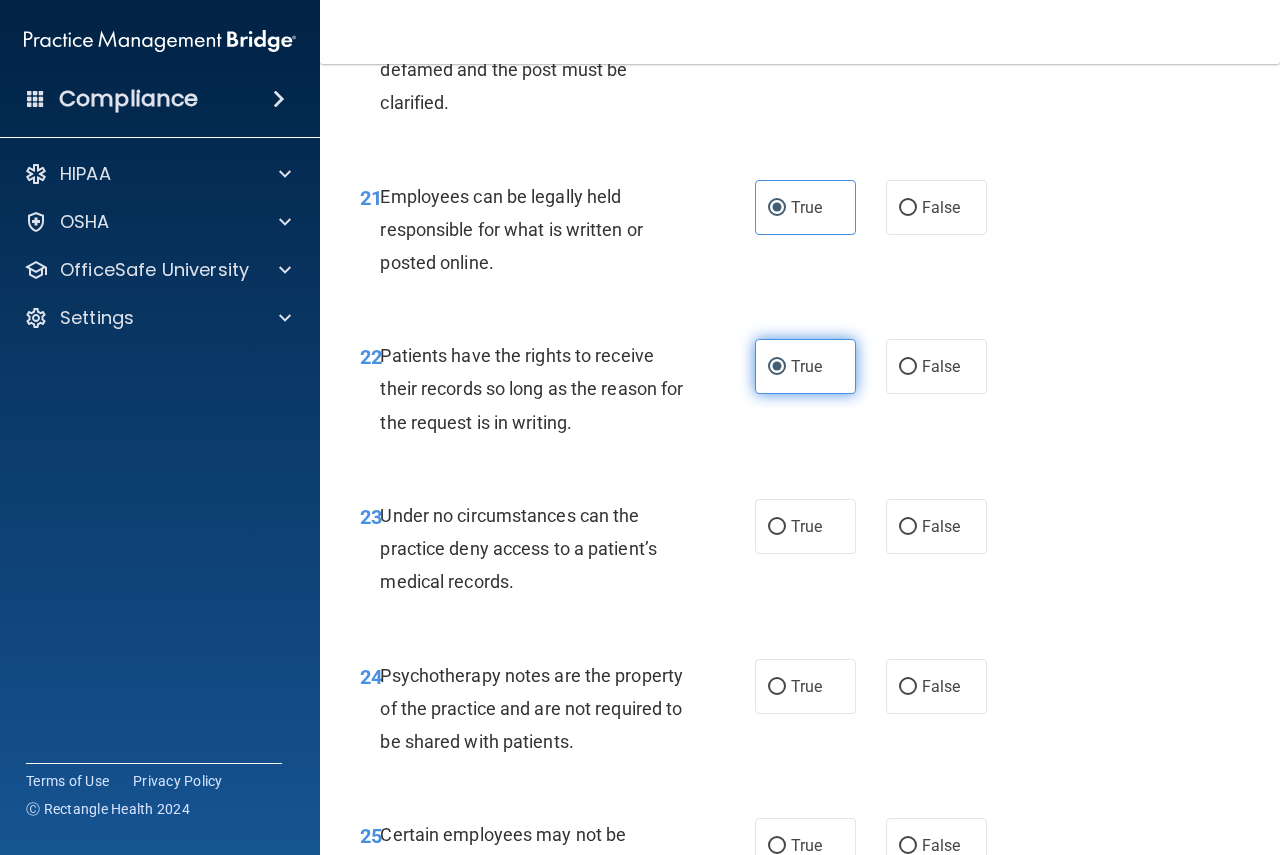 scroll, scrollTop: 4900, scrollLeft: 0, axis: vertical 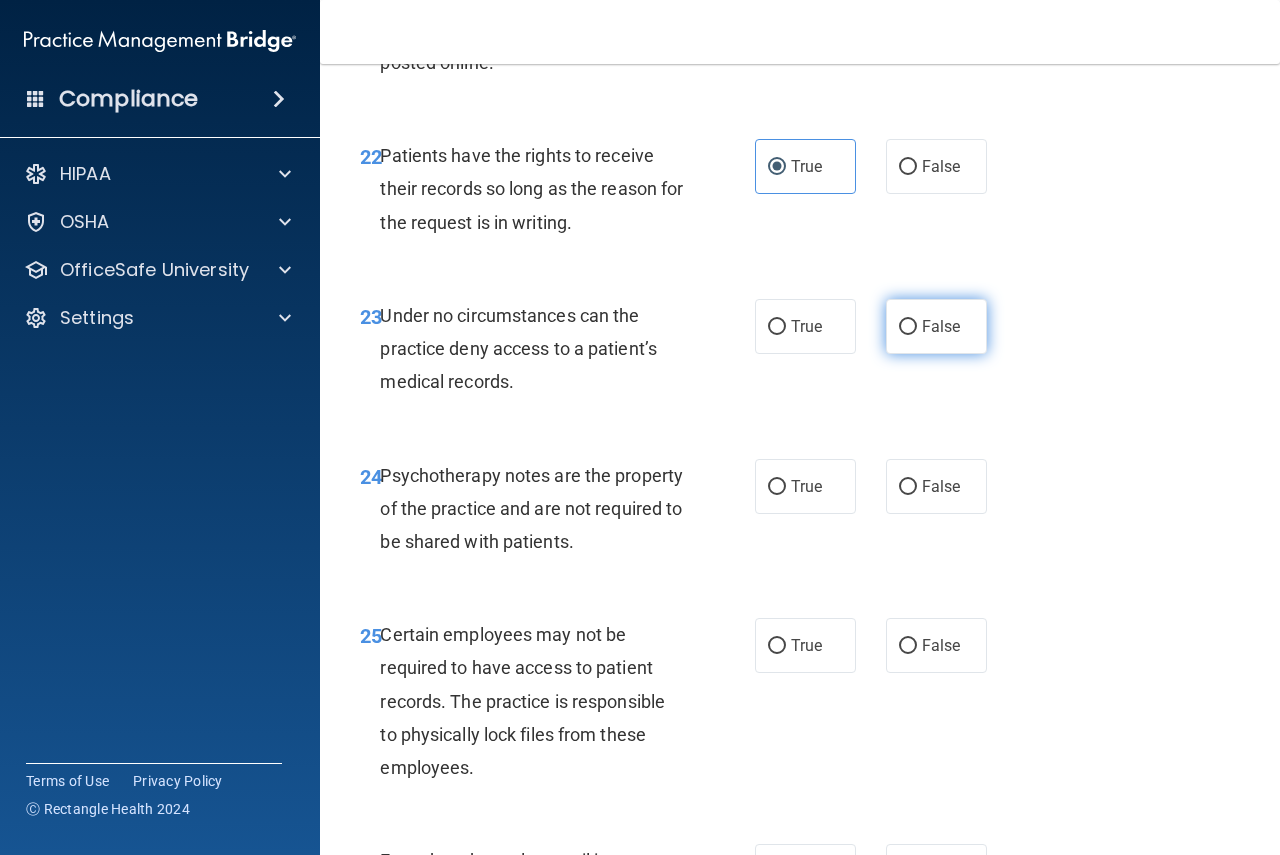 click on "False" at bounding box center (941, 326) 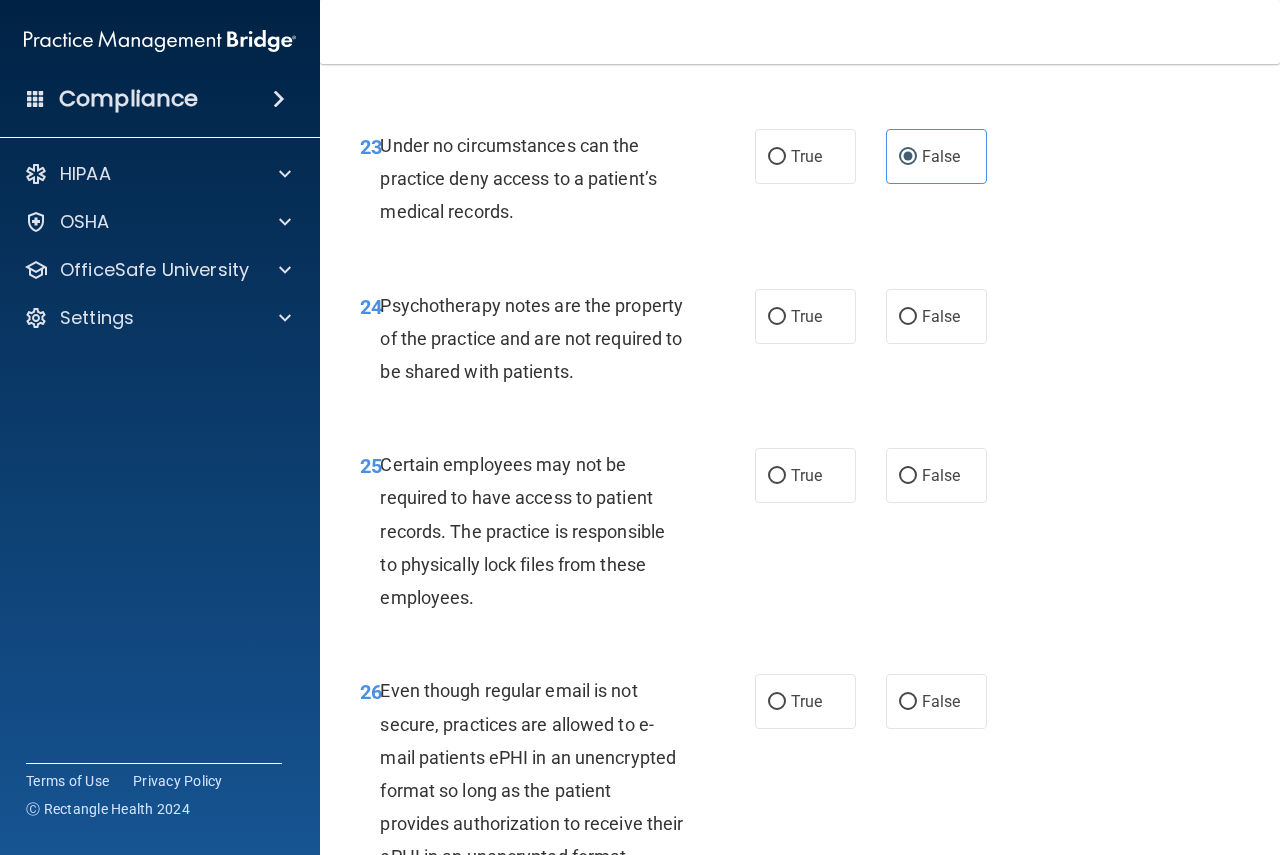 scroll, scrollTop: 5100, scrollLeft: 0, axis: vertical 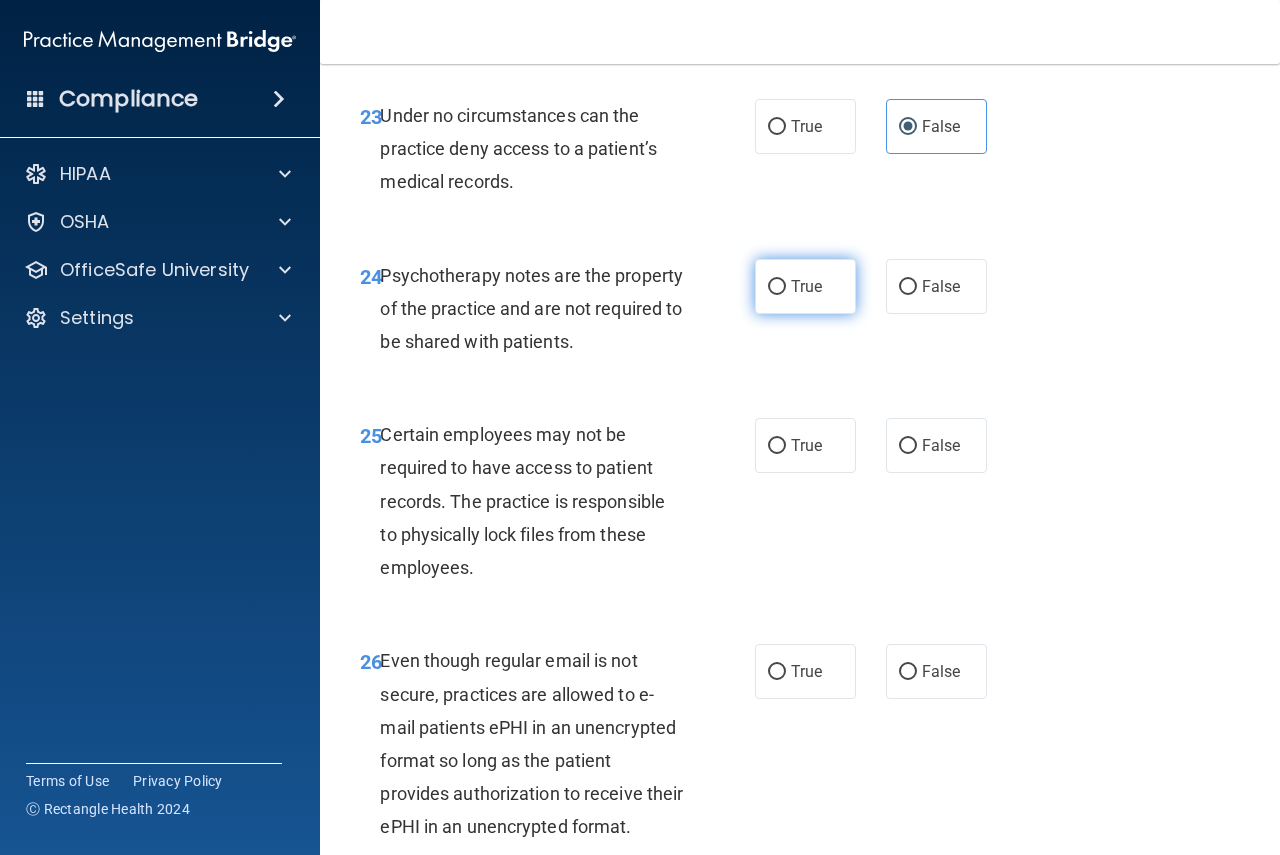 click on "True" at bounding box center [805, 286] 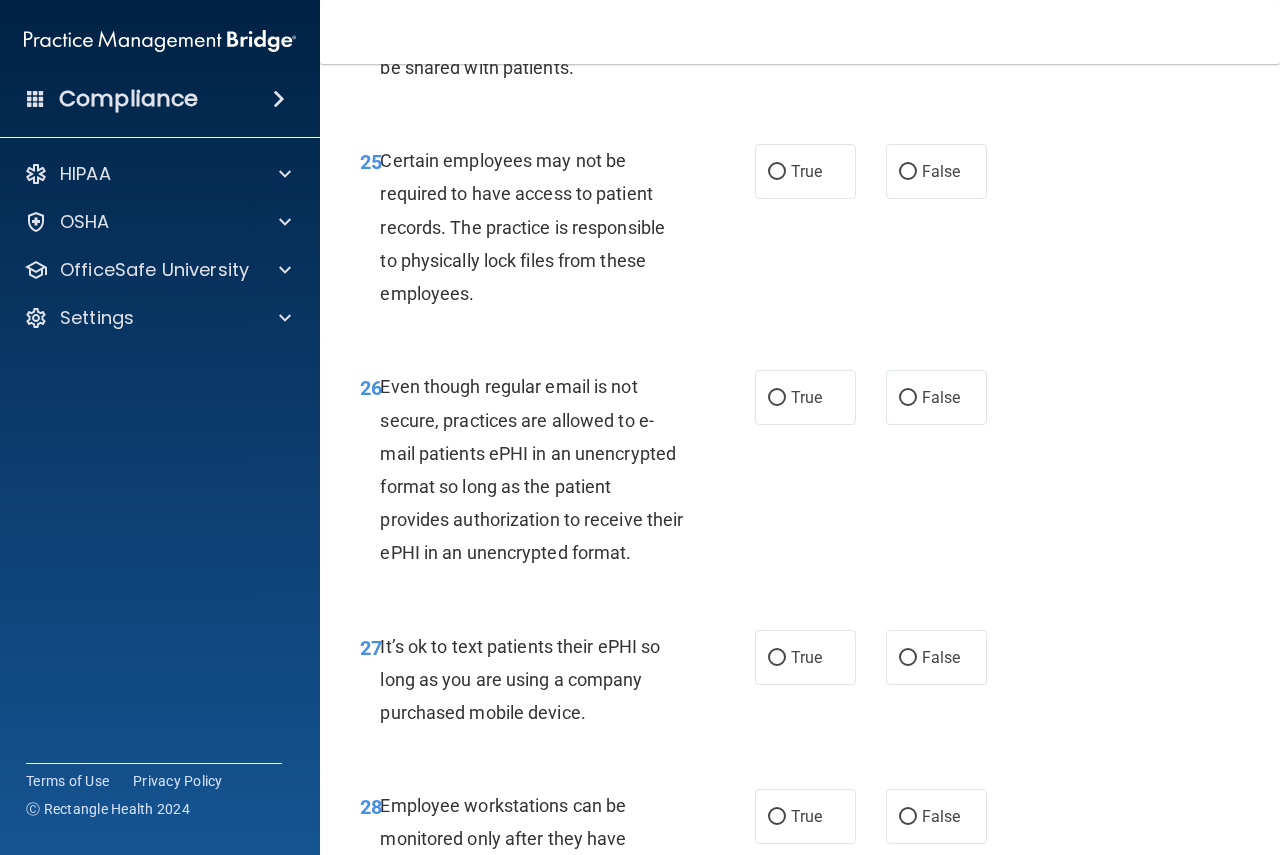scroll, scrollTop: 5400, scrollLeft: 0, axis: vertical 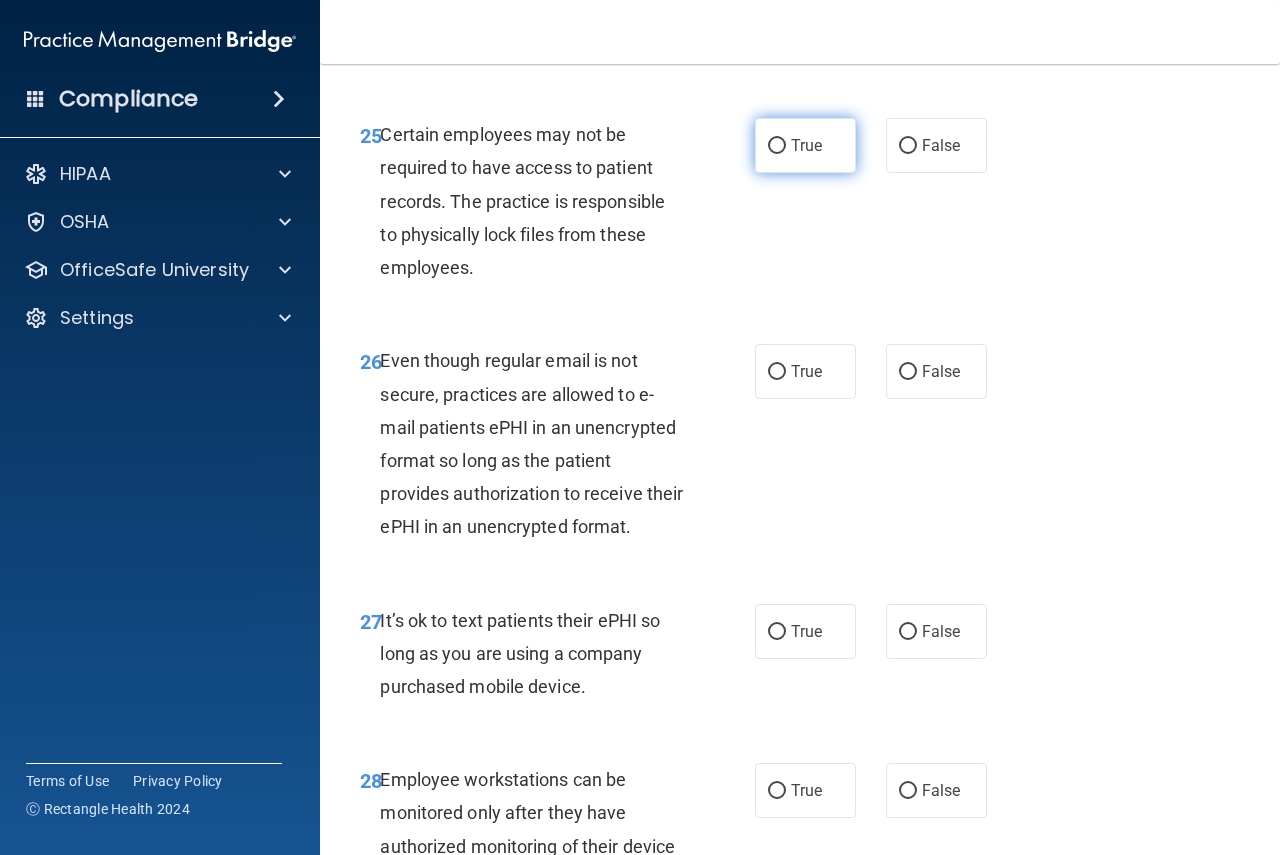 click on "True" at bounding box center [805, 145] 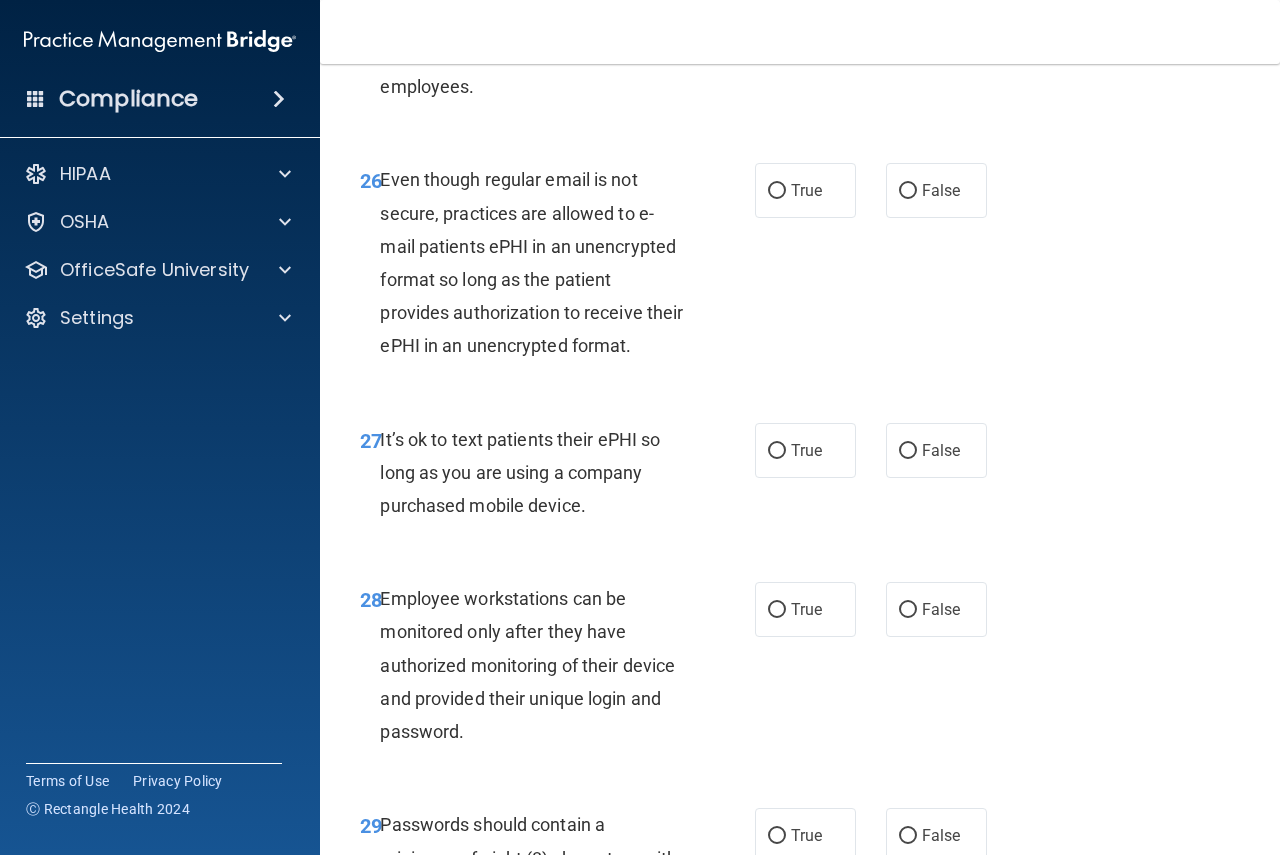 scroll, scrollTop: 5600, scrollLeft: 0, axis: vertical 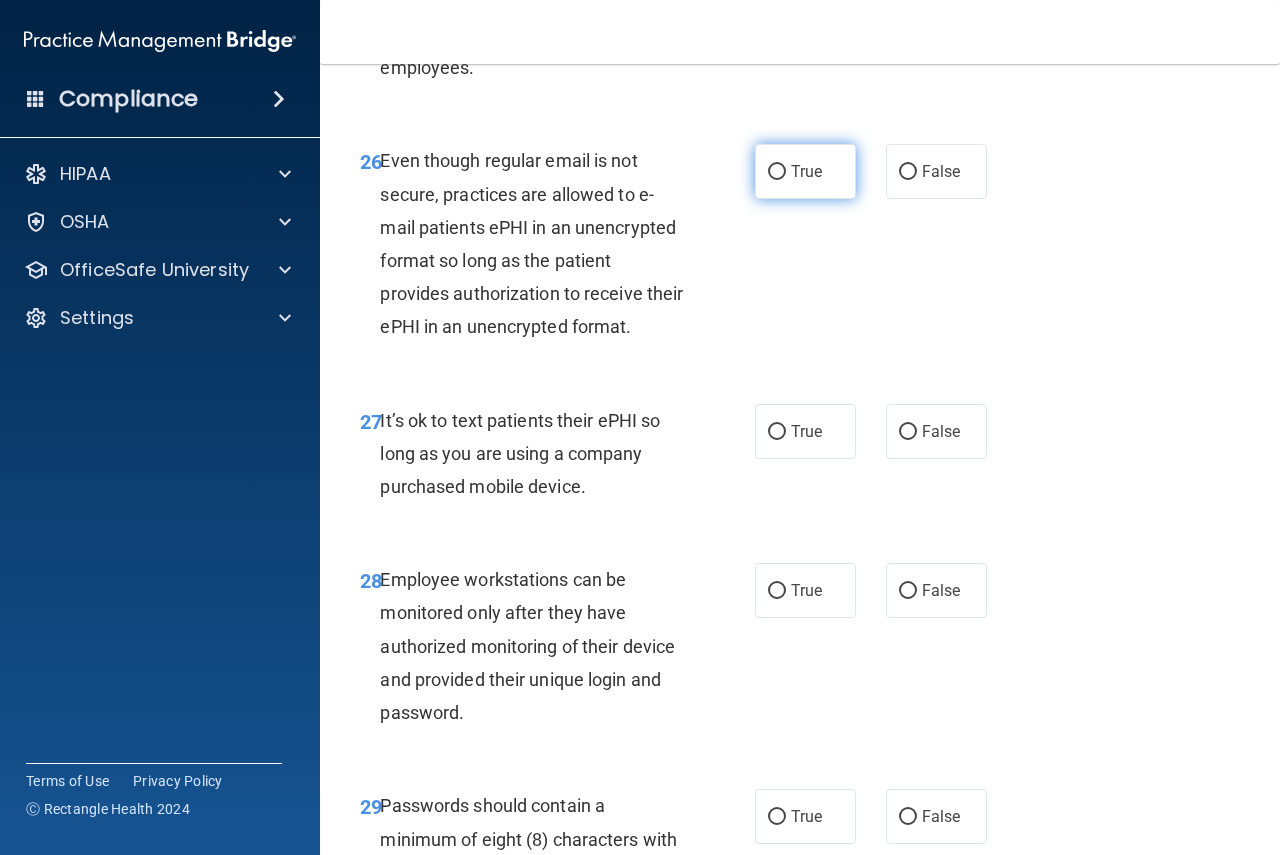 click on "True" at bounding box center (805, 171) 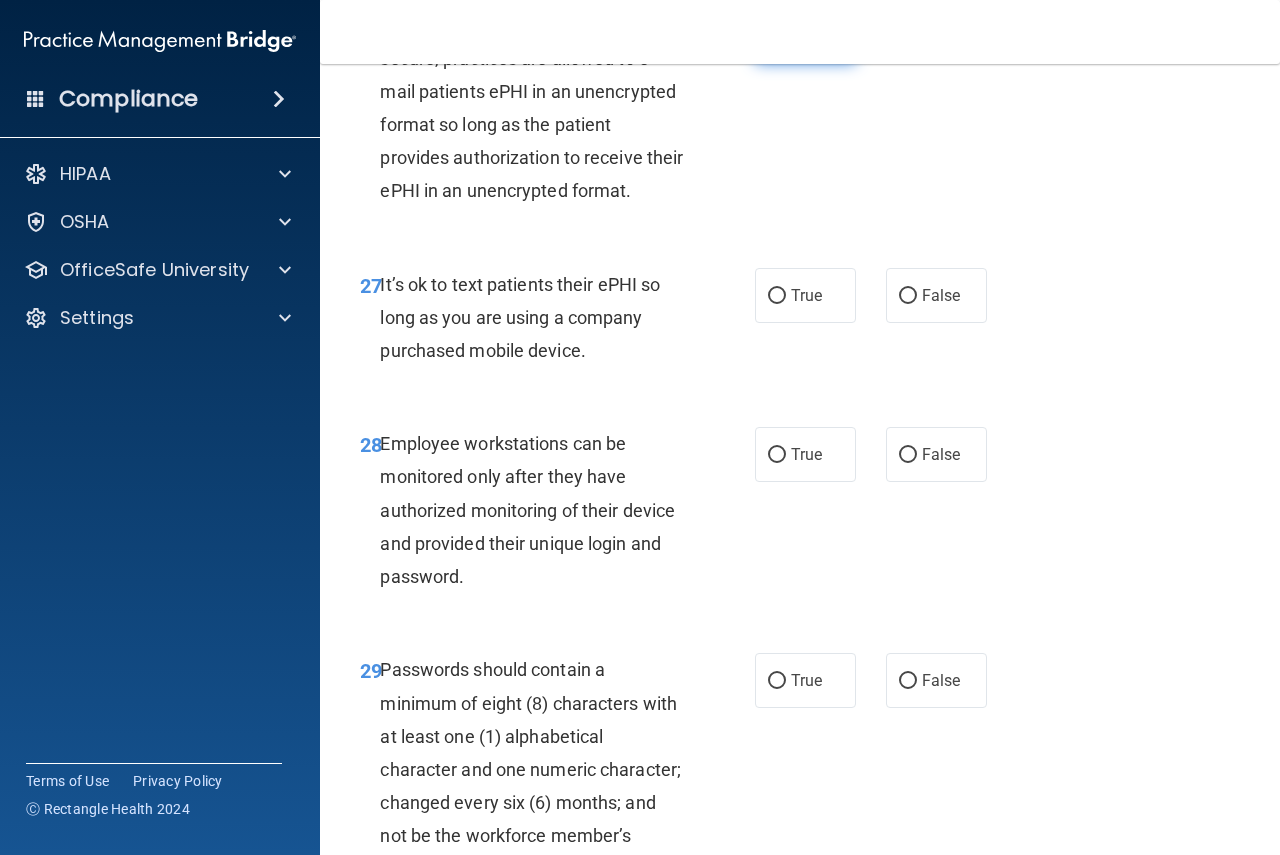 scroll, scrollTop: 5800, scrollLeft: 0, axis: vertical 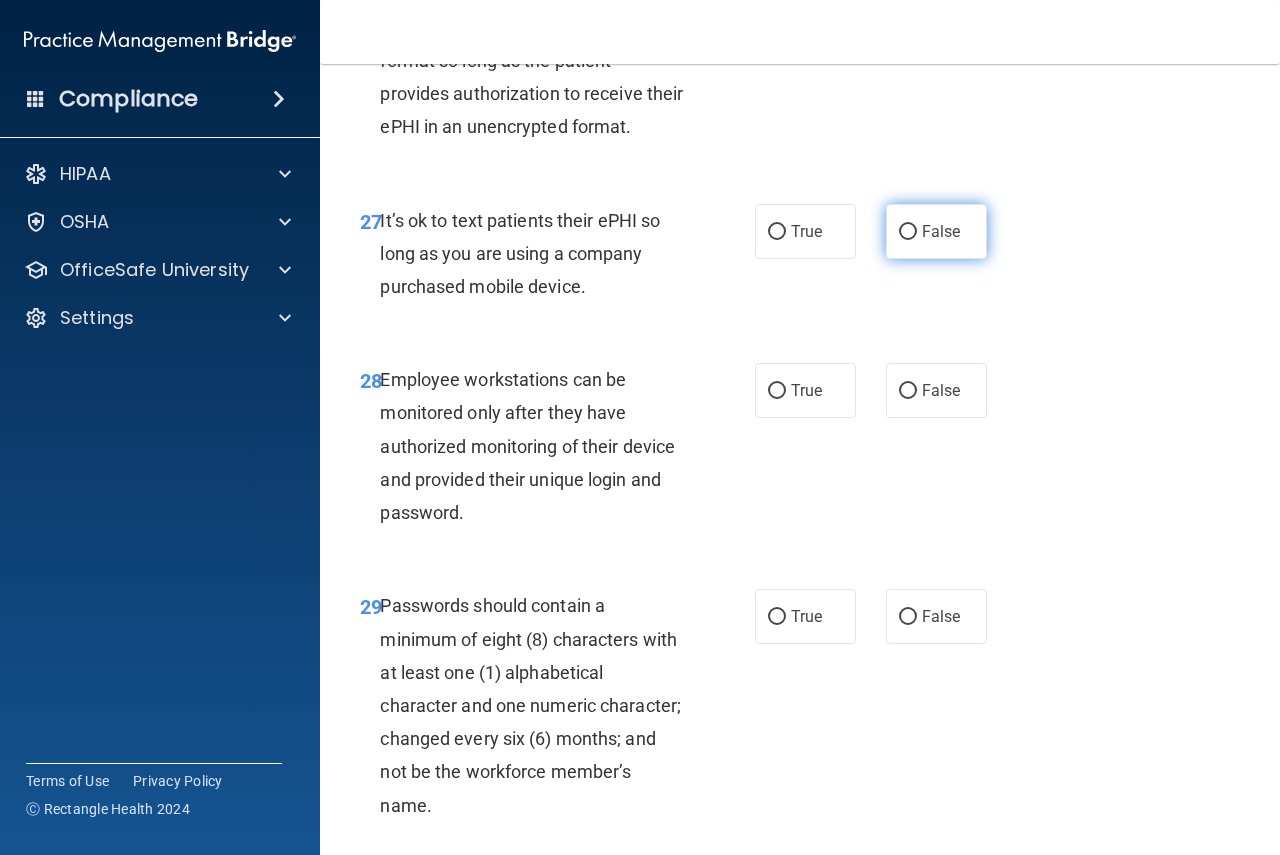 click on "False" at bounding box center (941, 231) 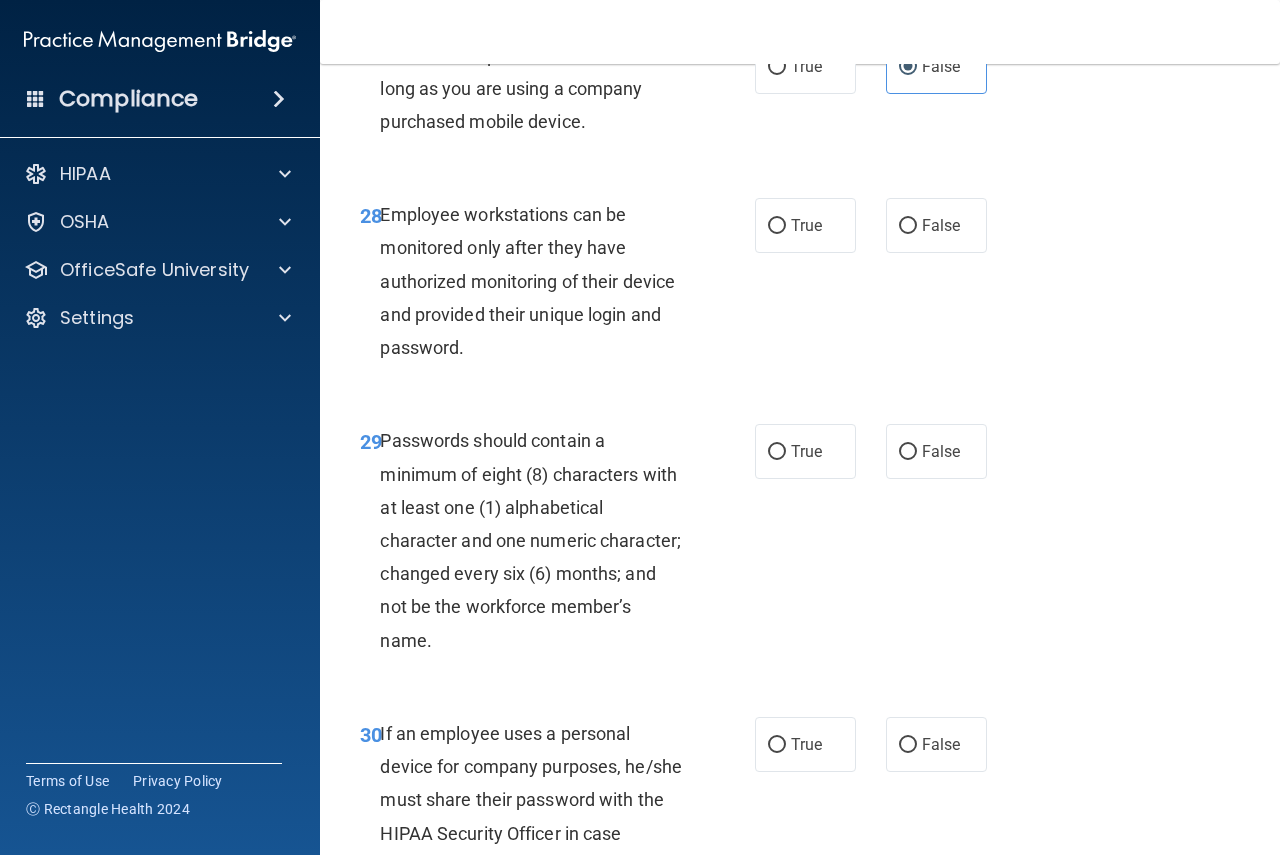 scroll, scrollTop: 6000, scrollLeft: 0, axis: vertical 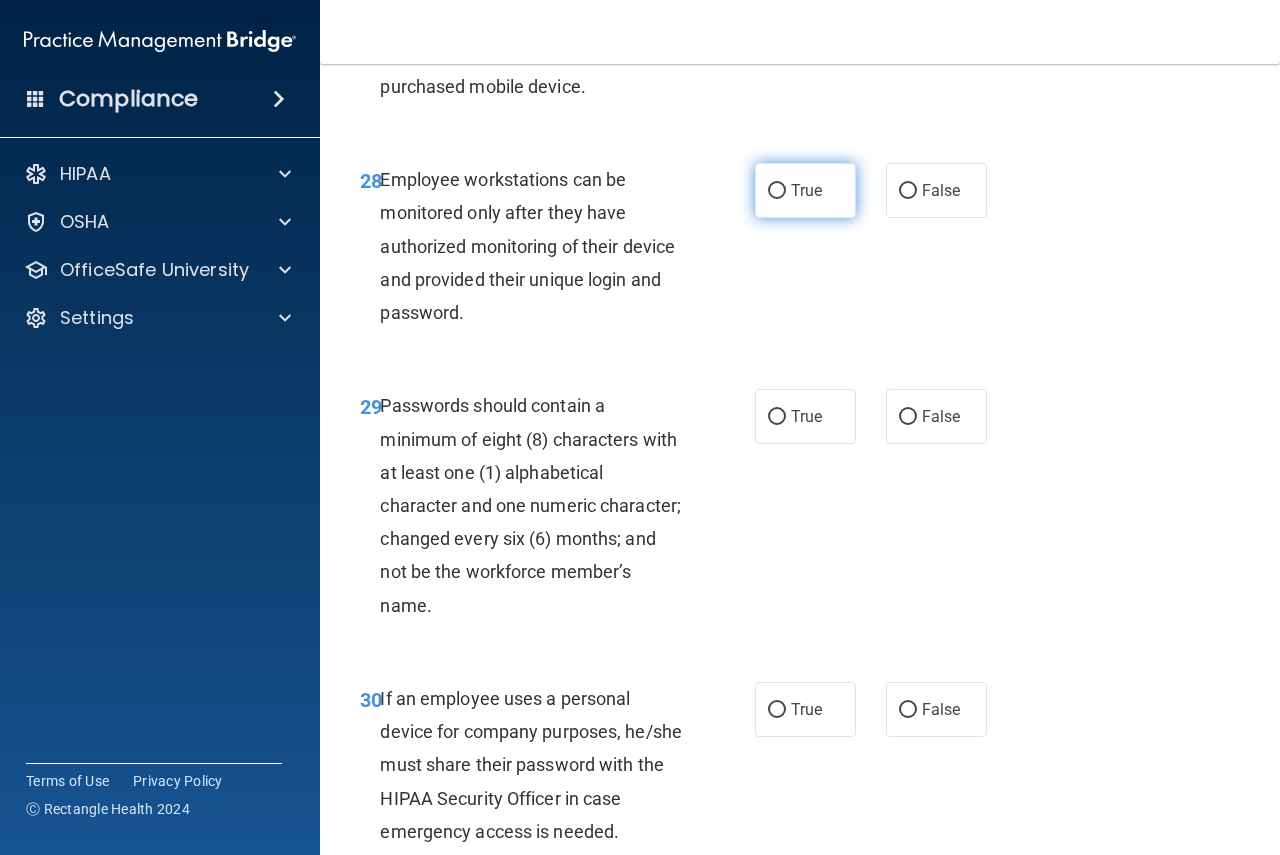 click on "True" at bounding box center [805, 190] 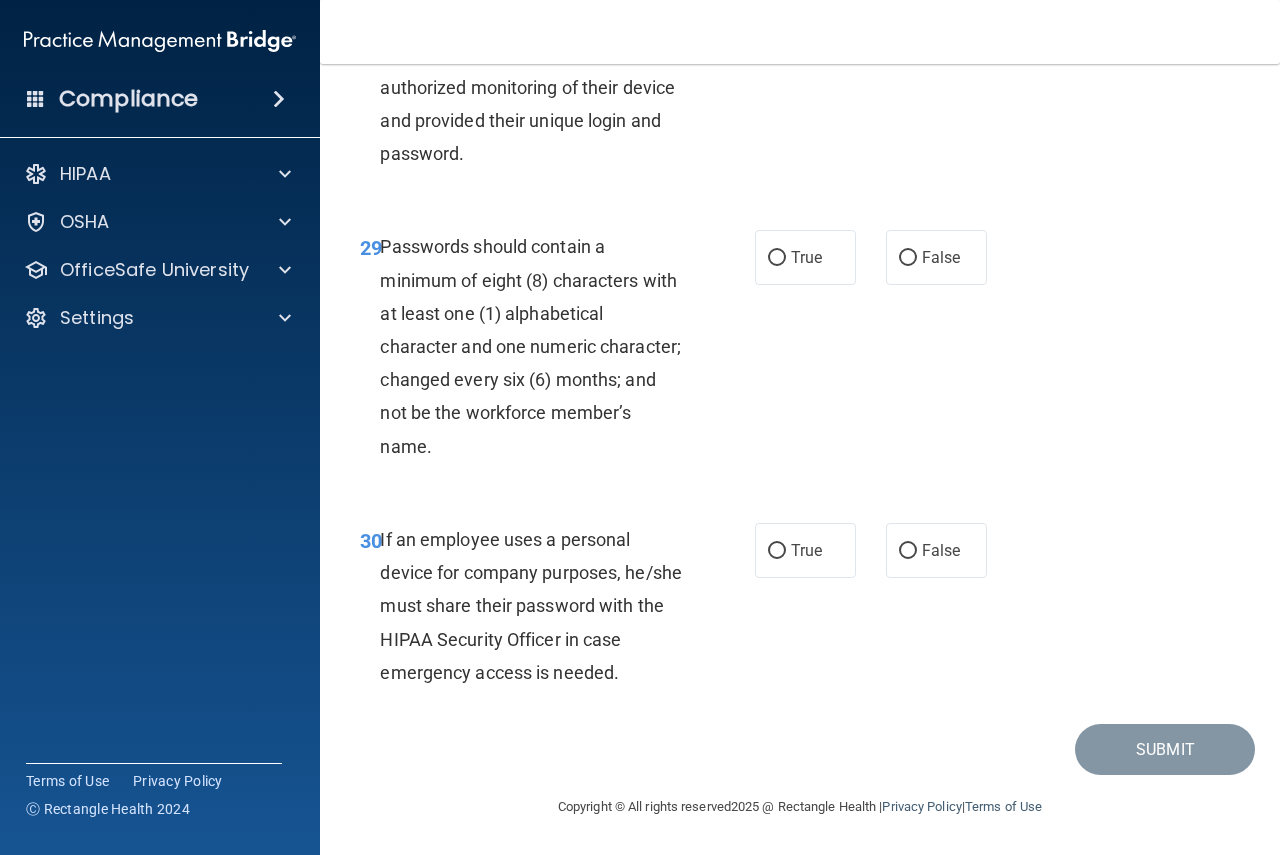 scroll, scrollTop: 6291, scrollLeft: 0, axis: vertical 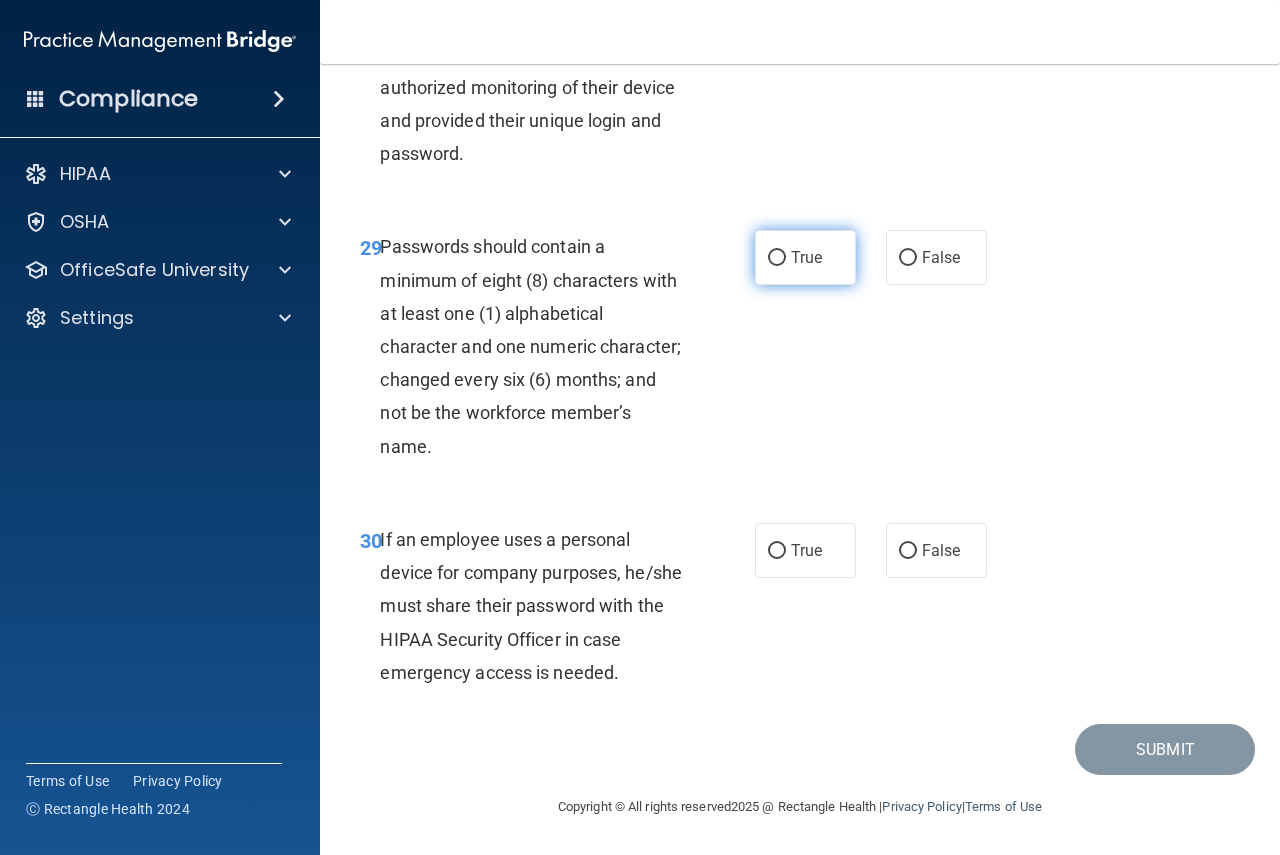 click on "True" at bounding box center [777, 258] 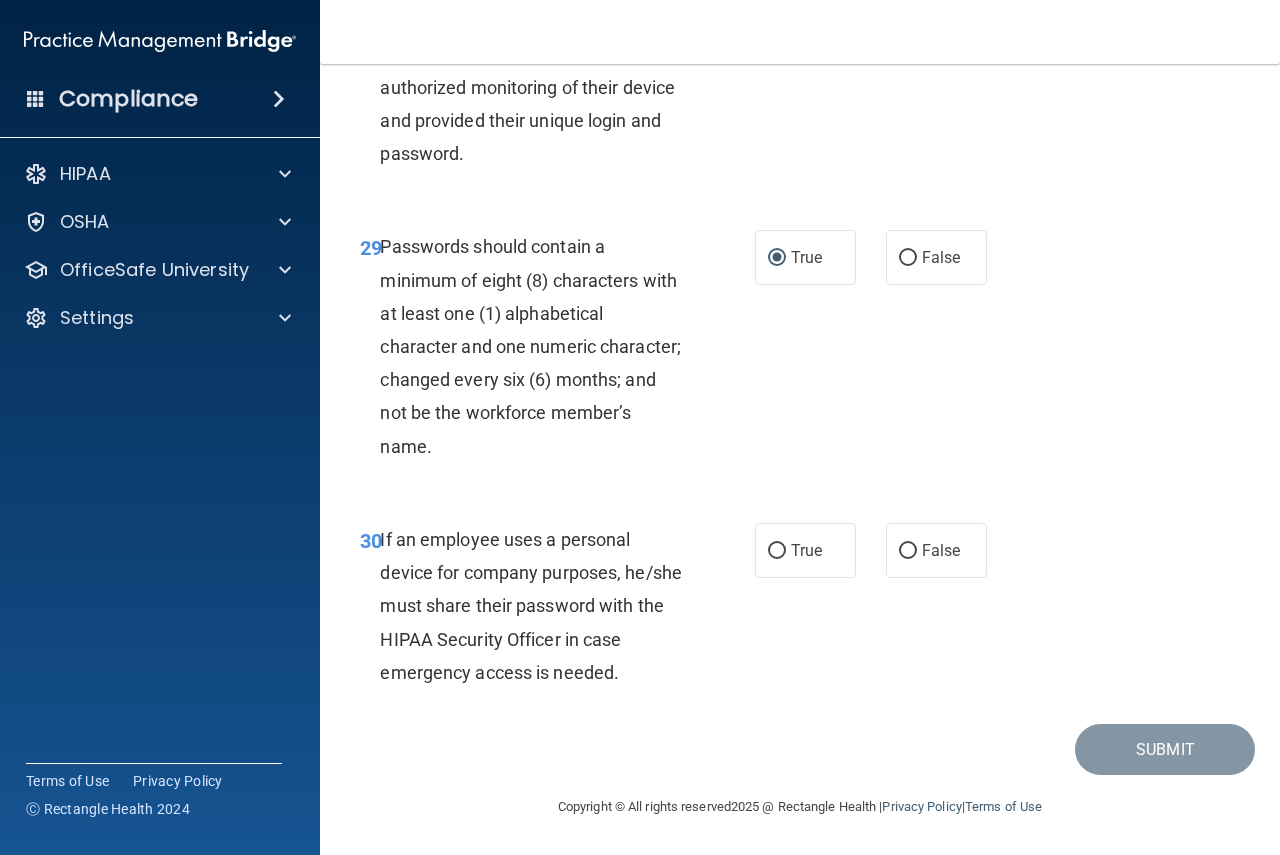 click on "30       If an employee uses a personal device for company purposes, he/she must share their password with the HIPAA Security Officer in case emergency access is needed.                 True           False" at bounding box center (800, 611) 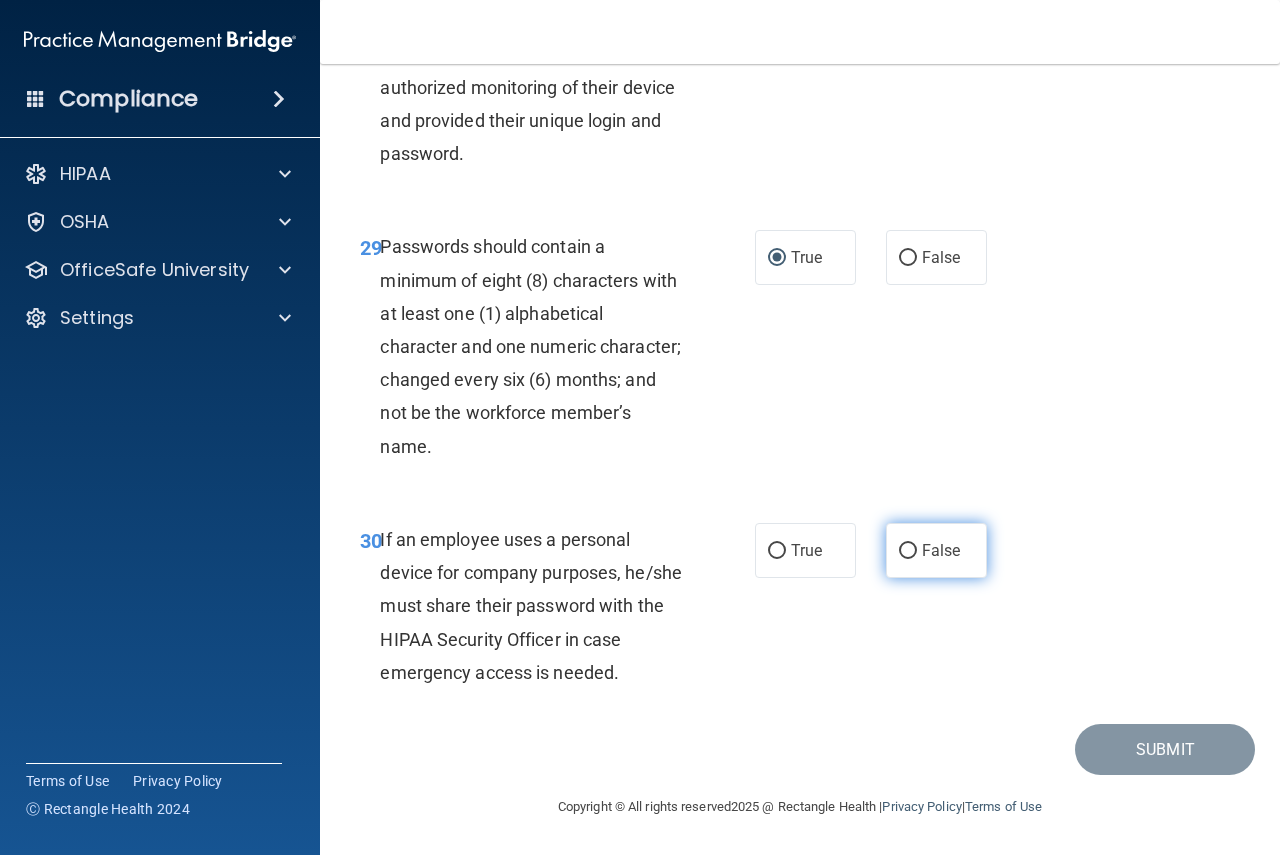 click on "False" at bounding box center [936, 550] 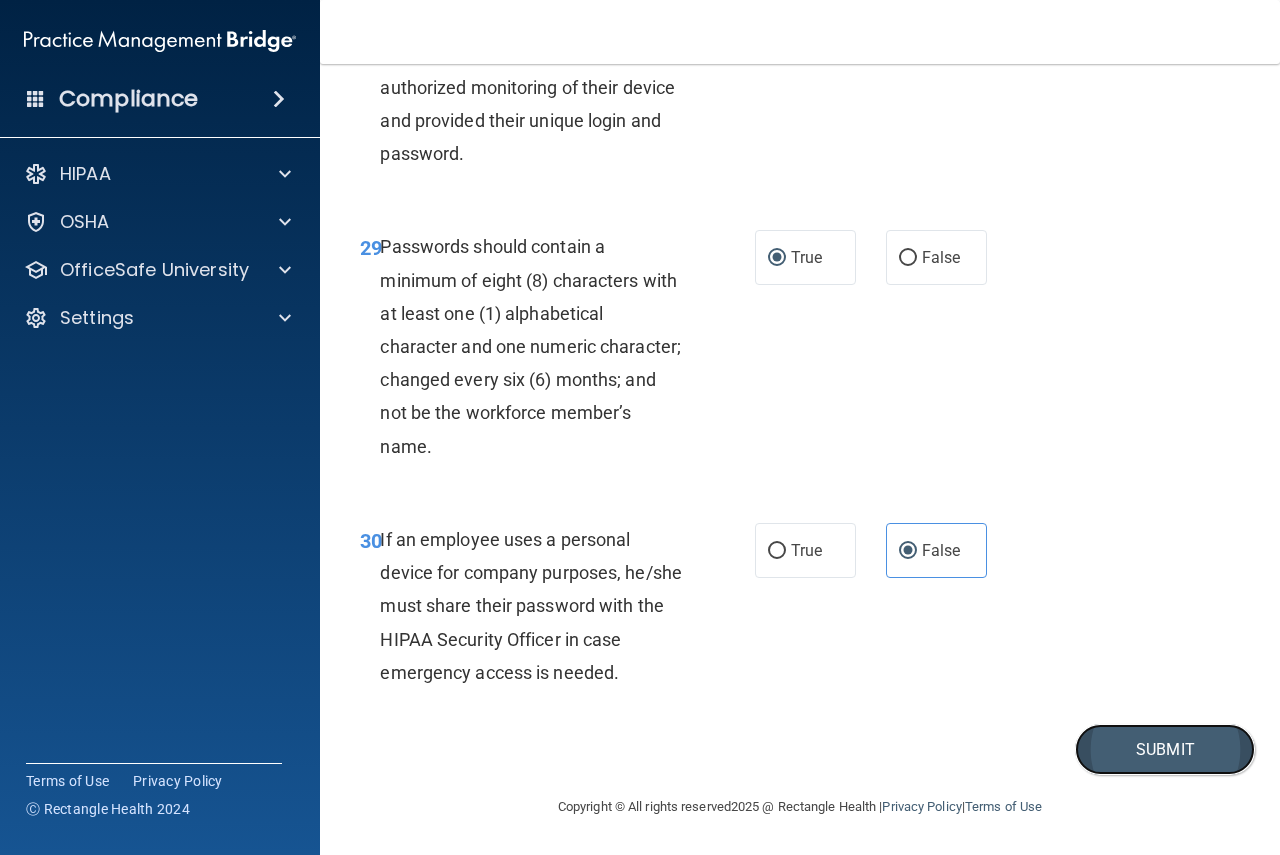 click on "Submit" at bounding box center [1165, 749] 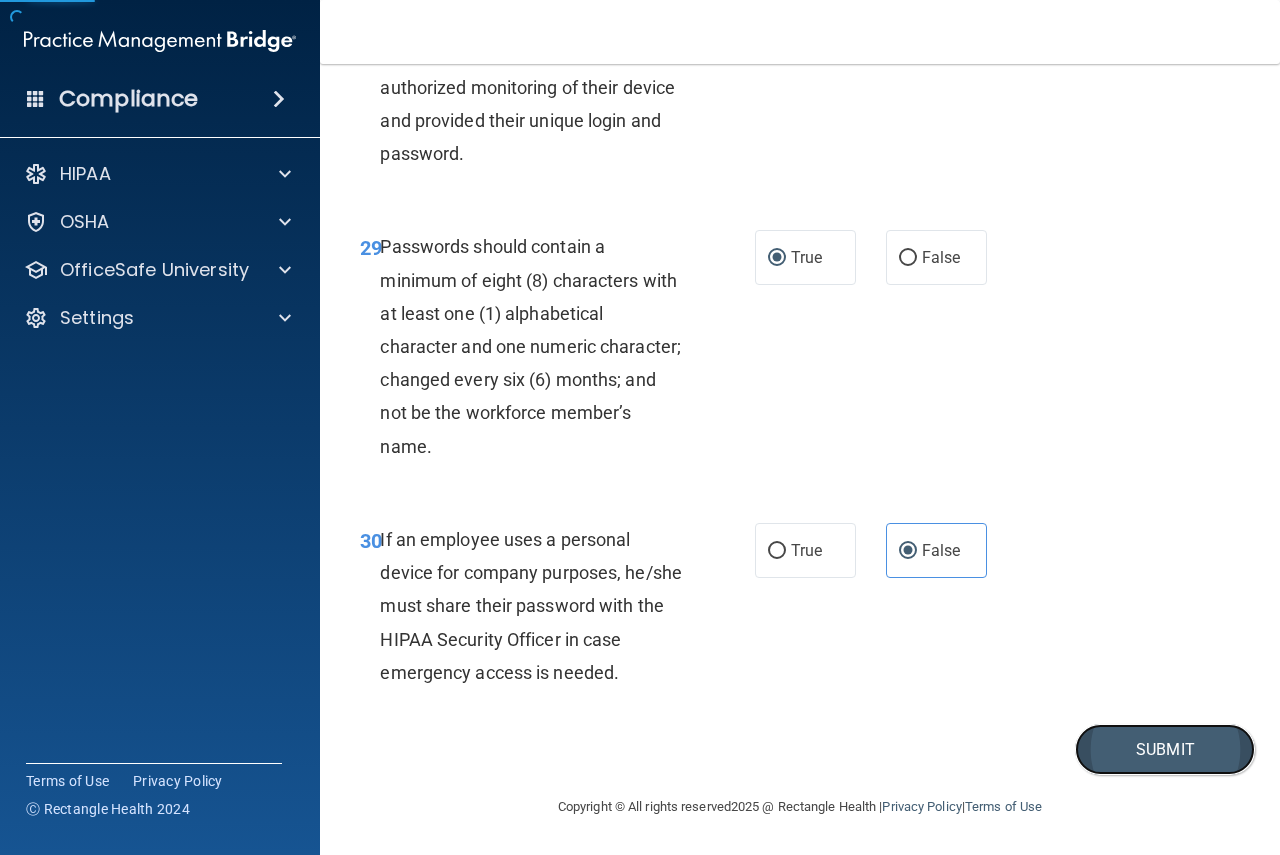 click on "Submit" at bounding box center [1165, 749] 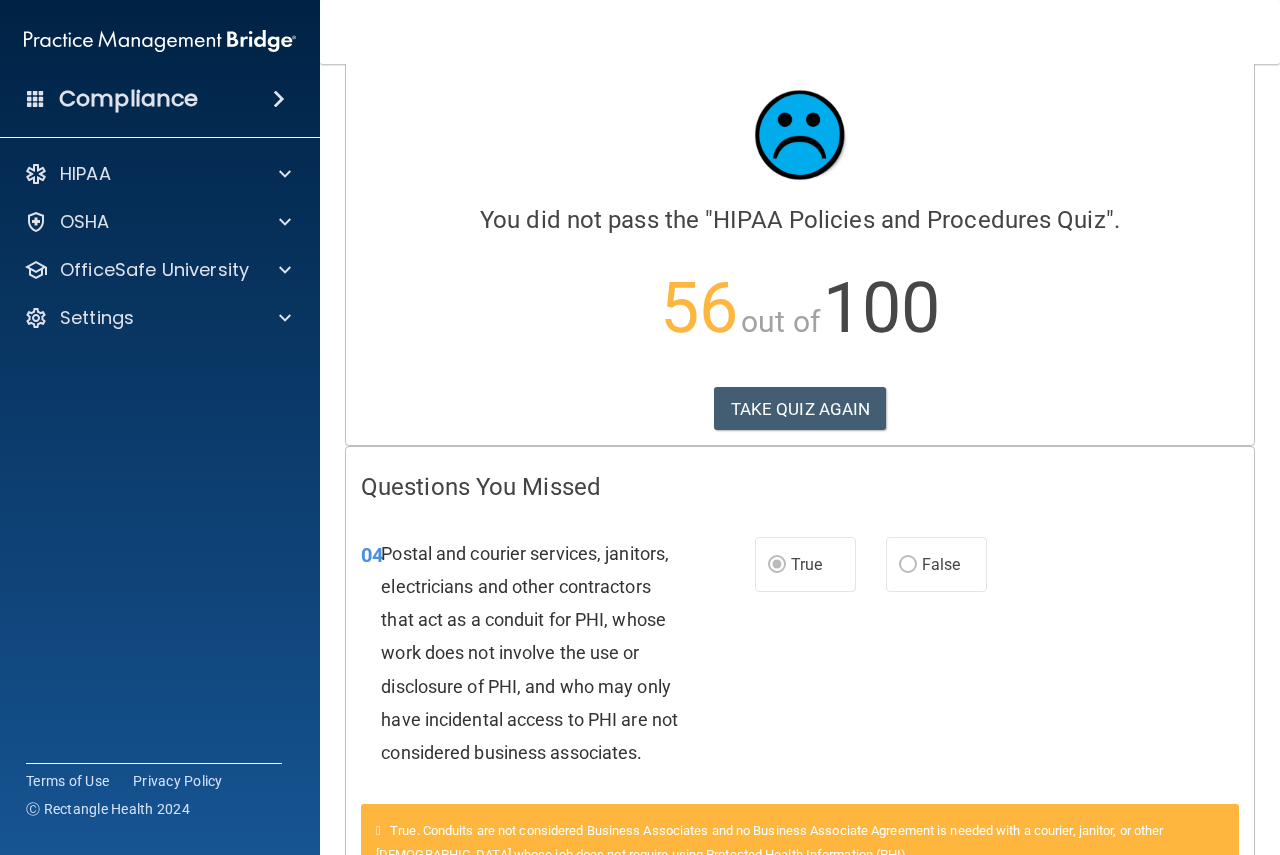 scroll, scrollTop: 0, scrollLeft: 0, axis: both 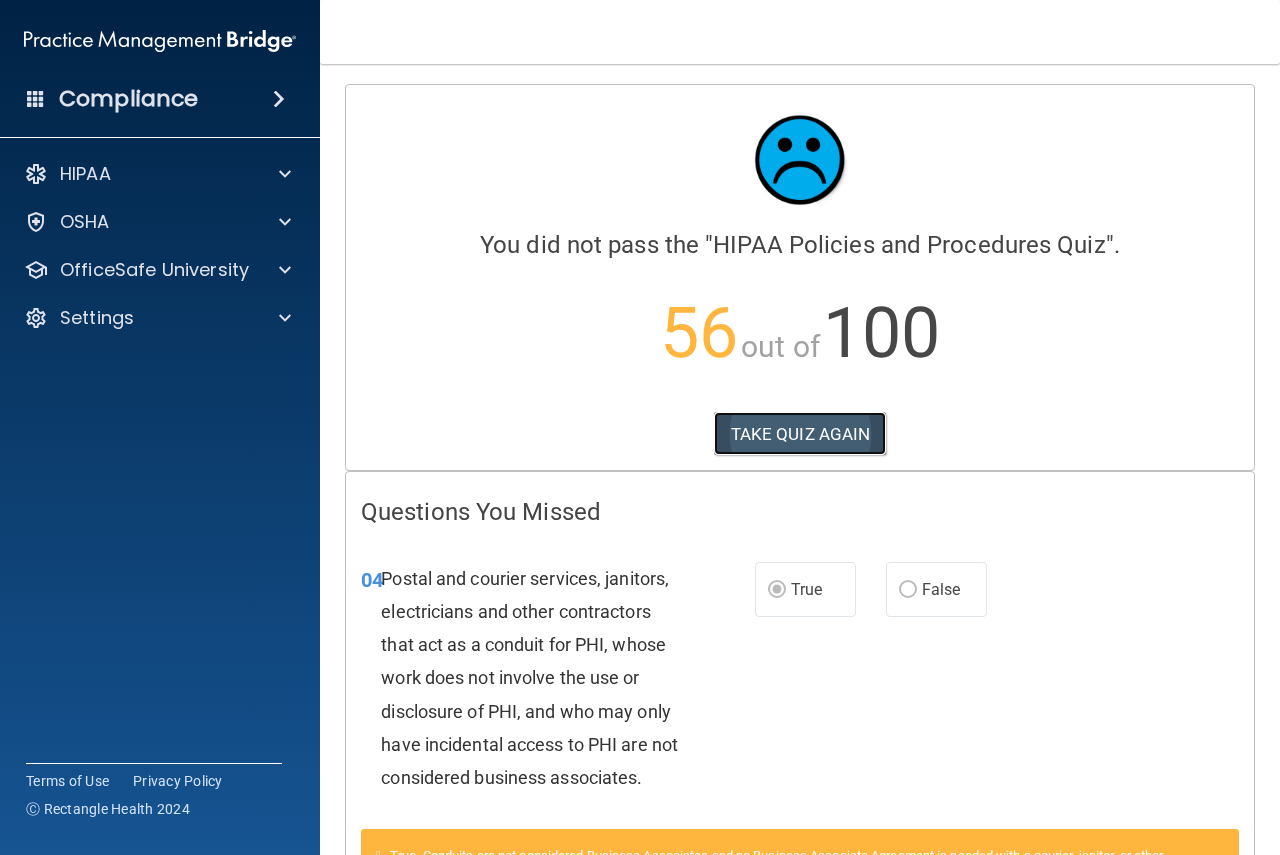 click on "TAKE QUIZ AGAIN" at bounding box center (800, 434) 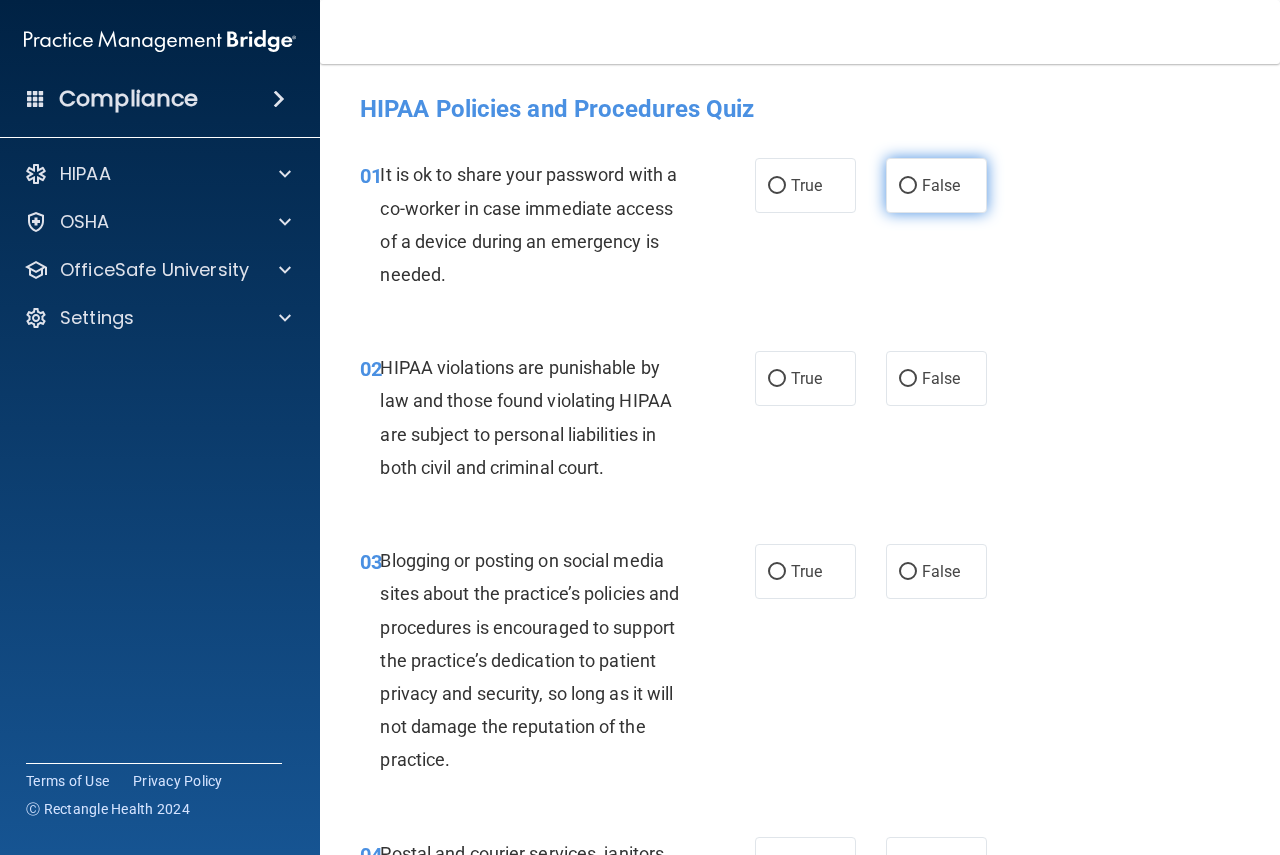 click on "False" at bounding box center (936, 185) 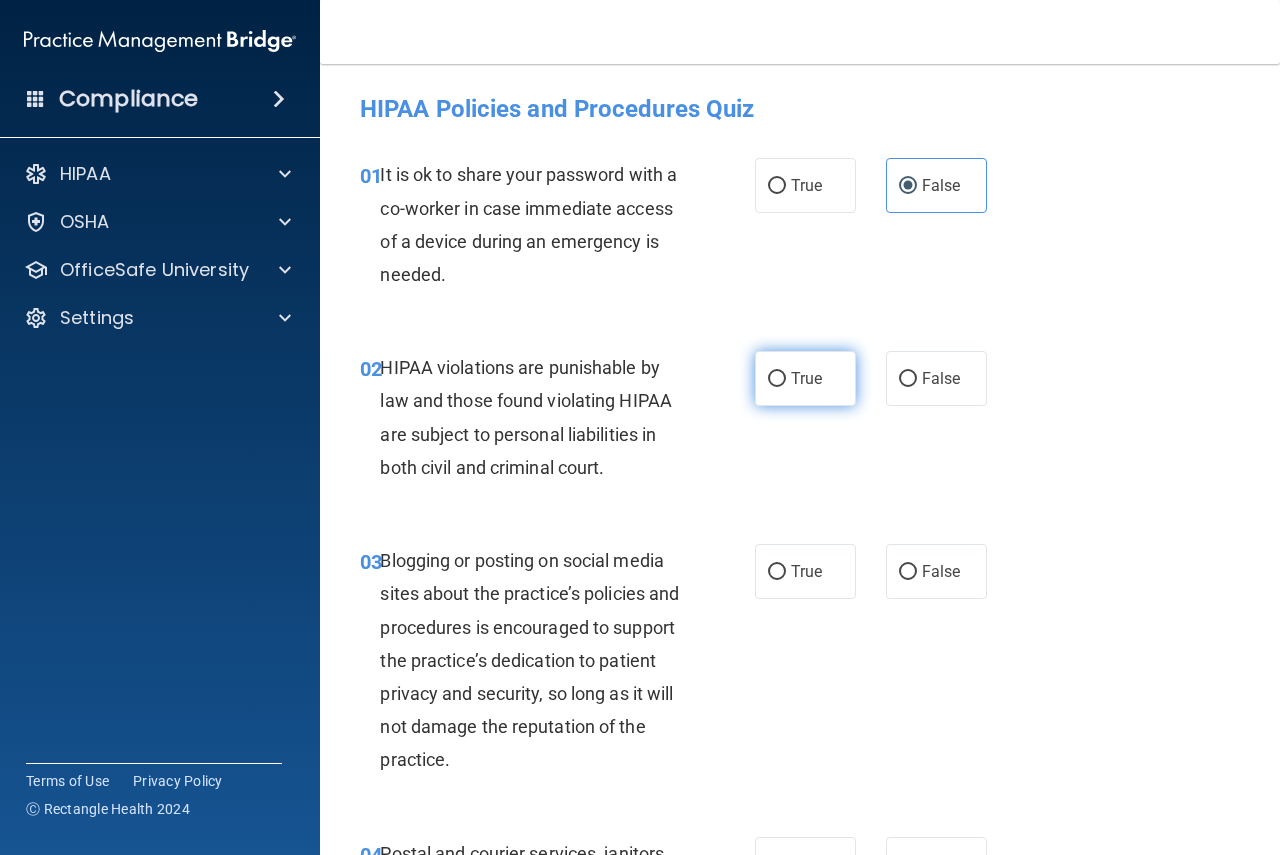 click on "True" at bounding box center (805, 378) 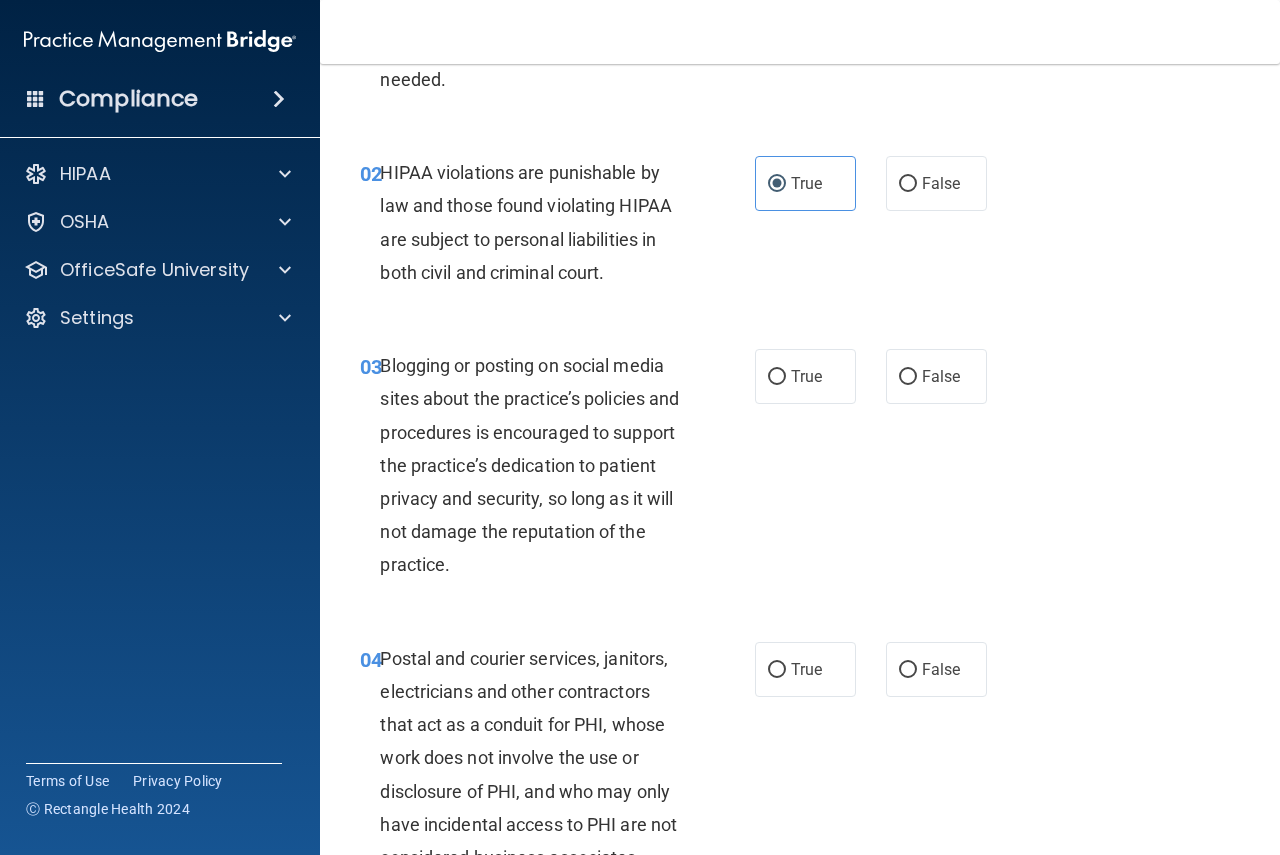 scroll, scrollTop: 200, scrollLeft: 0, axis: vertical 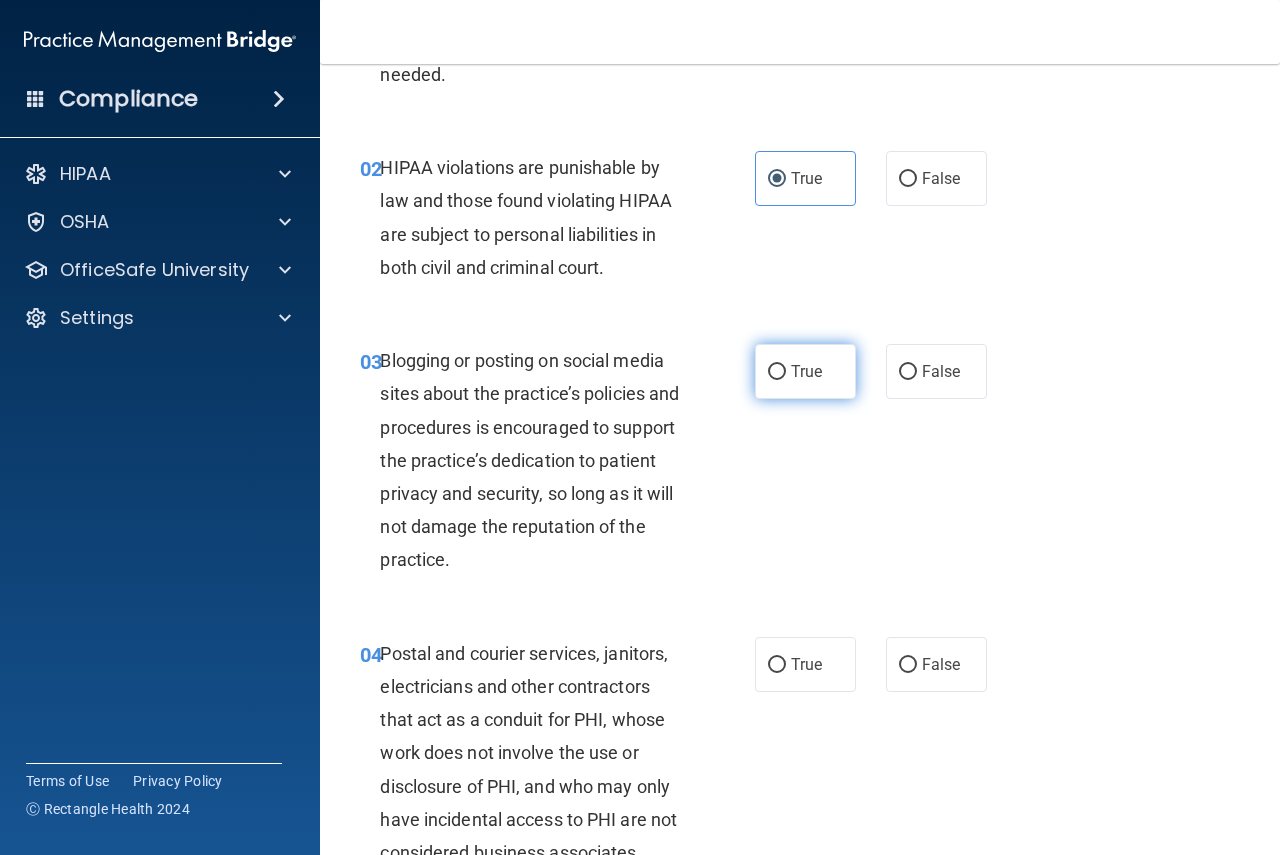click on "True" at bounding box center [805, 371] 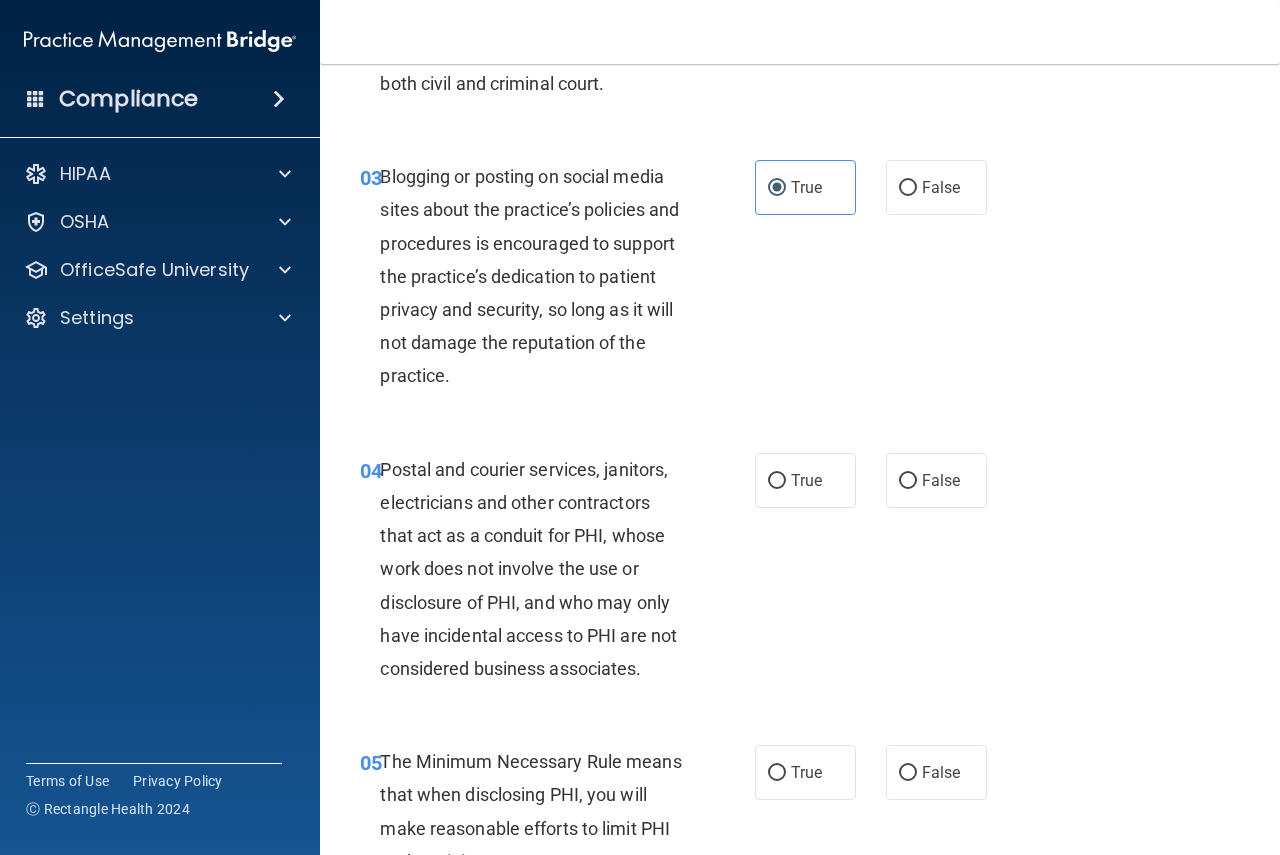 scroll, scrollTop: 400, scrollLeft: 0, axis: vertical 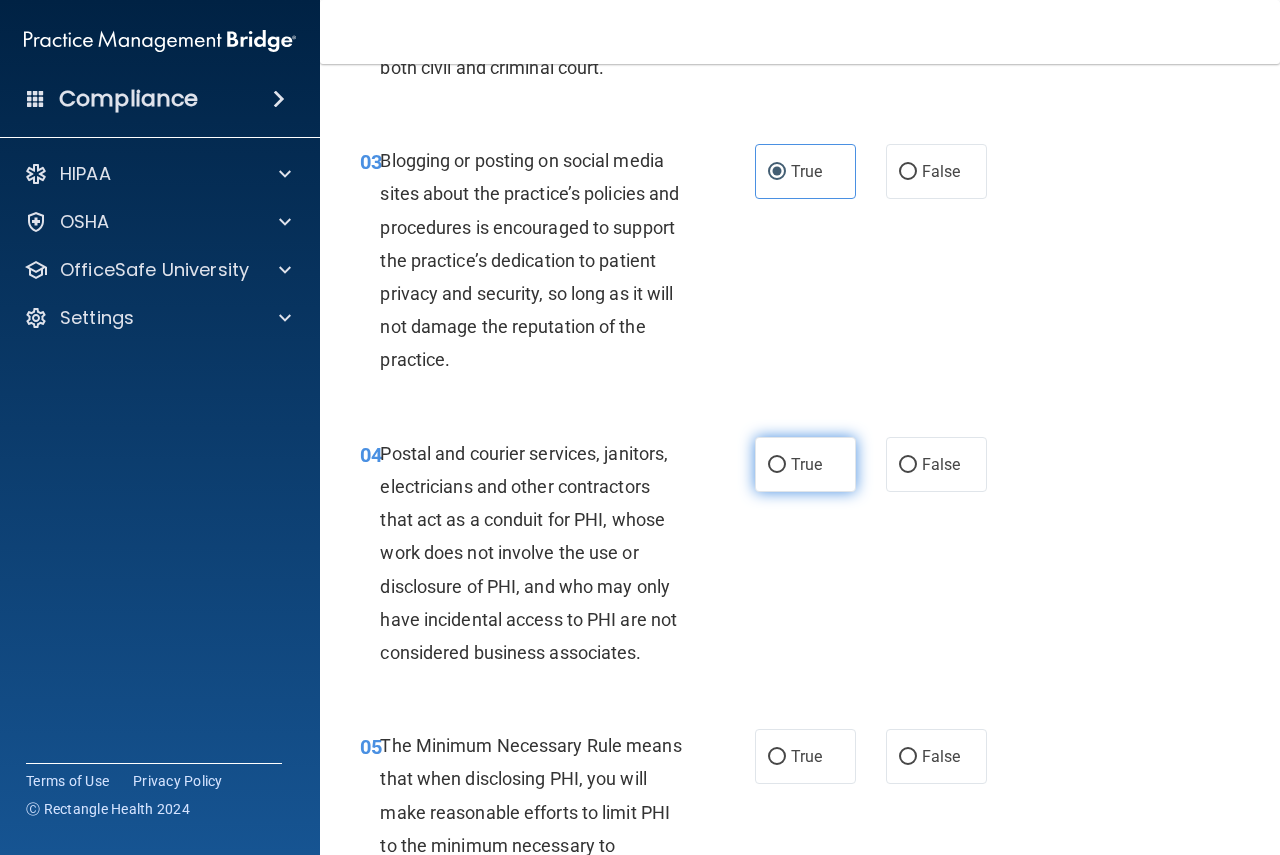 click on "True" at bounding box center [805, 464] 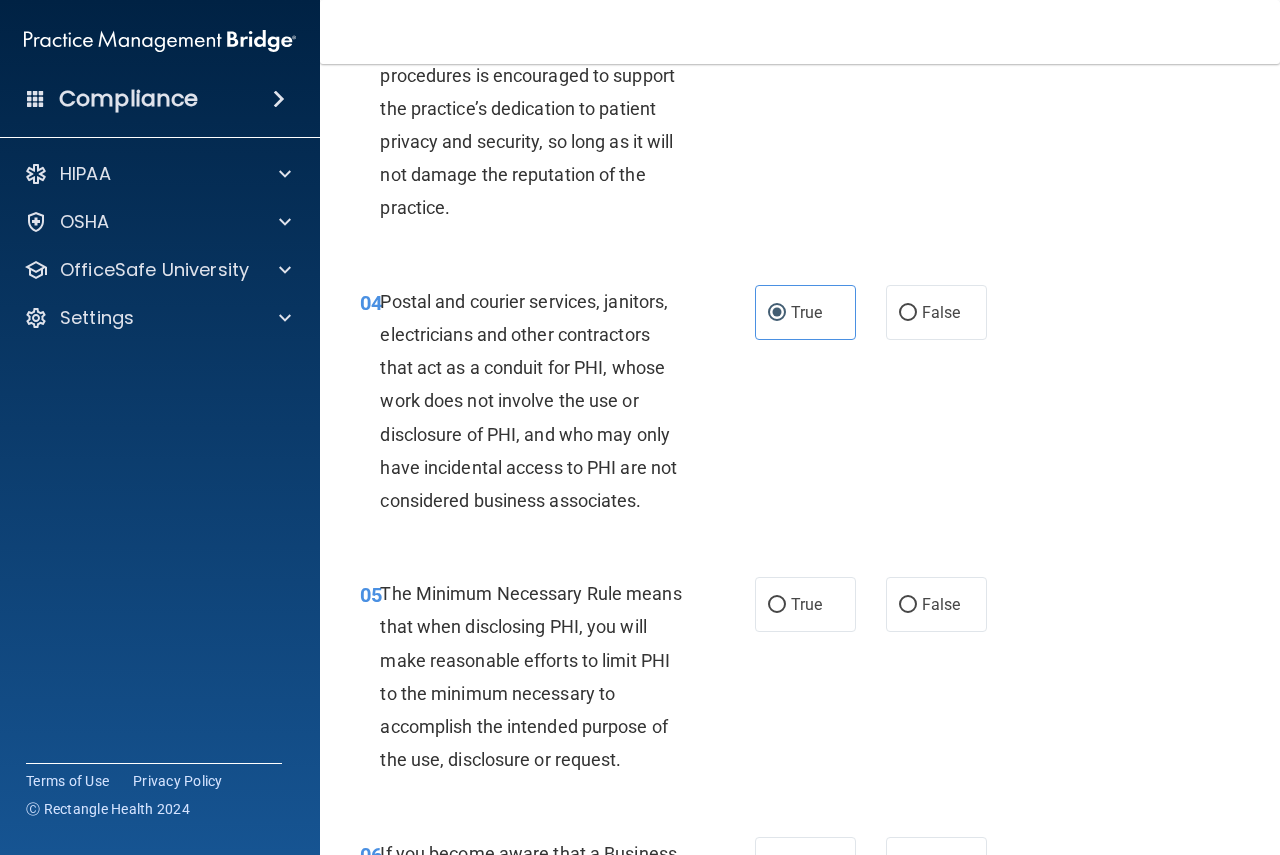 scroll, scrollTop: 600, scrollLeft: 0, axis: vertical 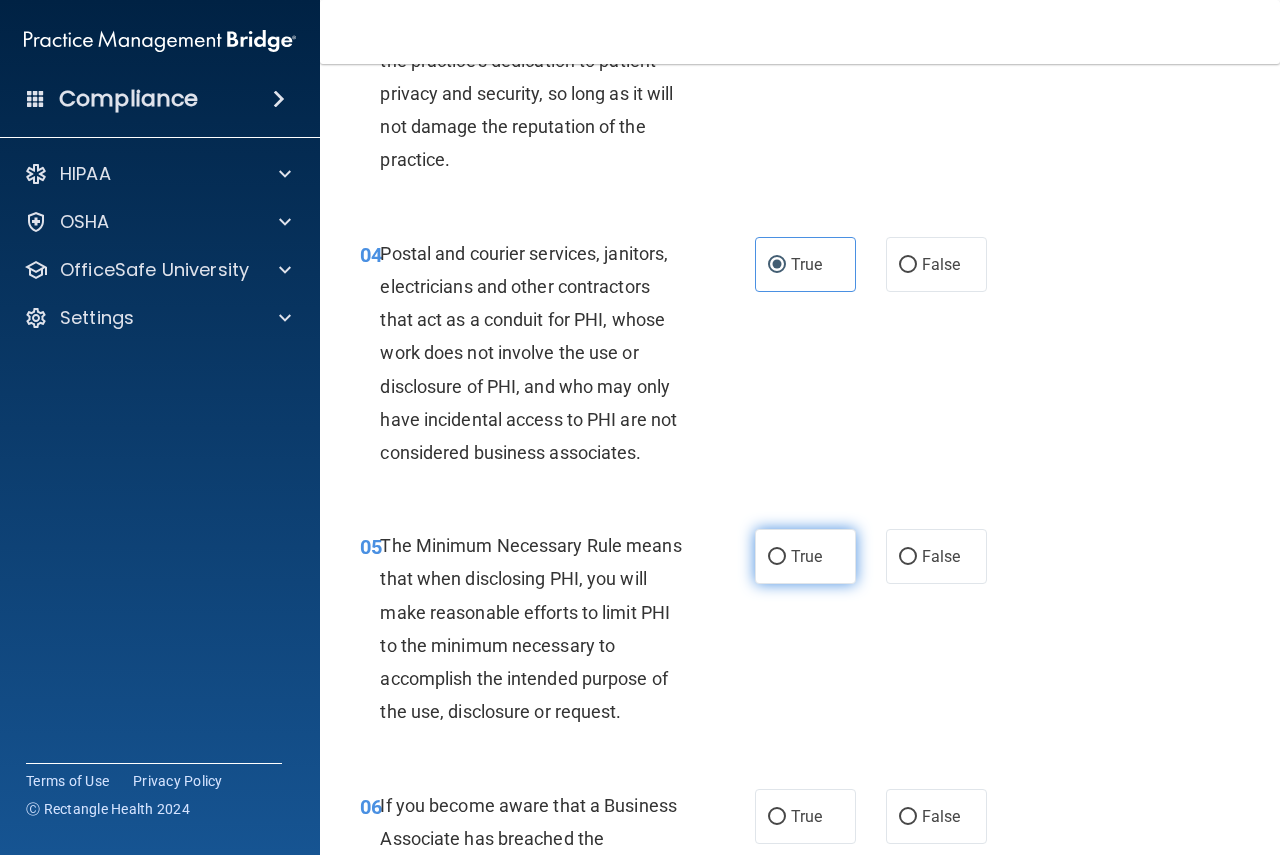 click on "True" at bounding box center (805, 556) 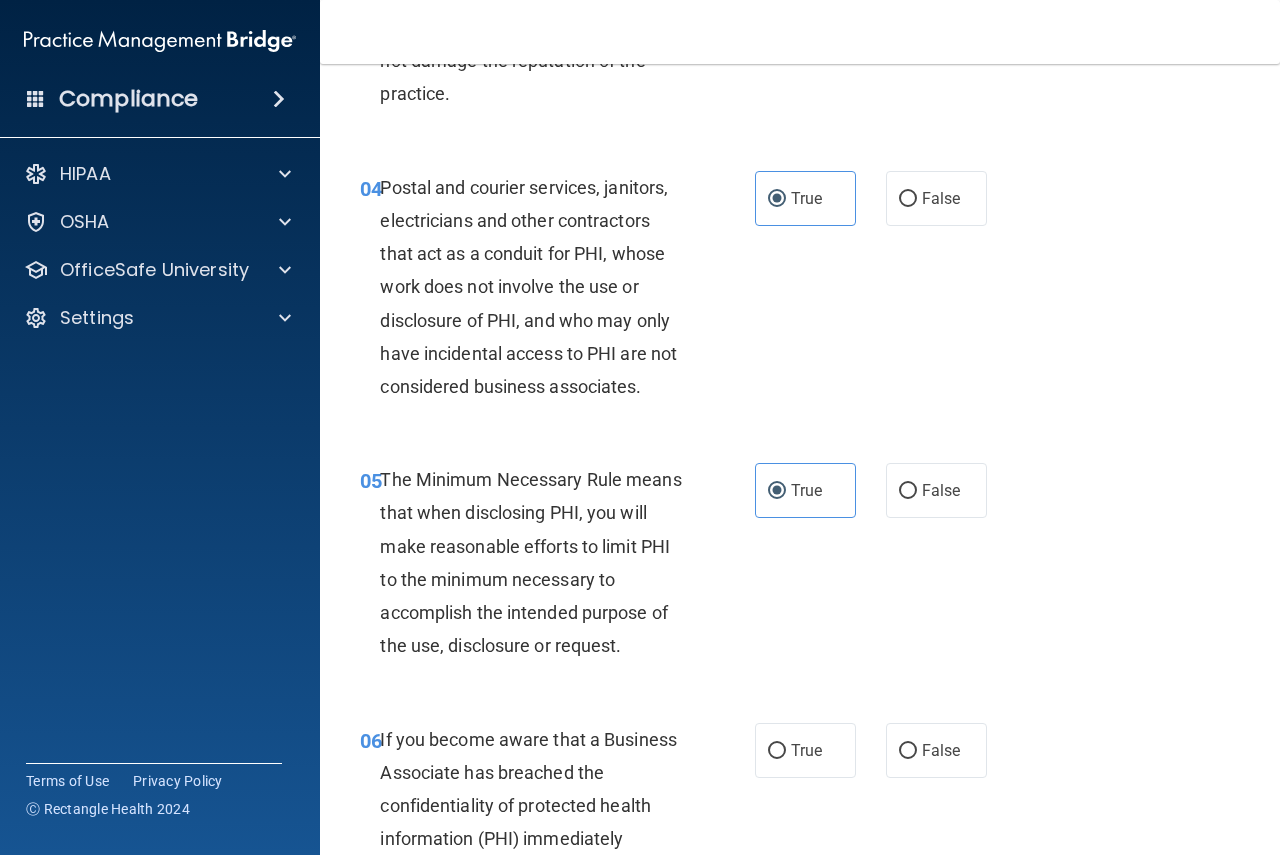 scroll, scrollTop: 800, scrollLeft: 0, axis: vertical 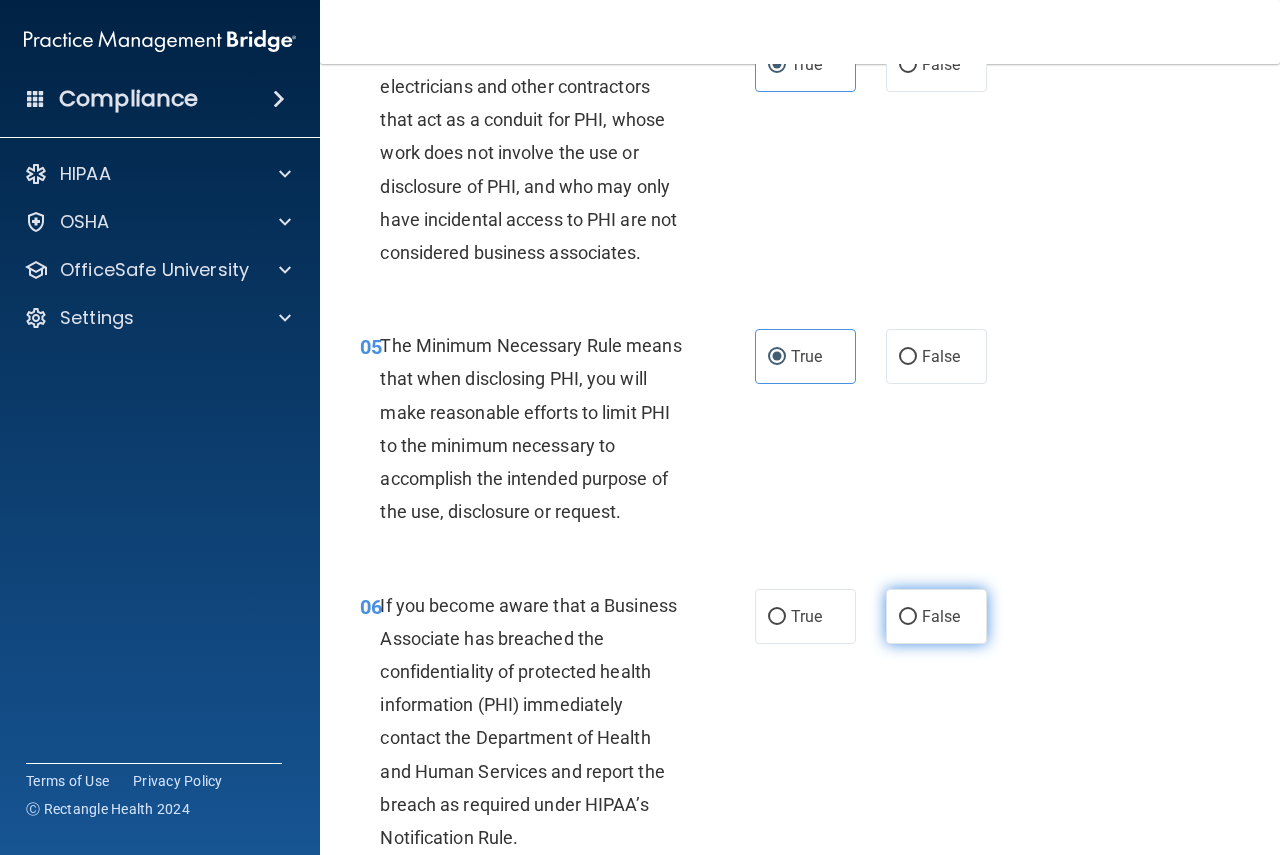 click on "False" at bounding box center [936, 616] 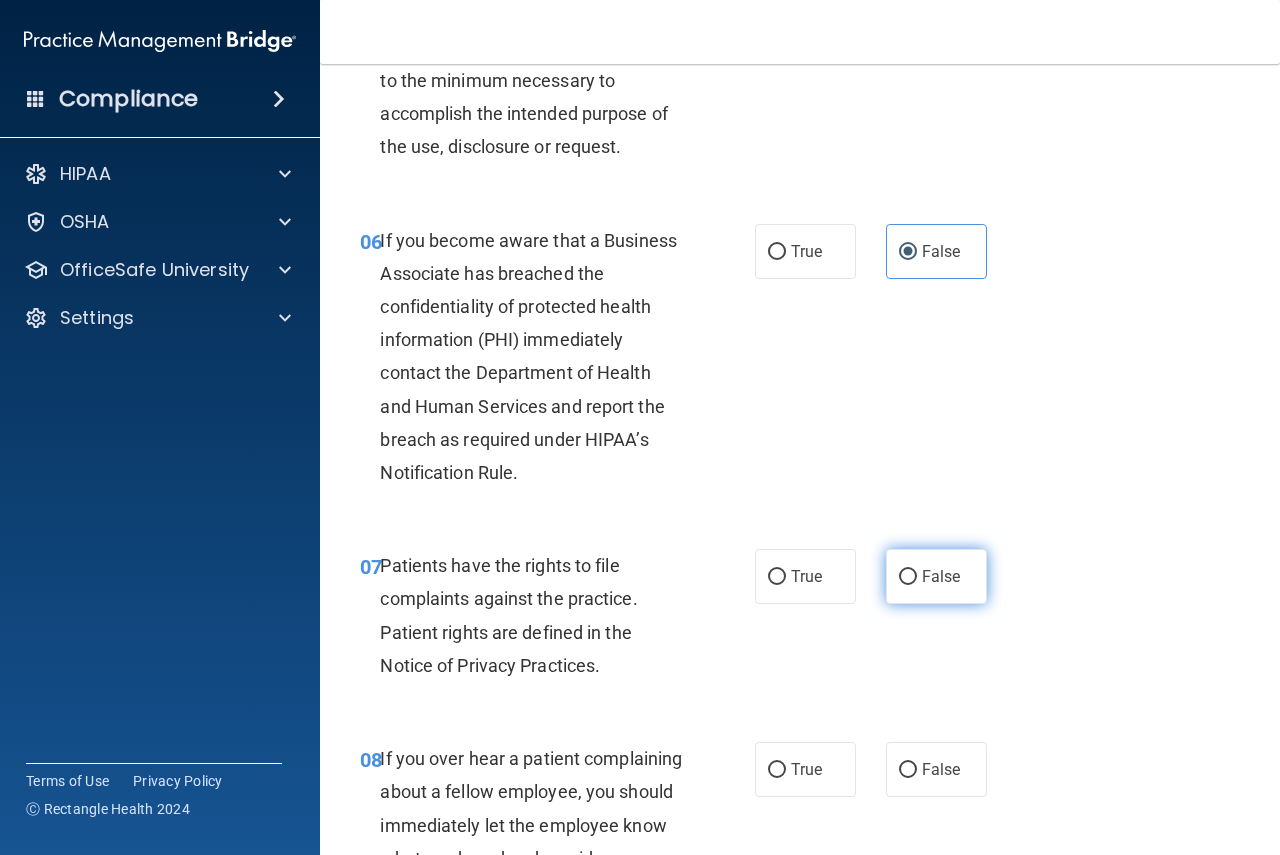 scroll, scrollTop: 1200, scrollLeft: 0, axis: vertical 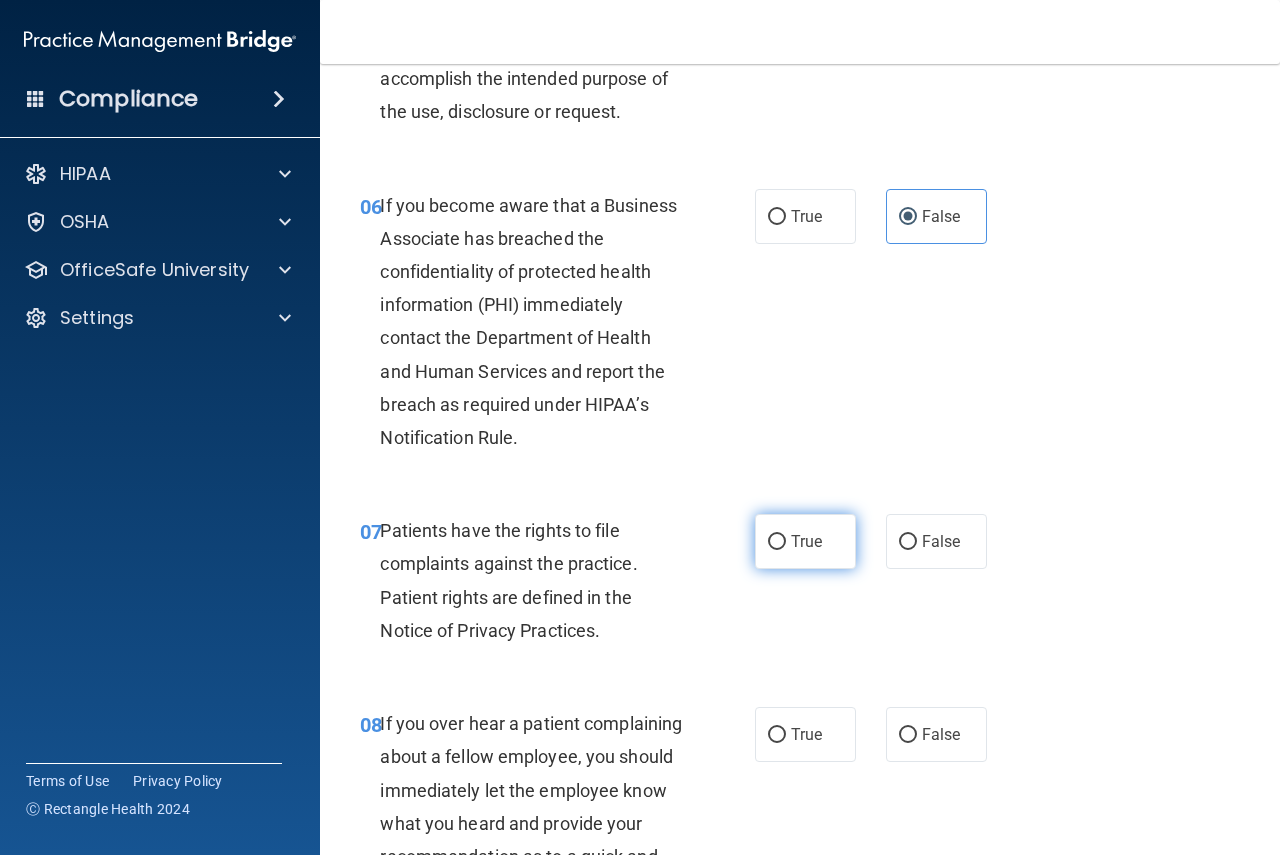 click on "True" at bounding box center (805, 541) 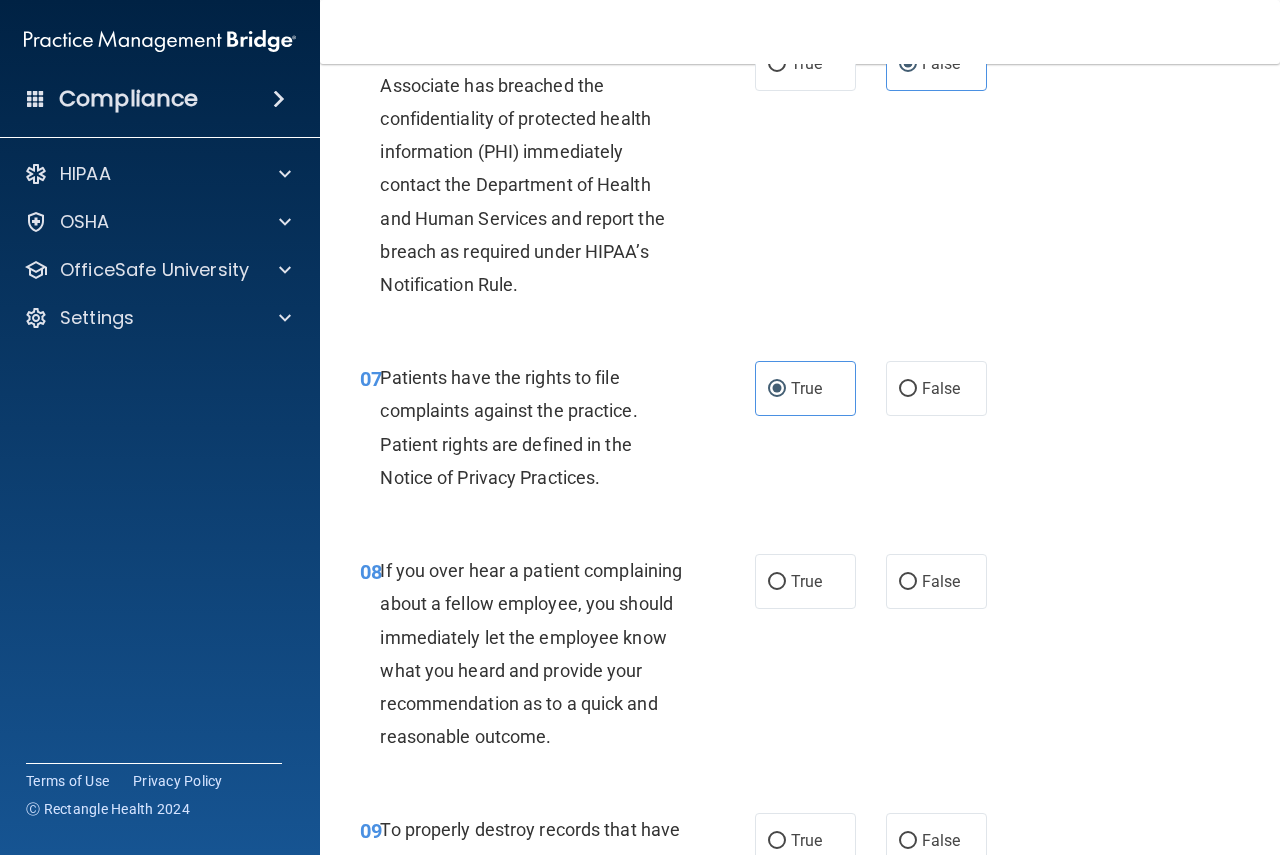 scroll, scrollTop: 1400, scrollLeft: 0, axis: vertical 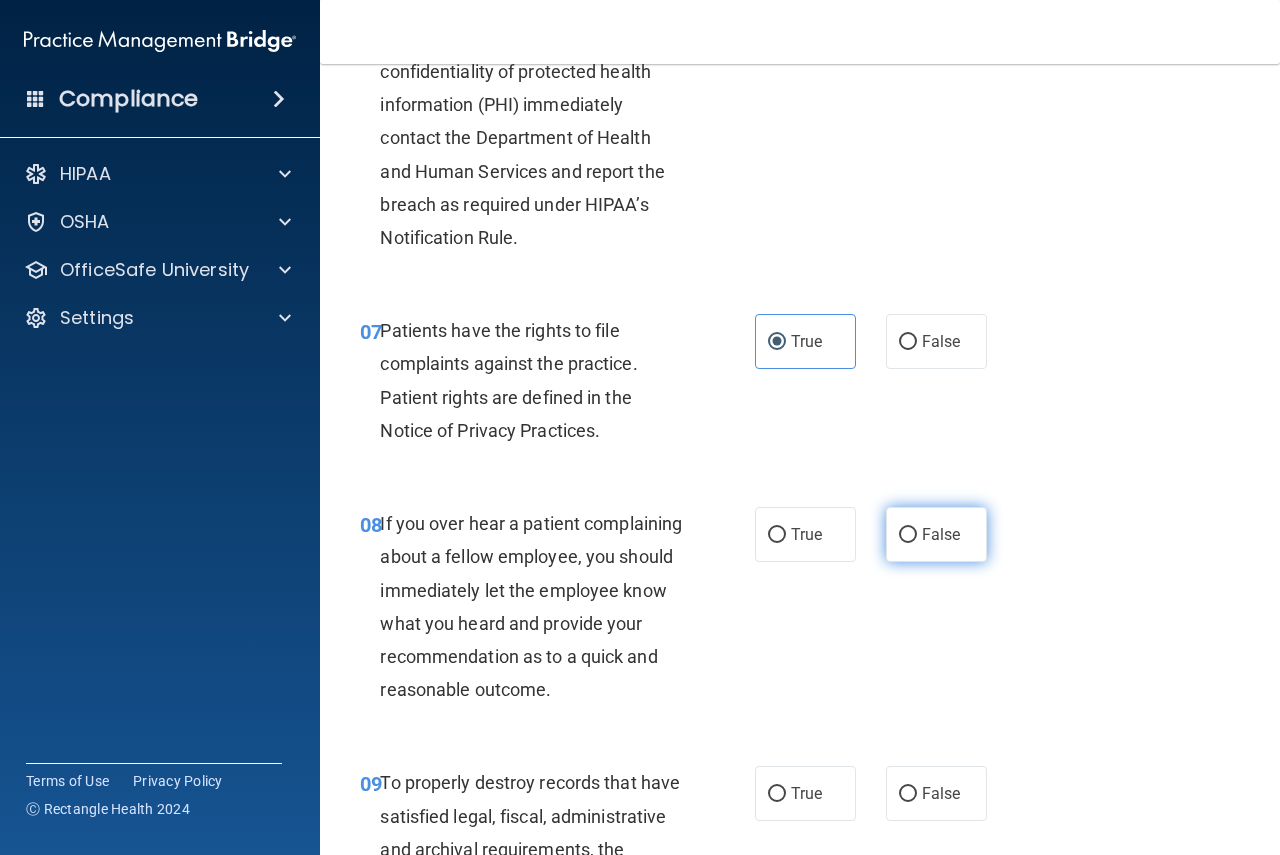 click on "False" at bounding box center (941, 534) 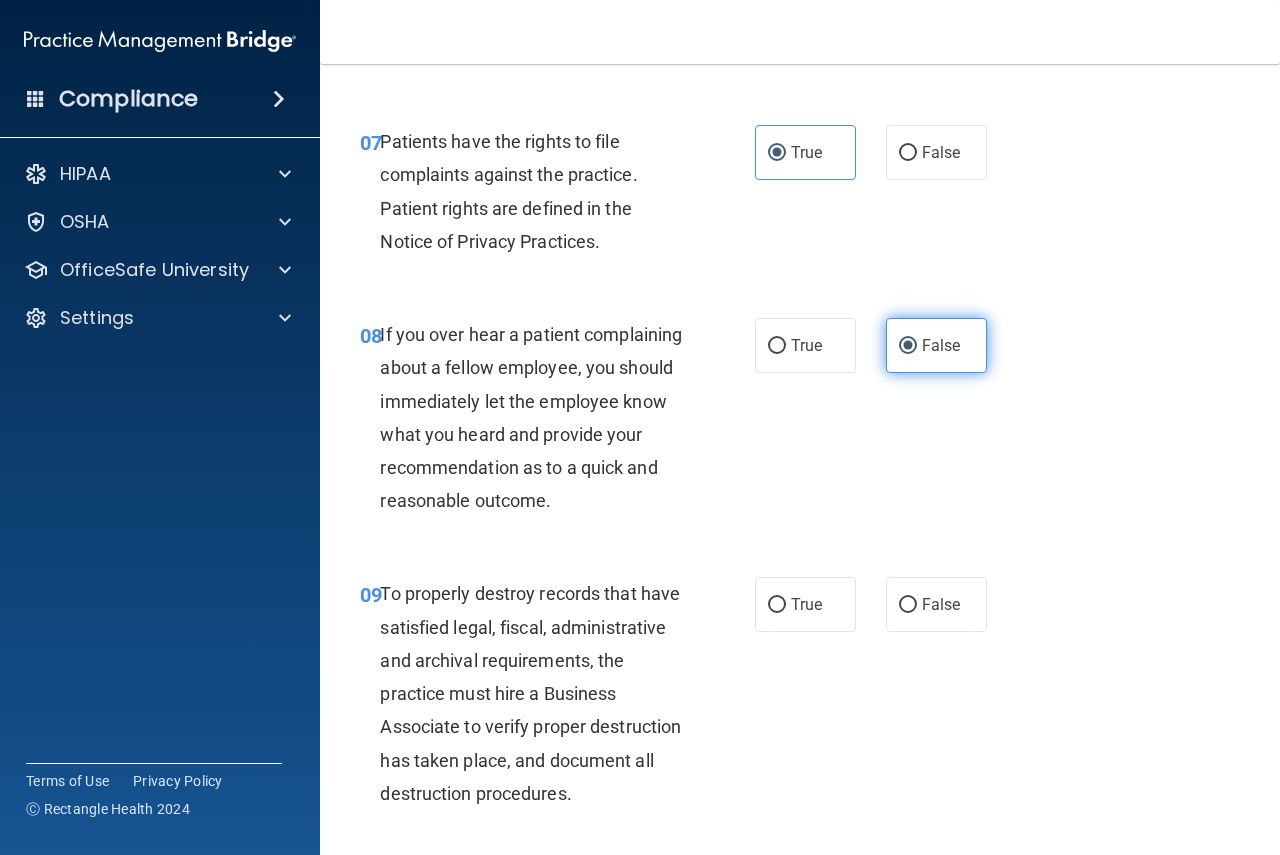 scroll, scrollTop: 1600, scrollLeft: 0, axis: vertical 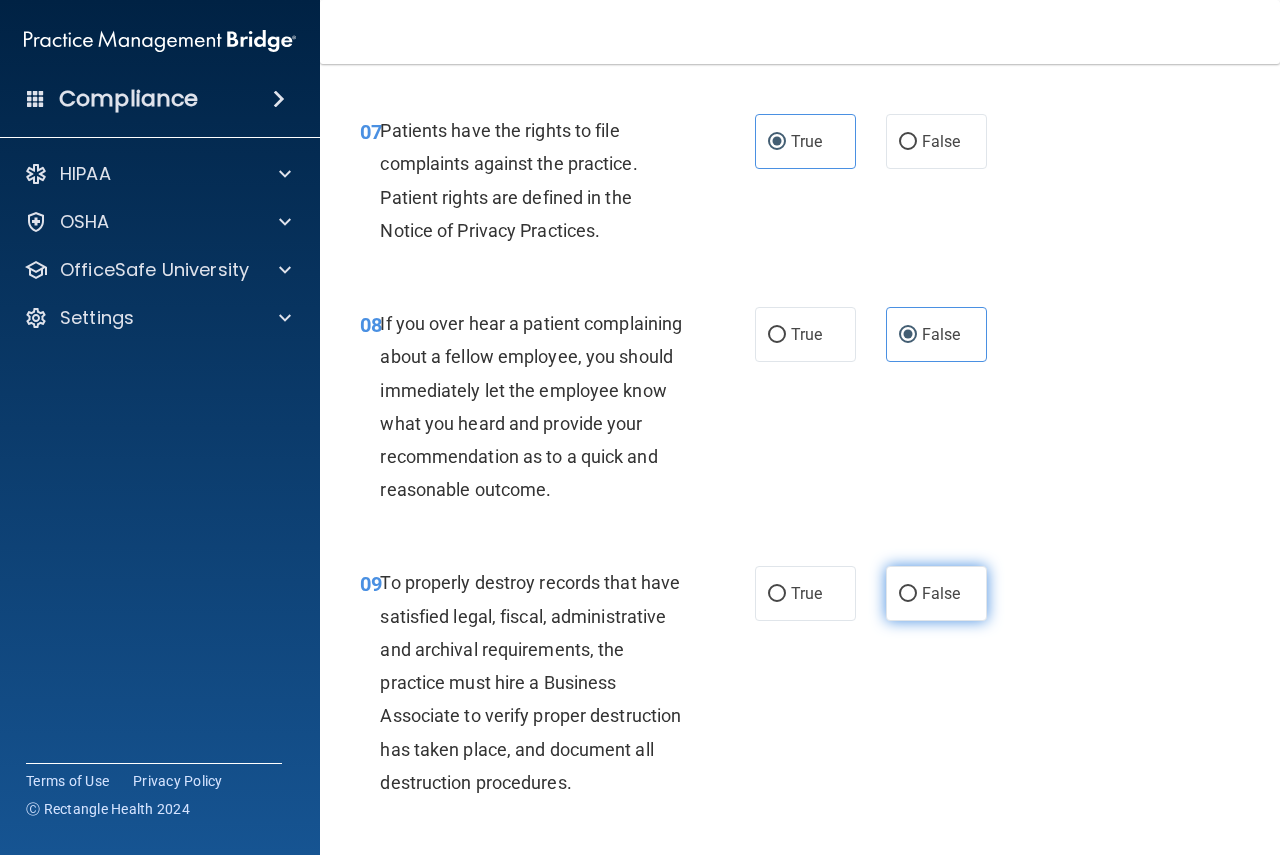 click on "False" at bounding box center (908, 594) 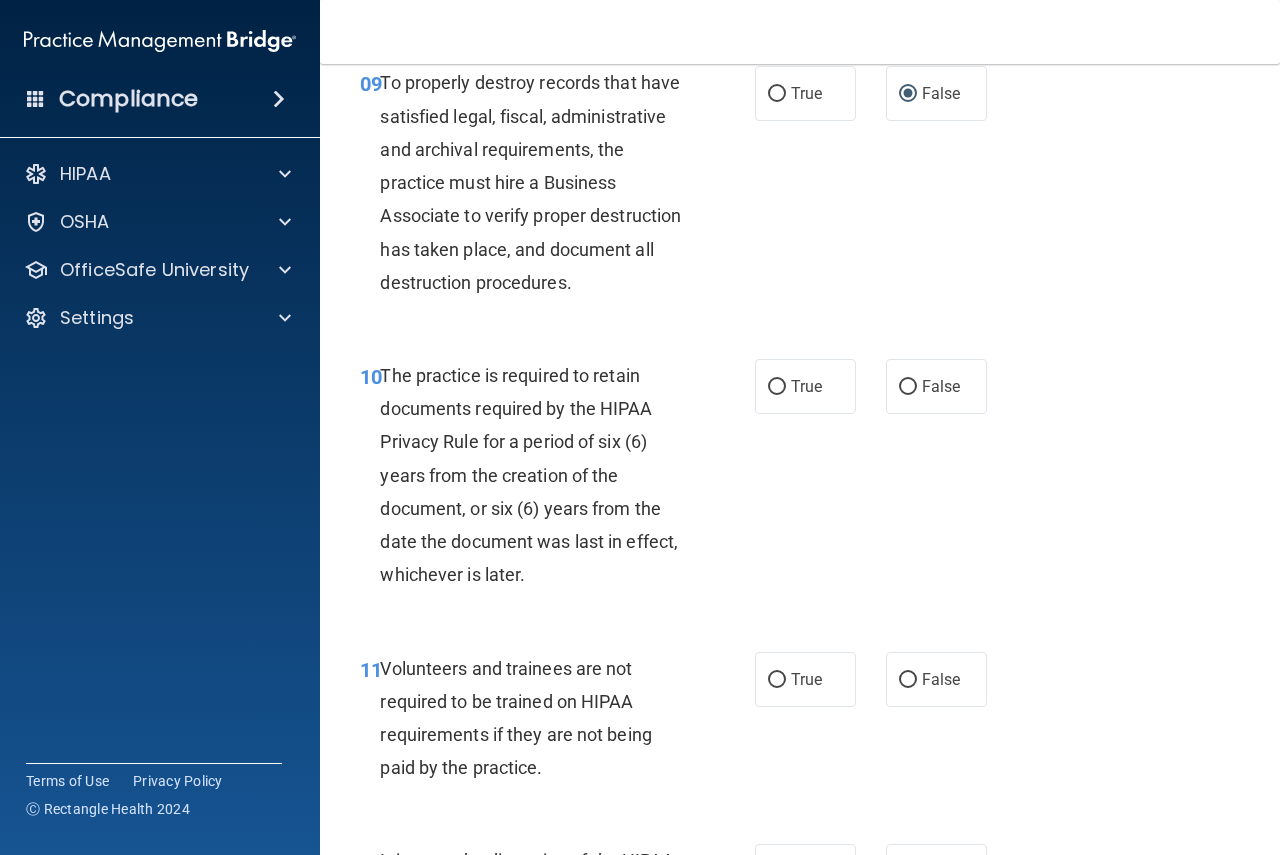 scroll, scrollTop: 2200, scrollLeft: 0, axis: vertical 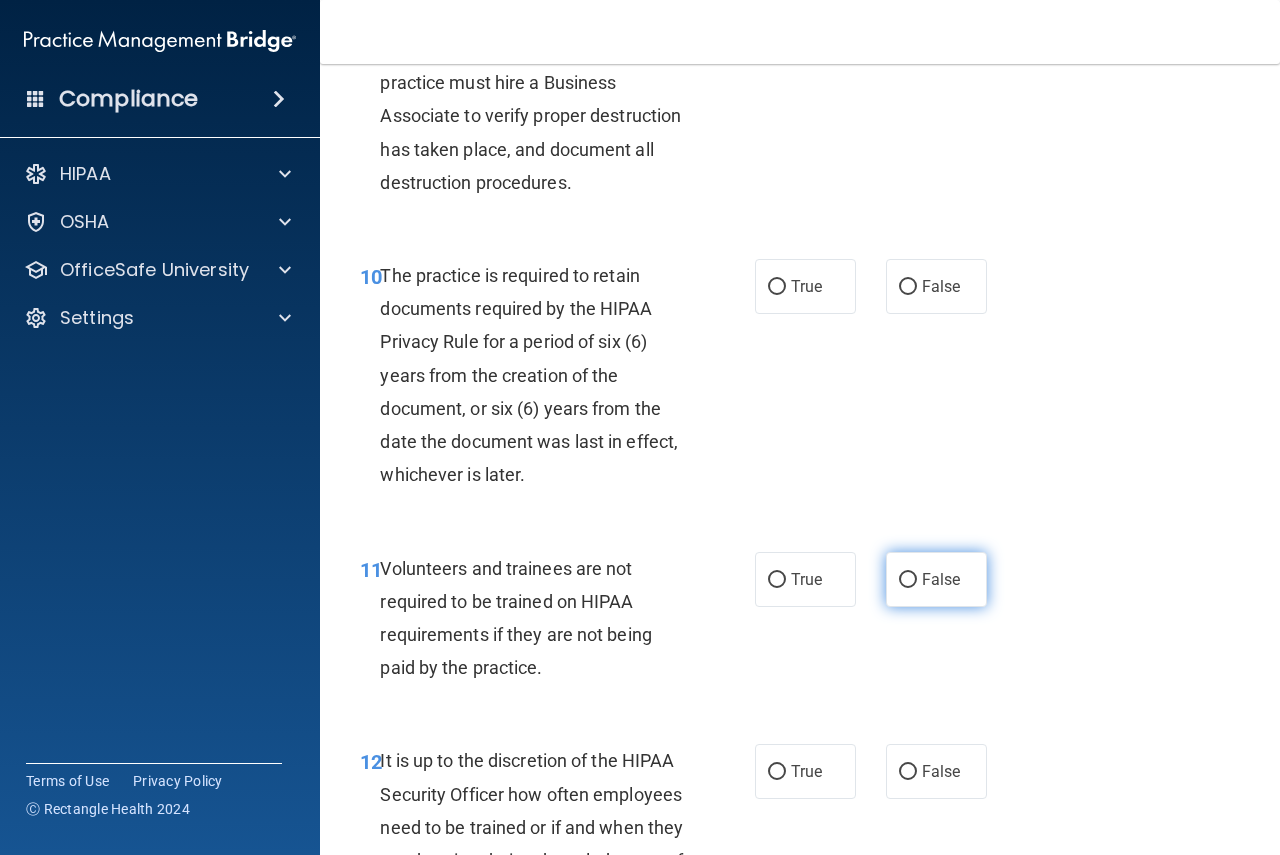 click on "False" at bounding box center [936, 579] 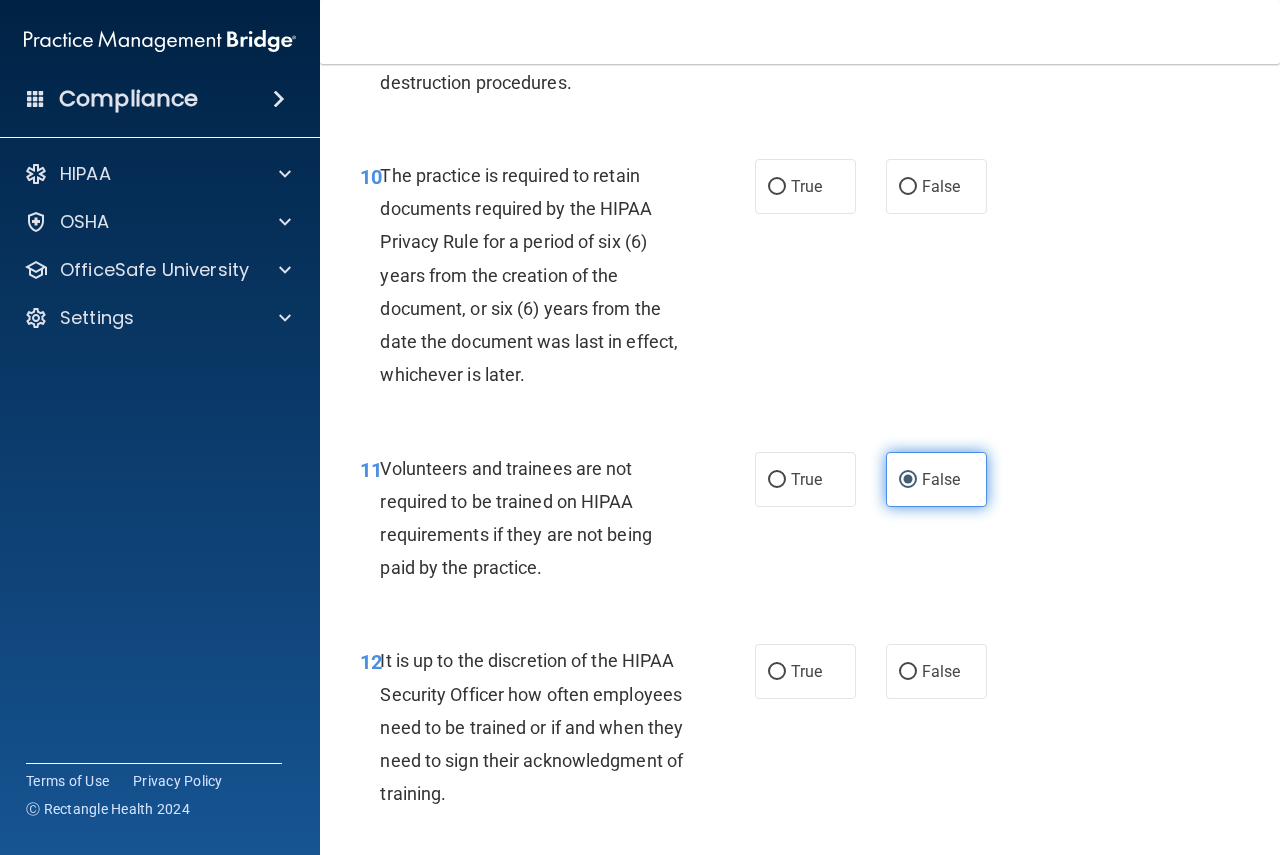 scroll, scrollTop: 2400, scrollLeft: 0, axis: vertical 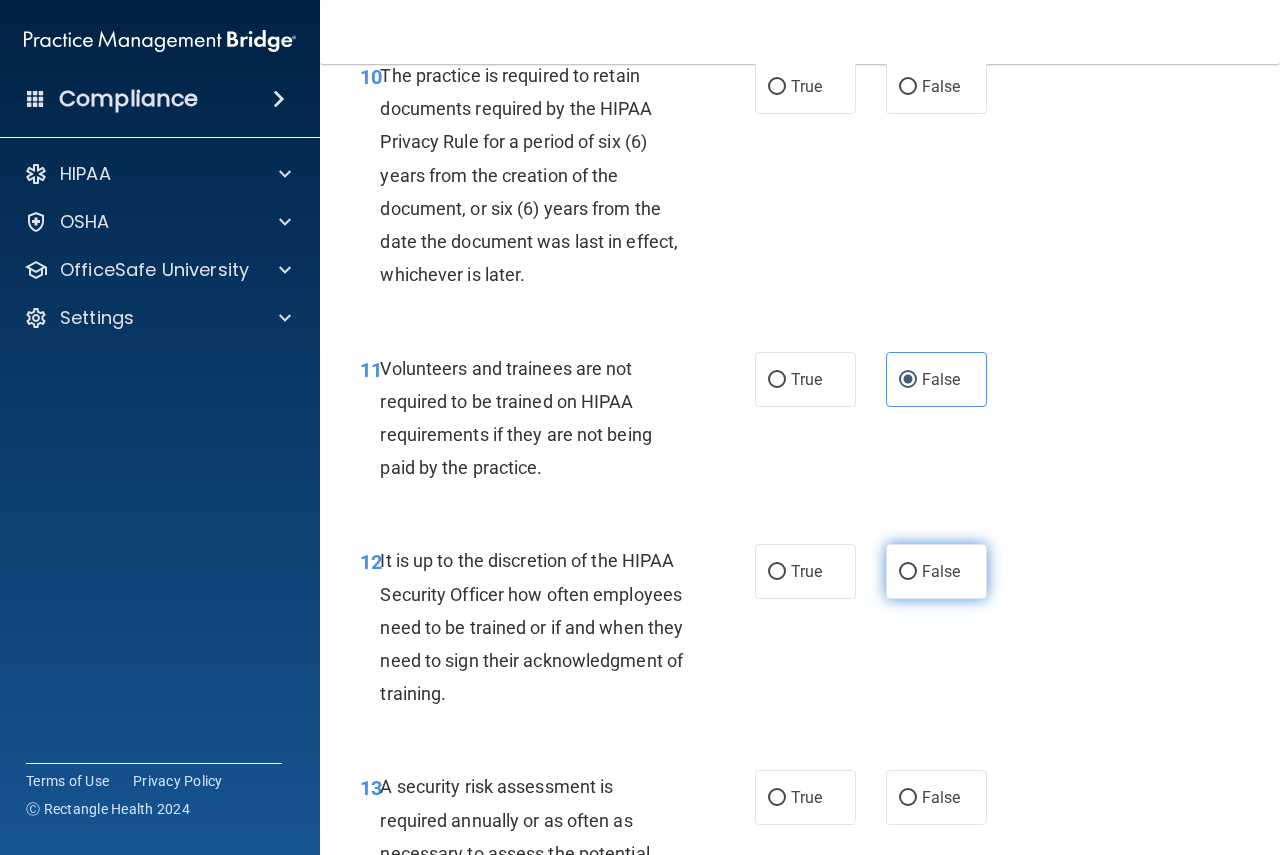 click on "False" at bounding box center (908, 572) 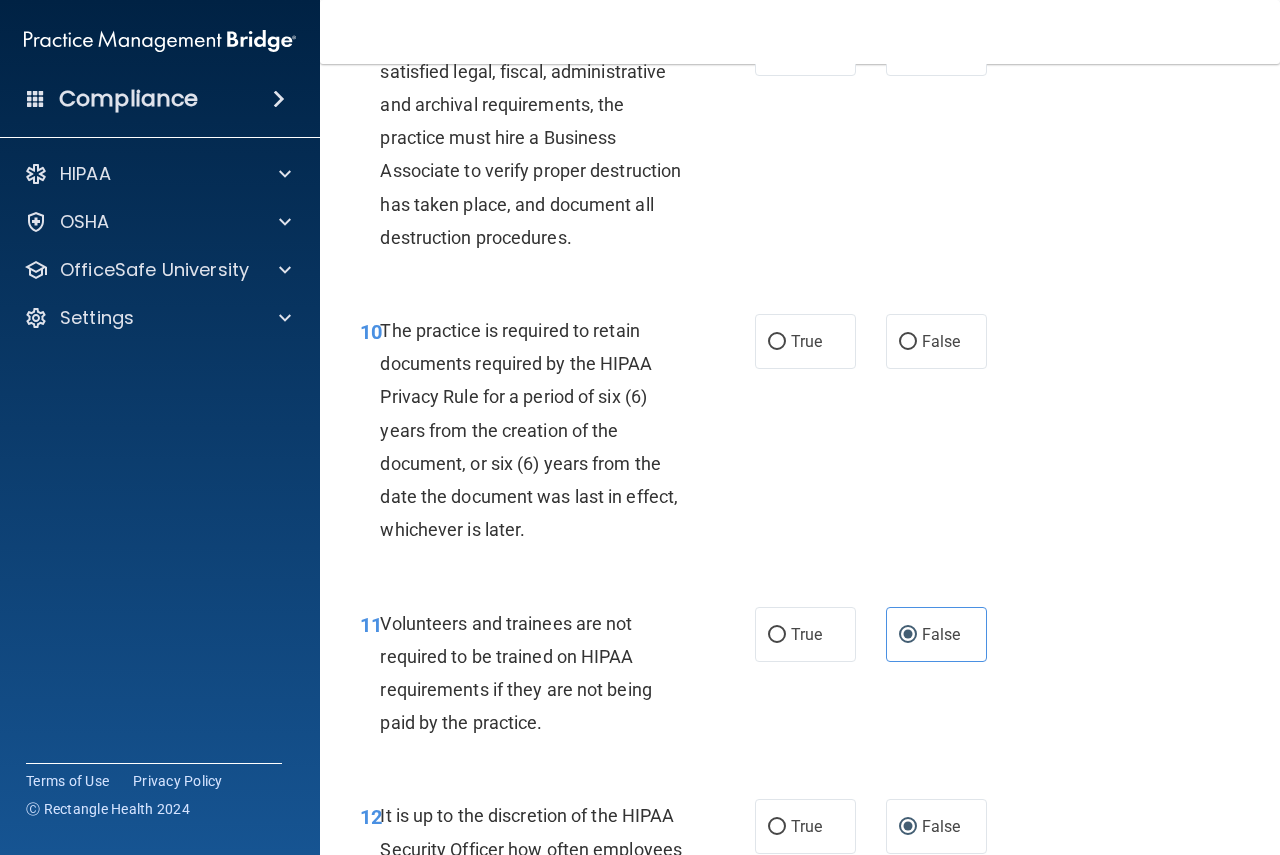 scroll, scrollTop: 2100, scrollLeft: 0, axis: vertical 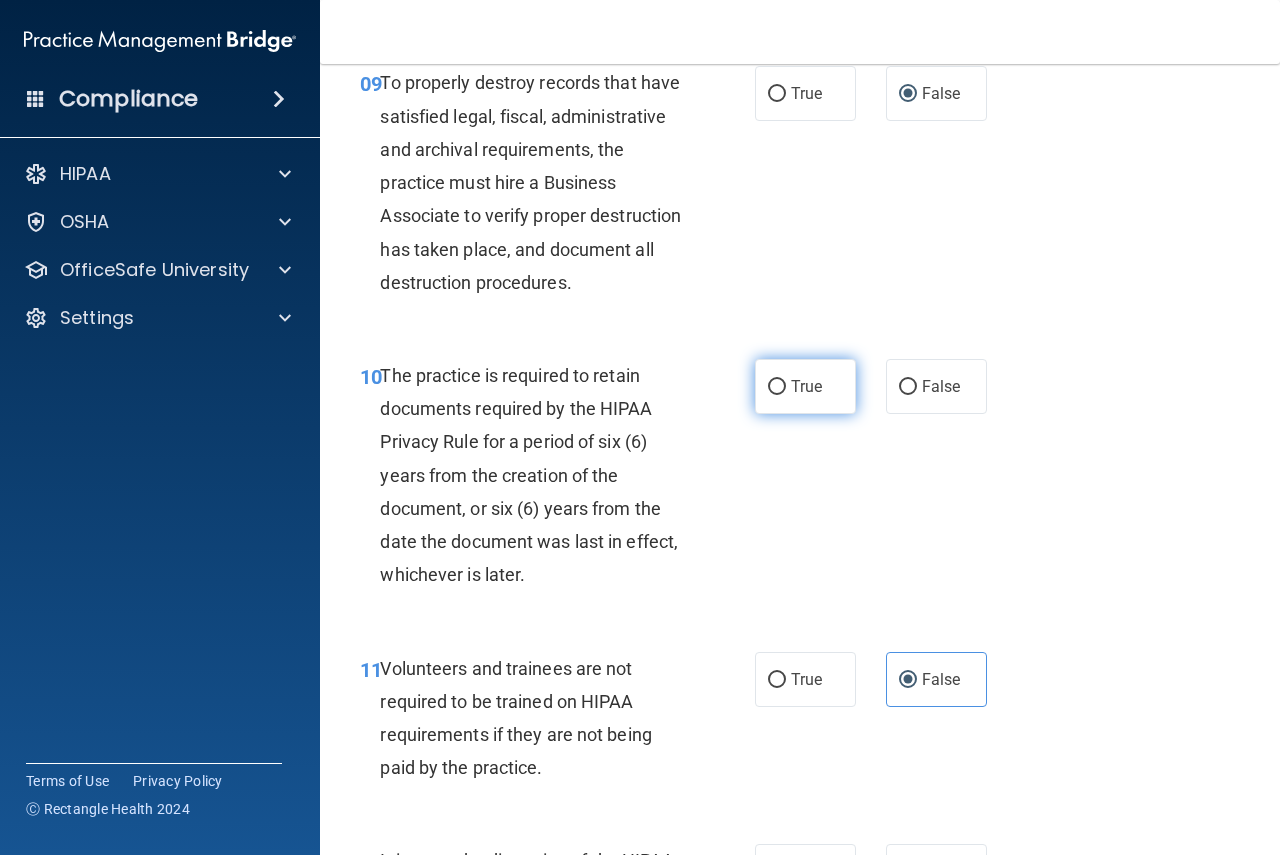 click on "True" at bounding box center (805, 386) 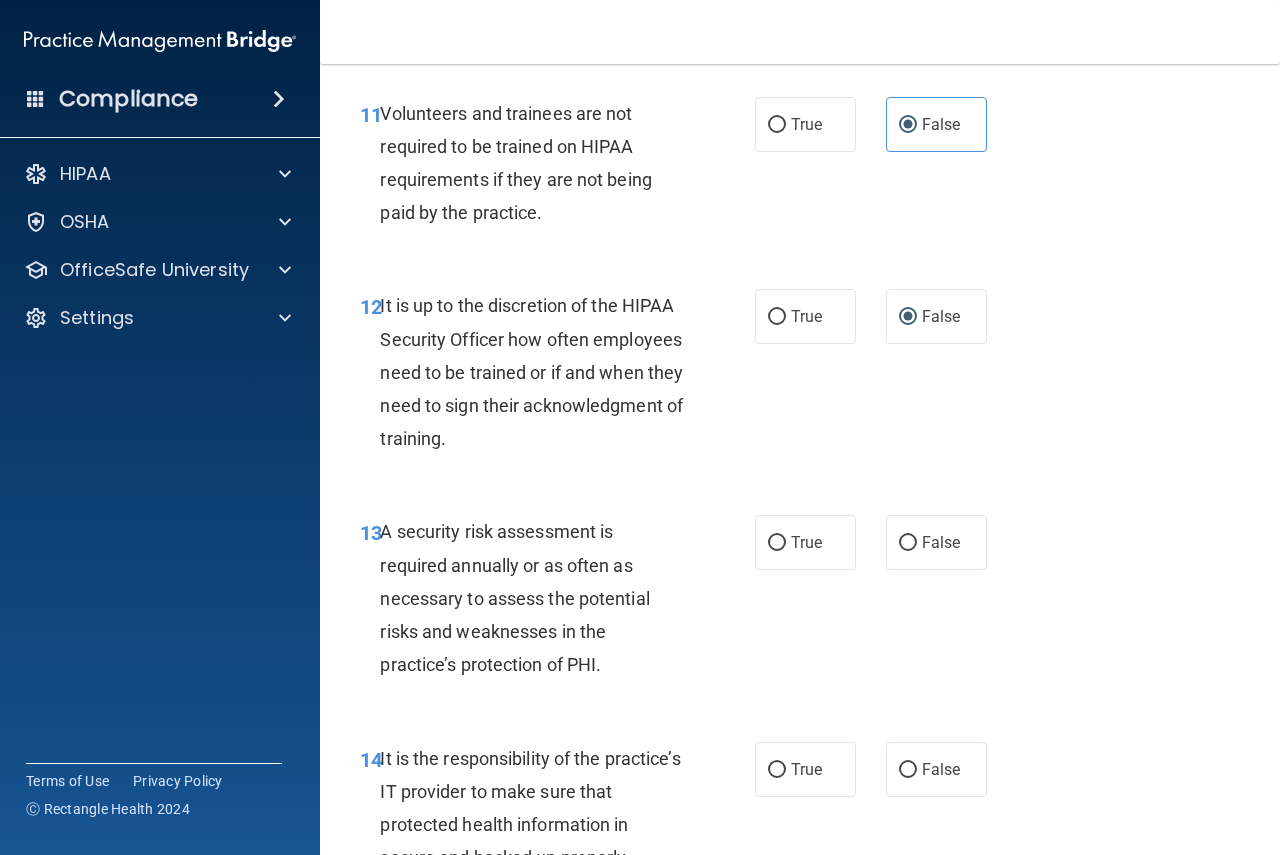 scroll, scrollTop: 2700, scrollLeft: 0, axis: vertical 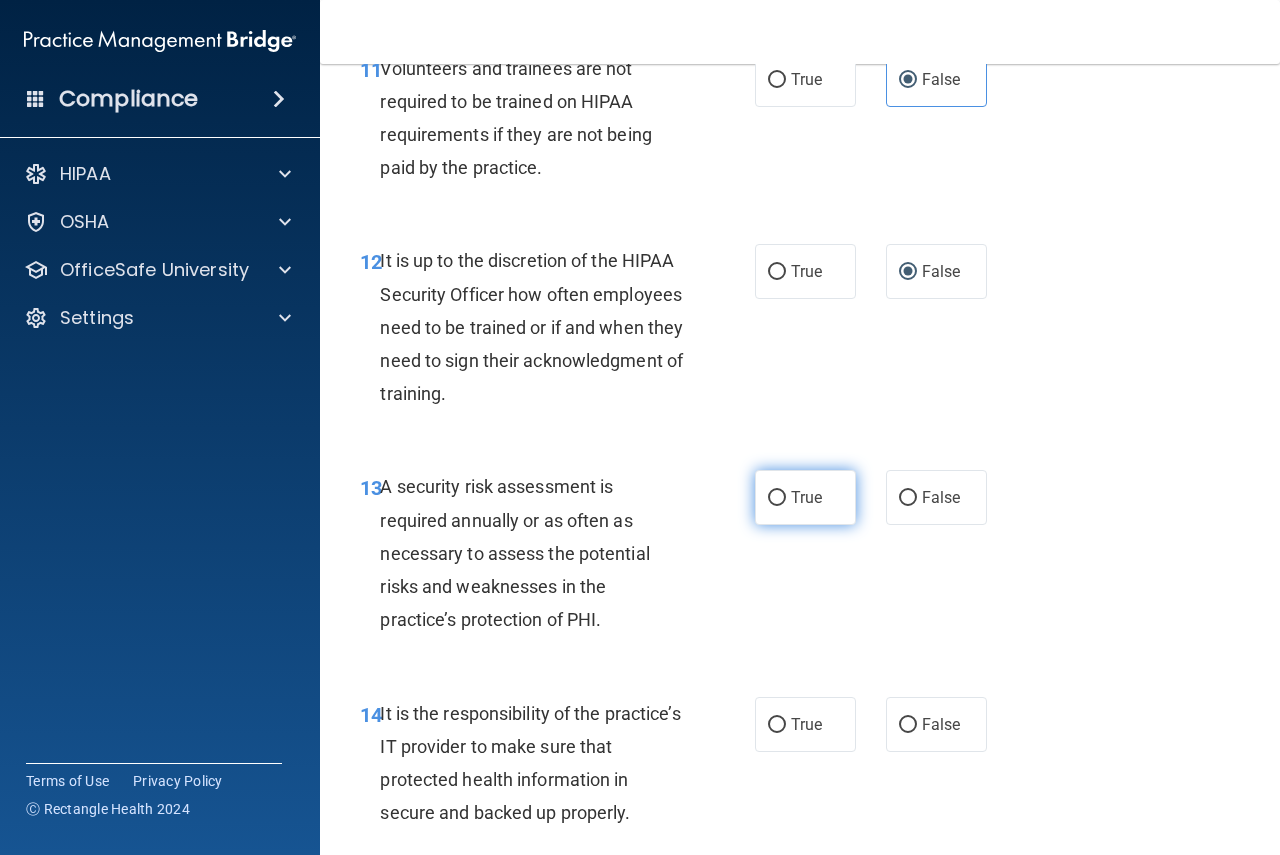 click on "True" at bounding box center (806, 497) 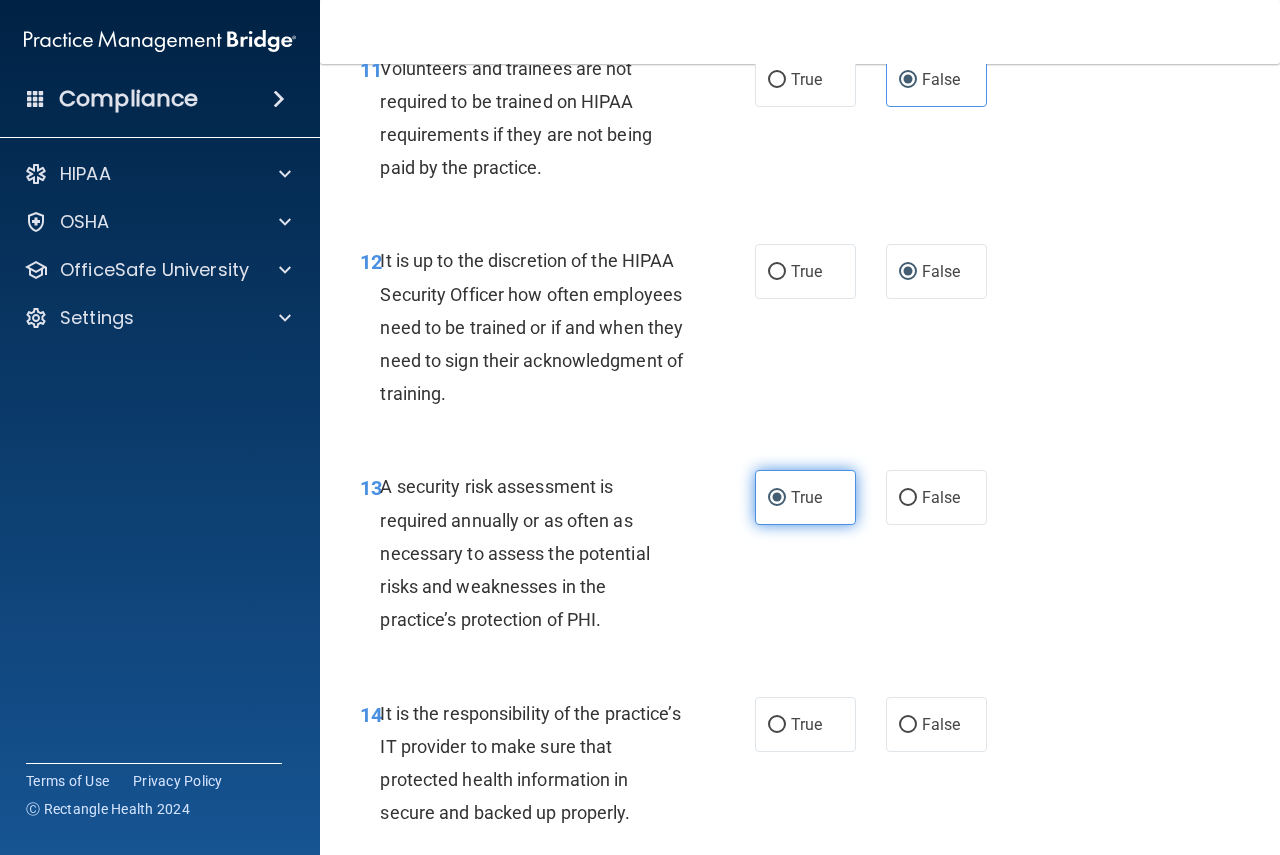 scroll, scrollTop: 2800, scrollLeft: 0, axis: vertical 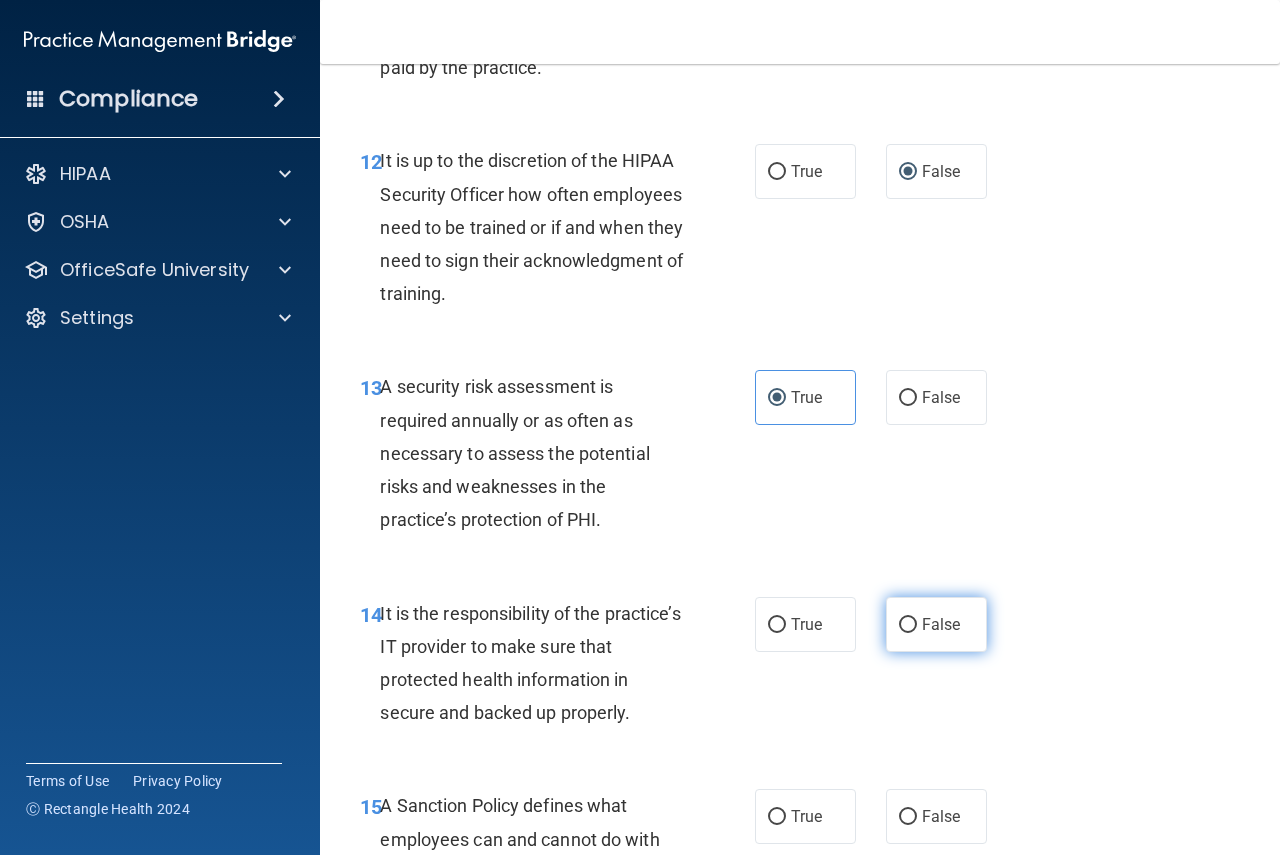click on "False" at bounding box center (941, 624) 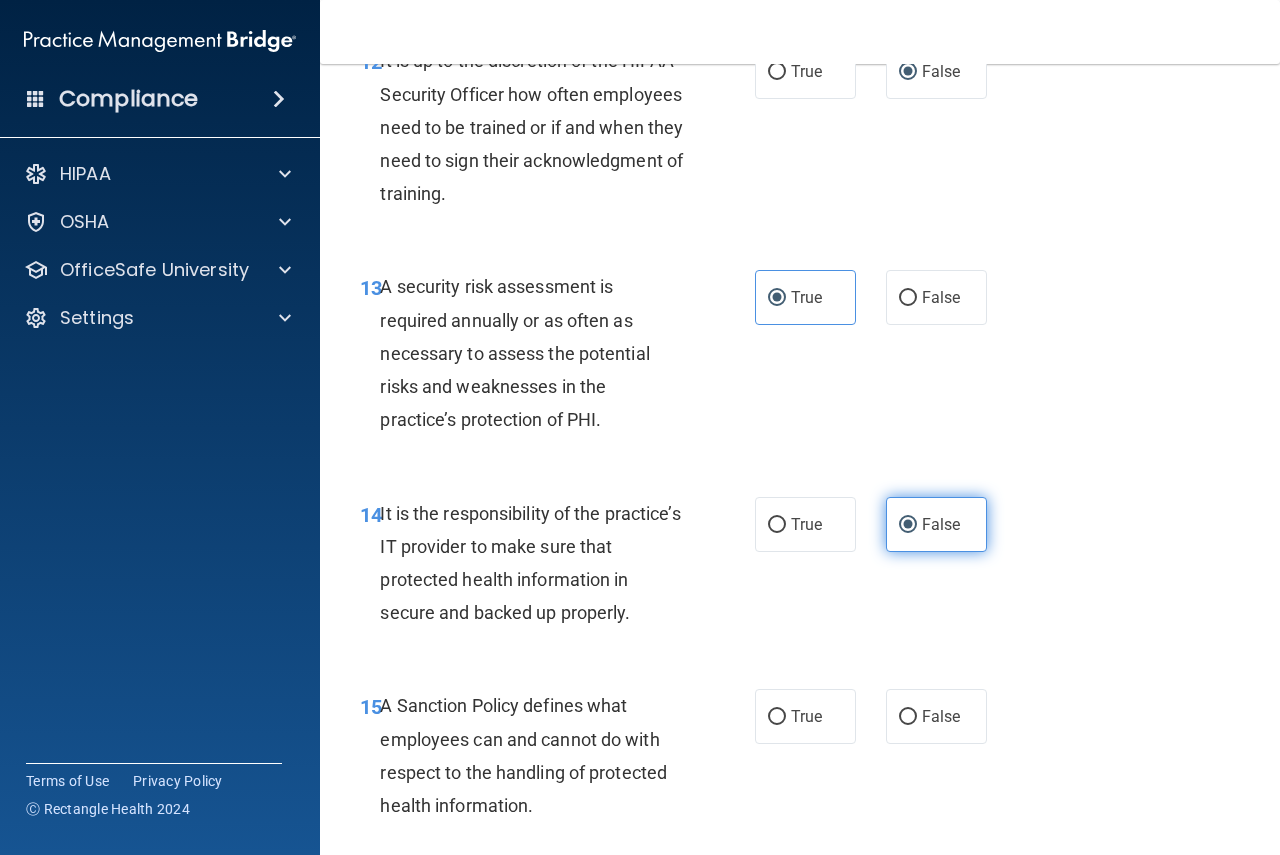 scroll, scrollTop: 3000, scrollLeft: 0, axis: vertical 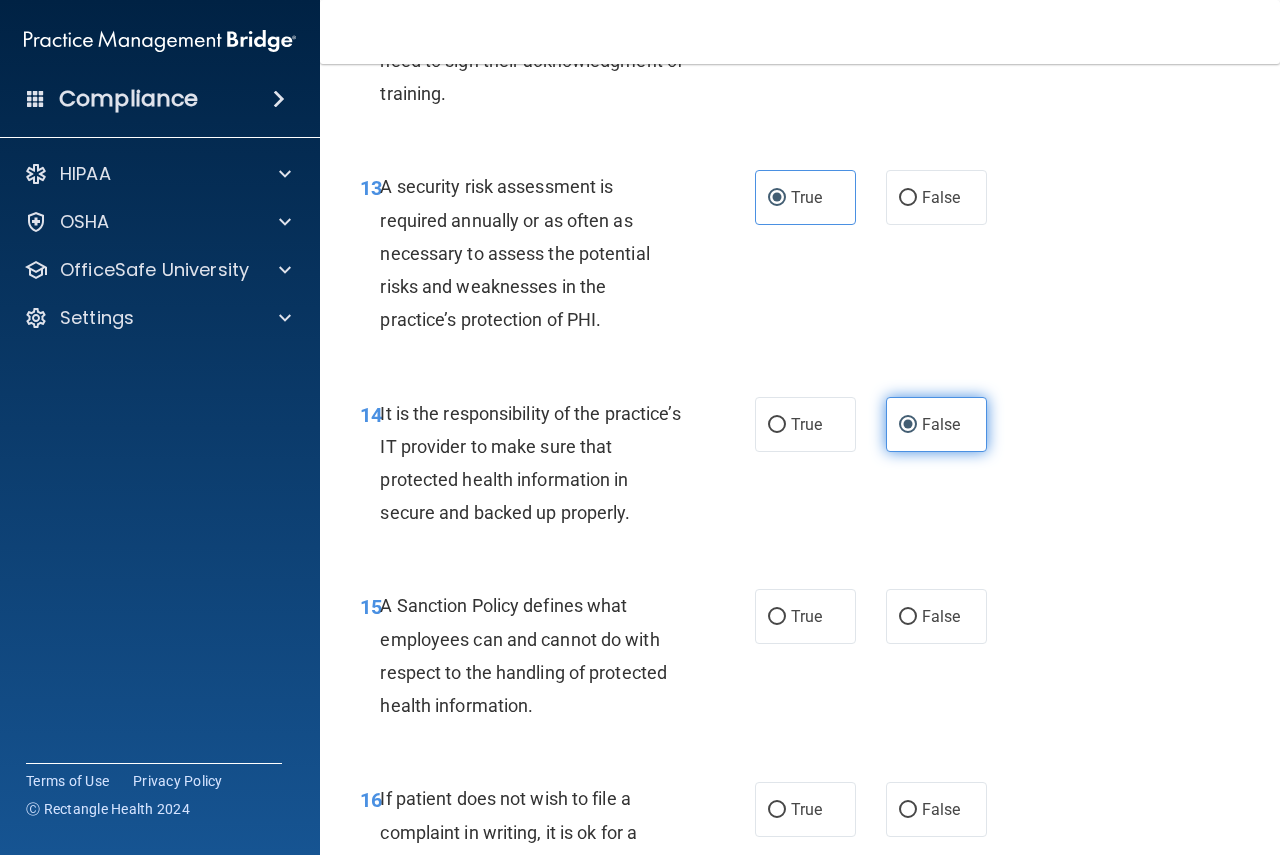 click on "False" at bounding box center [941, 616] 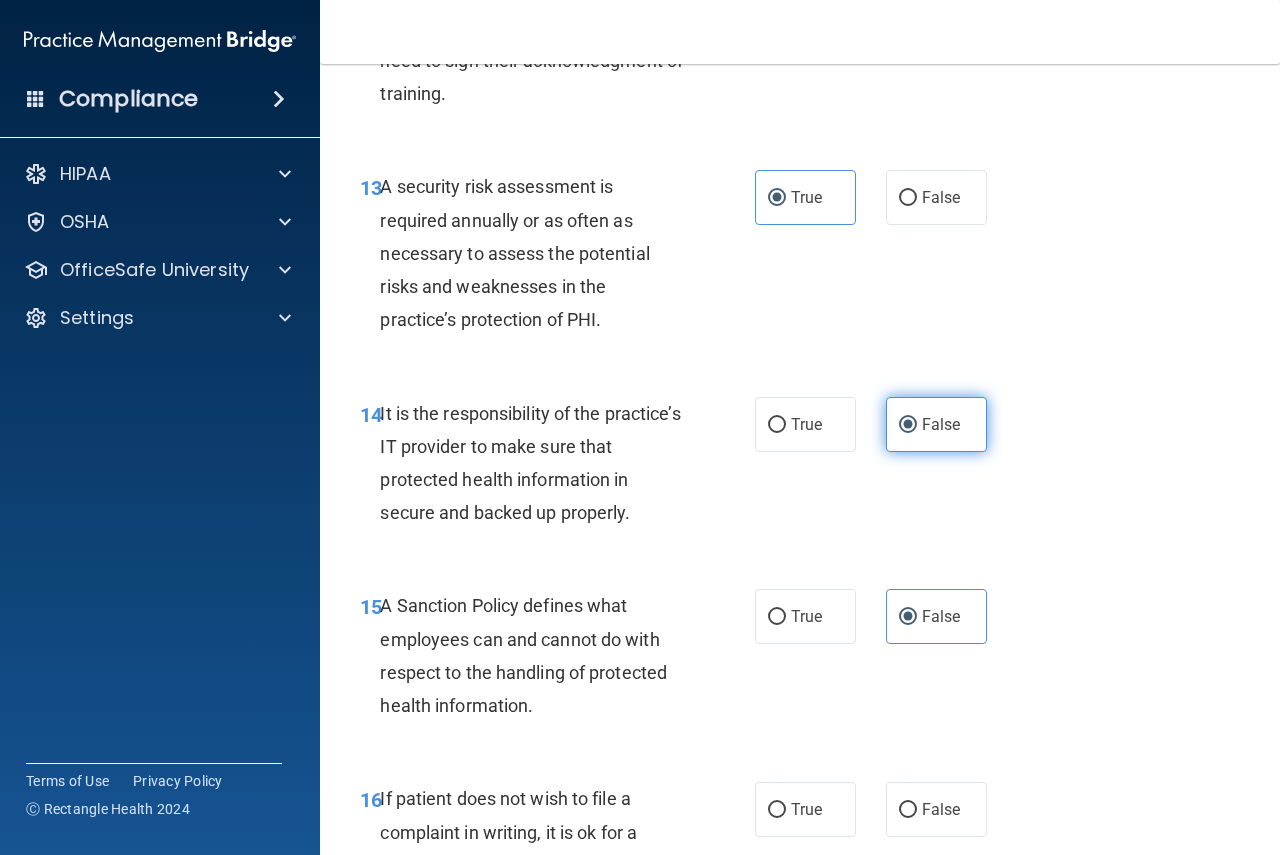 scroll, scrollTop: 3200, scrollLeft: 0, axis: vertical 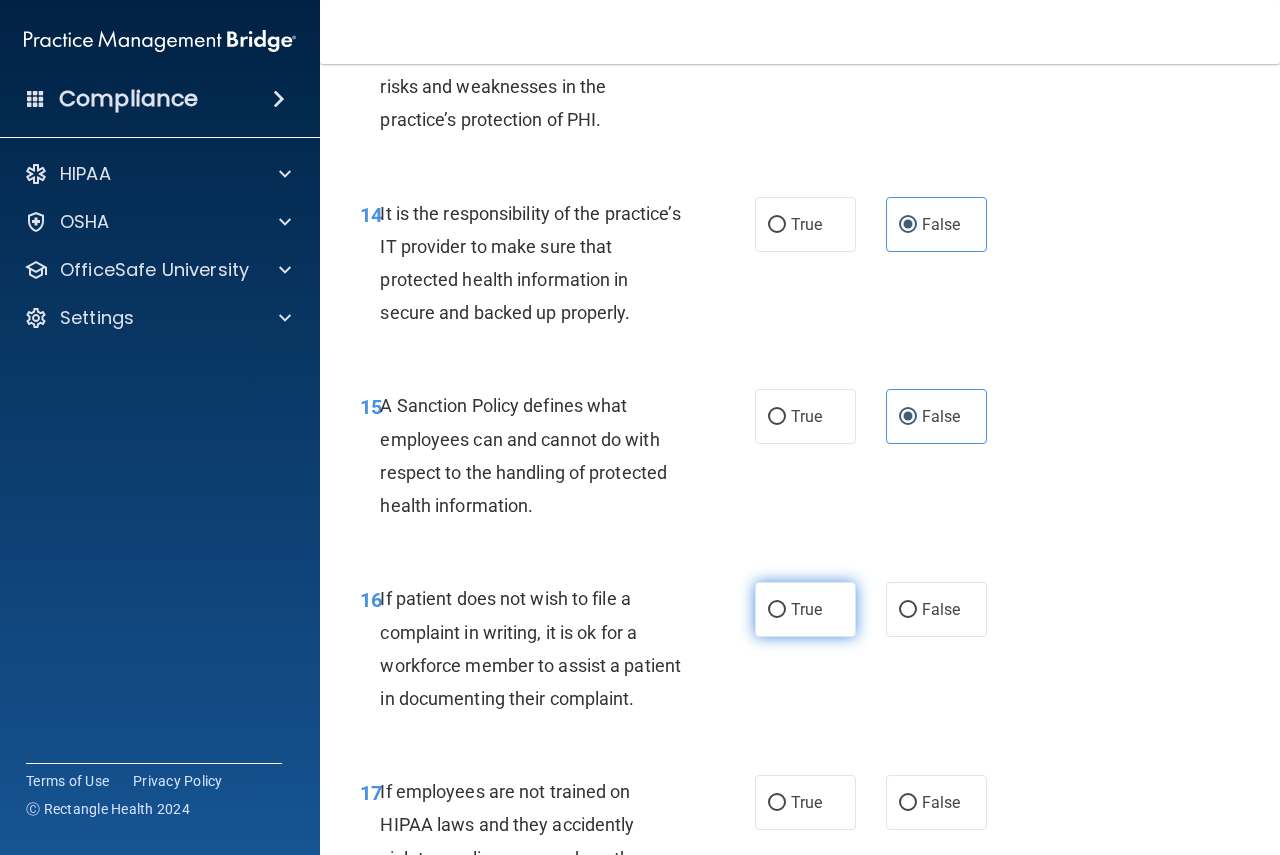 click on "True" at bounding box center (806, 609) 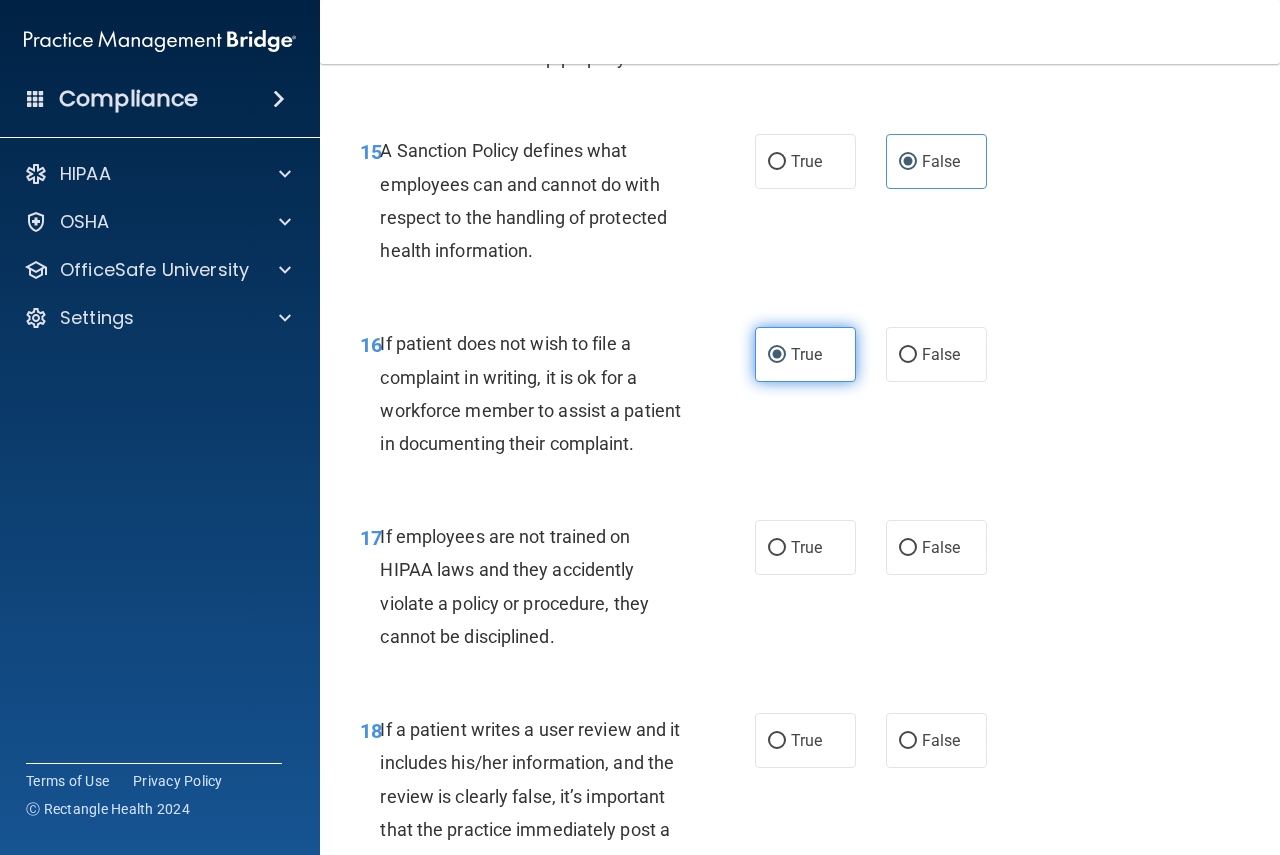 scroll, scrollTop: 3500, scrollLeft: 0, axis: vertical 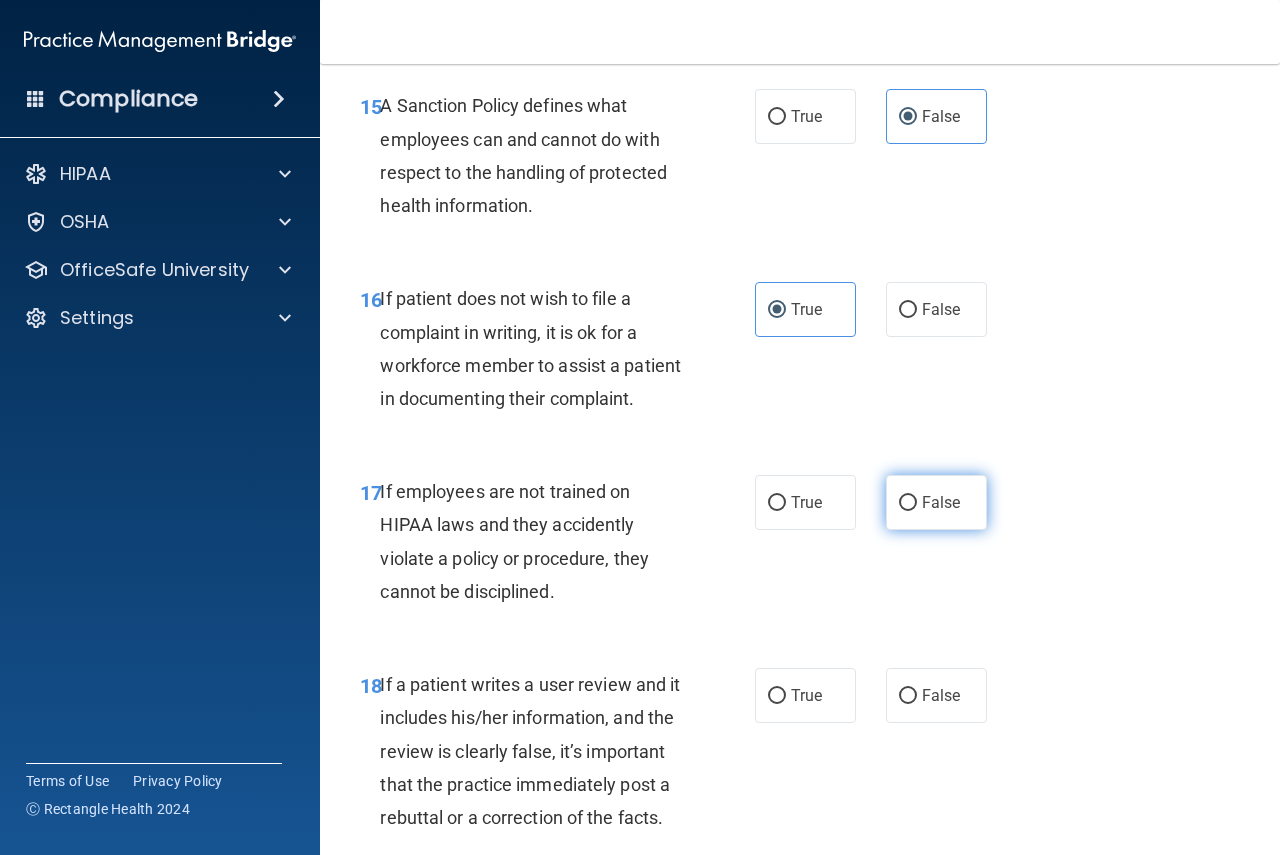 click on "False" at bounding box center [936, 502] 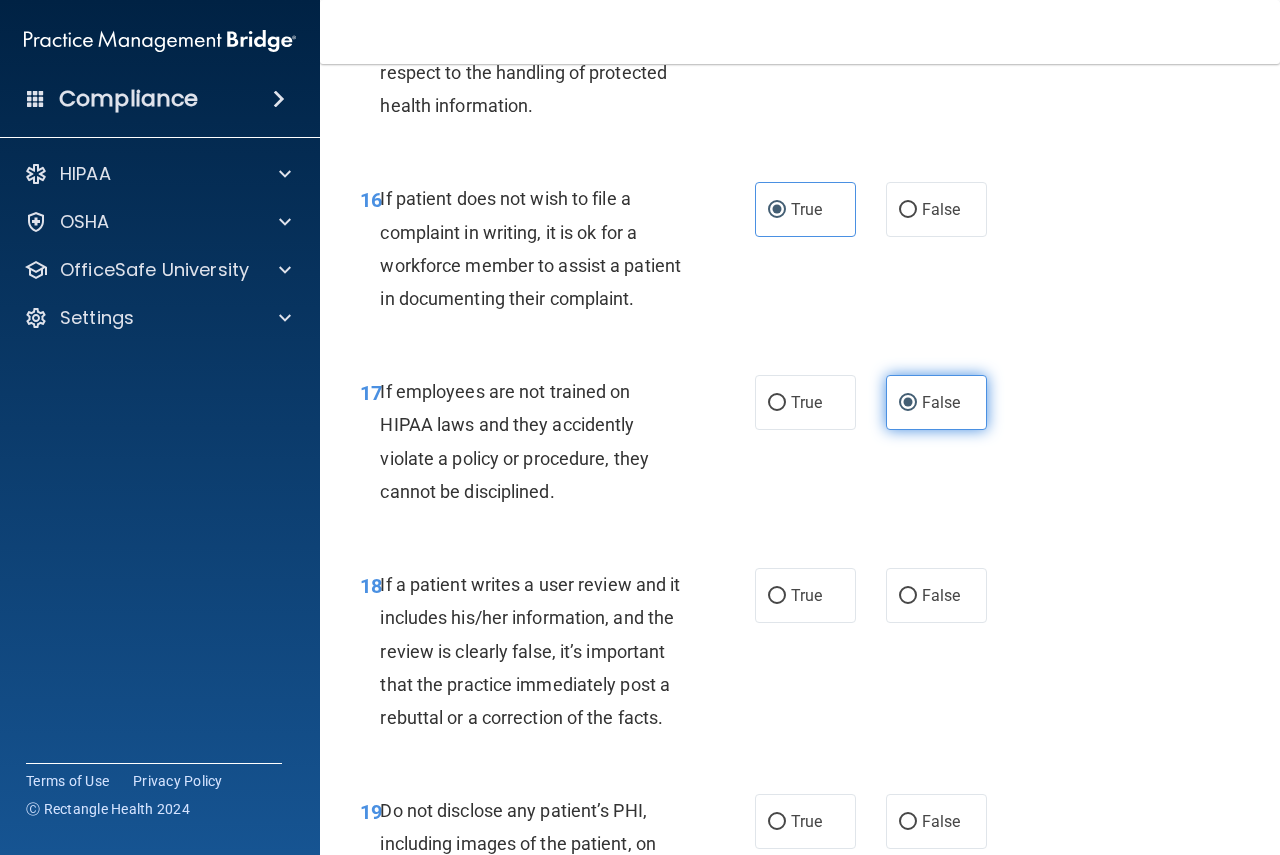 scroll, scrollTop: 3700, scrollLeft: 0, axis: vertical 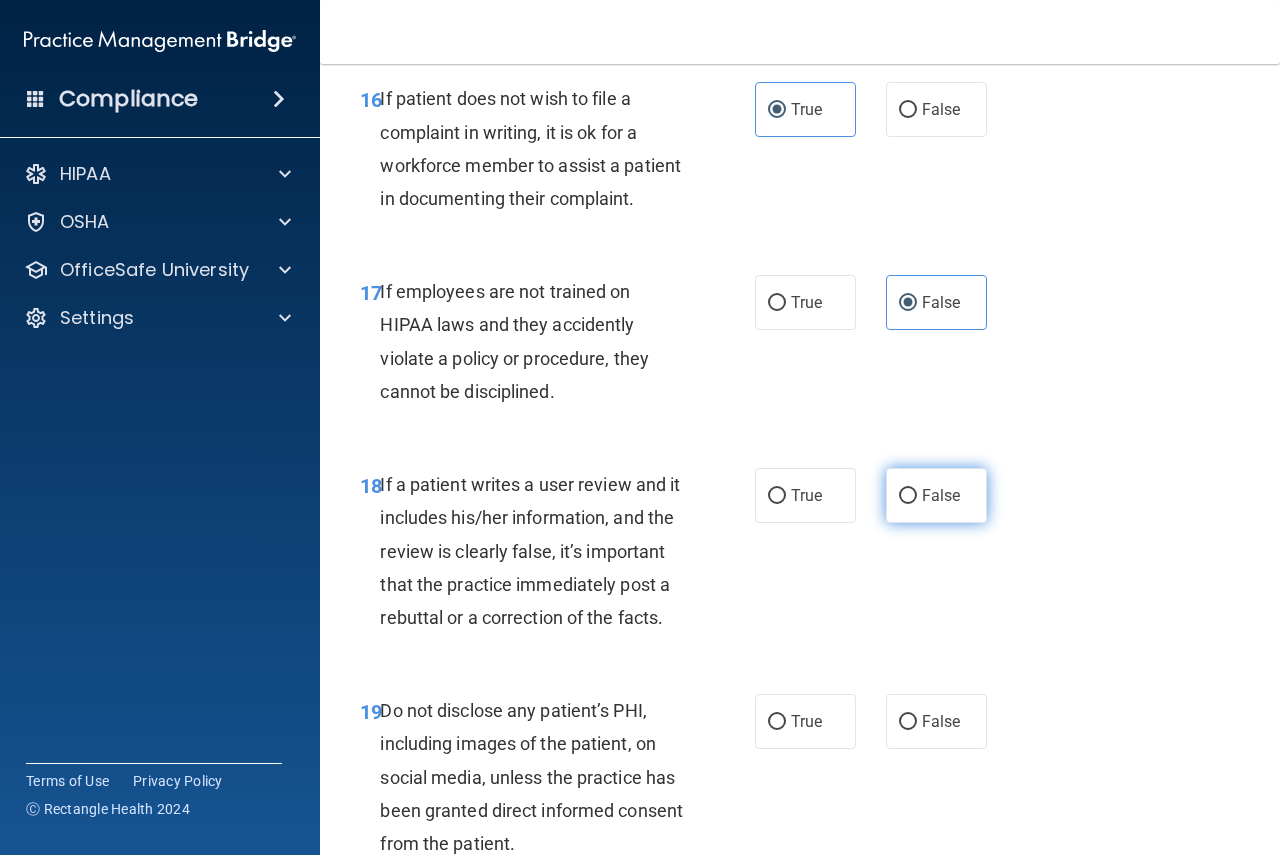 click on "False" at bounding box center [936, 495] 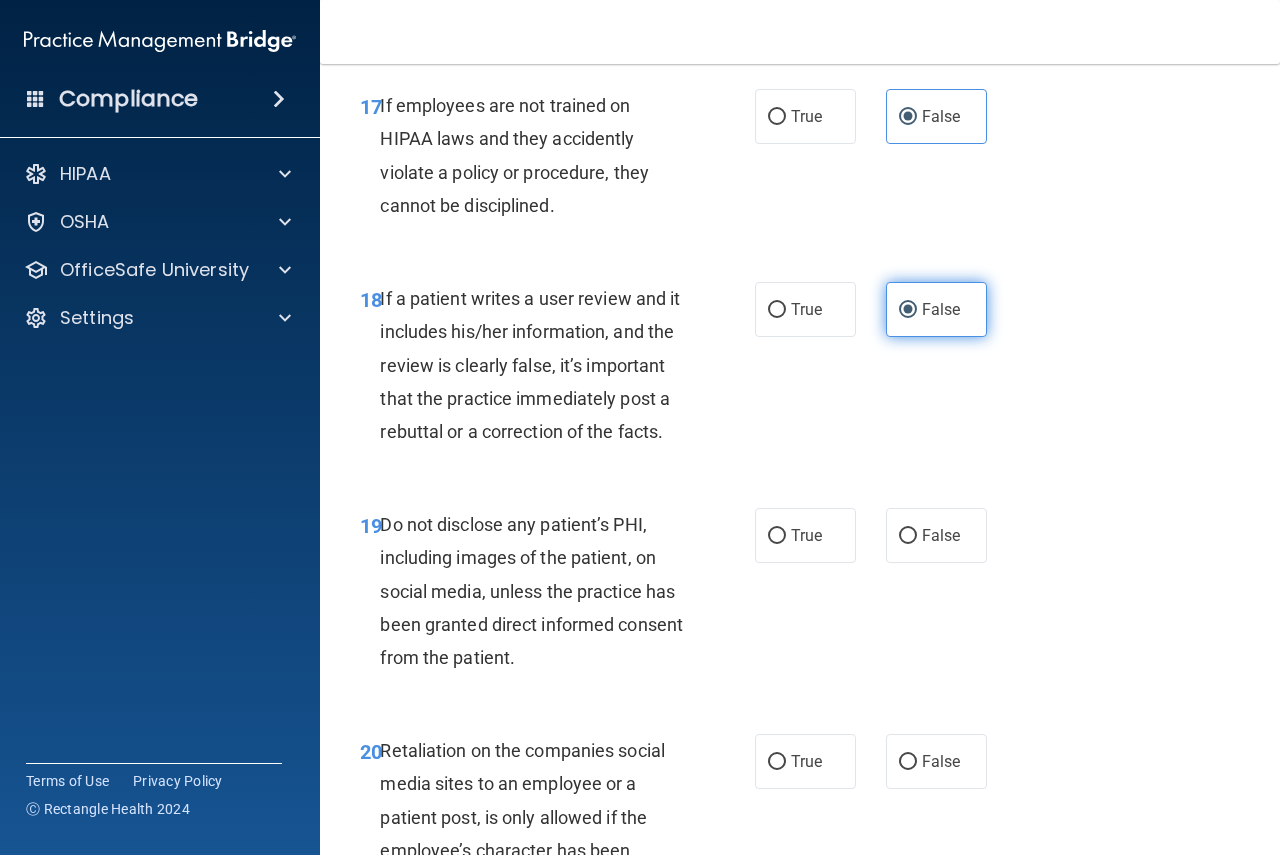 scroll, scrollTop: 3900, scrollLeft: 0, axis: vertical 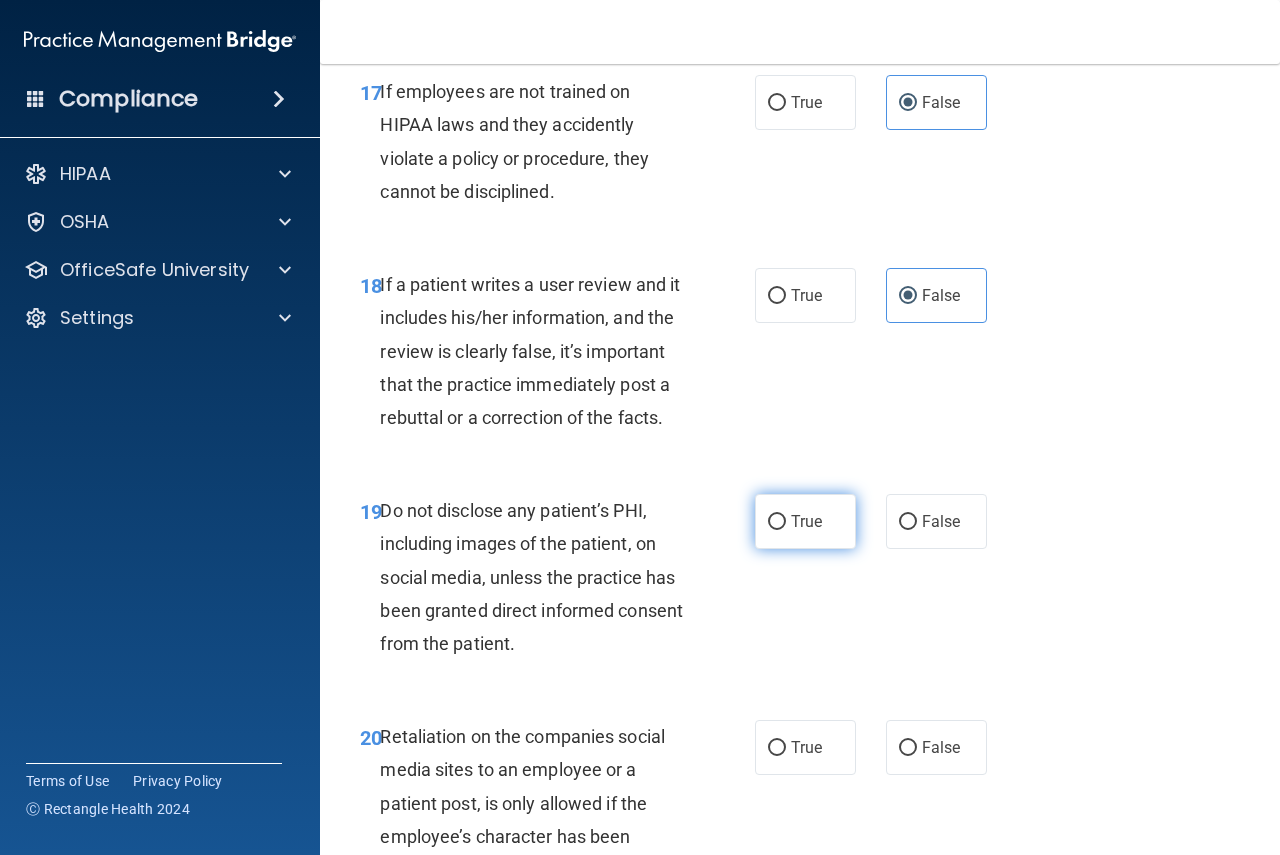 click on "True" at bounding box center [805, 521] 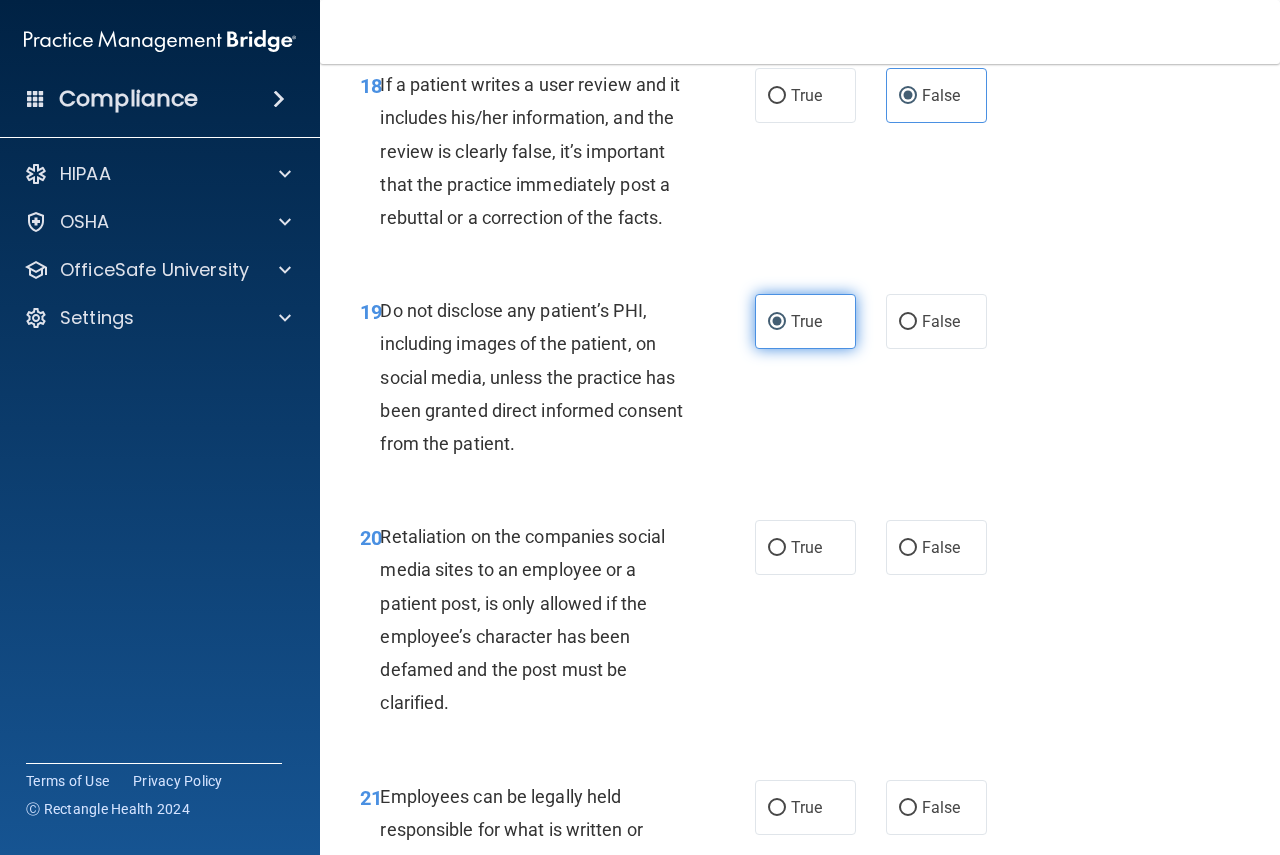 scroll, scrollTop: 4200, scrollLeft: 0, axis: vertical 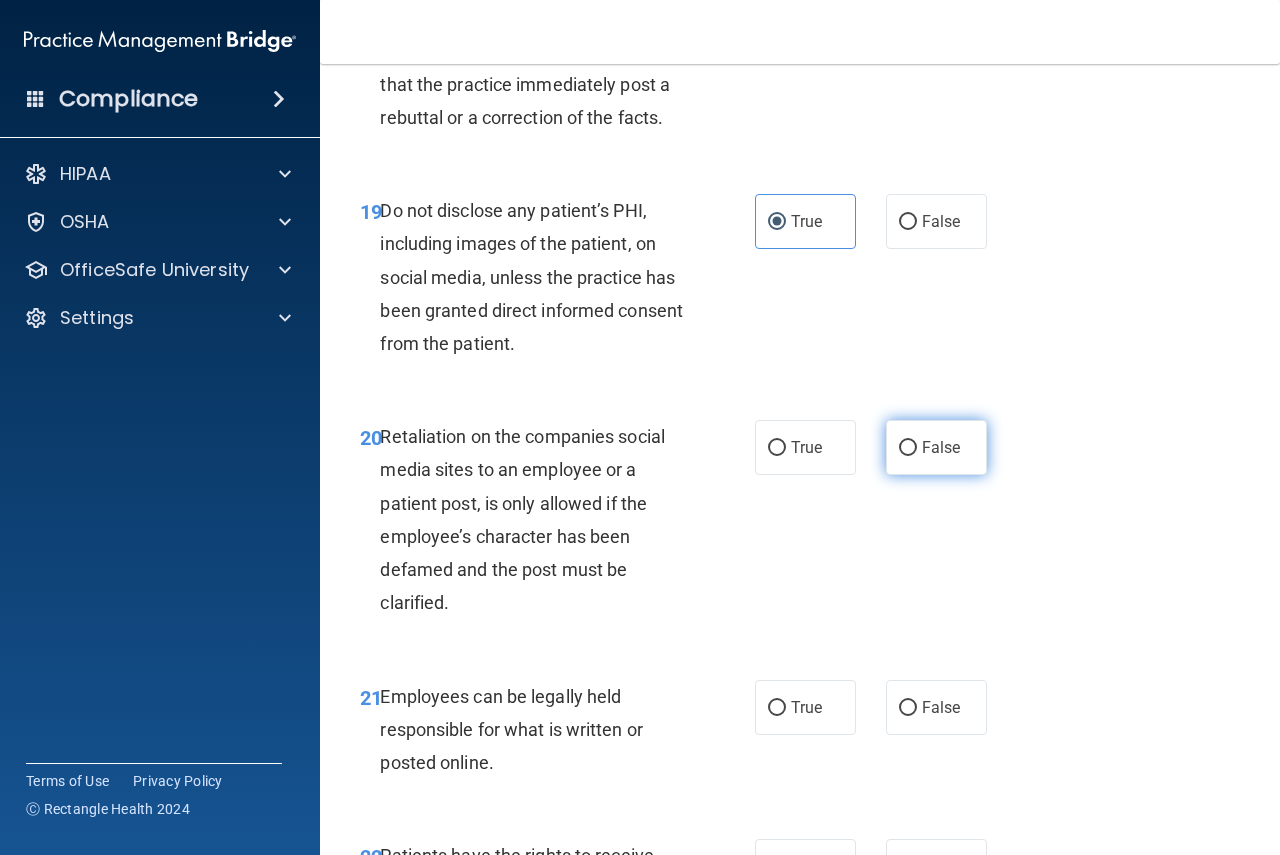 click on "False" at bounding box center [936, 447] 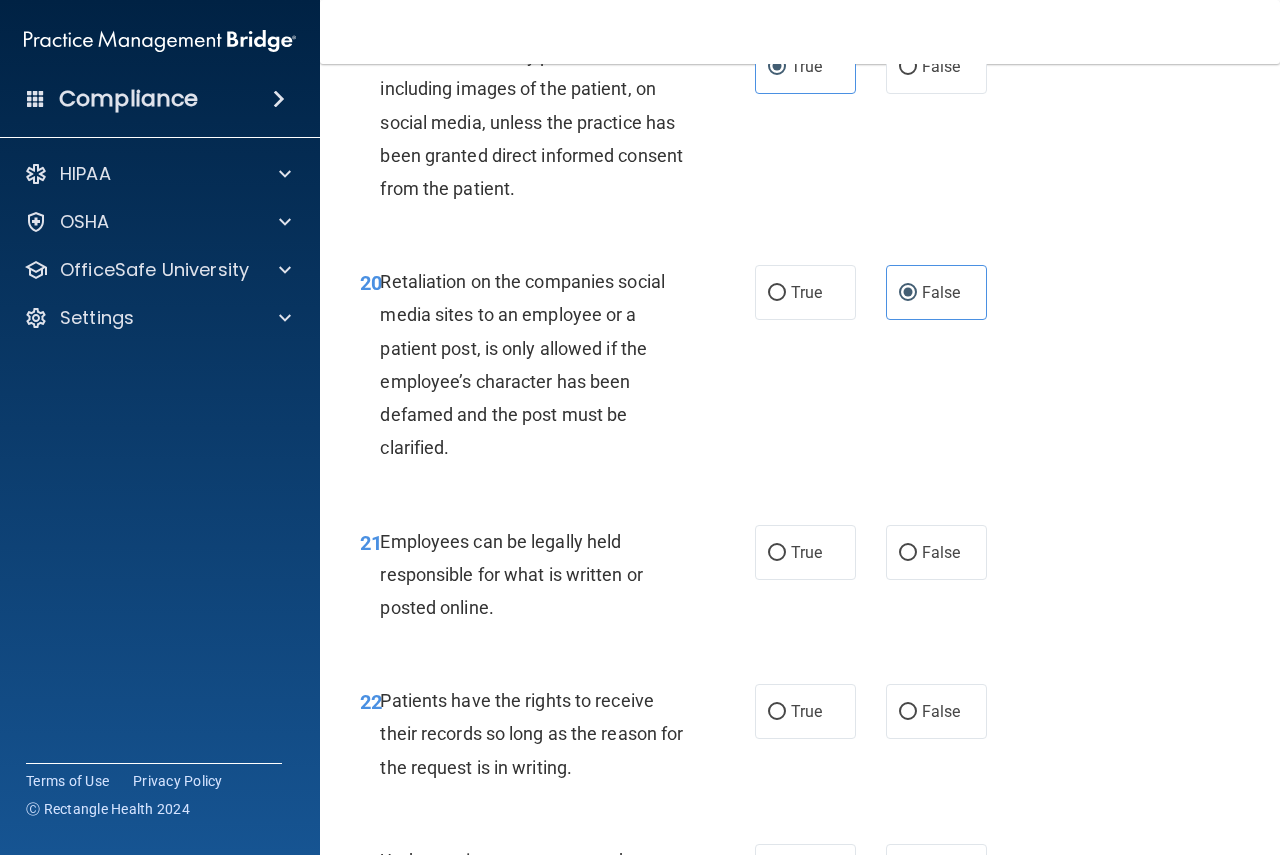 scroll, scrollTop: 4400, scrollLeft: 0, axis: vertical 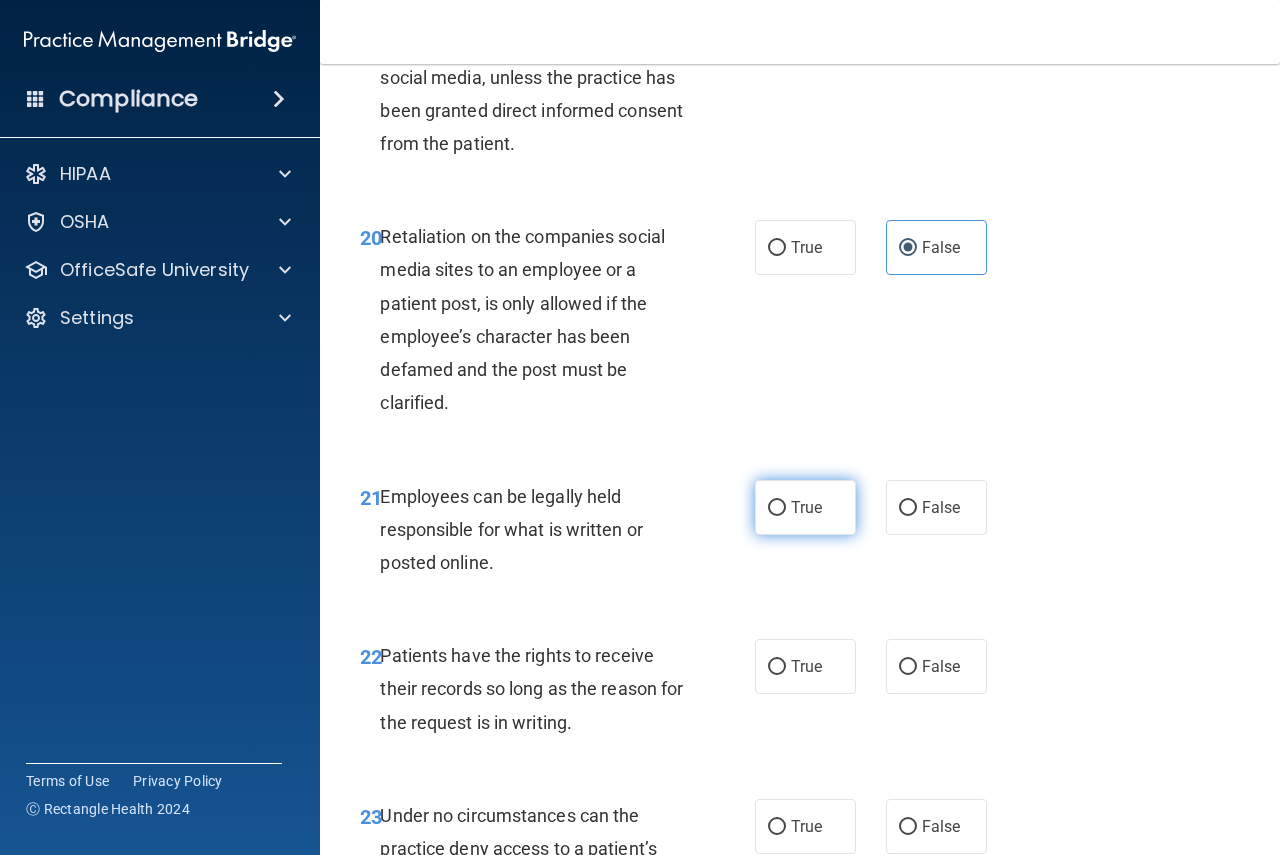 click on "True" at bounding box center (805, 507) 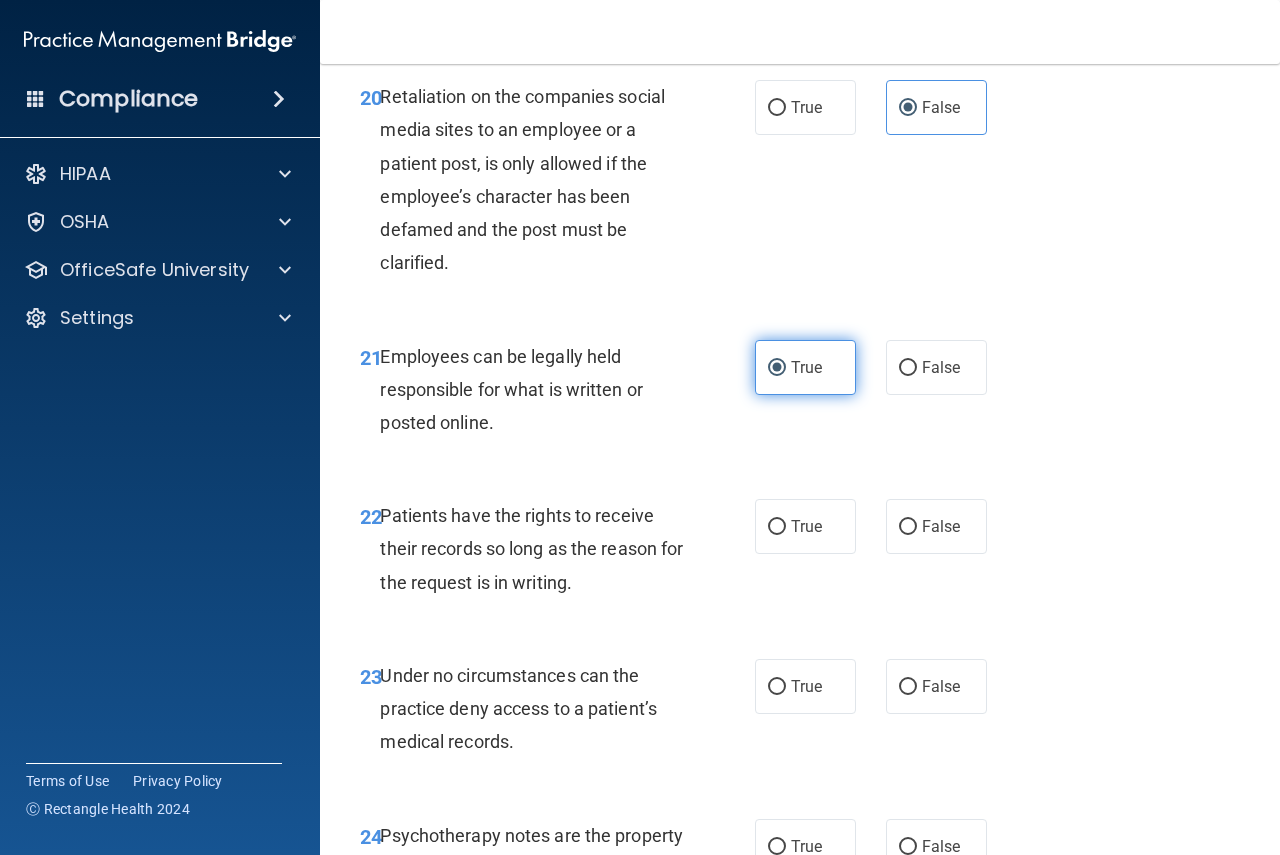 scroll, scrollTop: 4600, scrollLeft: 0, axis: vertical 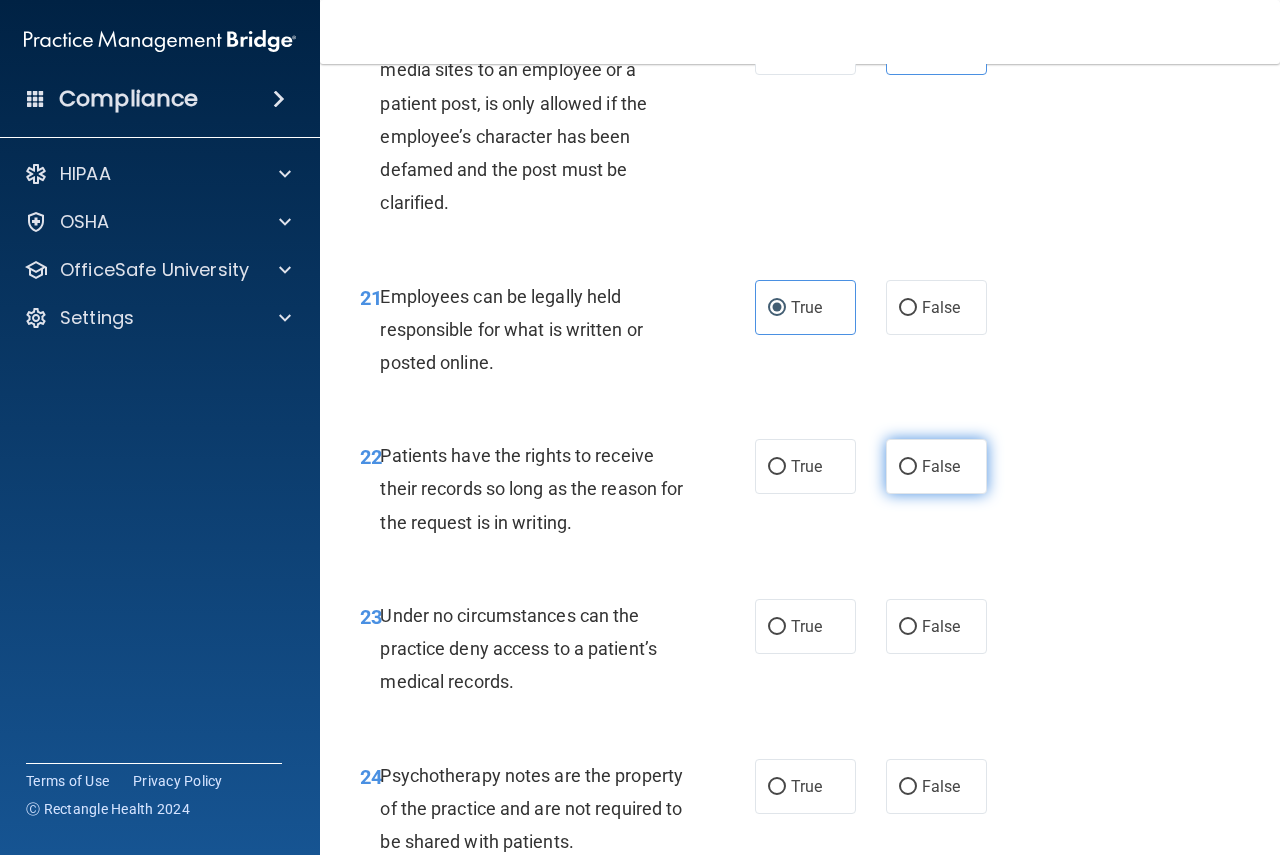click on "False" at bounding box center (908, 467) 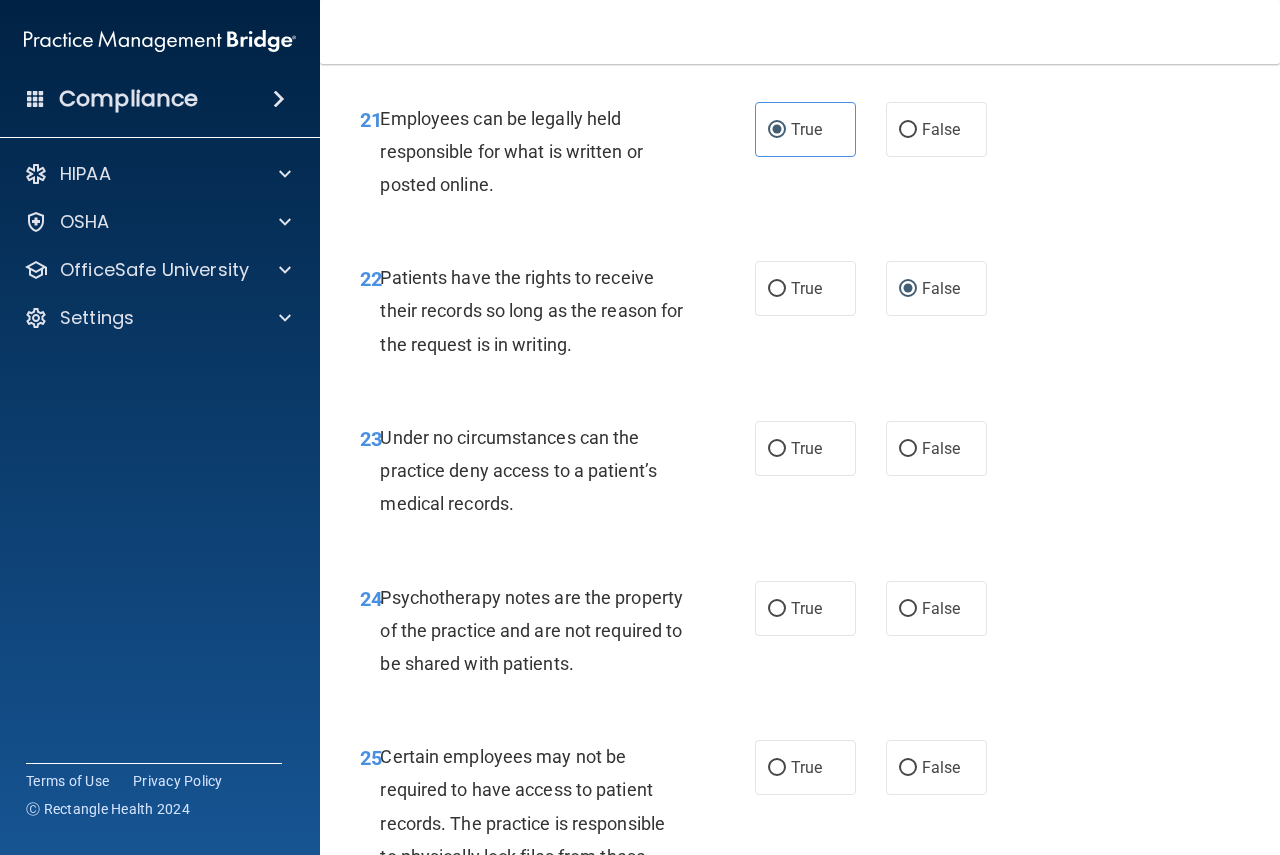 scroll, scrollTop: 4800, scrollLeft: 0, axis: vertical 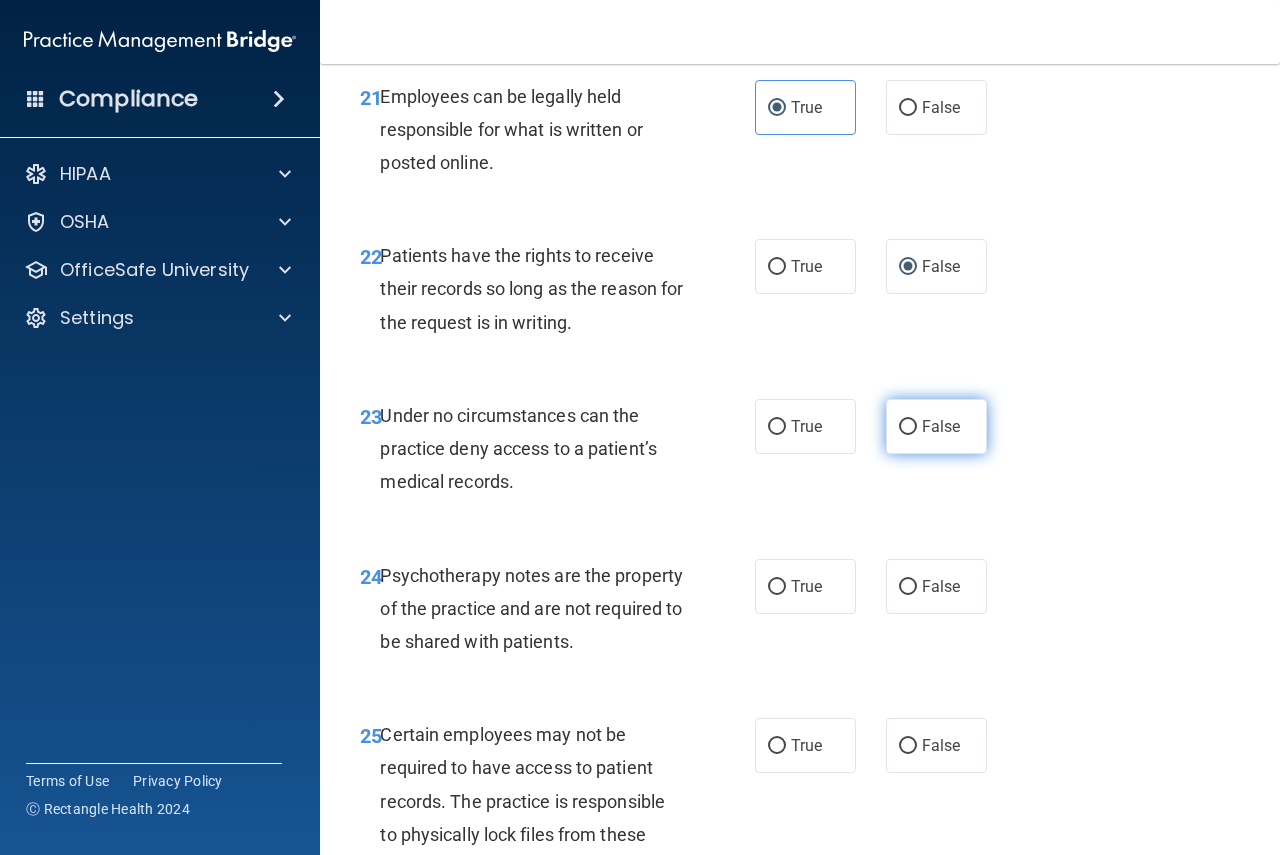 click on "False" at bounding box center [936, 426] 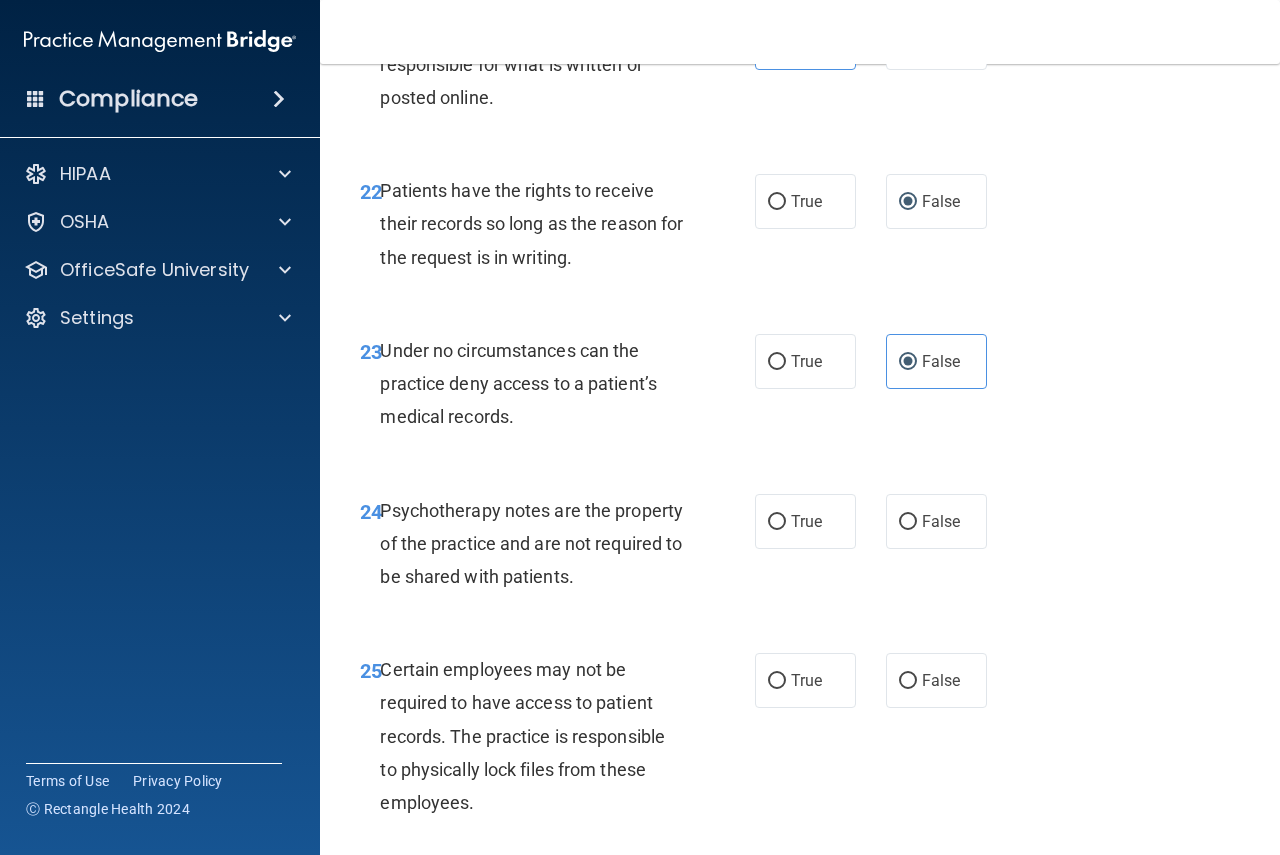 scroll, scrollTop: 4900, scrollLeft: 0, axis: vertical 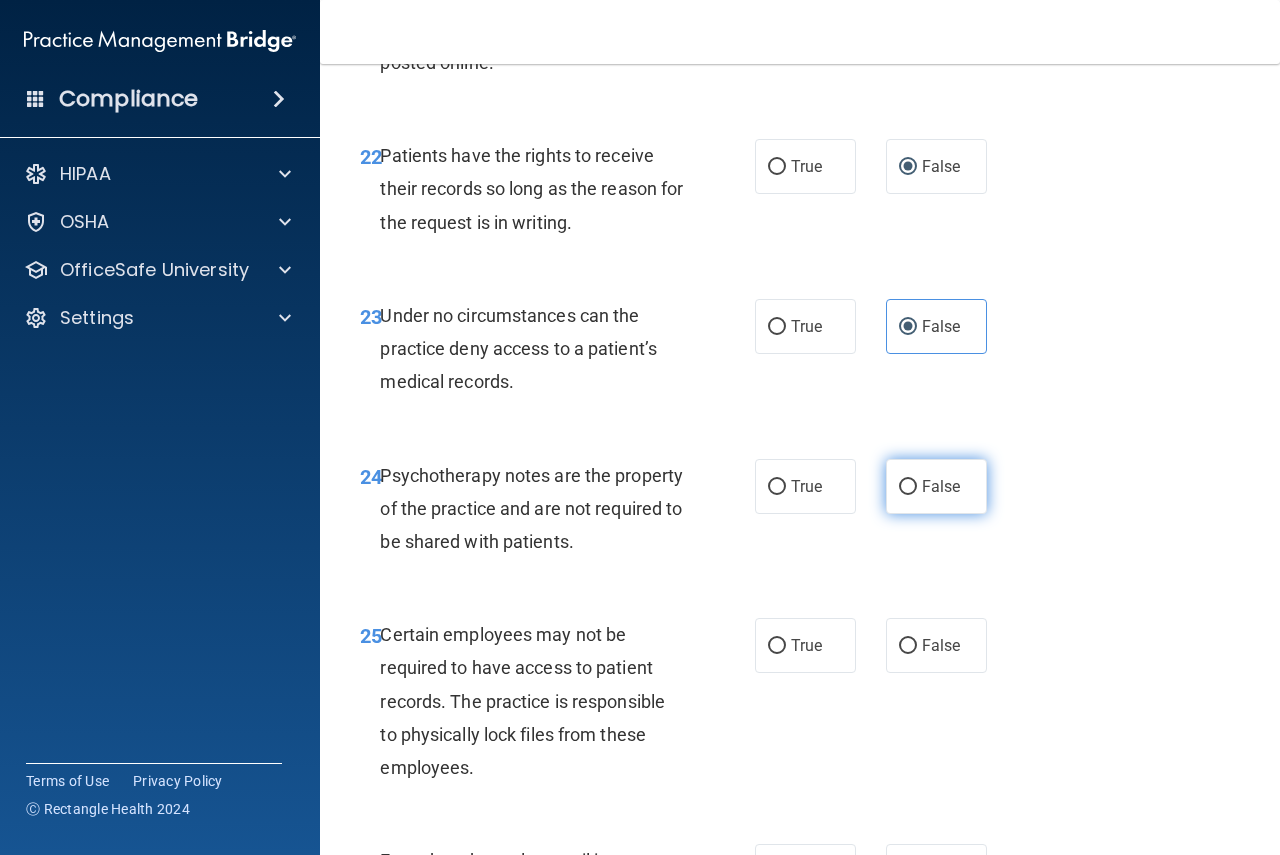 click on "False" at bounding box center [941, 486] 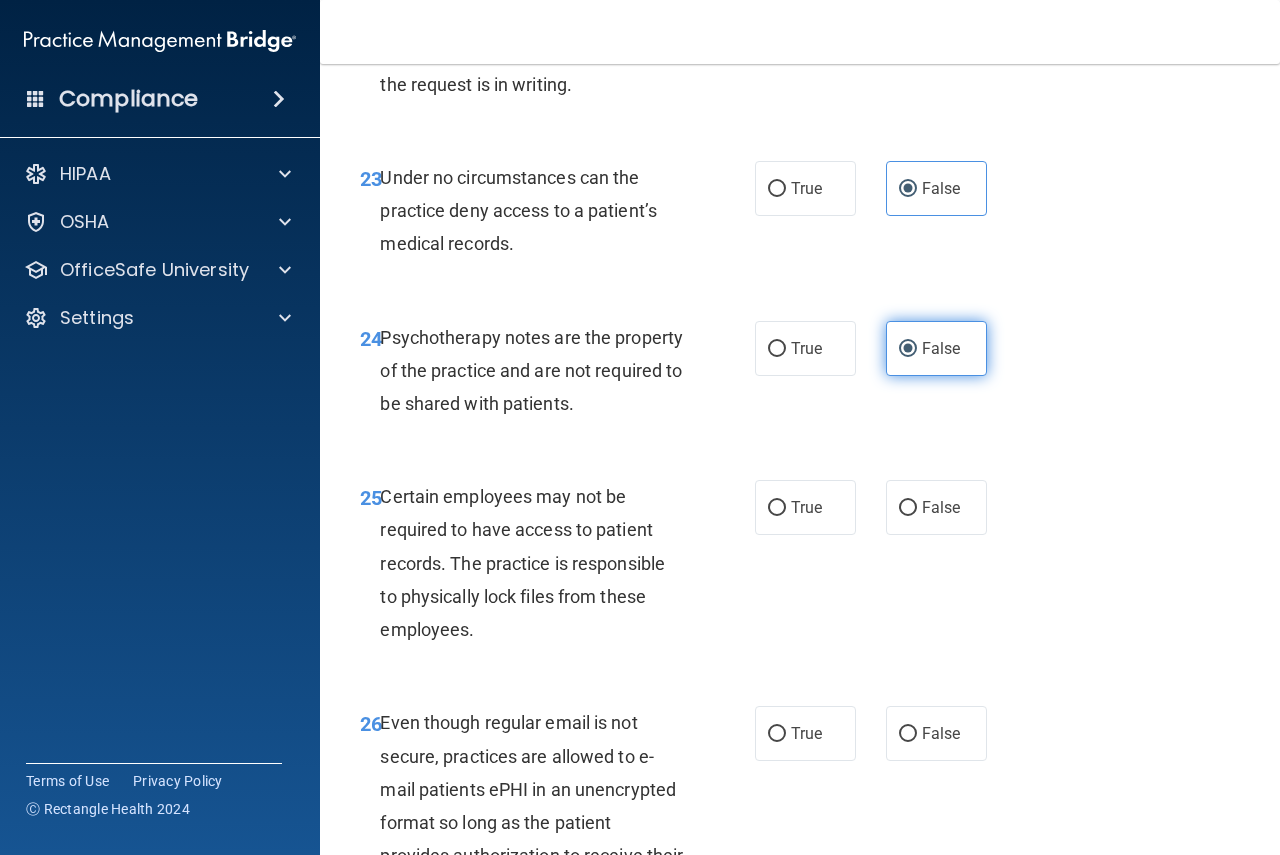scroll, scrollTop: 5100, scrollLeft: 0, axis: vertical 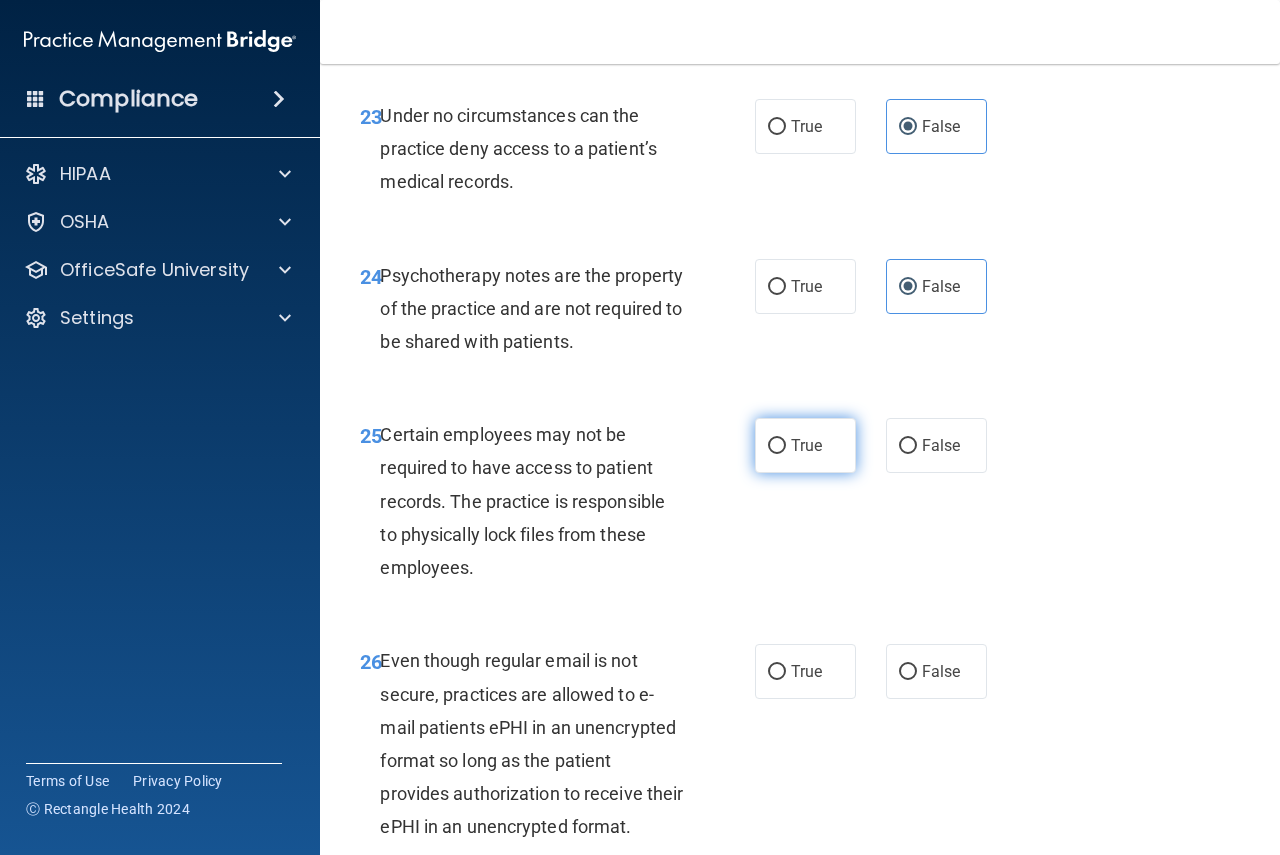 click on "True" at bounding box center (806, 445) 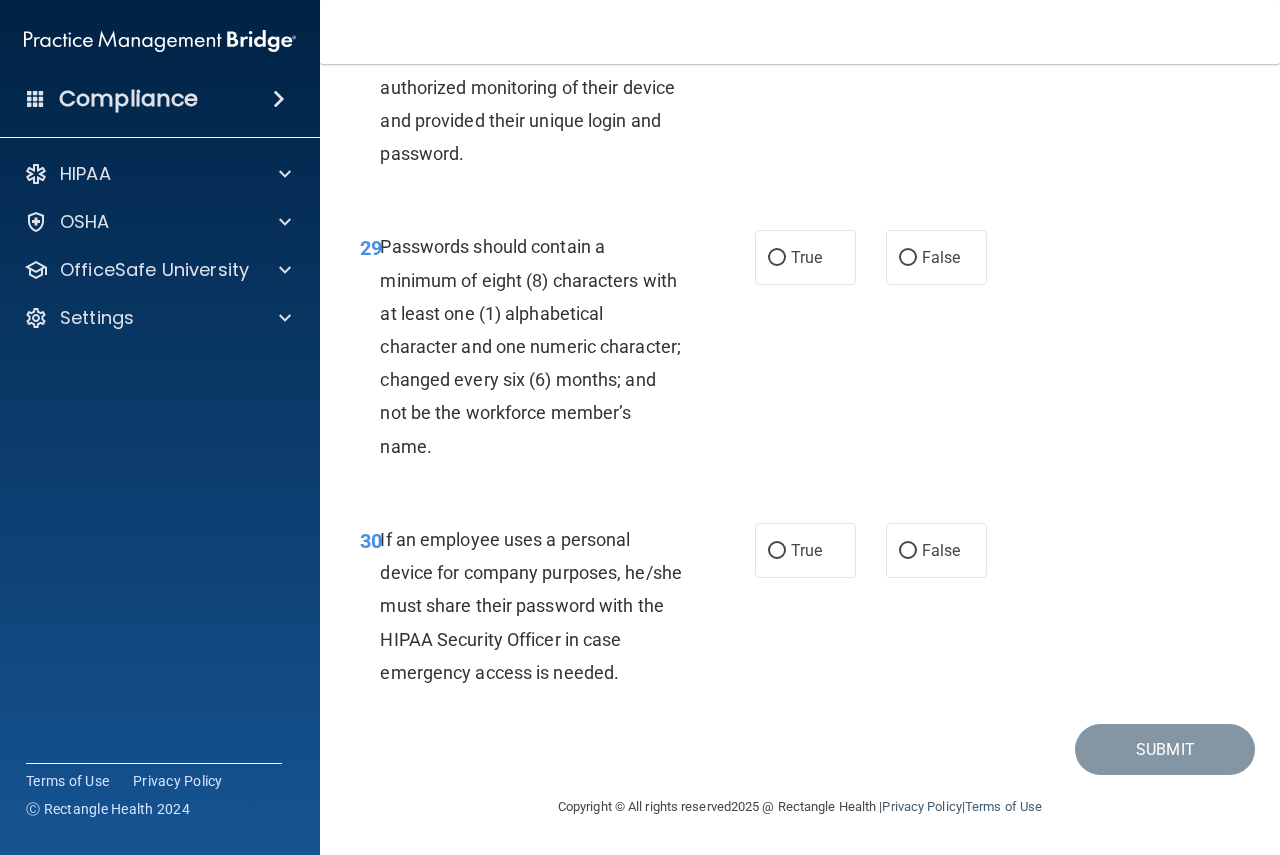 scroll, scrollTop: 6291, scrollLeft: 0, axis: vertical 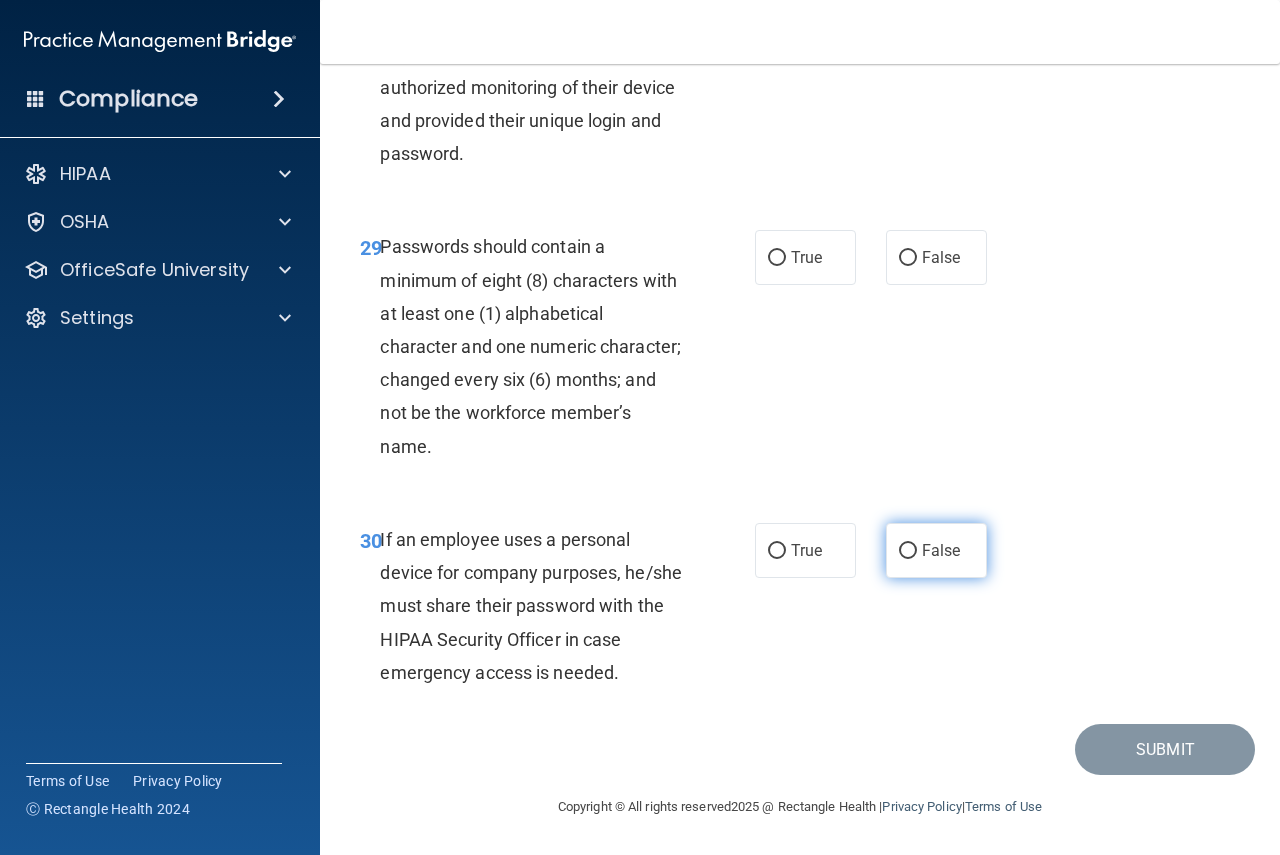 click on "False" at bounding box center (936, 550) 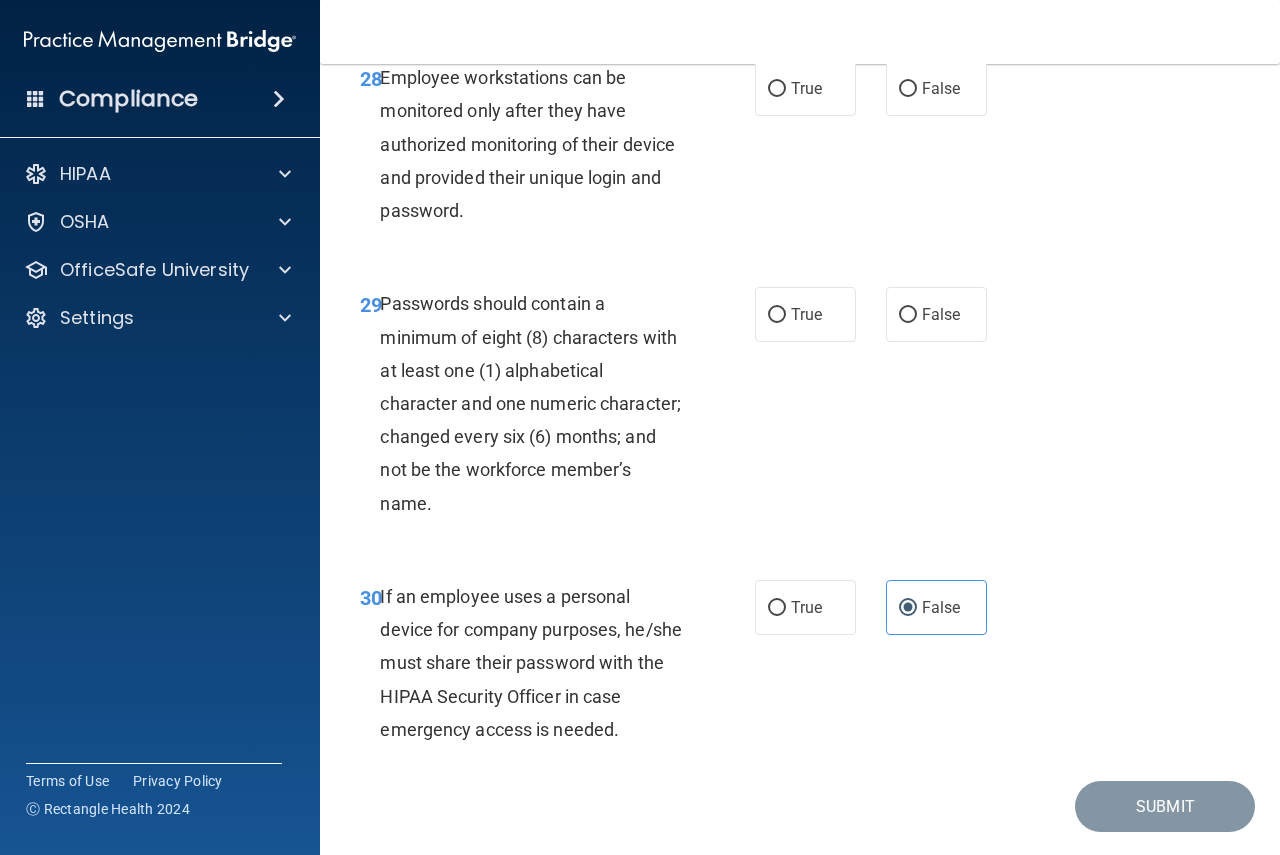 scroll, scrollTop: 6091, scrollLeft: 0, axis: vertical 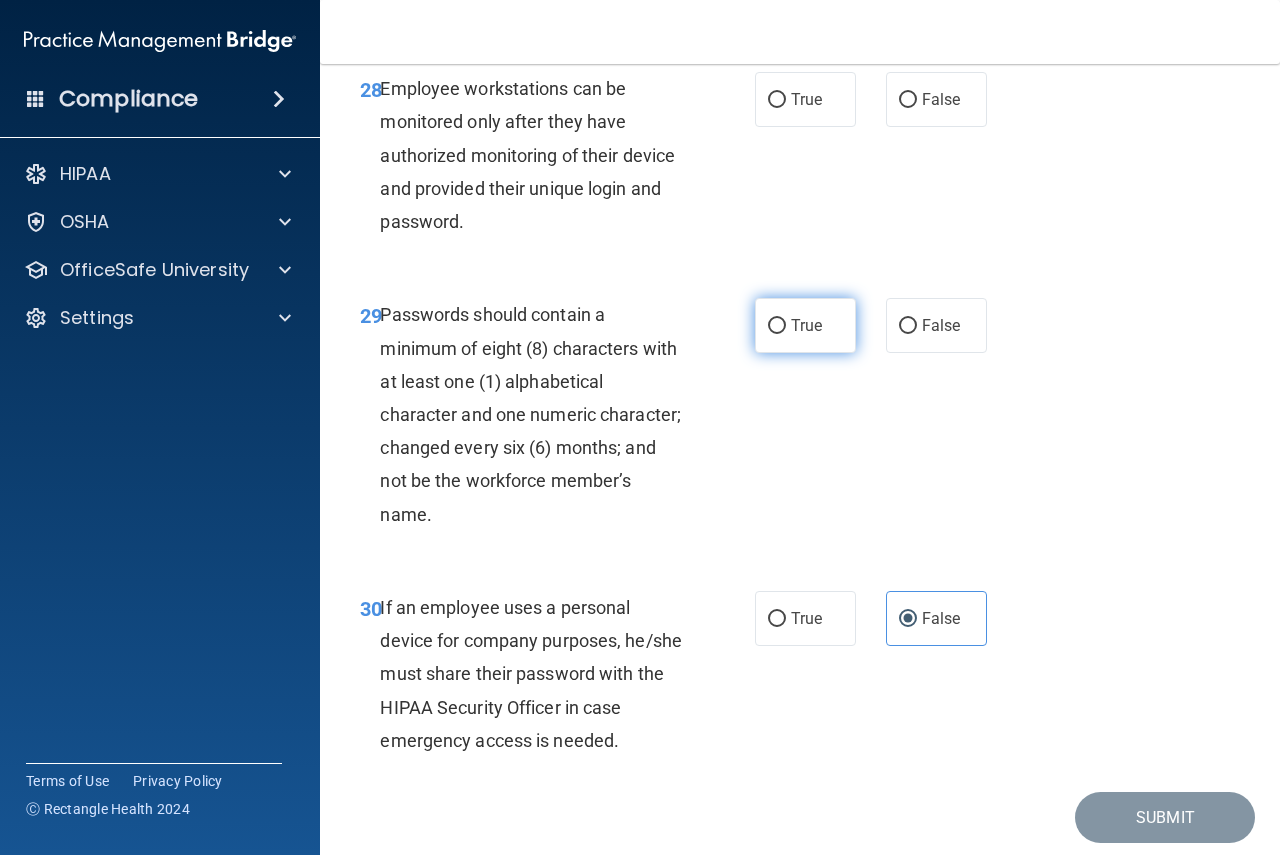 click on "True" at bounding box center (805, 325) 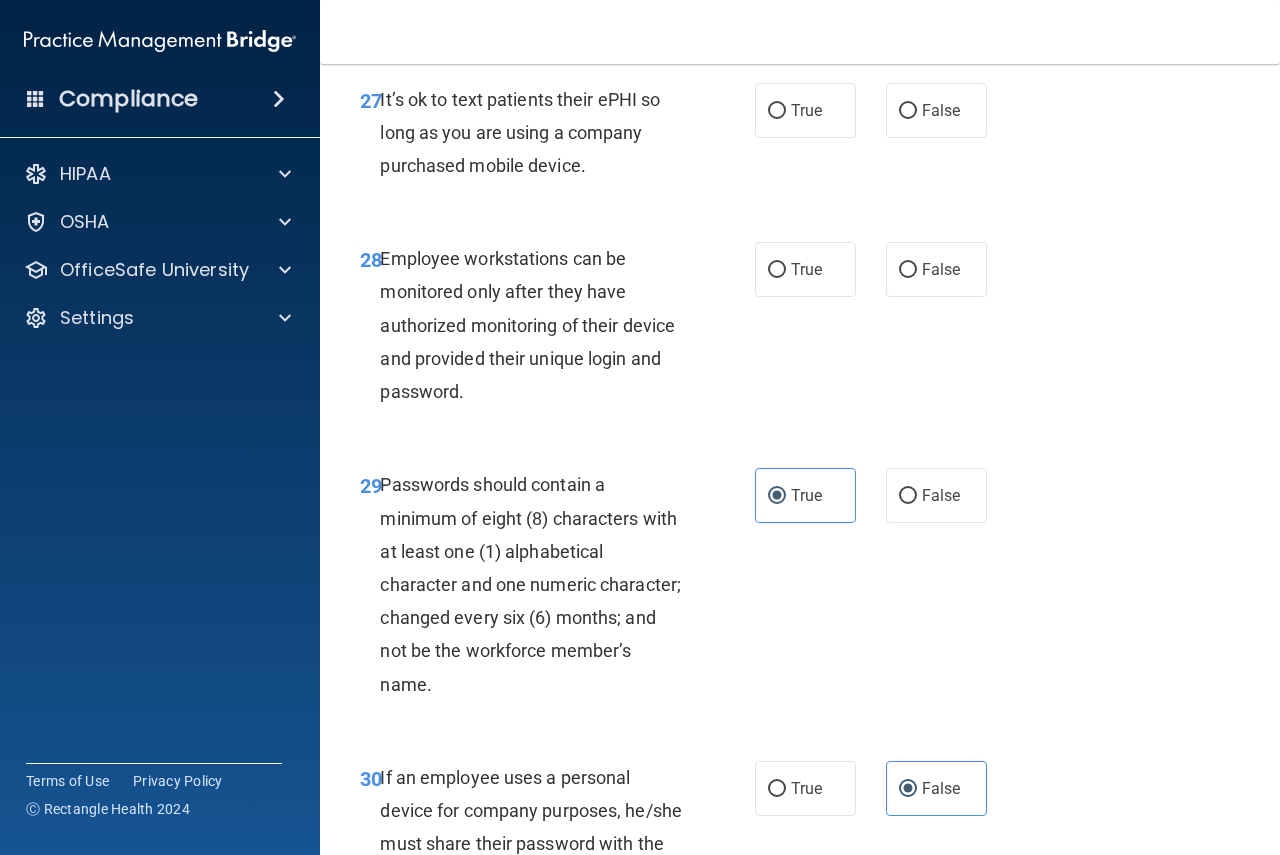 scroll, scrollTop: 5891, scrollLeft: 0, axis: vertical 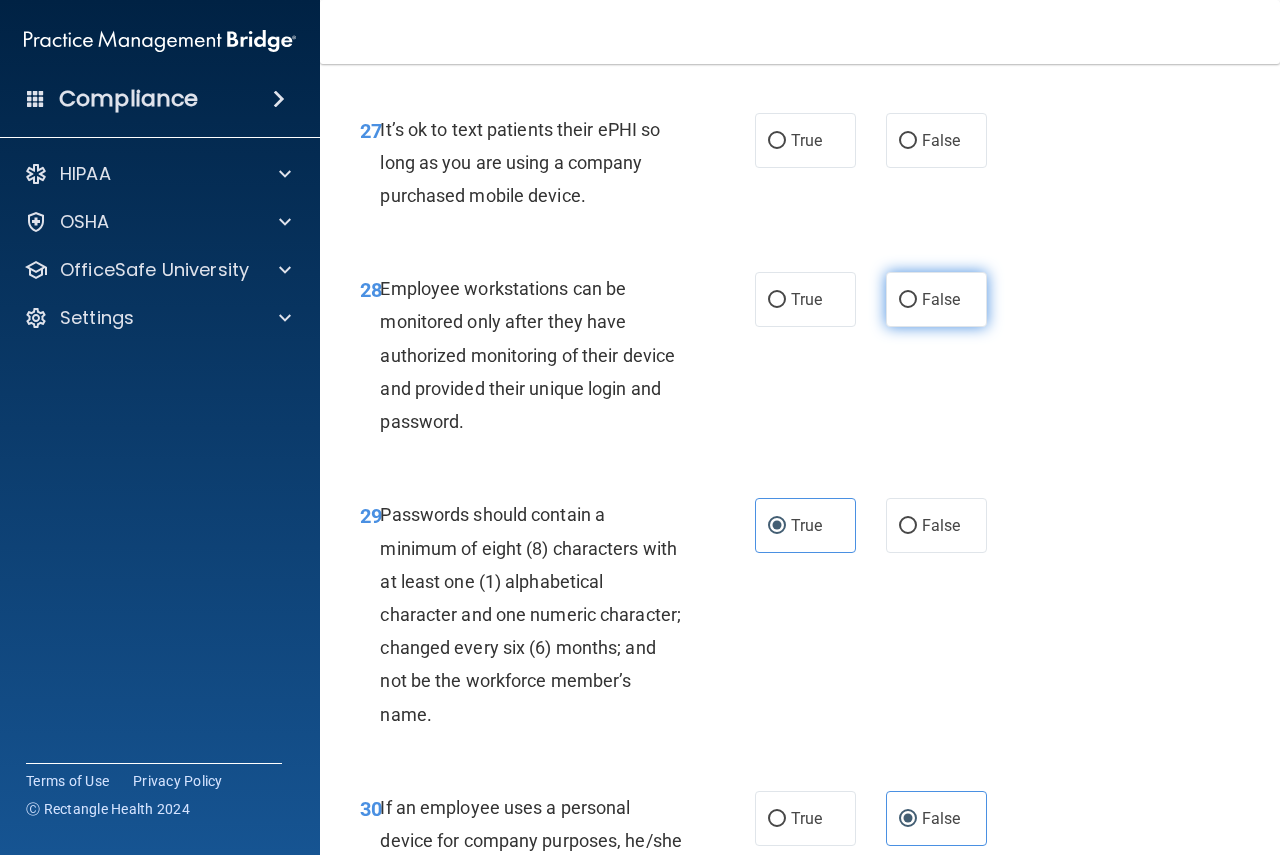 click on "False" at bounding box center (941, 299) 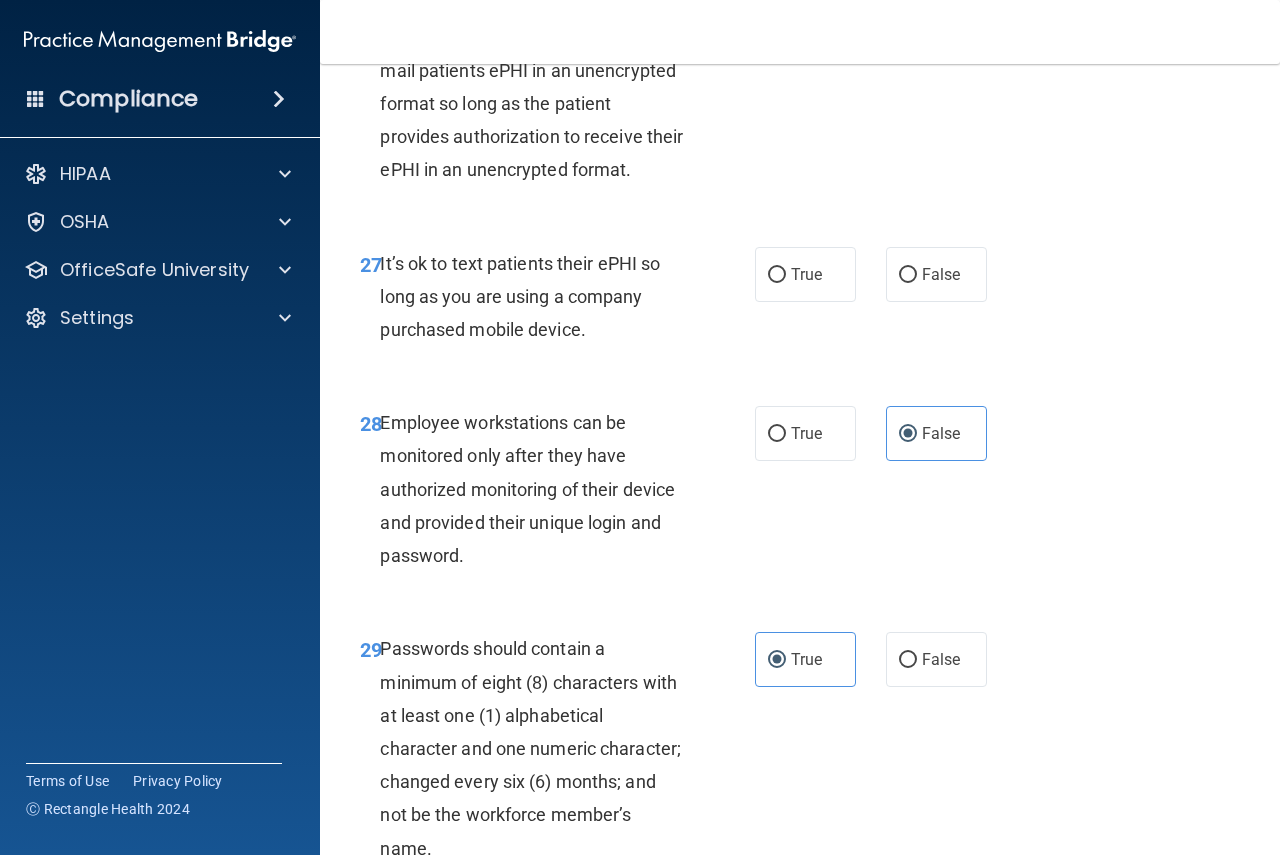 scroll, scrollTop: 5691, scrollLeft: 0, axis: vertical 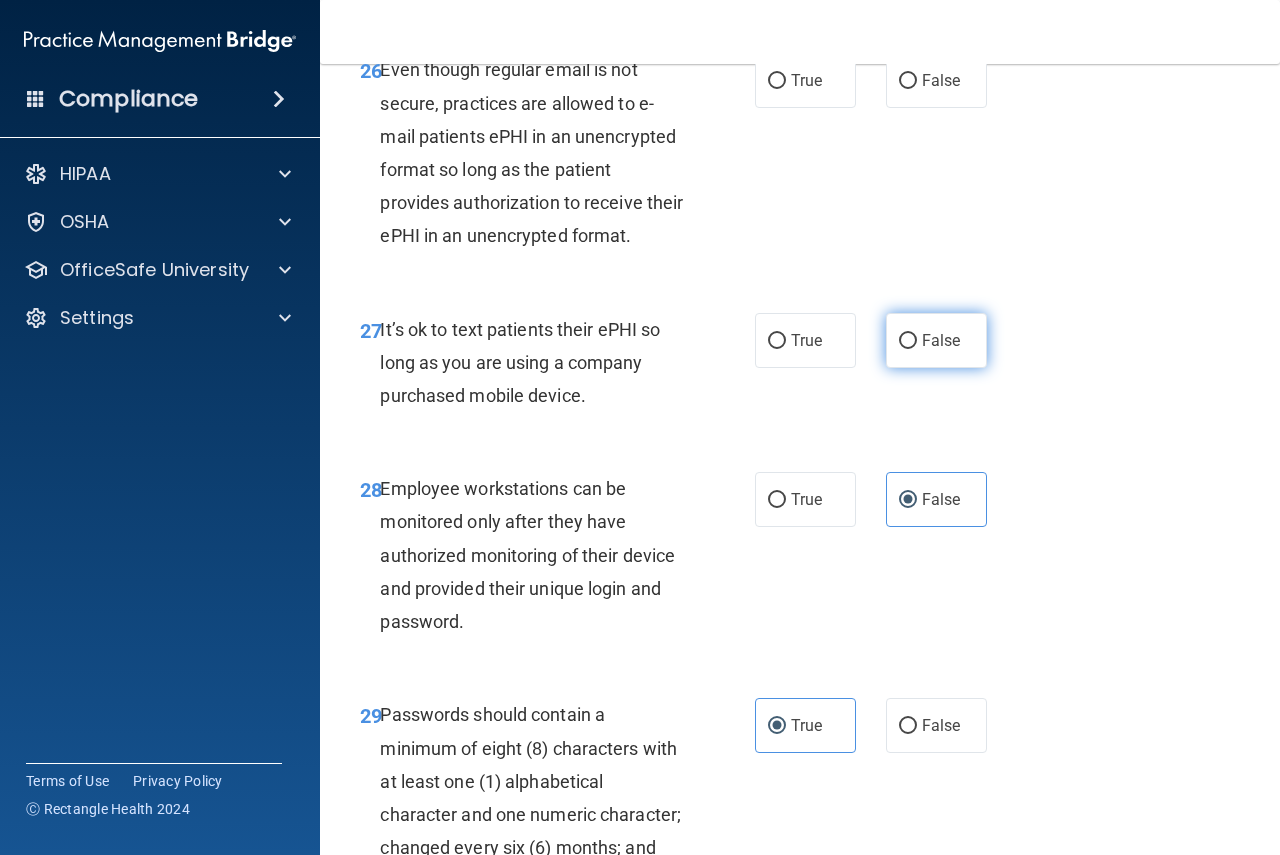 click on "False" at bounding box center (936, 340) 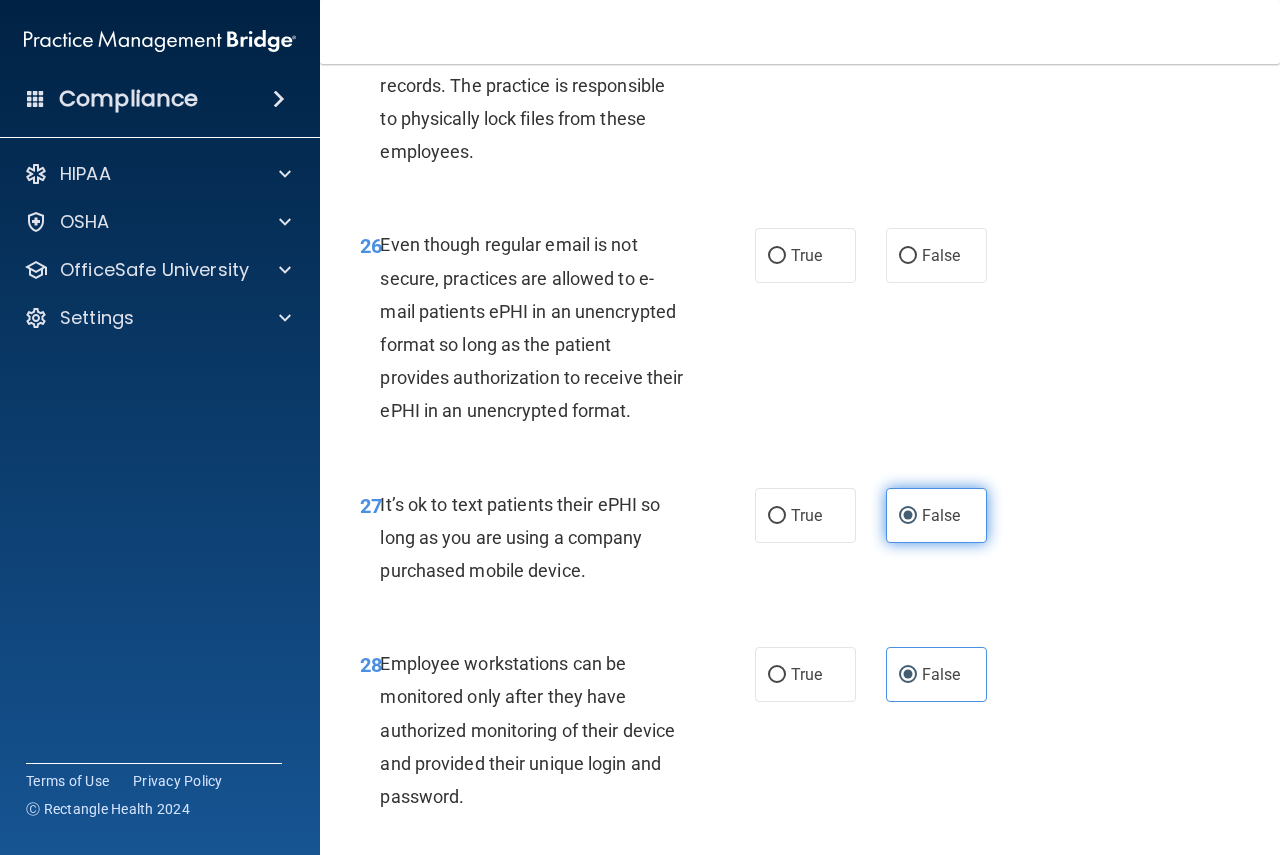 scroll, scrollTop: 5491, scrollLeft: 0, axis: vertical 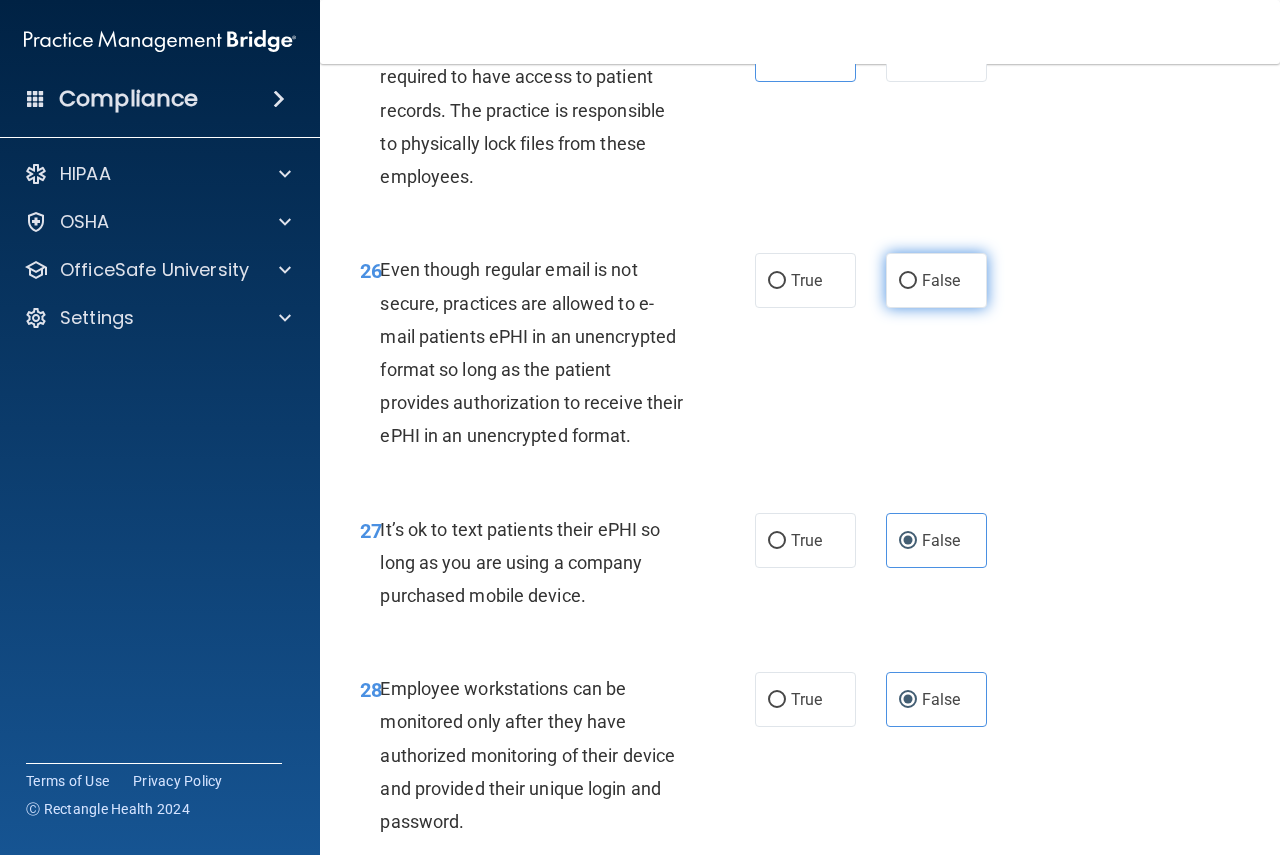 click on "False" at bounding box center [936, 280] 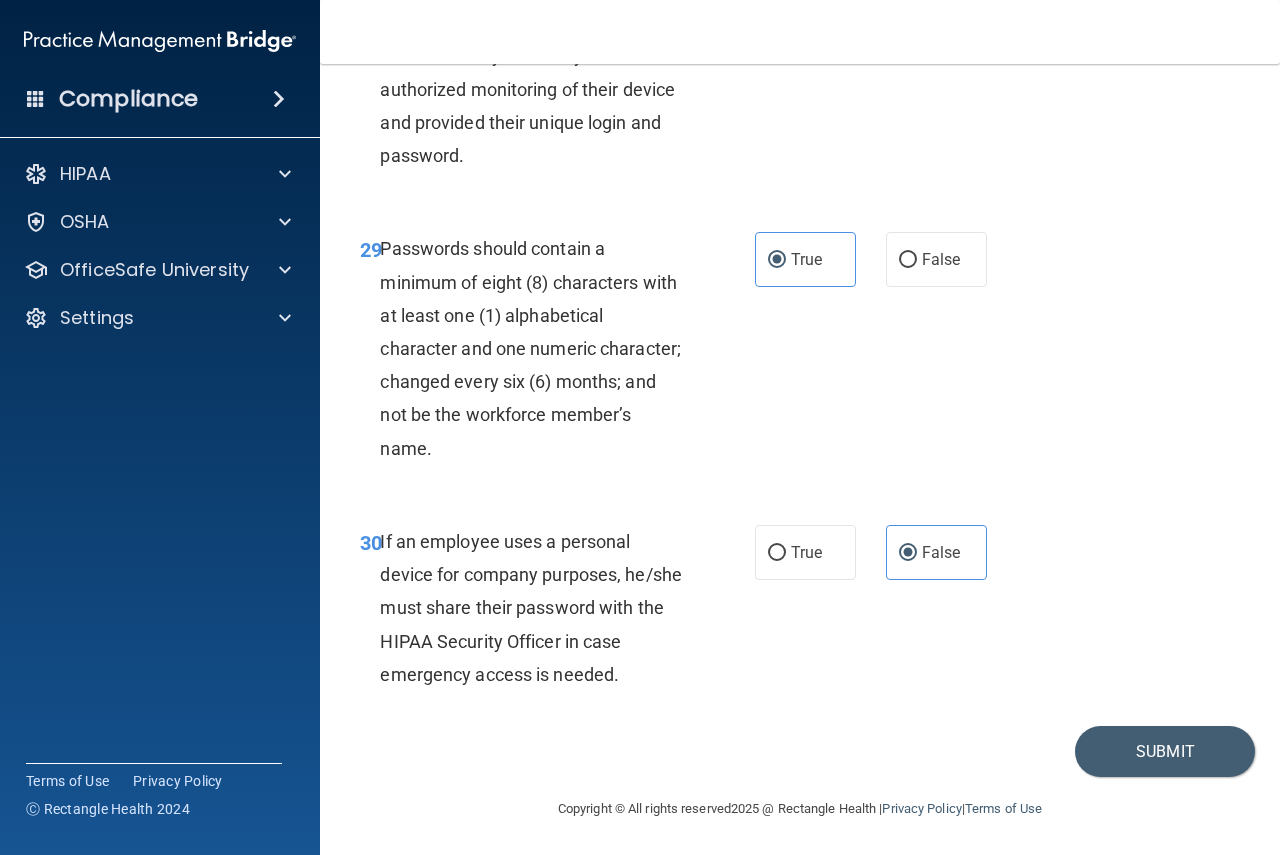 scroll, scrollTop: 6291, scrollLeft: 0, axis: vertical 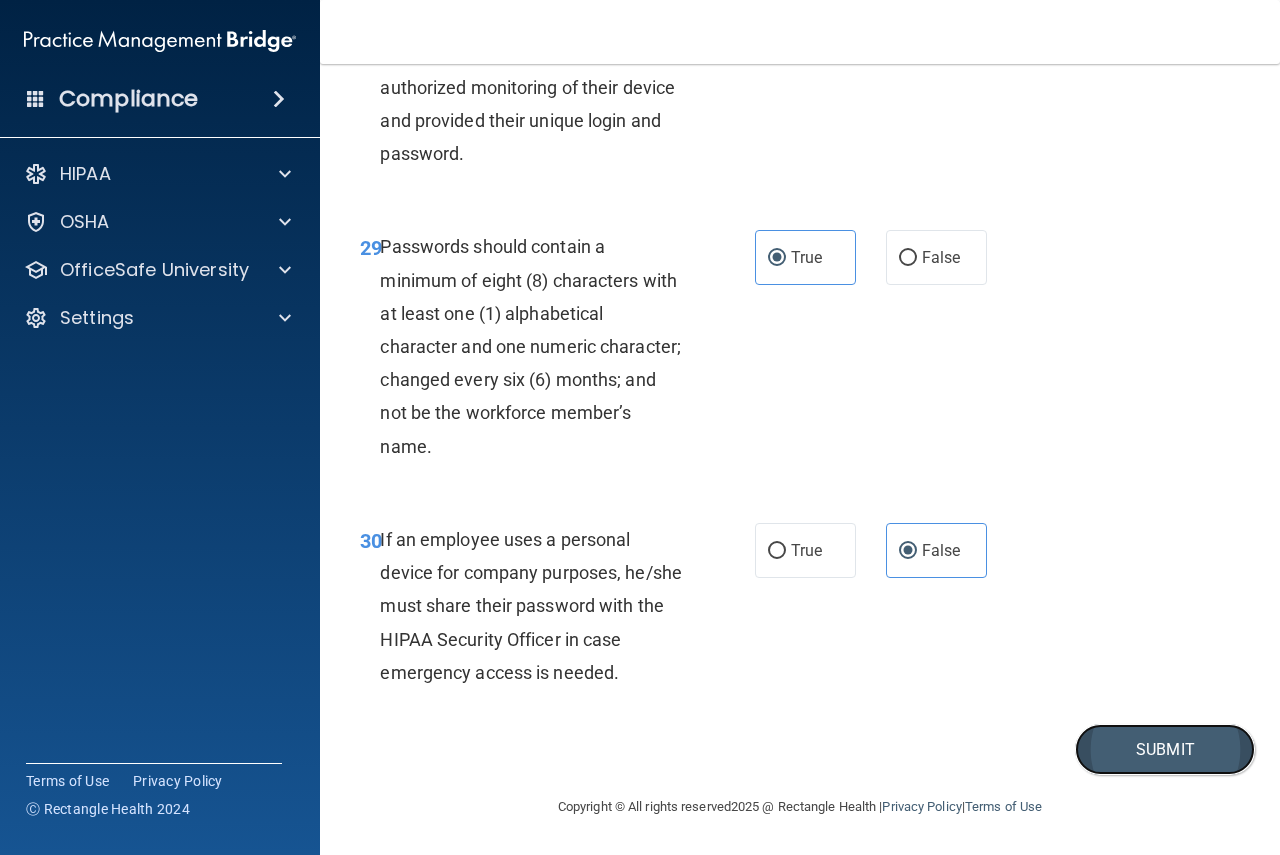 click on "Submit" at bounding box center [1165, 749] 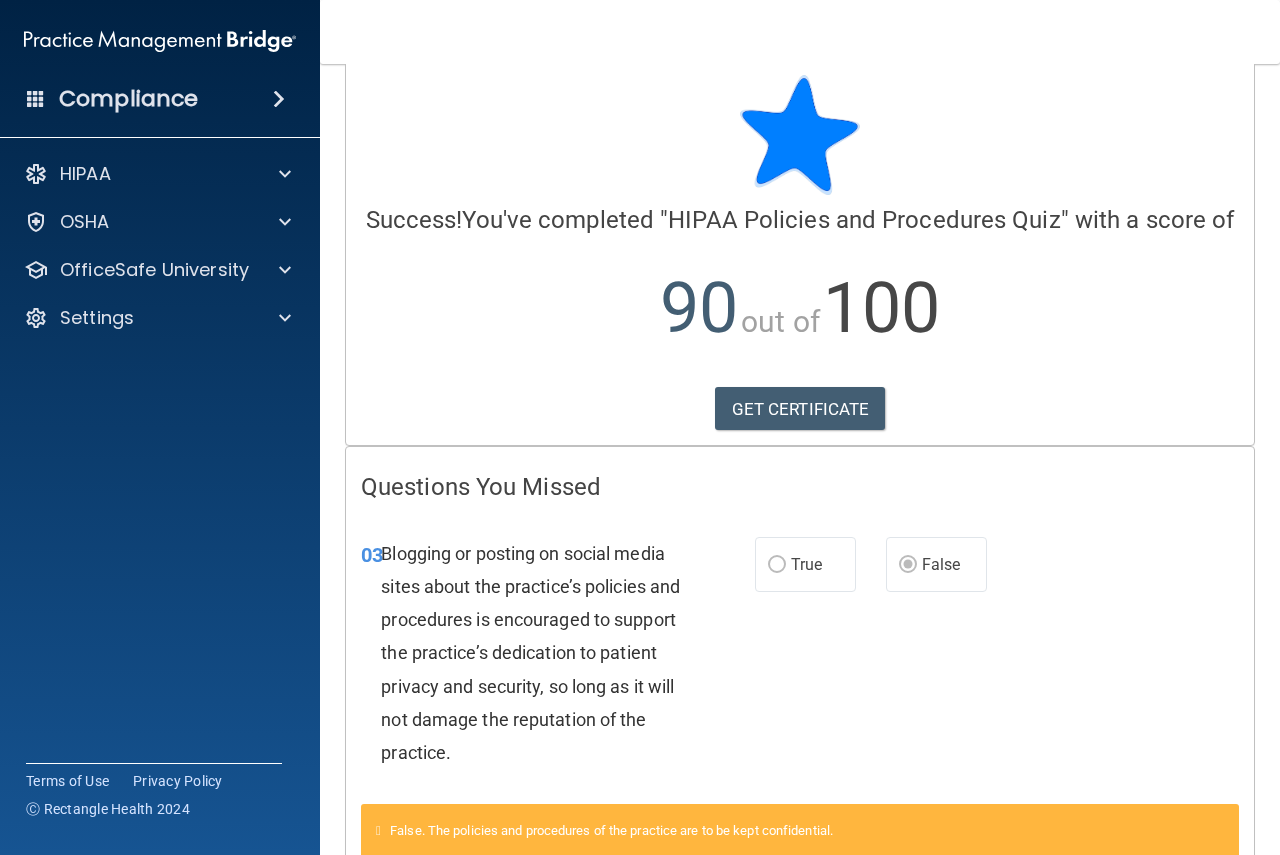 scroll, scrollTop: 0, scrollLeft: 0, axis: both 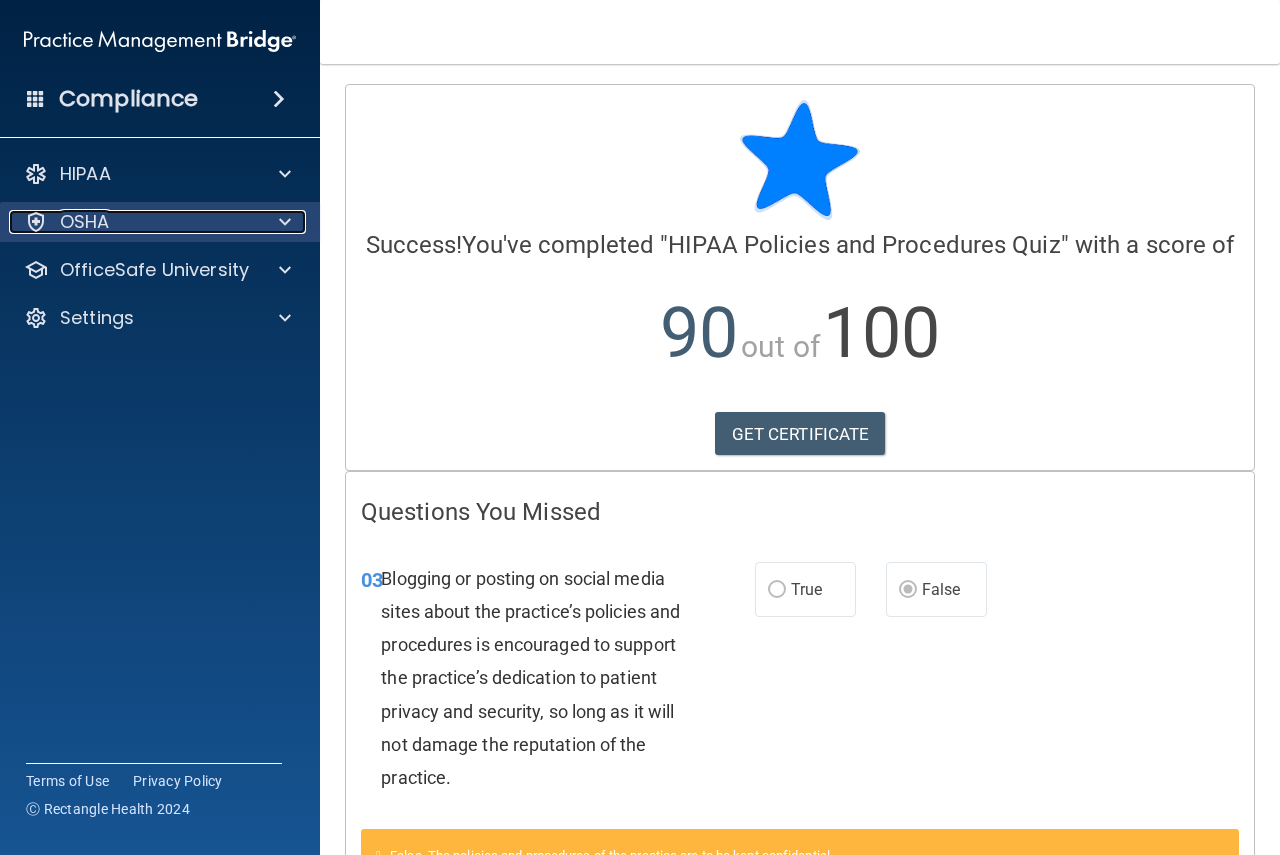 click on "OSHA" at bounding box center (133, 222) 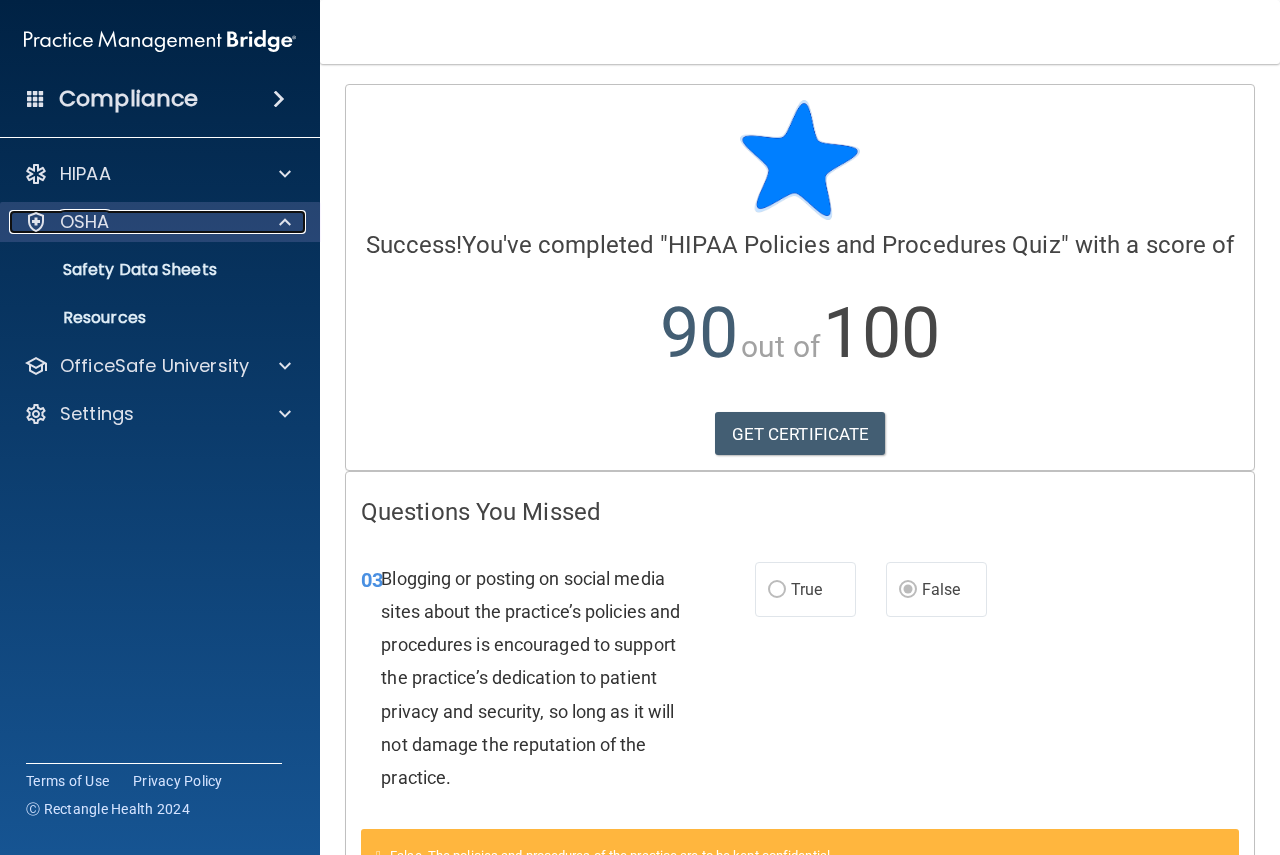 click on "OSHA" at bounding box center [133, 222] 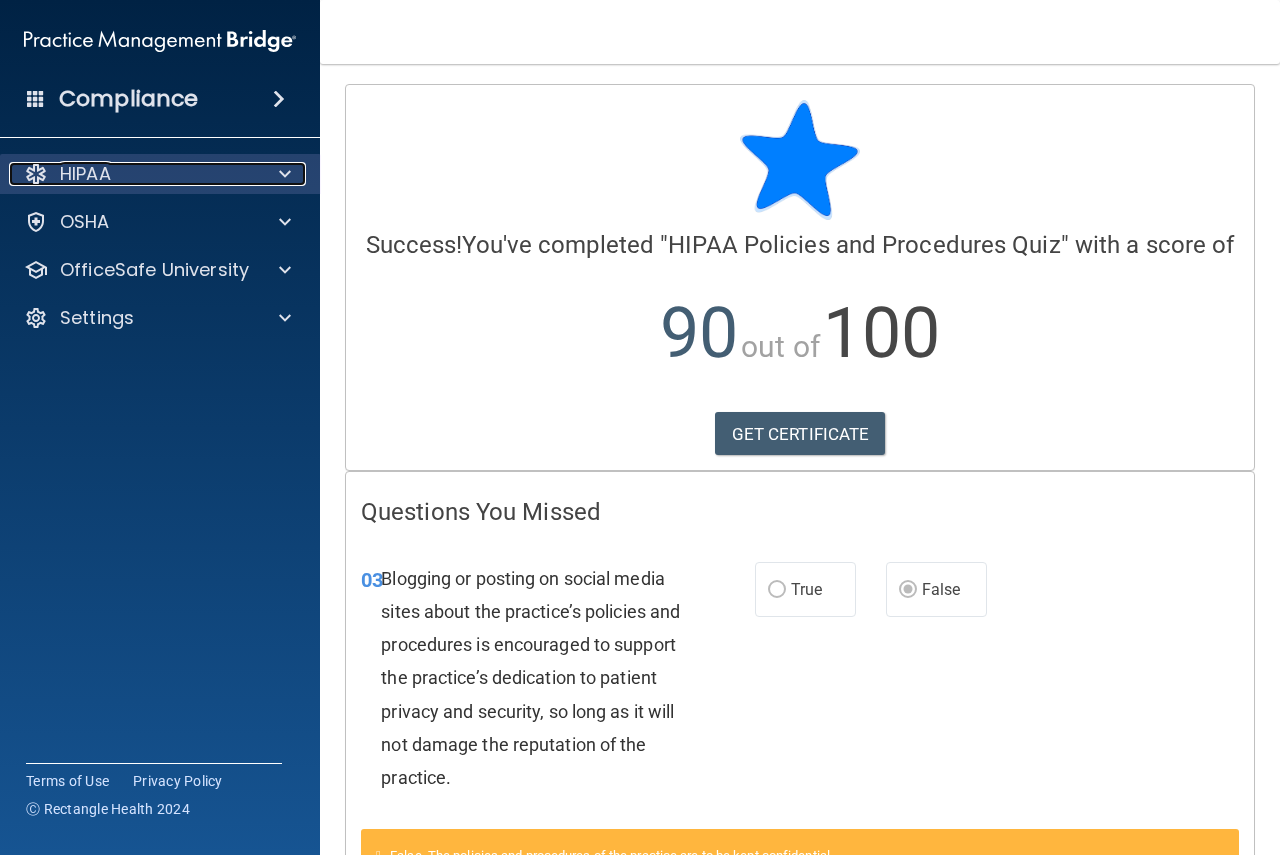 click on "HIPAA" at bounding box center [133, 174] 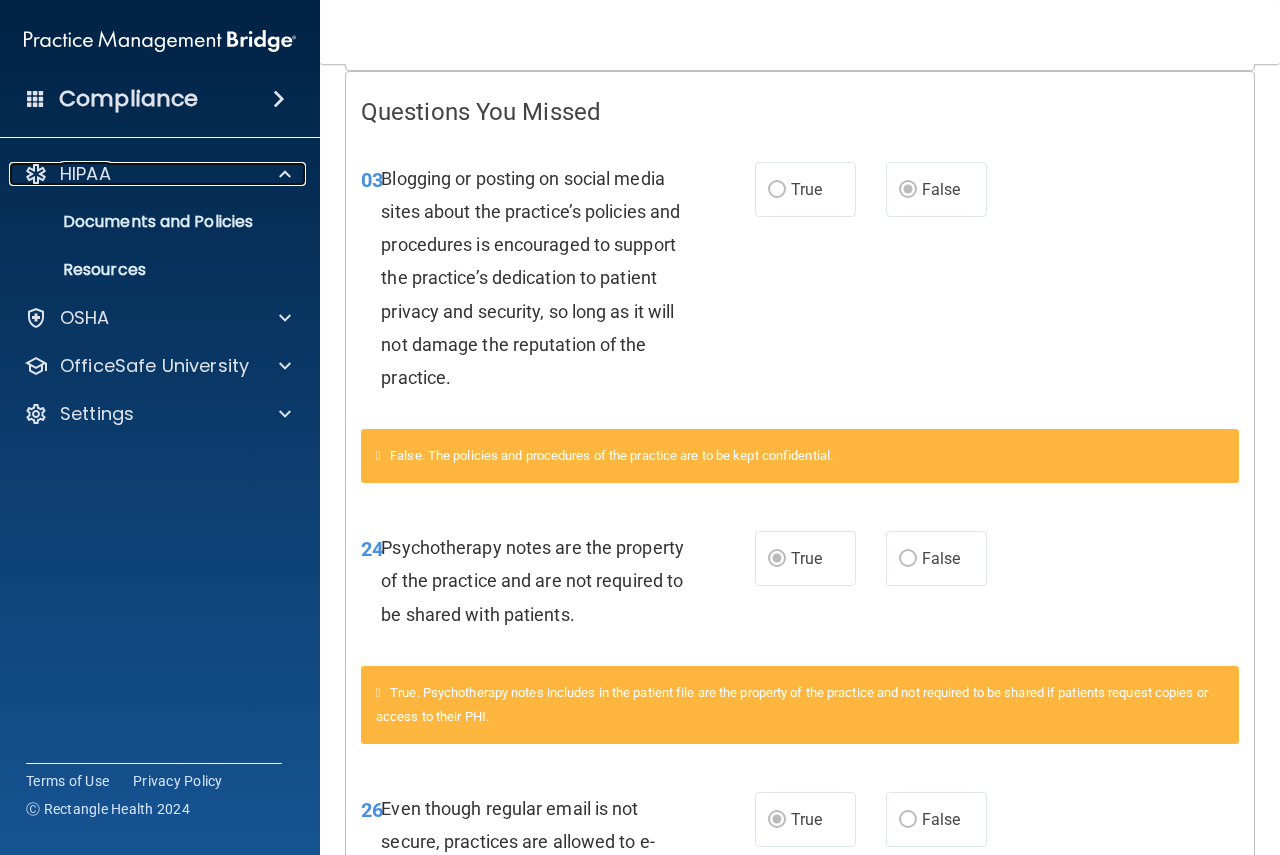 scroll, scrollTop: 0, scrollLeft: 0, axis: both 